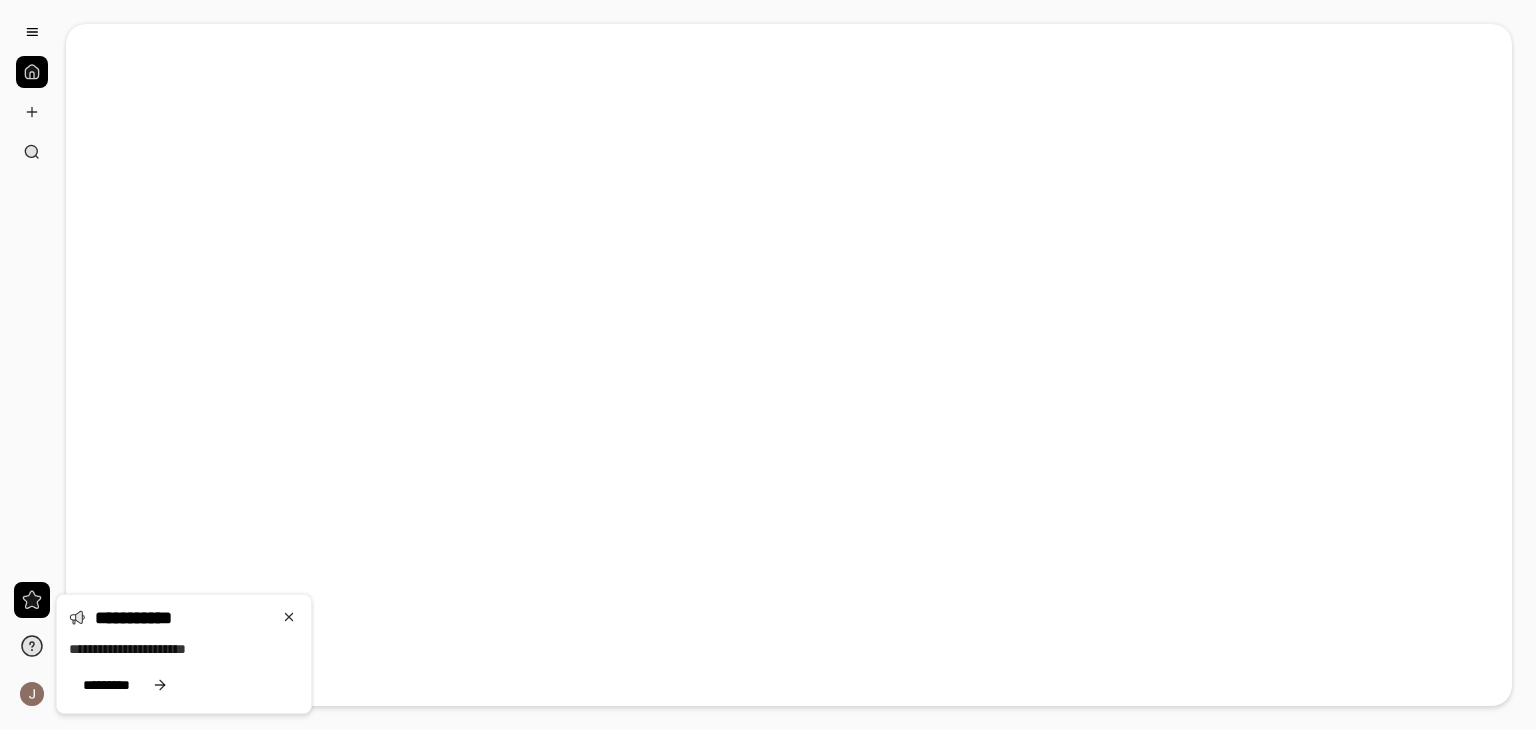 scroll, scrollTop: 0, scrollLeft: 0, axis: both 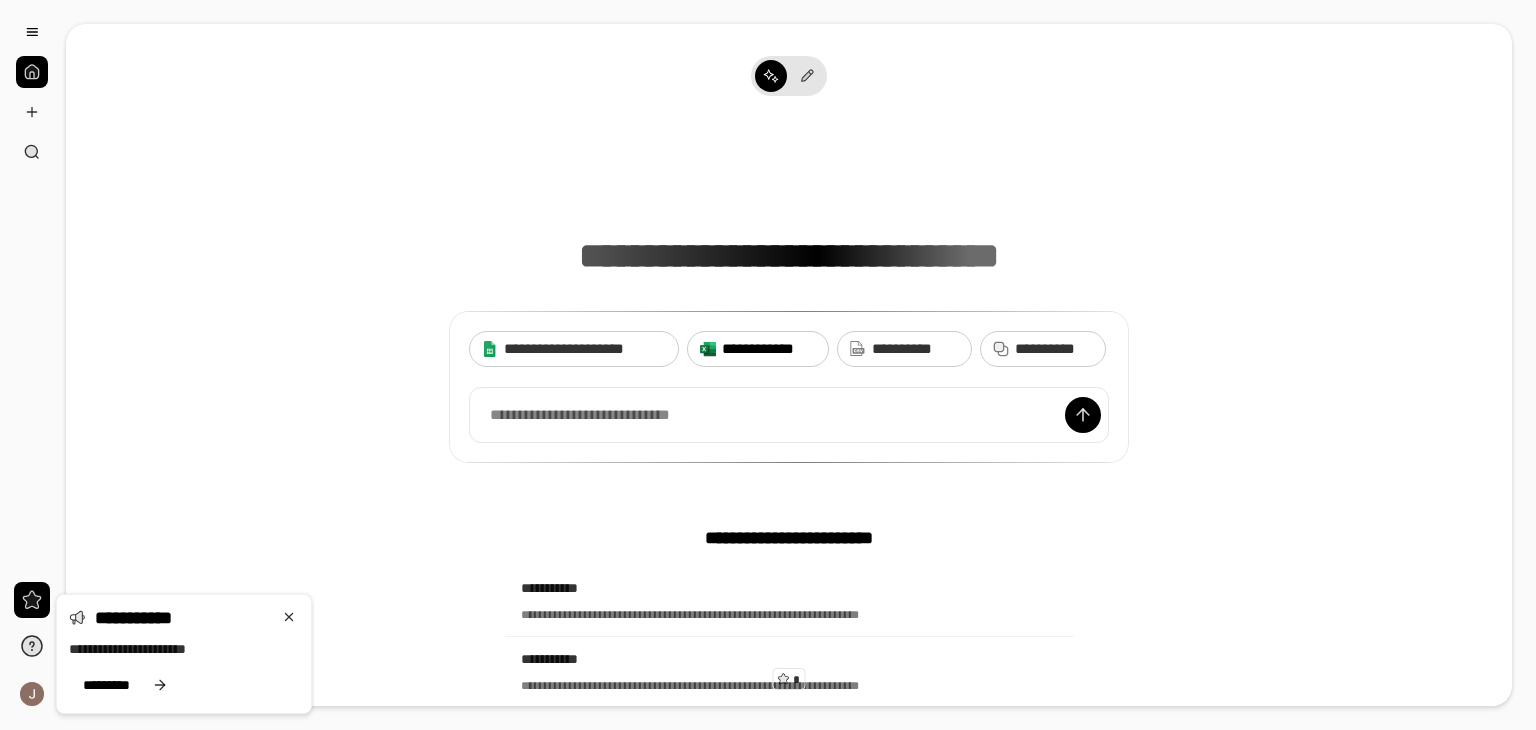 click on "**********" at bounding box center [769, 349] 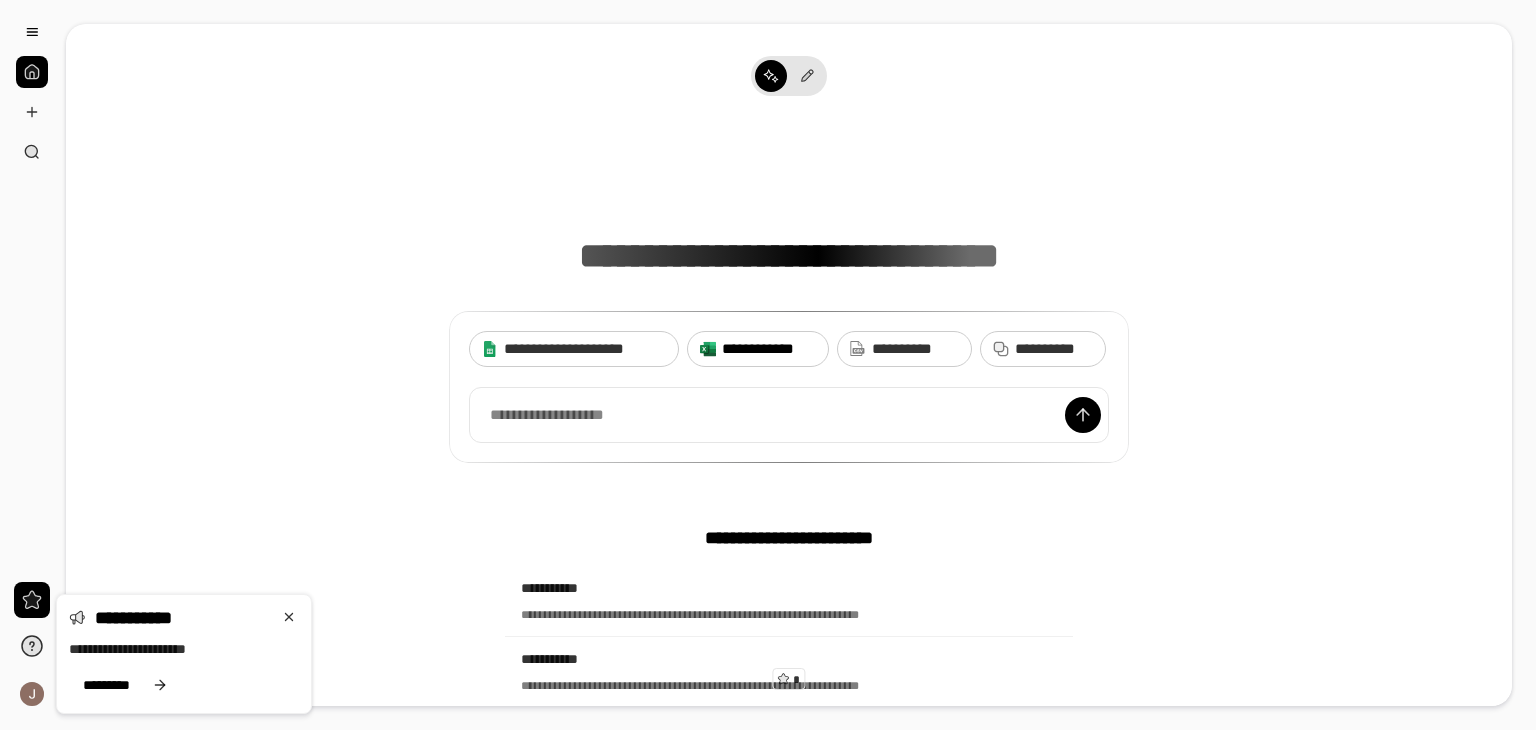 click on "**********" at bounding box center [769, 349] 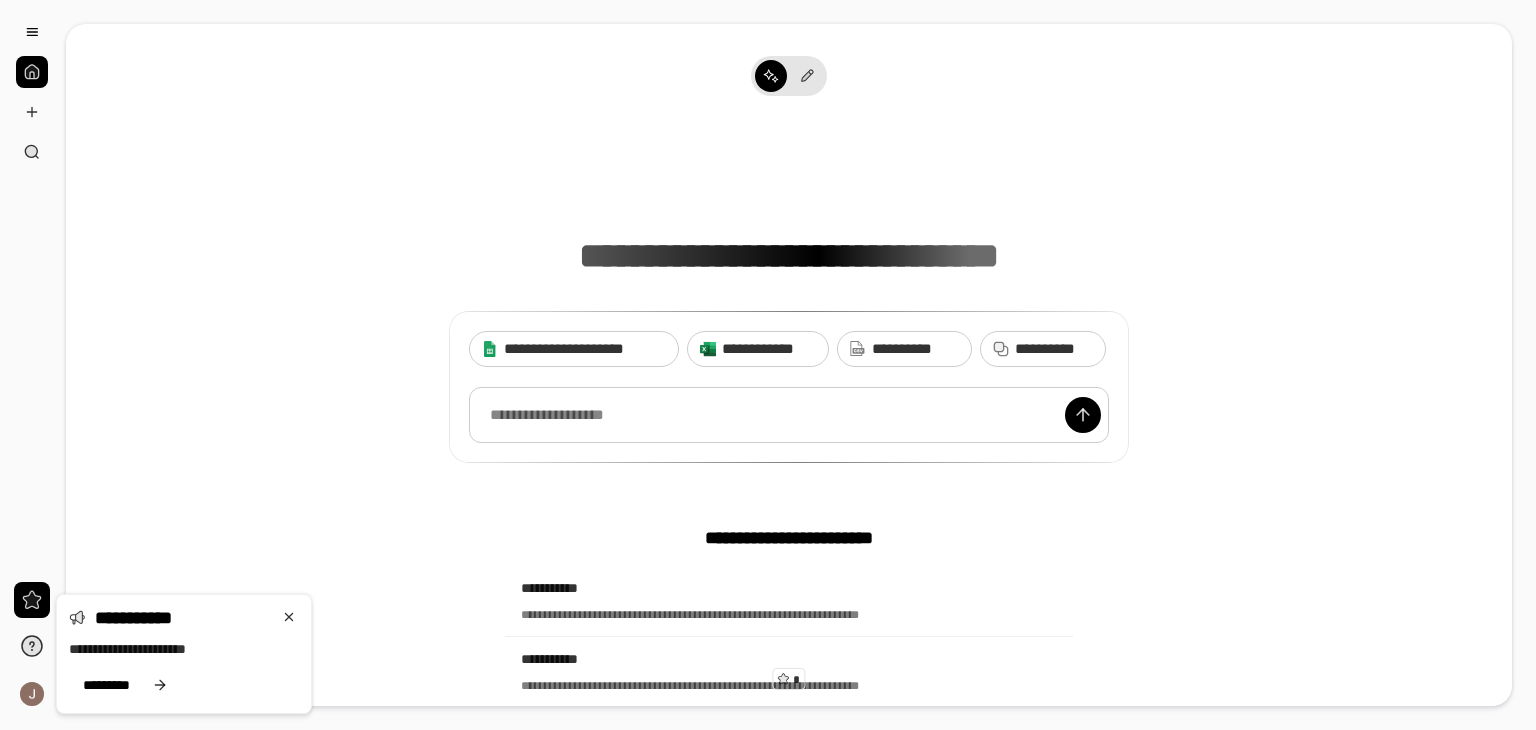 click at bounding box center (789, 415) 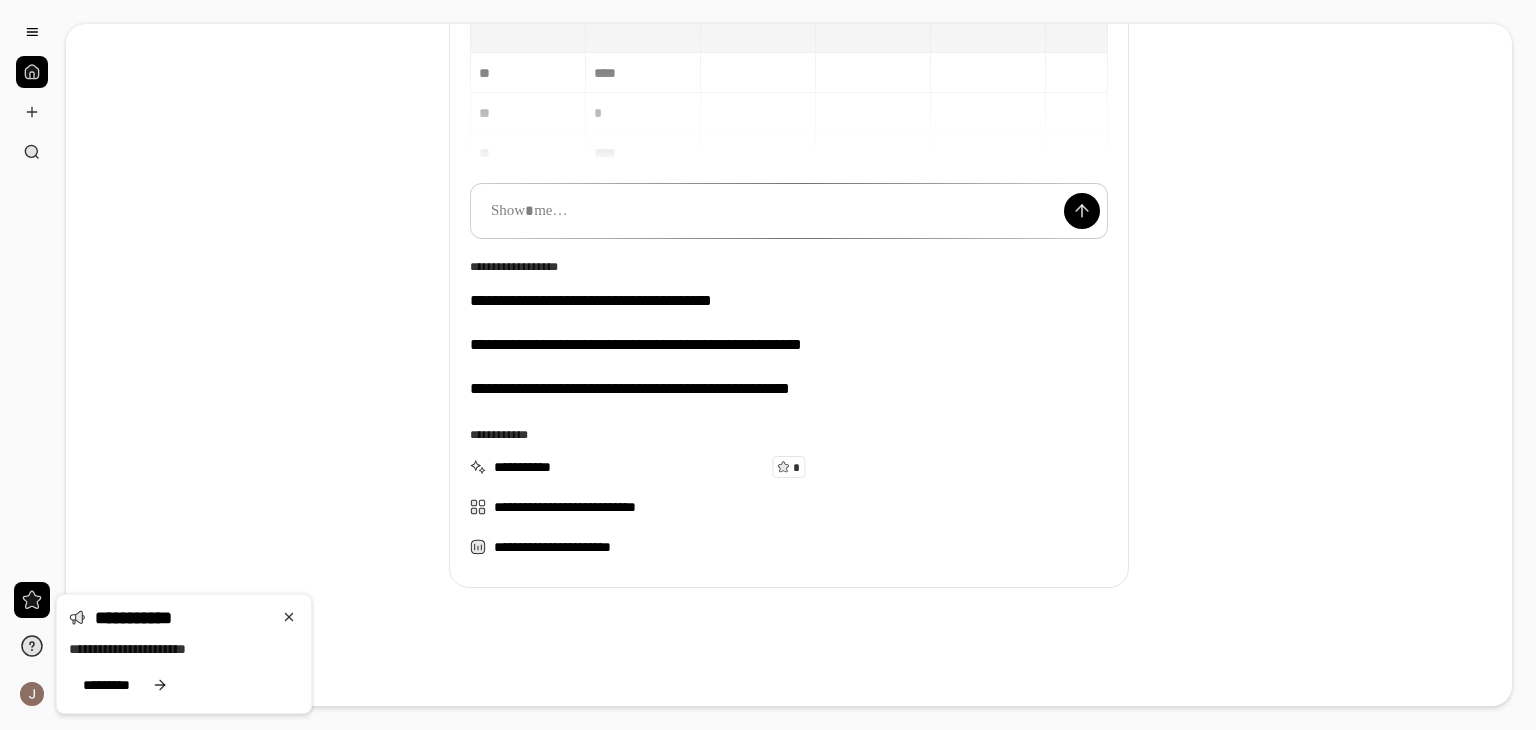 scroll, scrollTop: 212, scrollLeft: 0, axis: vertical 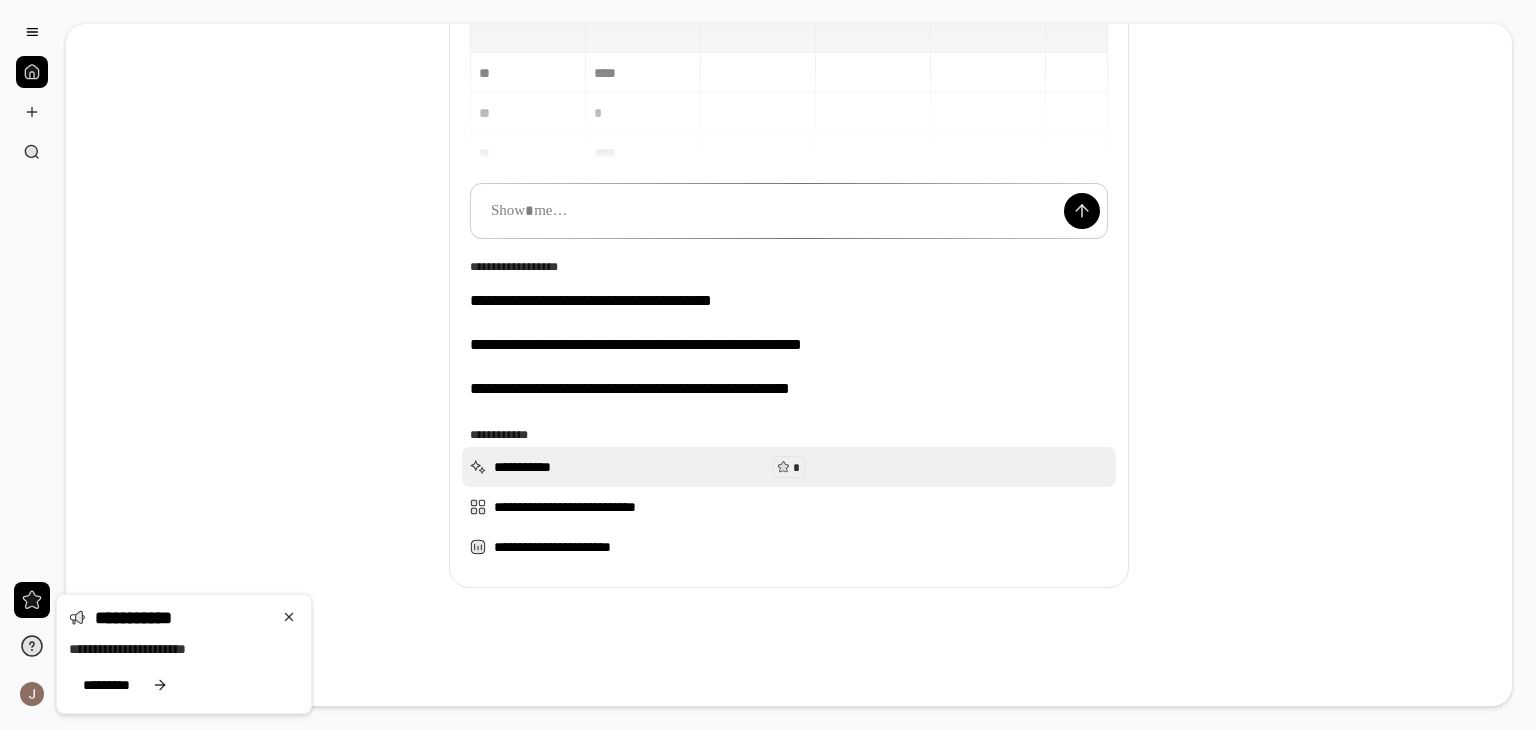 click on "**********" at bounding box center [789, 467] 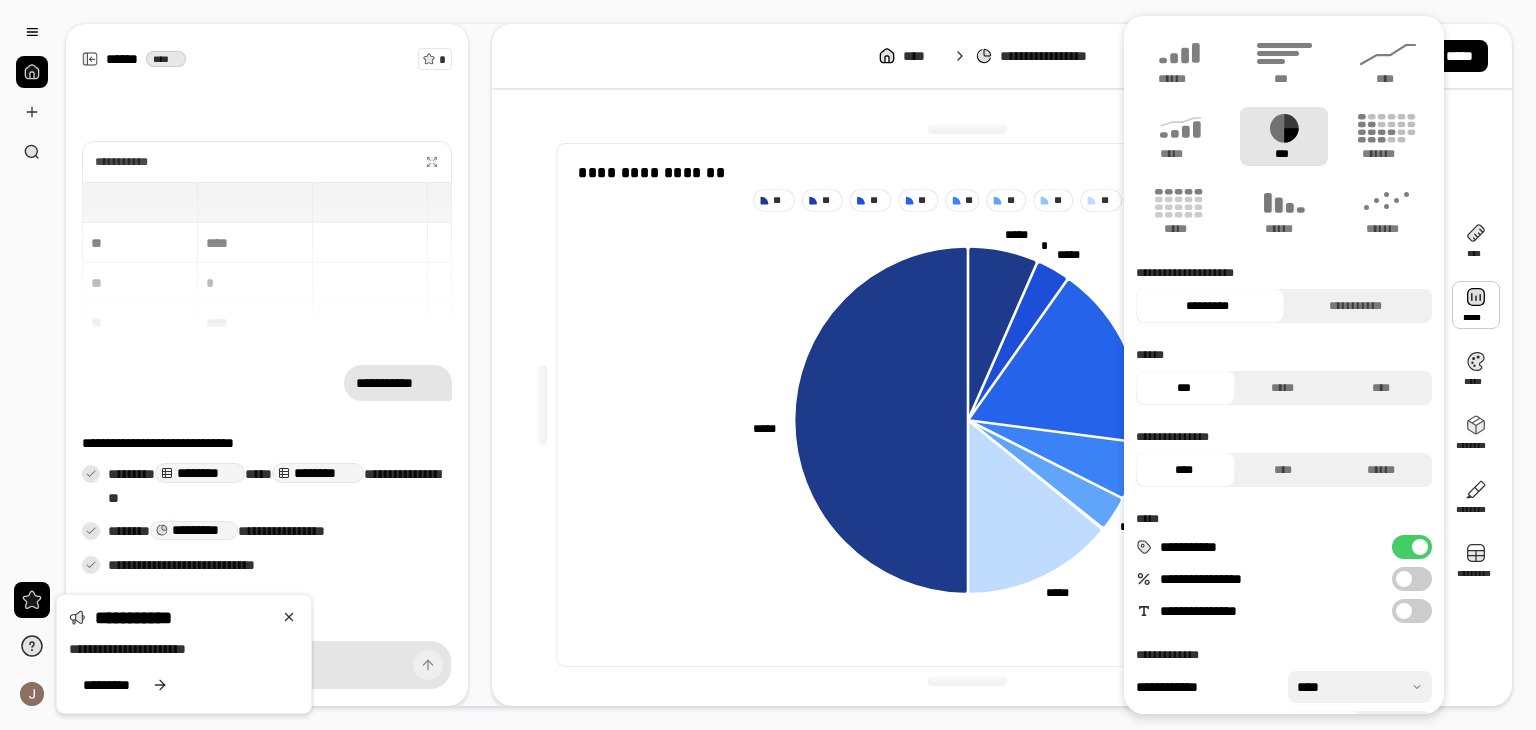 click on "**********" at bounding box center [1412, 611] 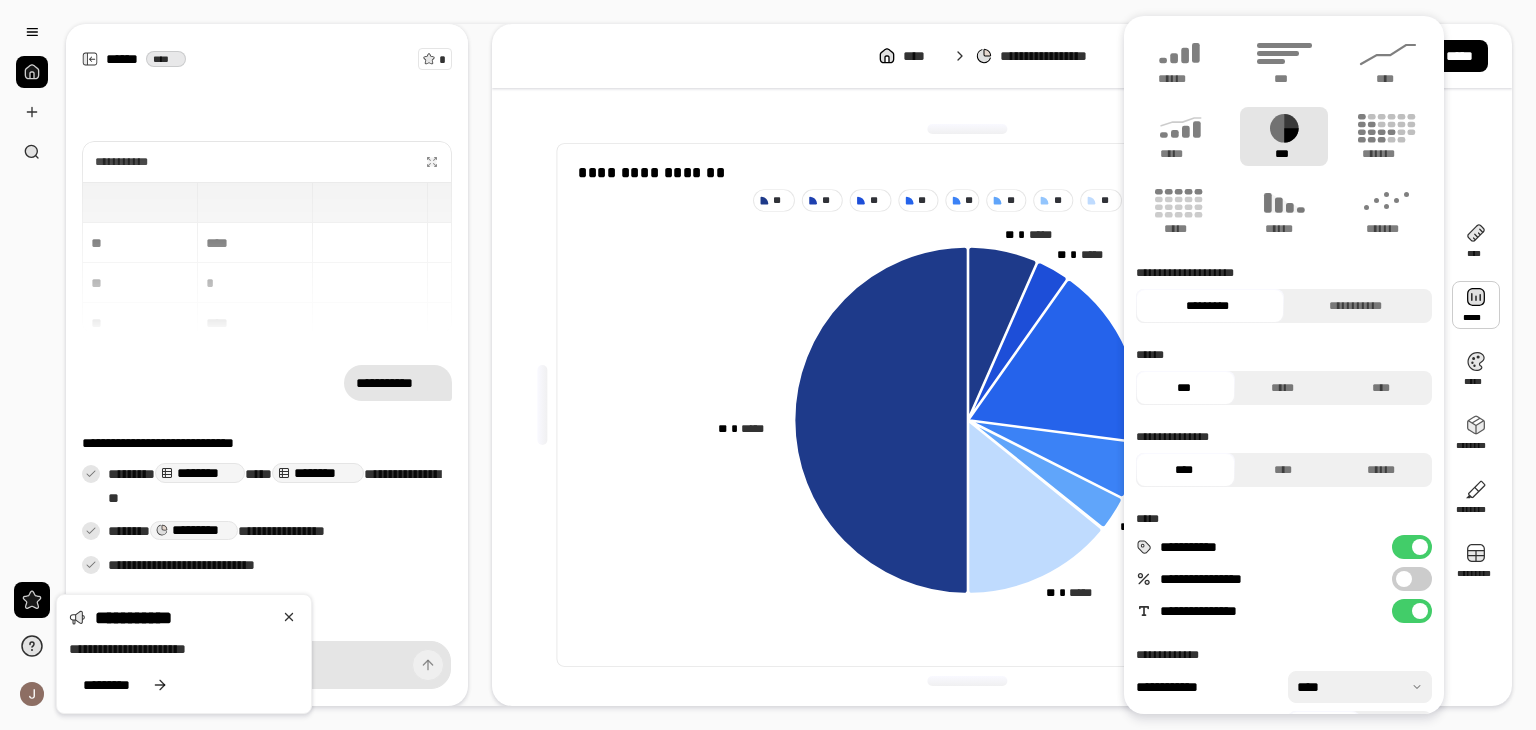 click on "**********" at bounding box center (1412, 579) 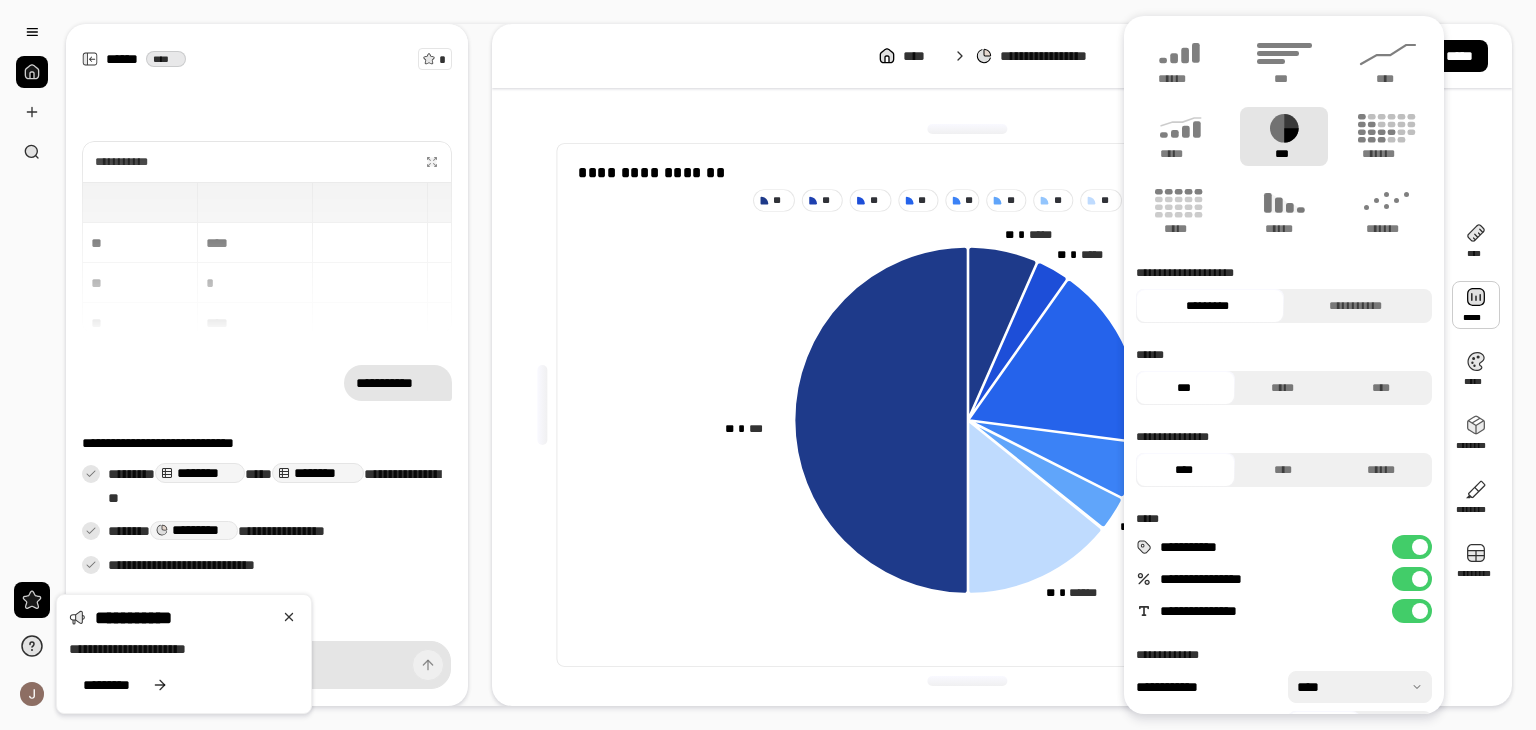 click at bounding box center [1420, 579] 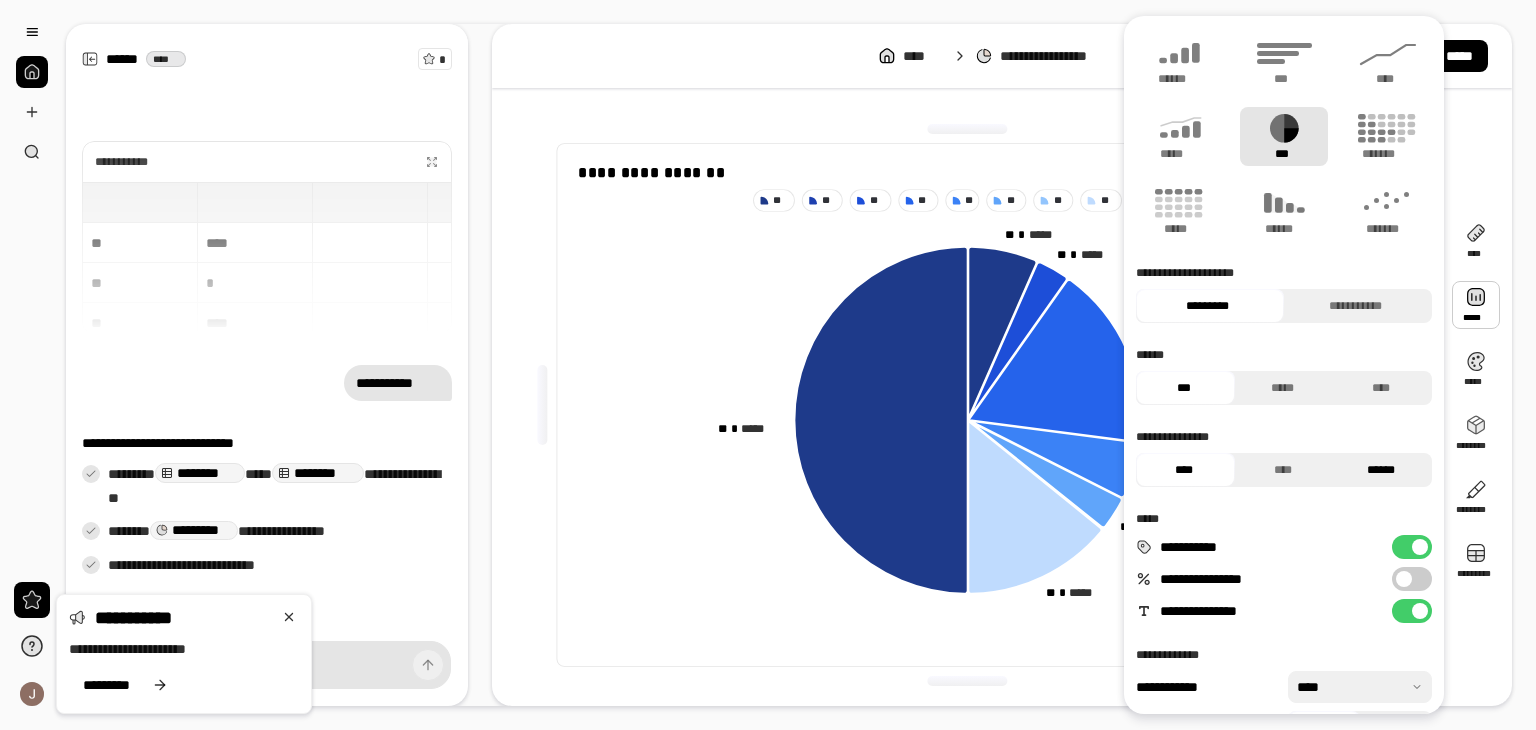 click on "******" at bounding box center [1381, 470] 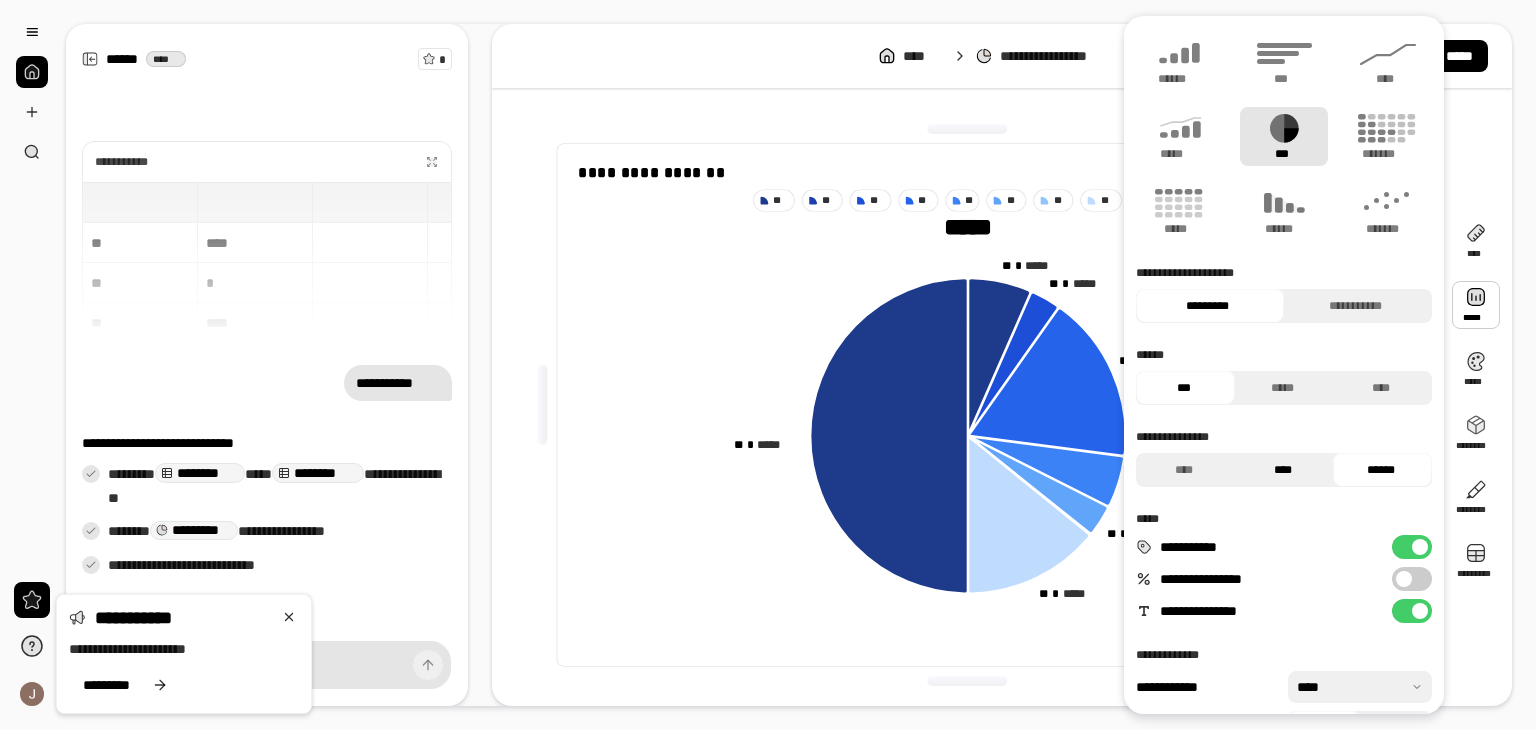 click on "****" at bounding box center (1283, 470) 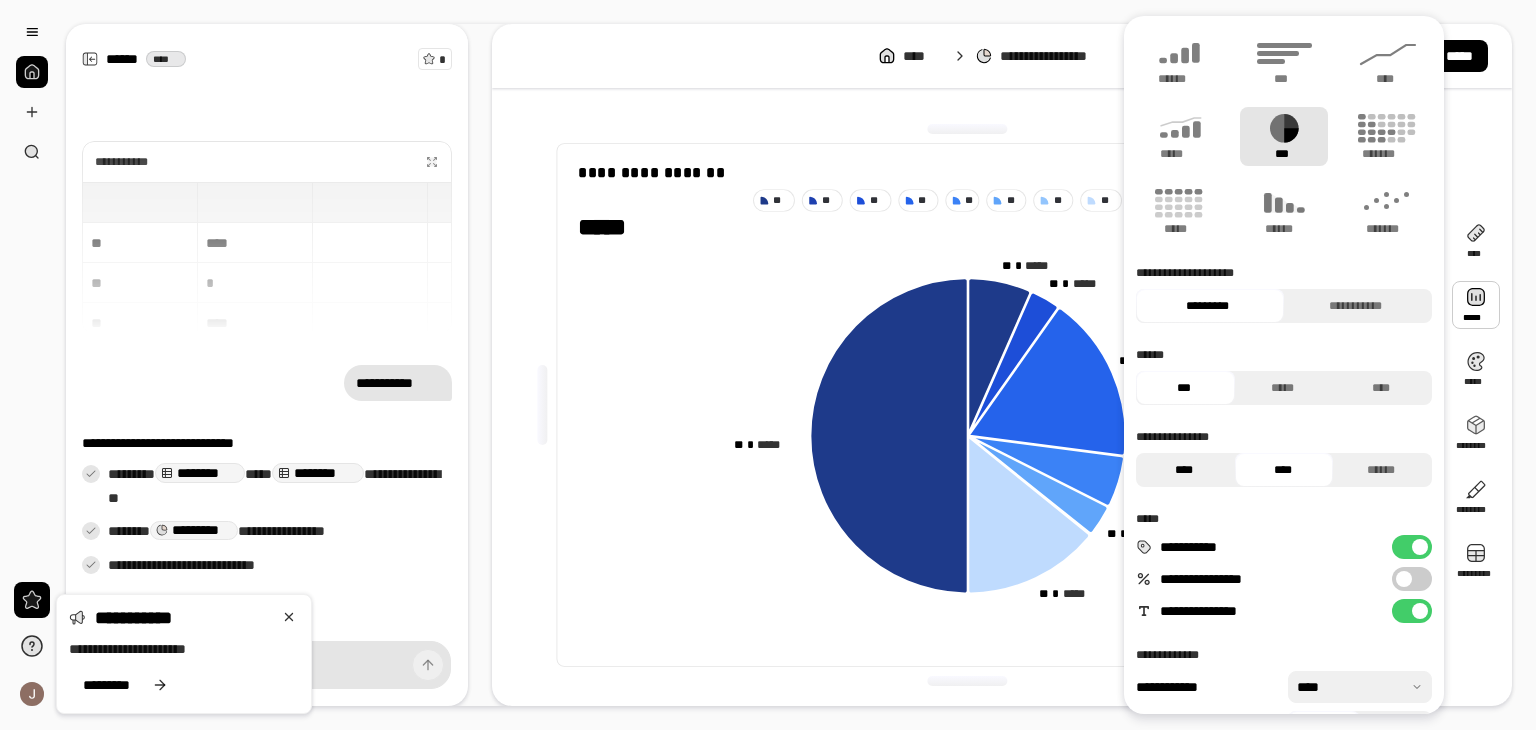 click on "****" at bounding box center [1184, 470] 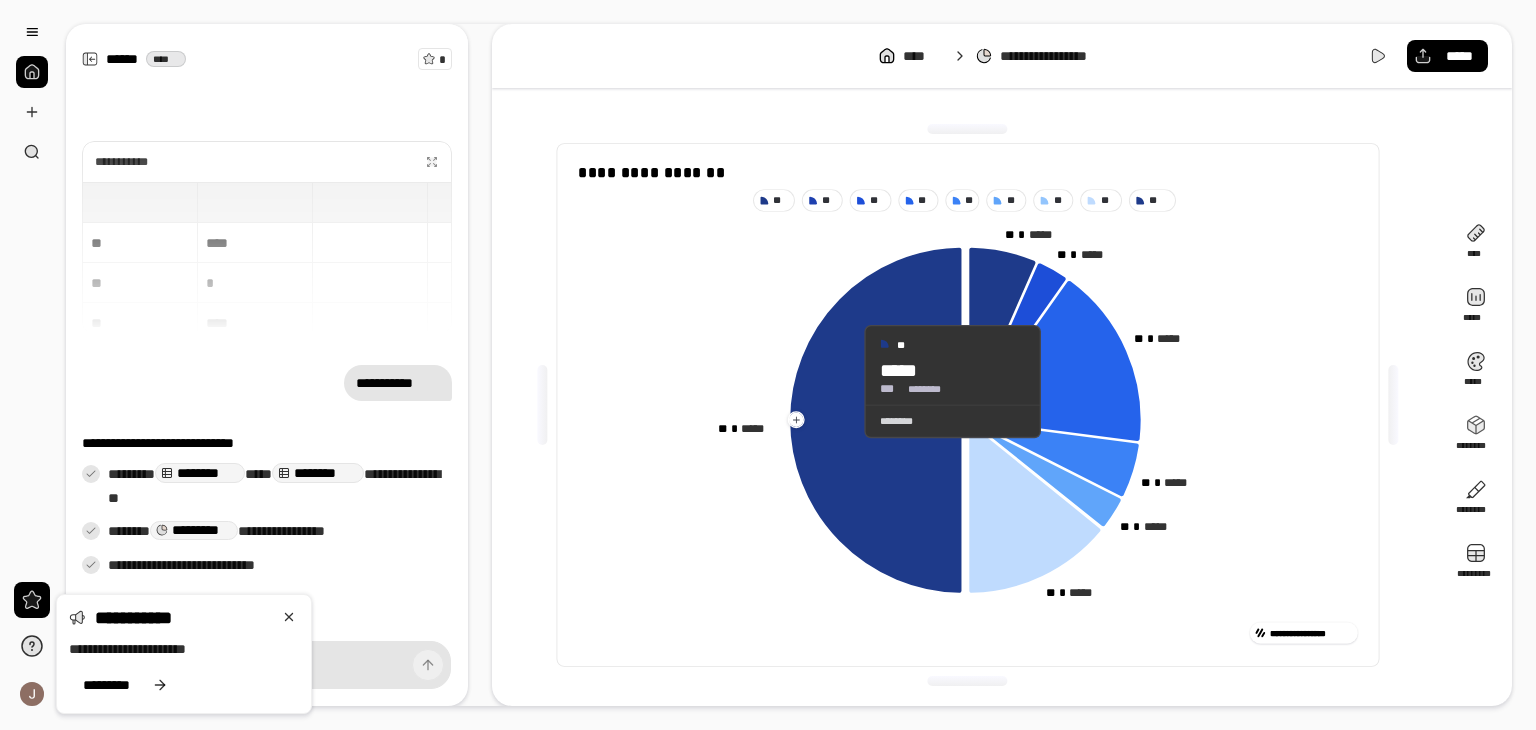 click 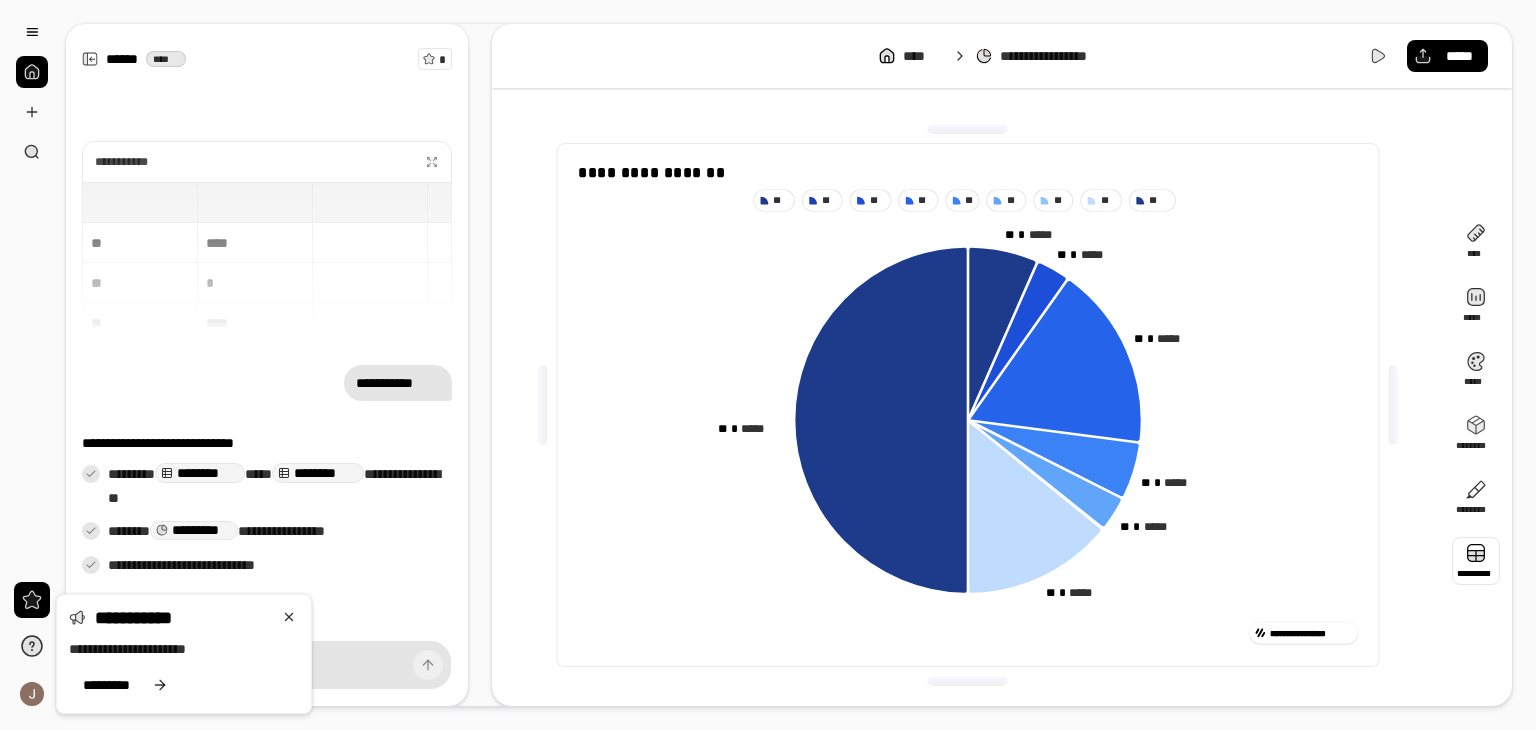 click at bounding box center [1476, 561] 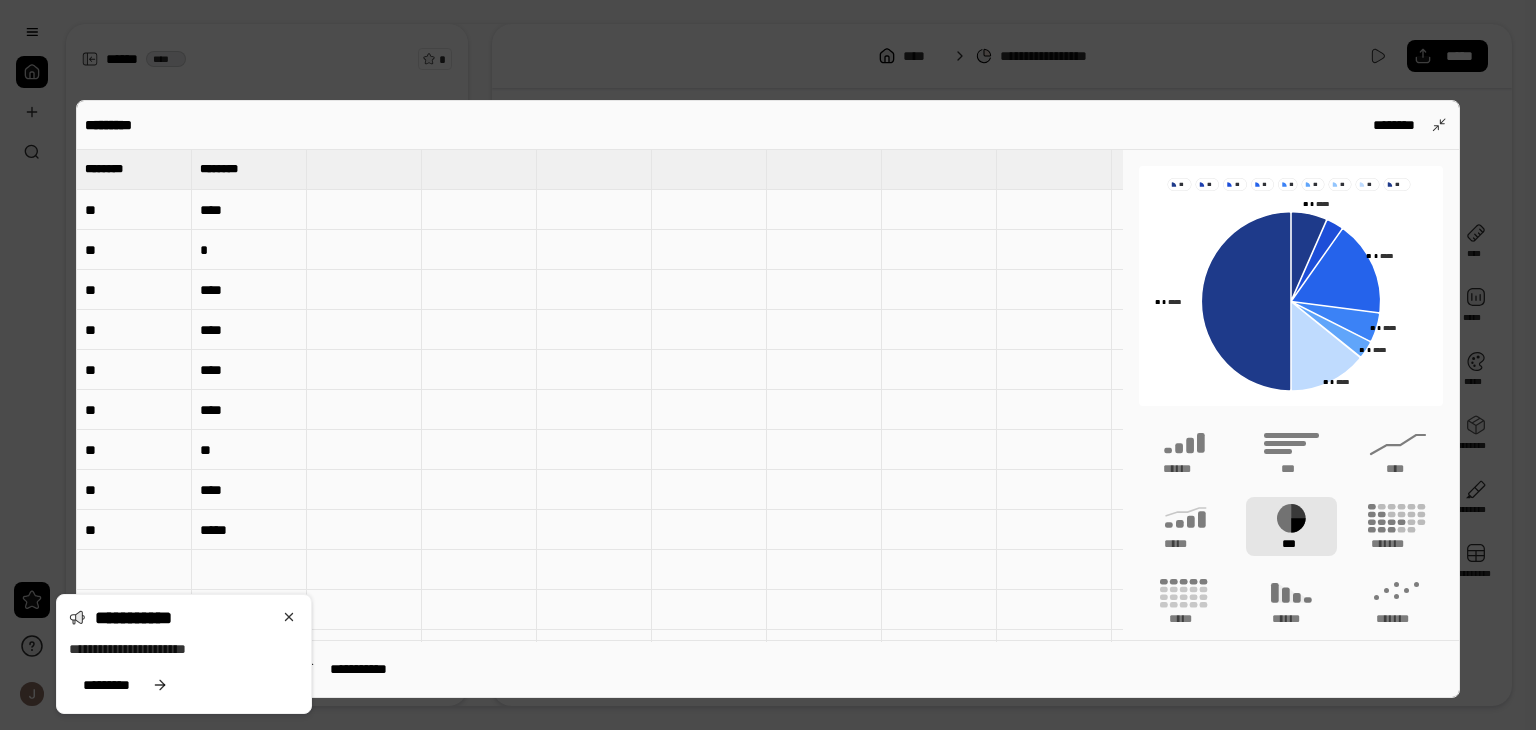 click on "*****" at bounding box center (249, 530) 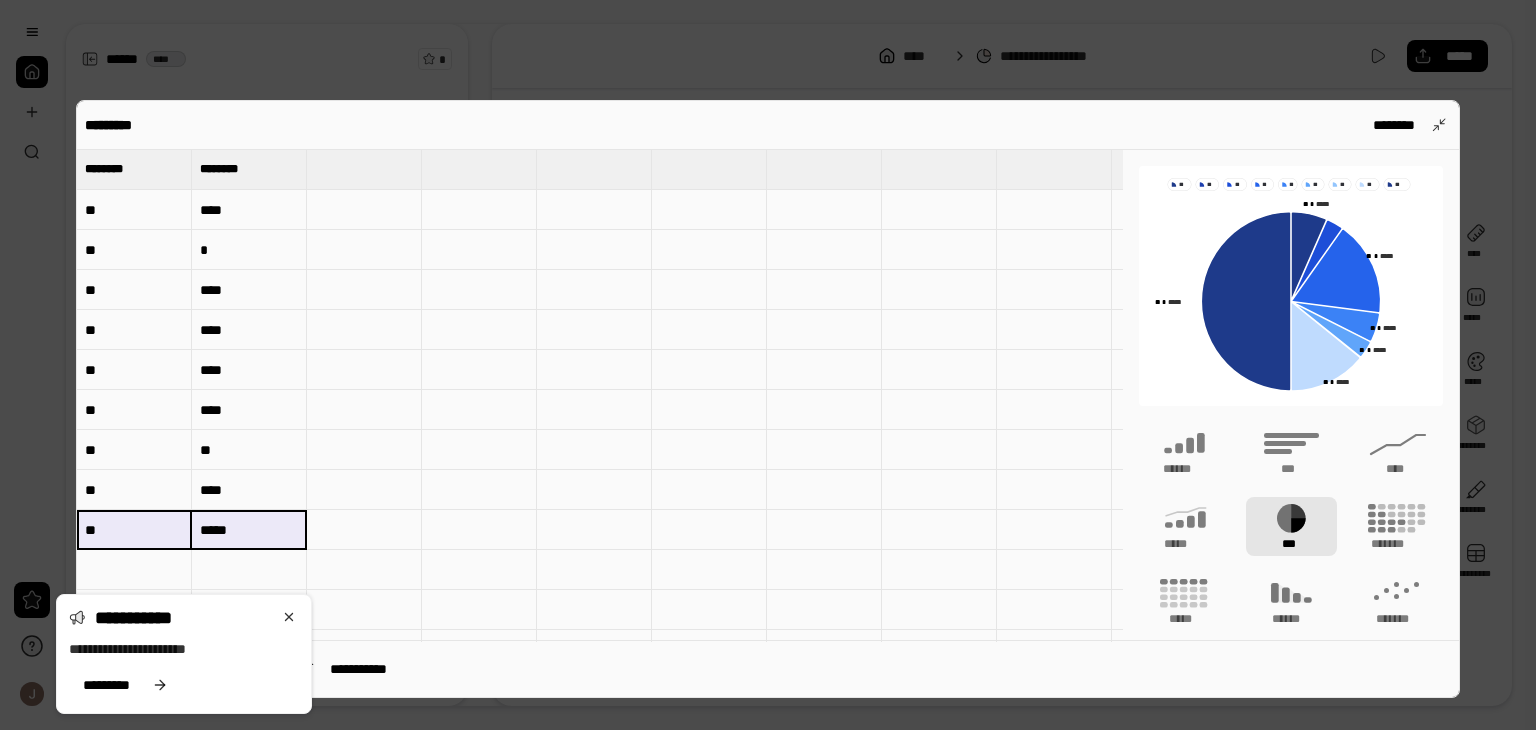 drag, startPoint x: 136, startPoint y: 530, endPoint x: 248, endPoint y: 533, distance: 112.04017 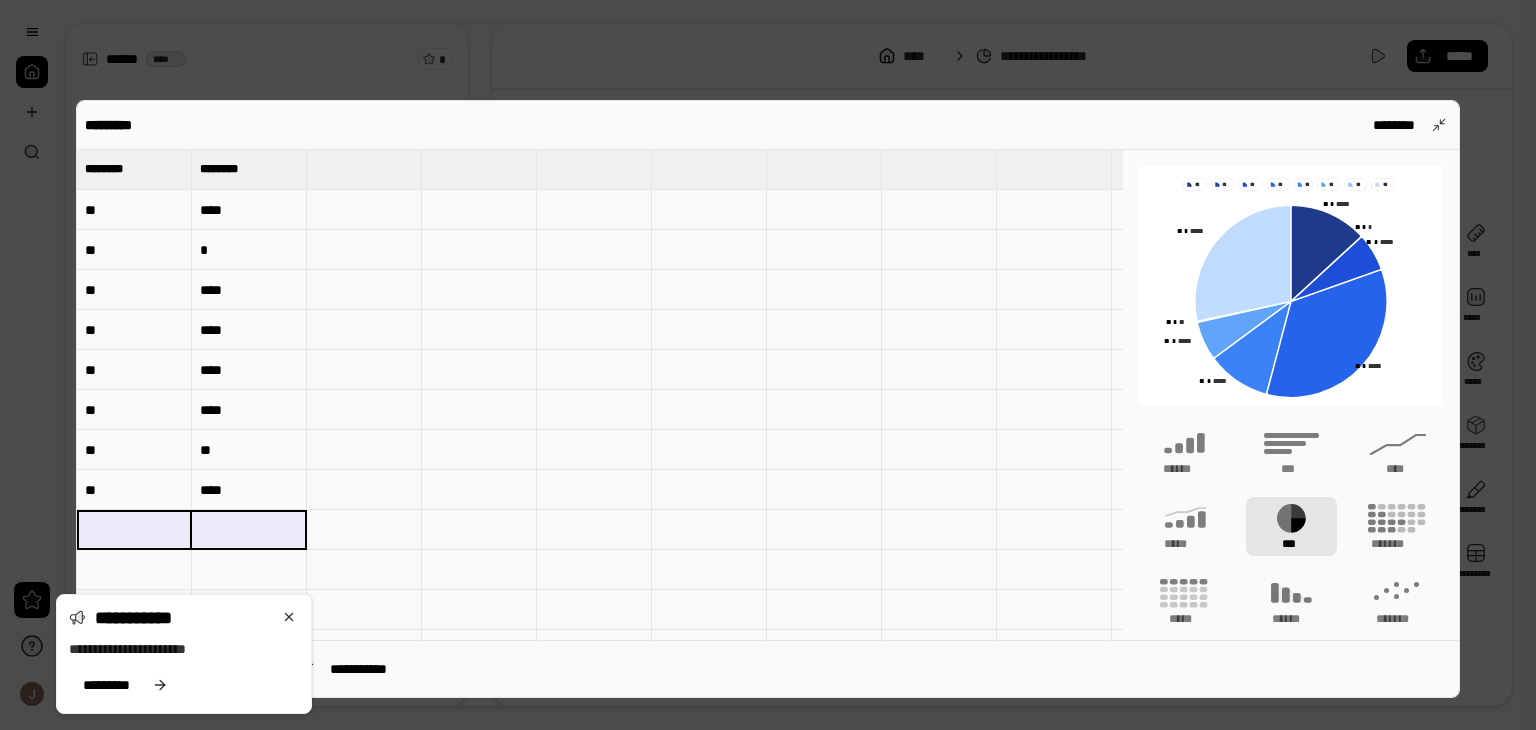 type 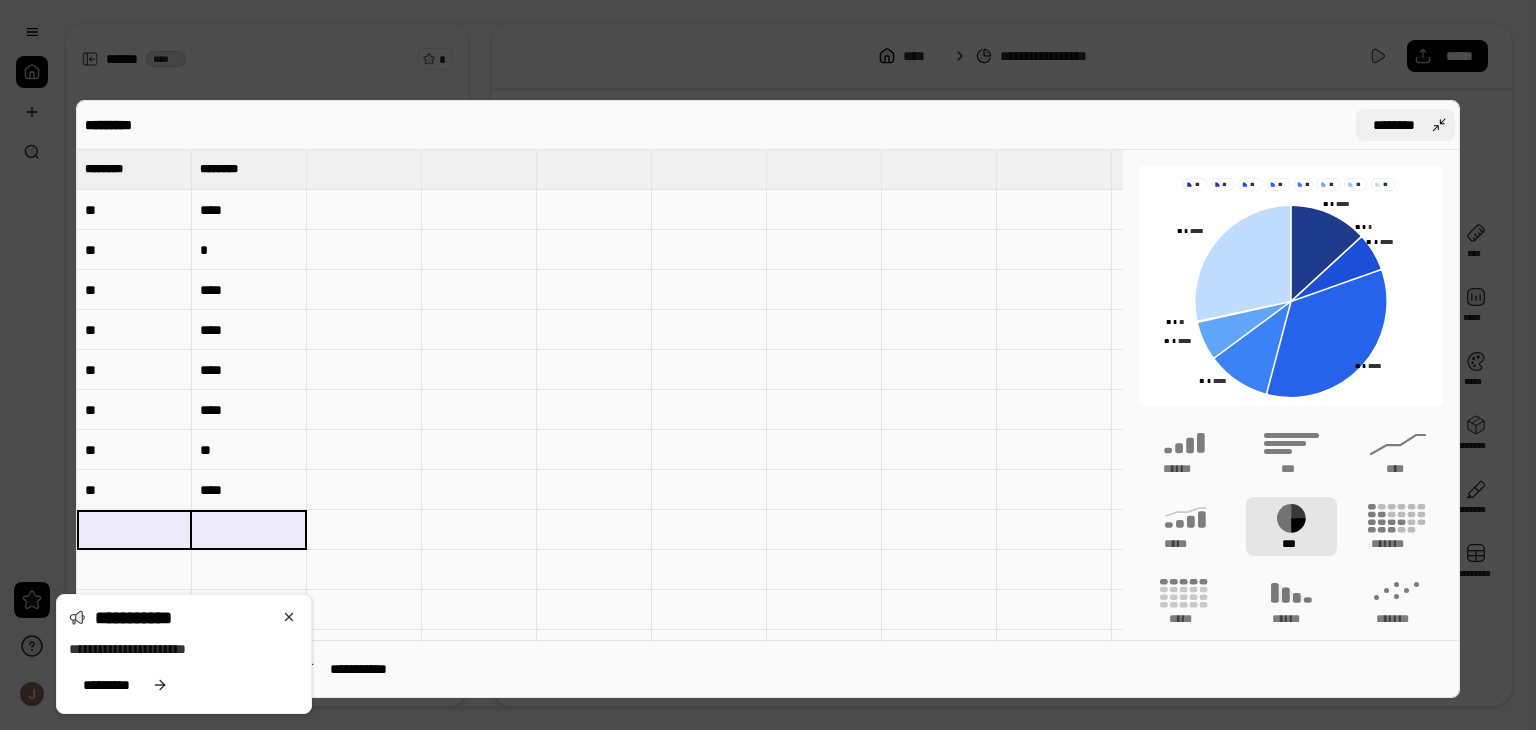 click on "********" at bounding box center [1393, 125] 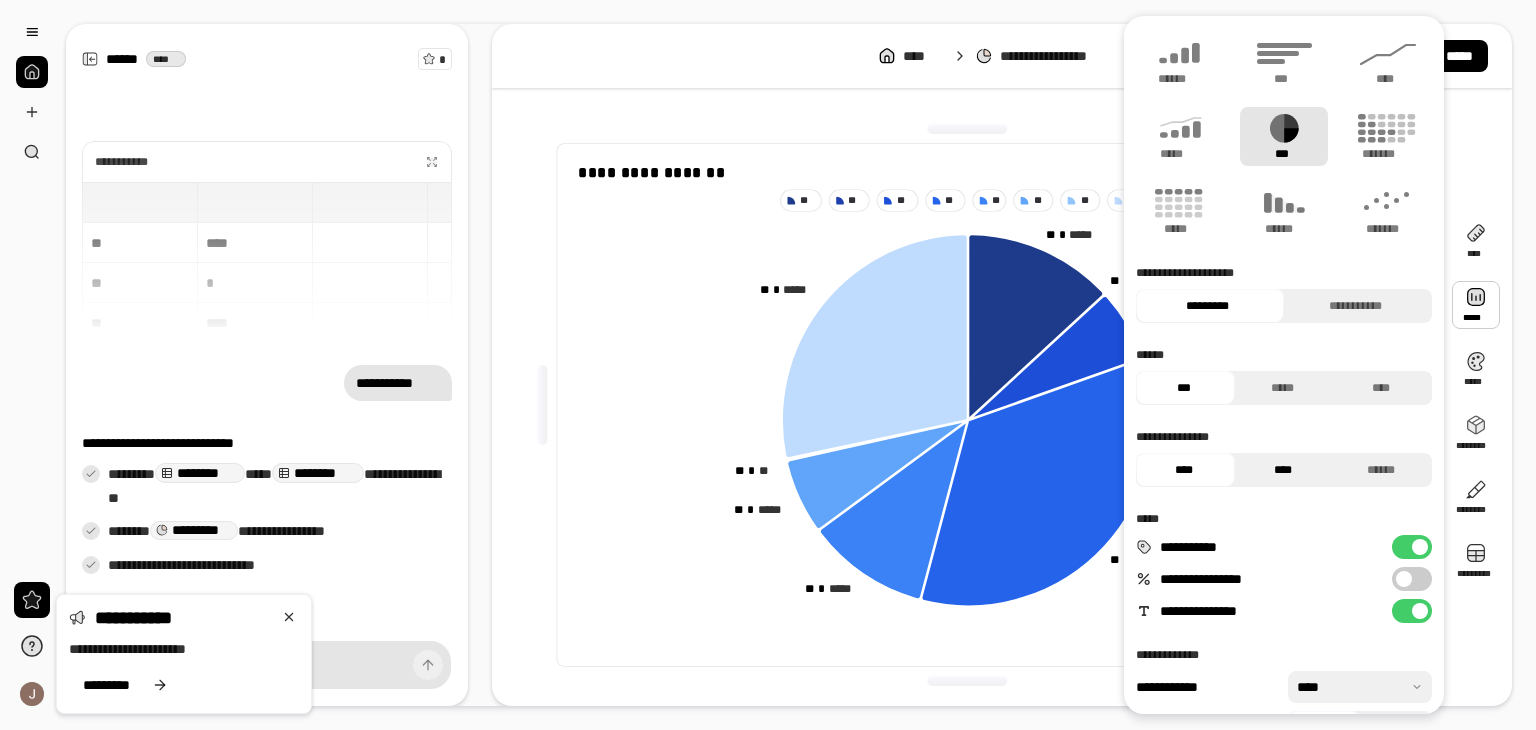 click on "****" at bounding box center [1283, 470] 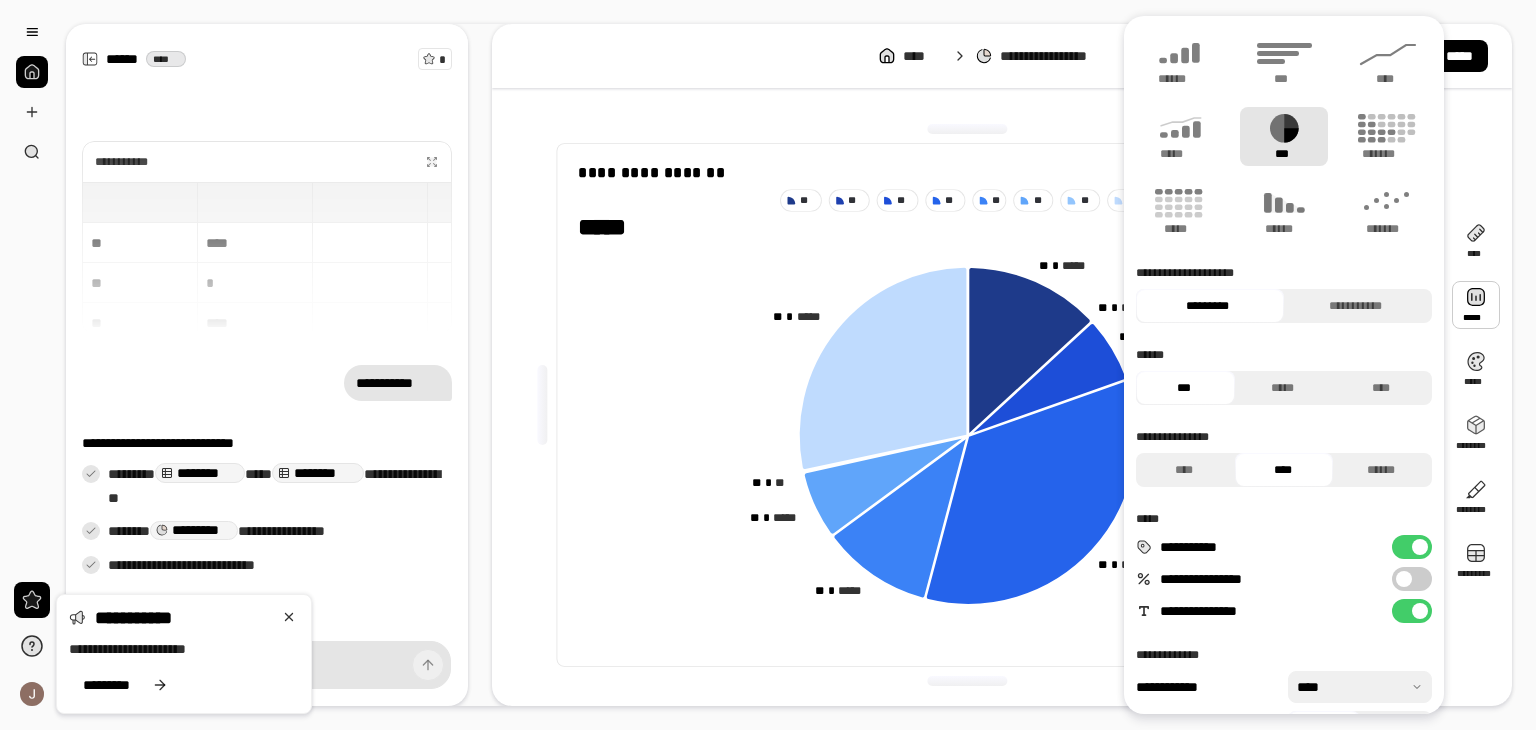 click 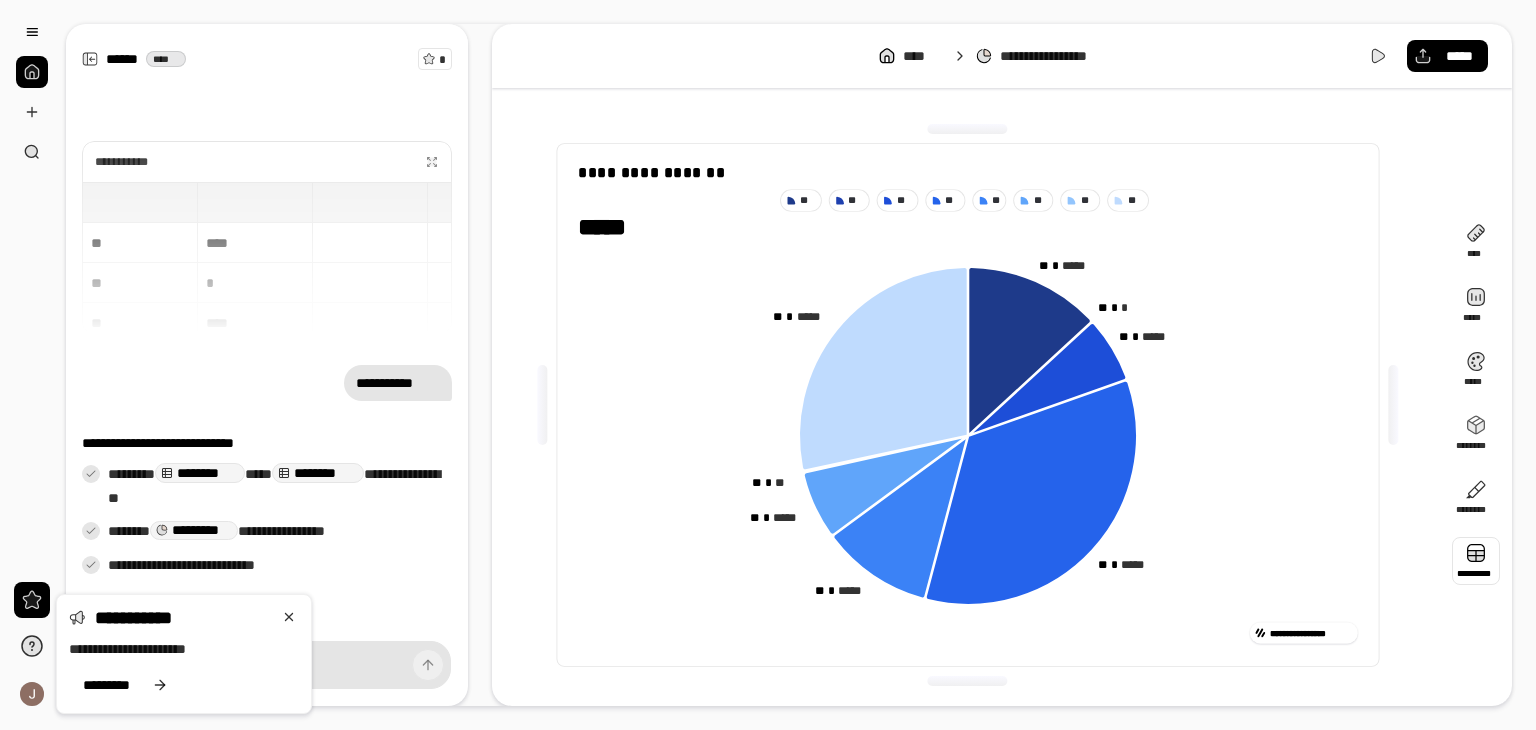 click at bounding box center (1476, 561) 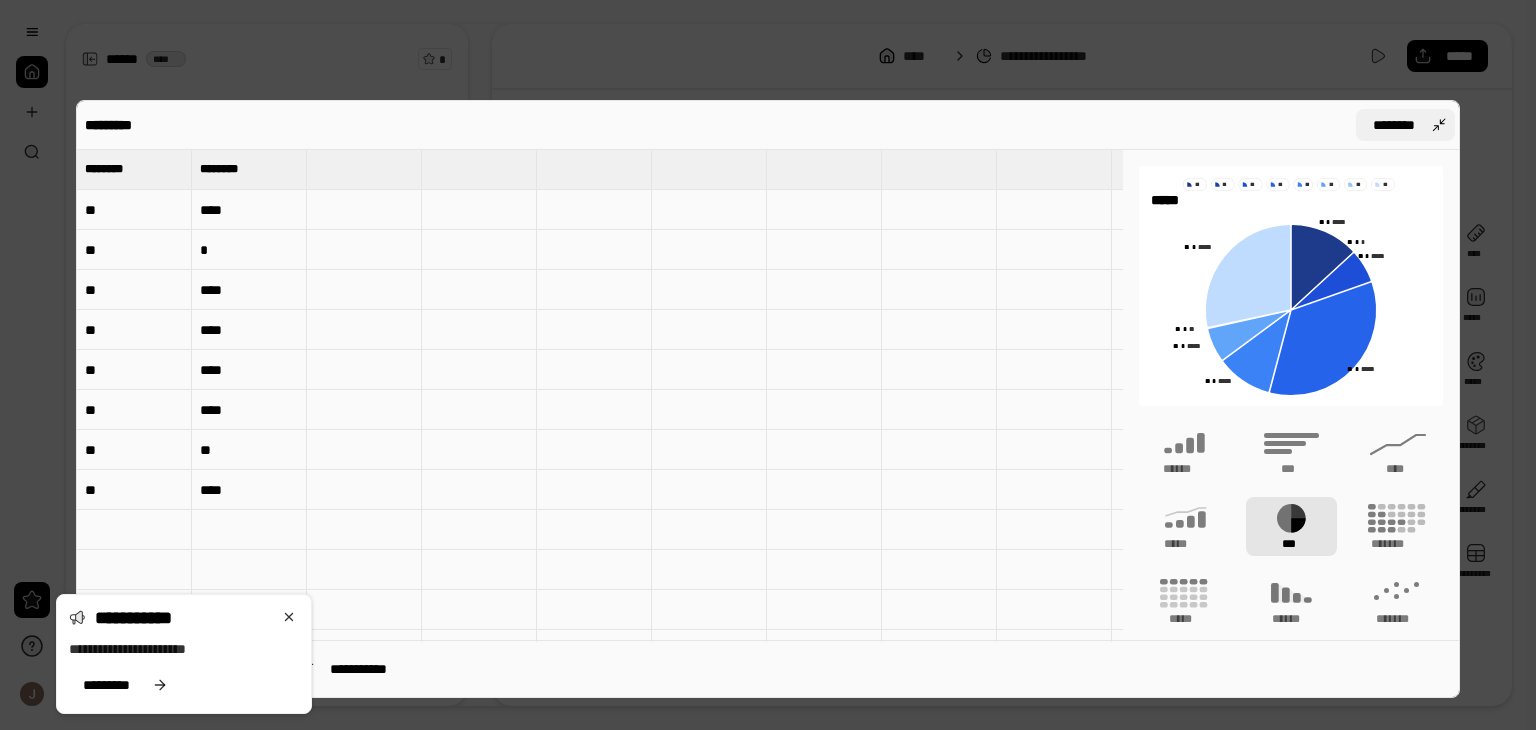 click on "********" at bounding box center [1405, 125] 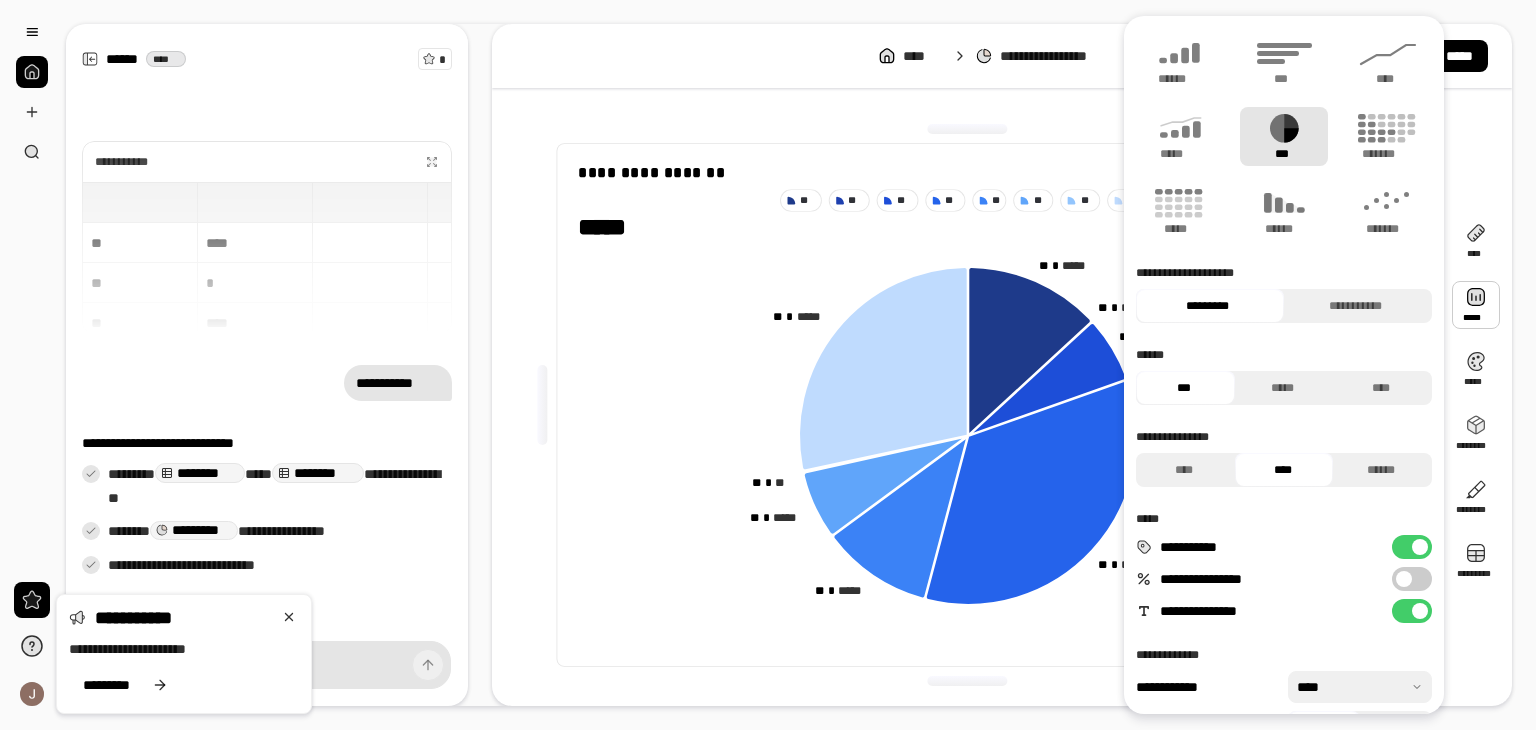 click at bounding box center [1476, 305] 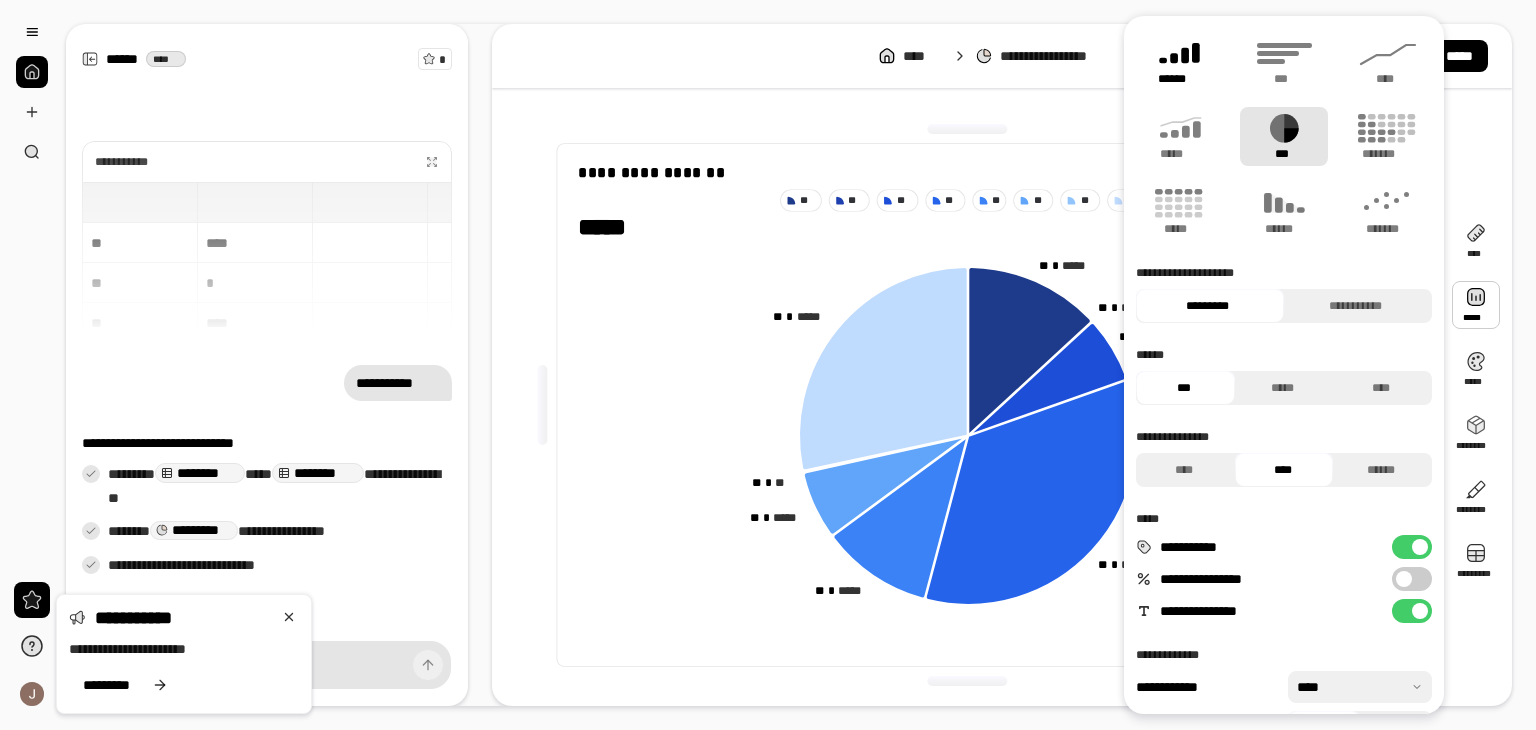 click on "******" at bounding box center [1180, 79] 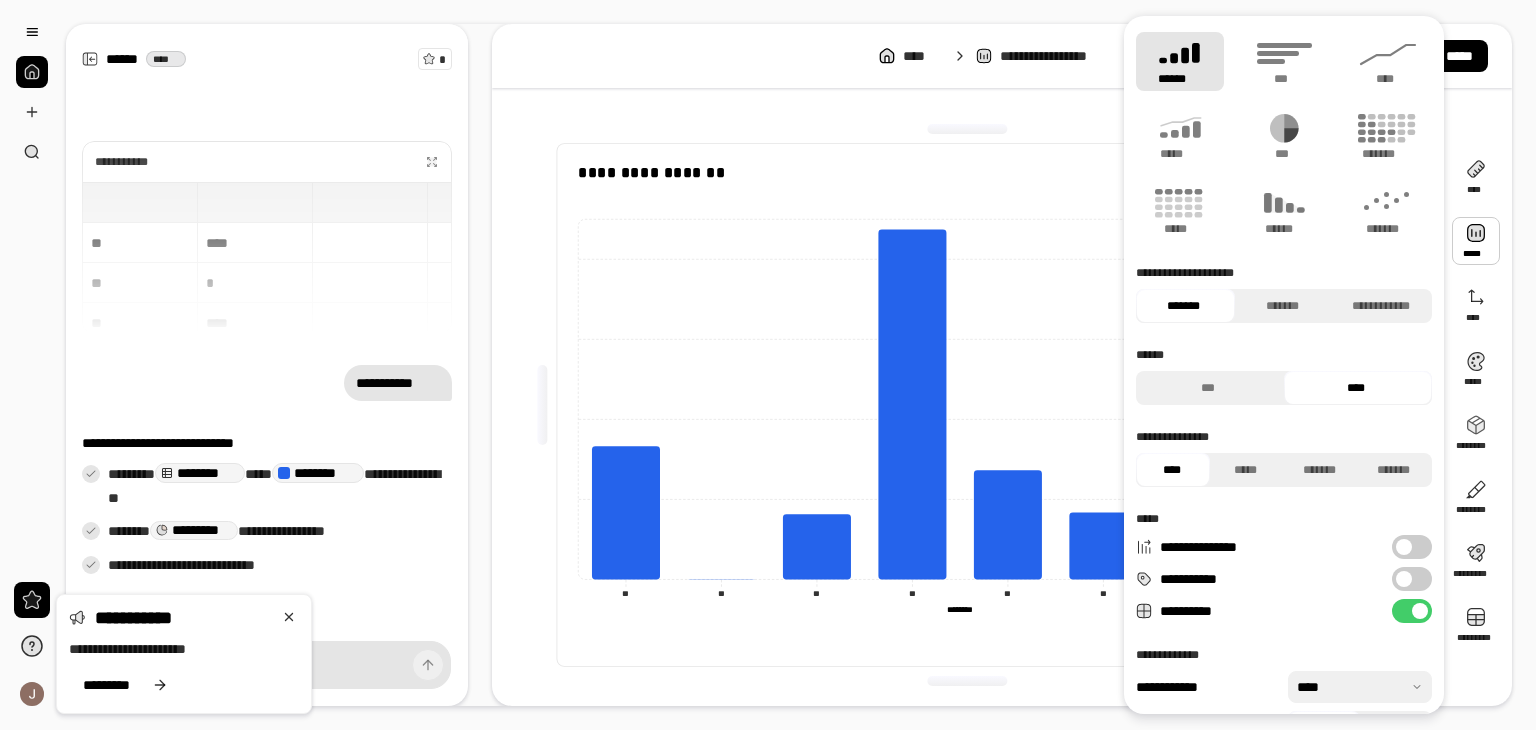 click at bounding box center (1404, 579) 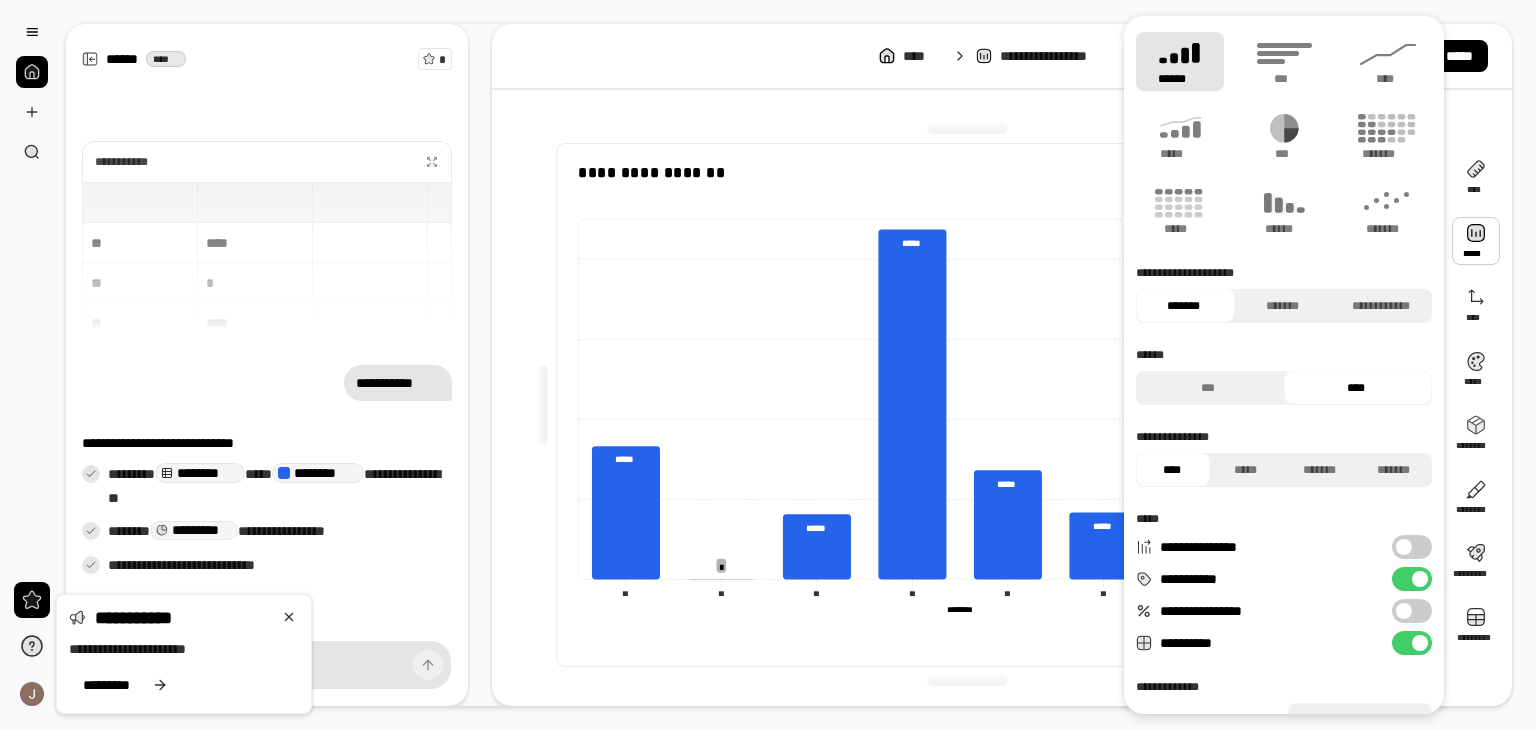 click on "**********" at bounding box center (967, 405) 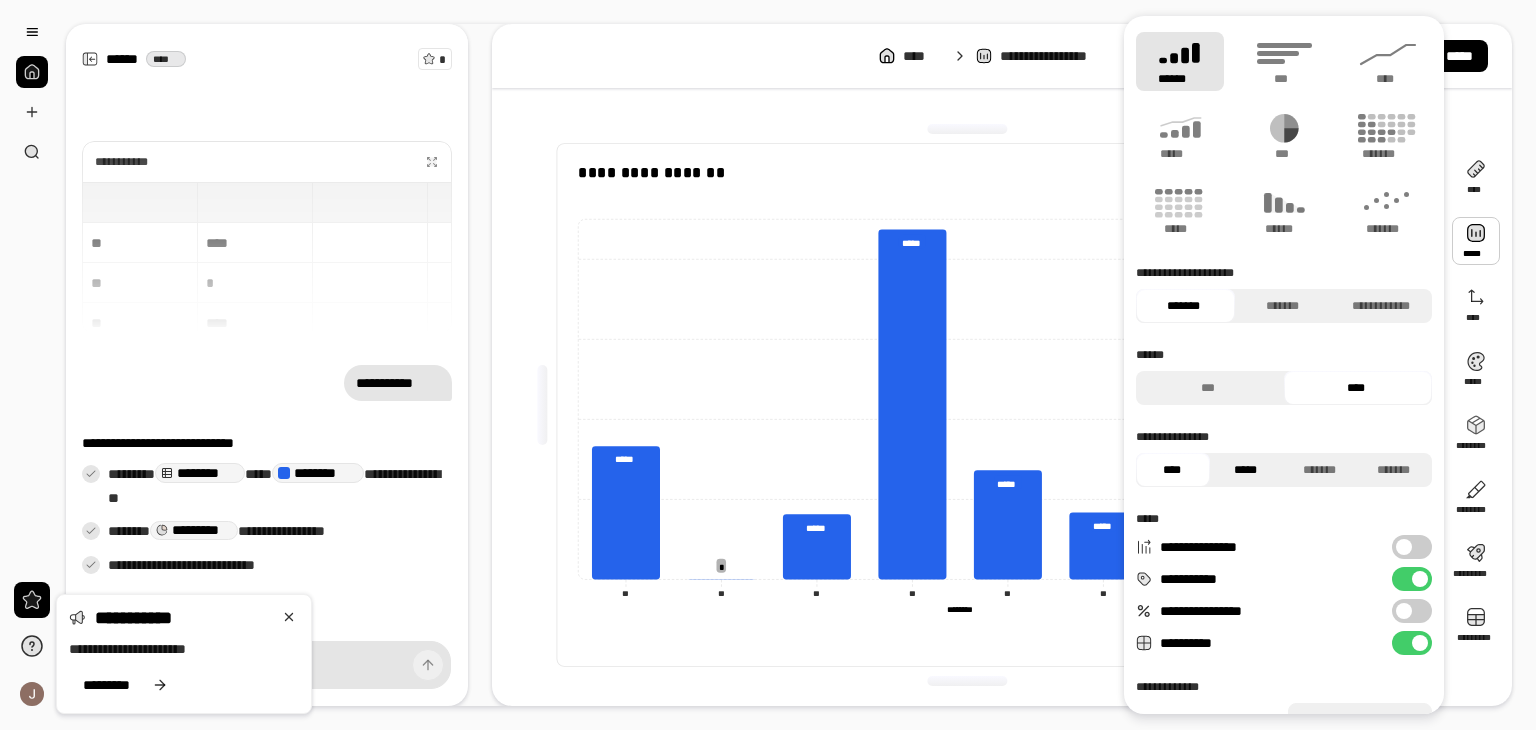 click on "*****" at bounding box center [1246, 470] 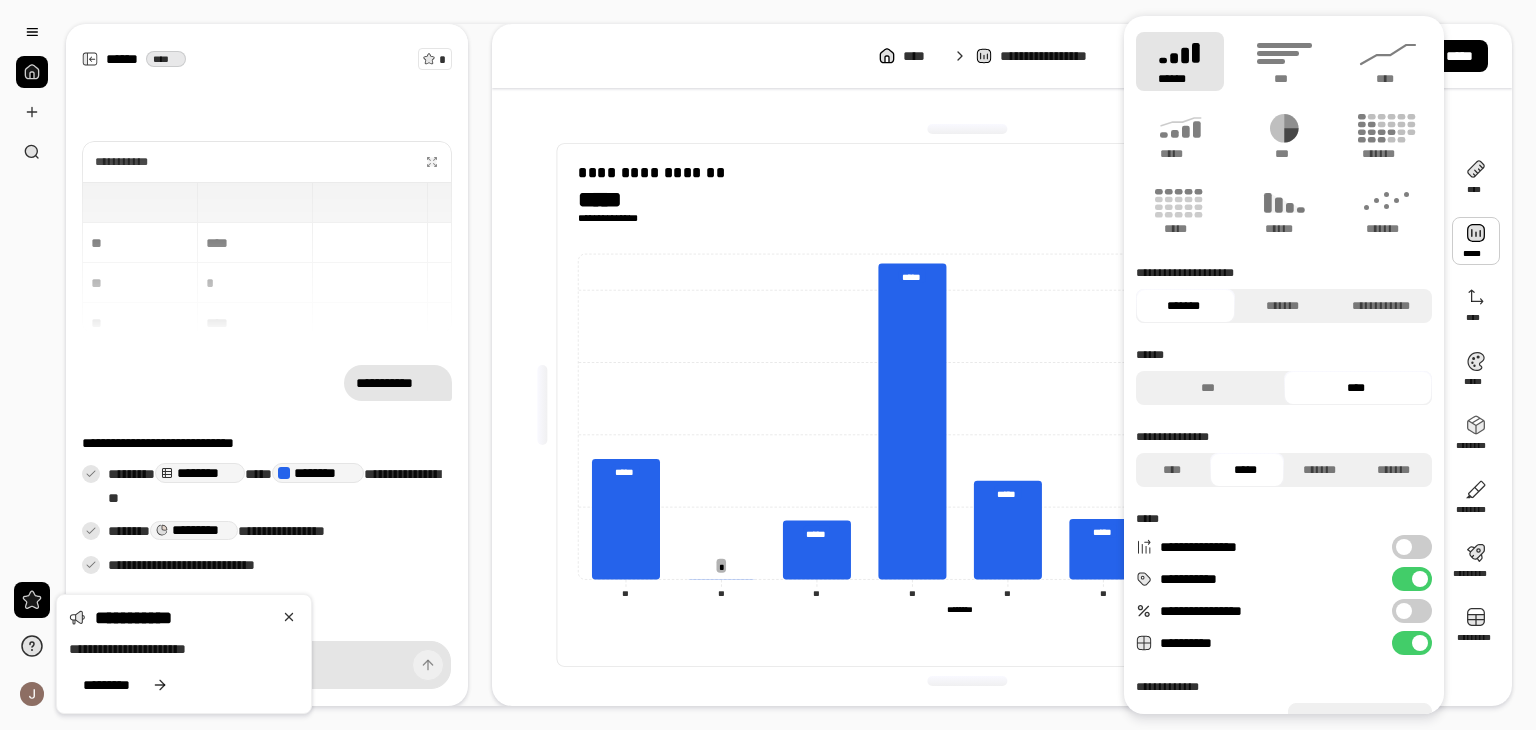 click at bounding box center [1404, 547] 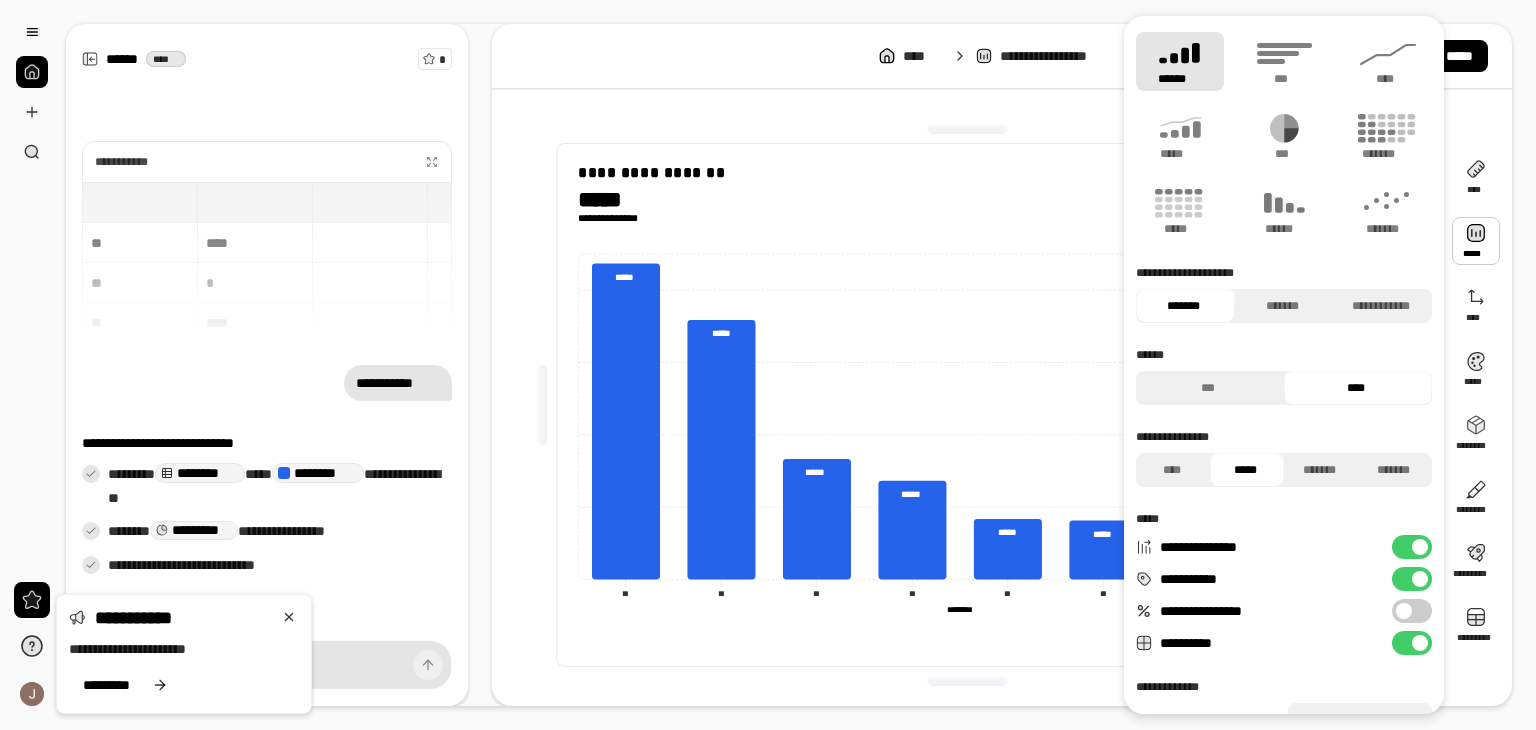 click on "**********" at bounding box center (1412, 547) 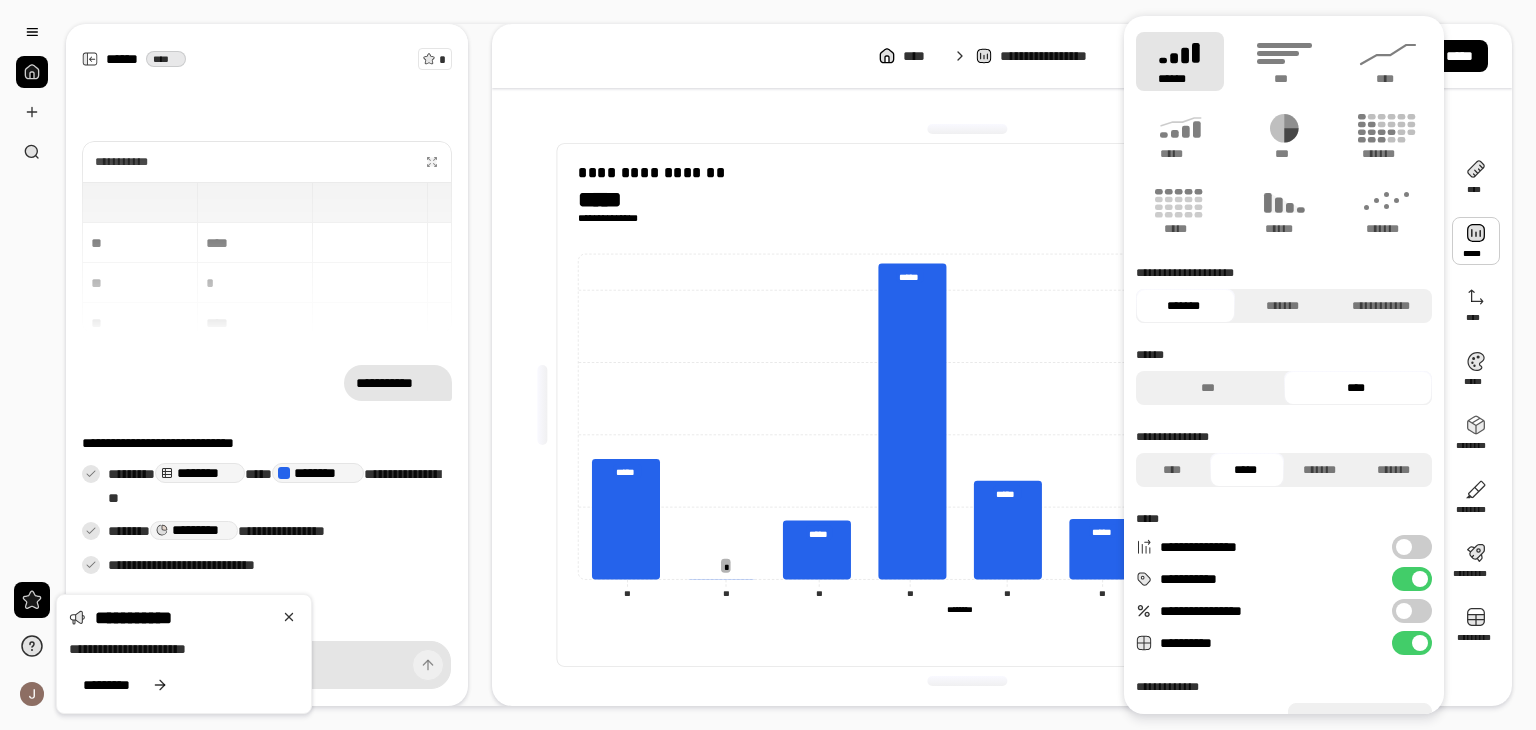 click at bounding box center [1404, 547] 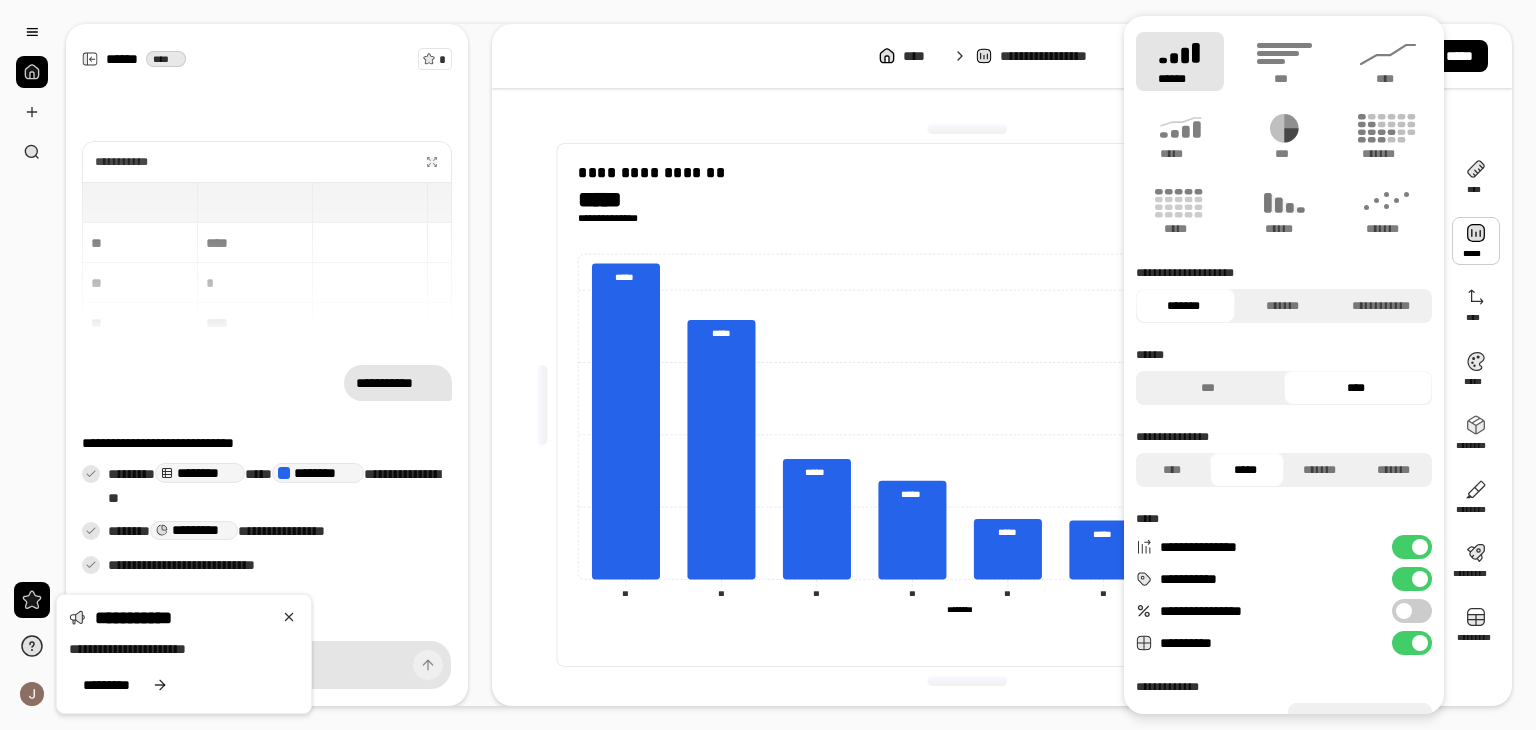 click at bounding box center (968, 129) 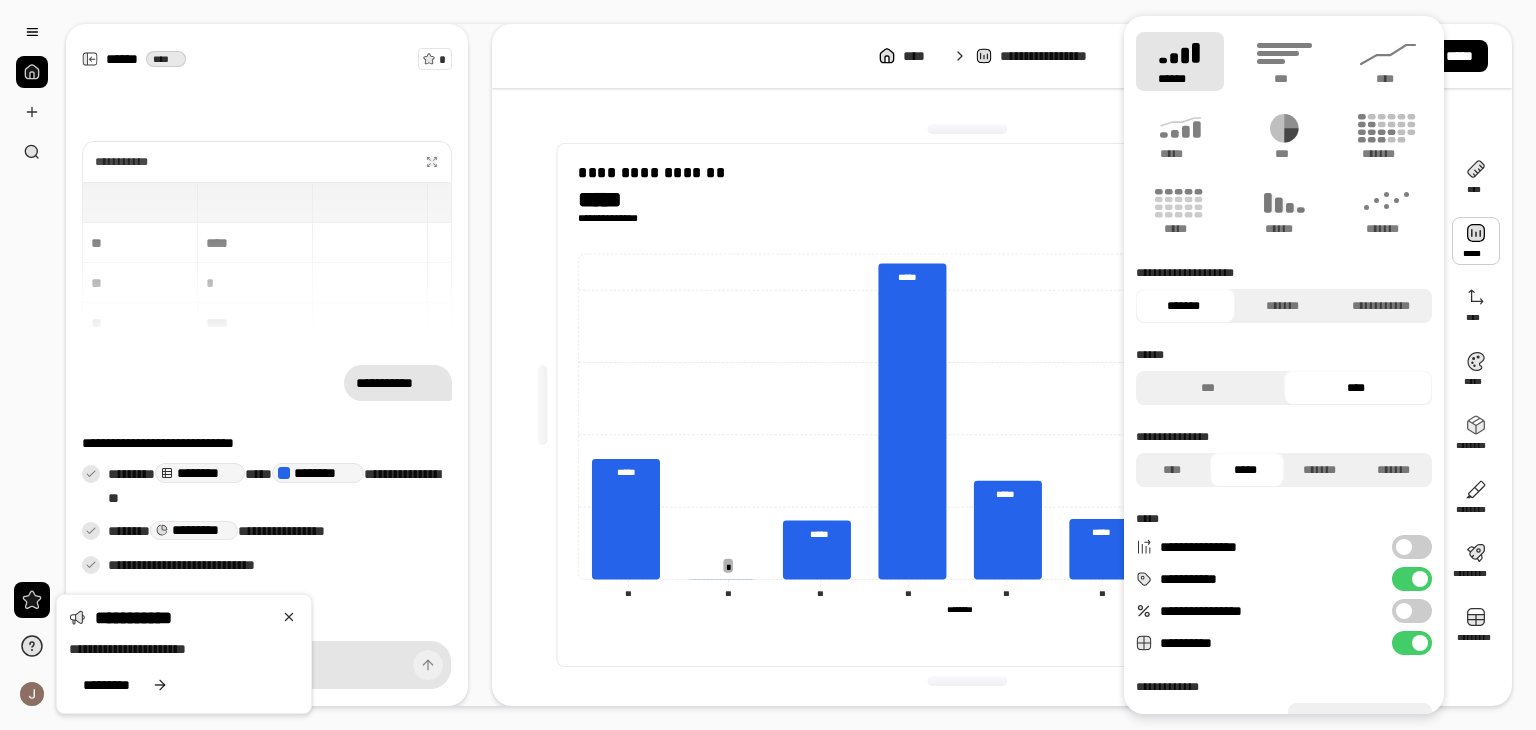 click at bounding box center [1404, 547] 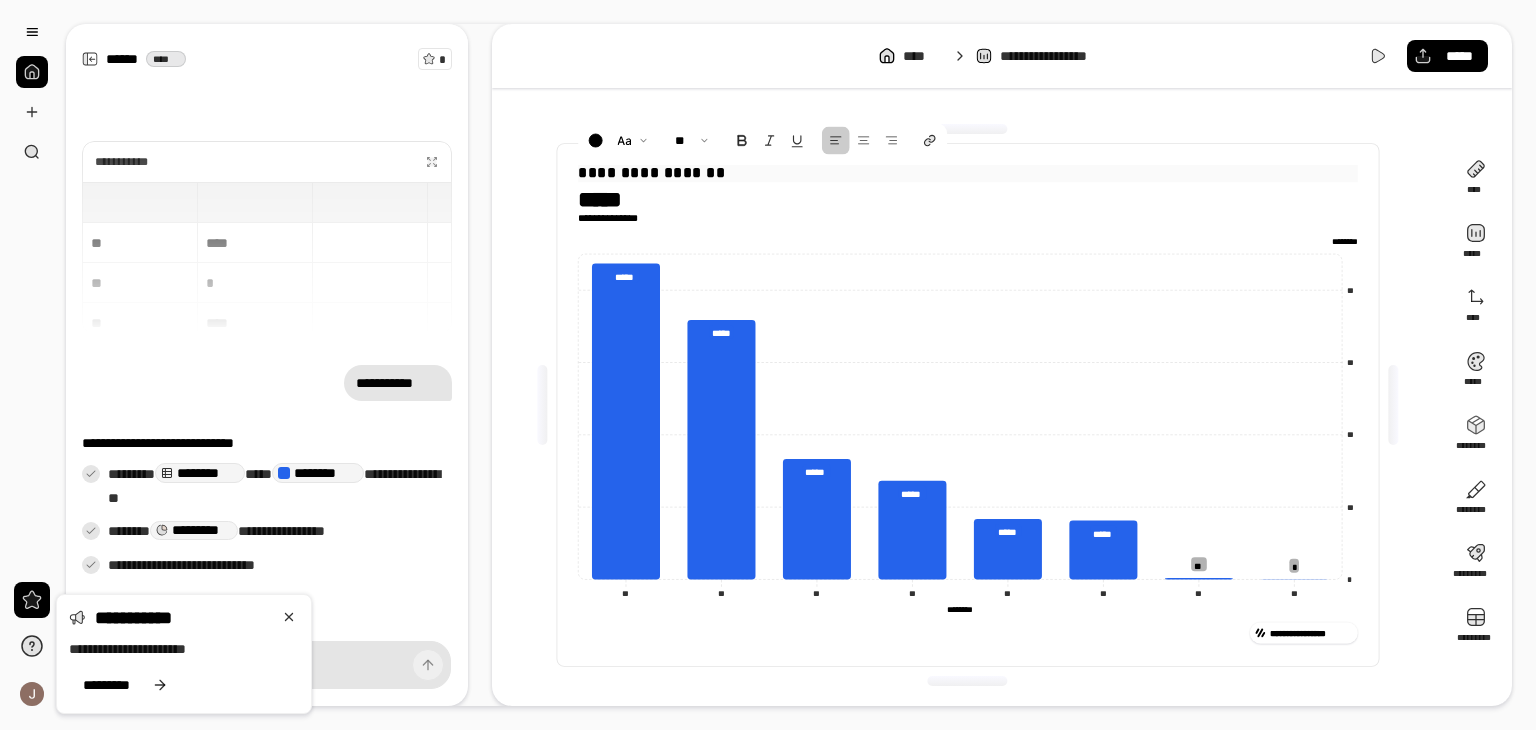 click on "**********" at bounding box center [968, 173] 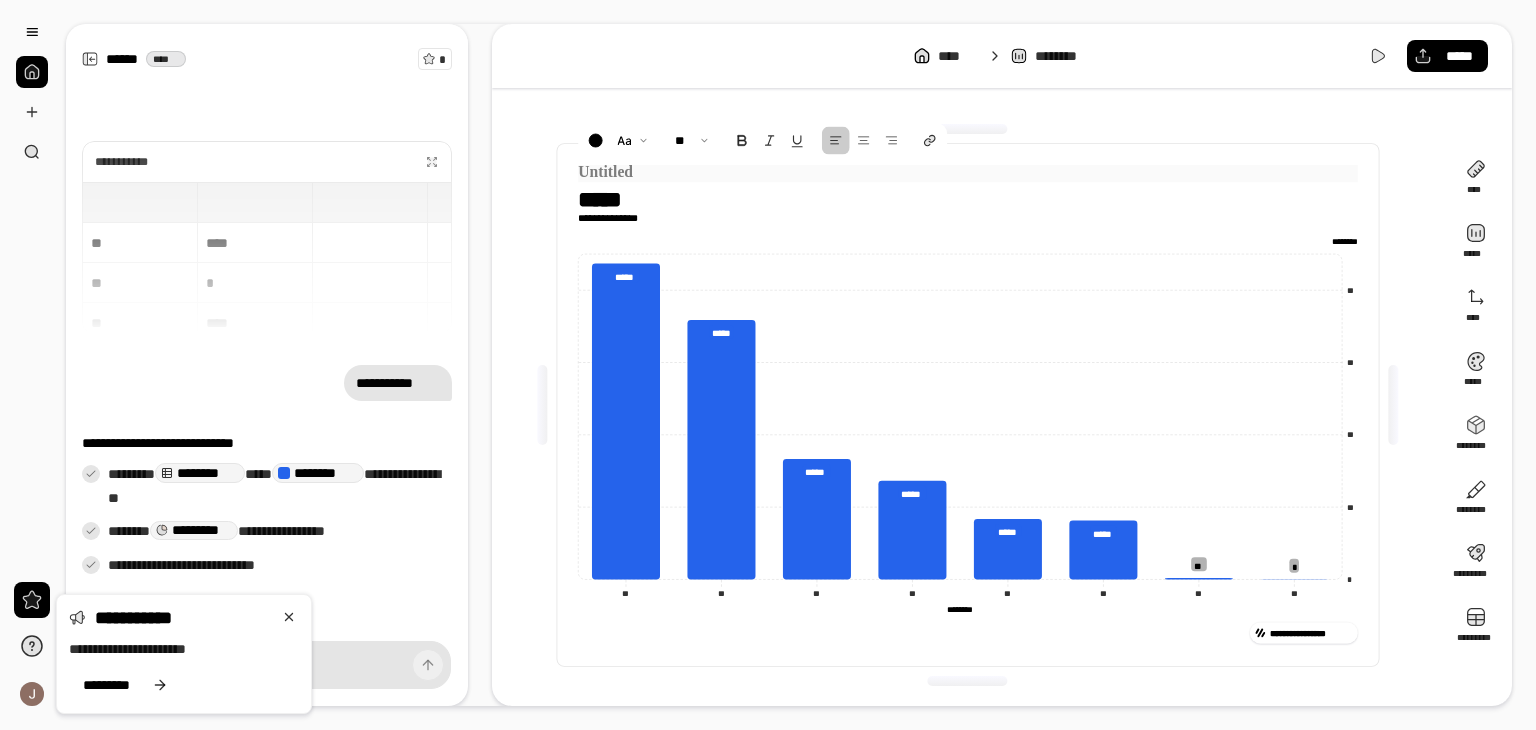 type 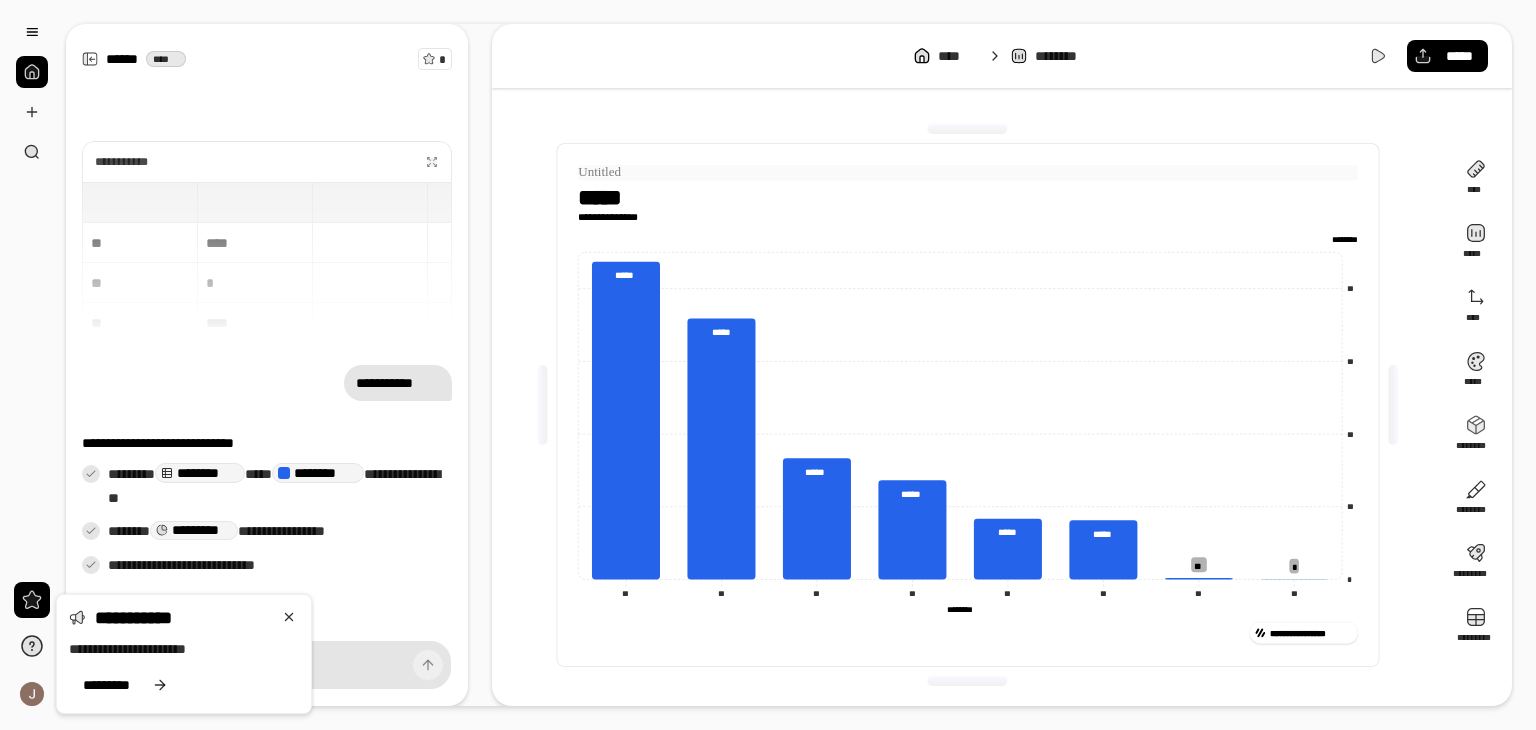 click at bounding box center (968, 173) 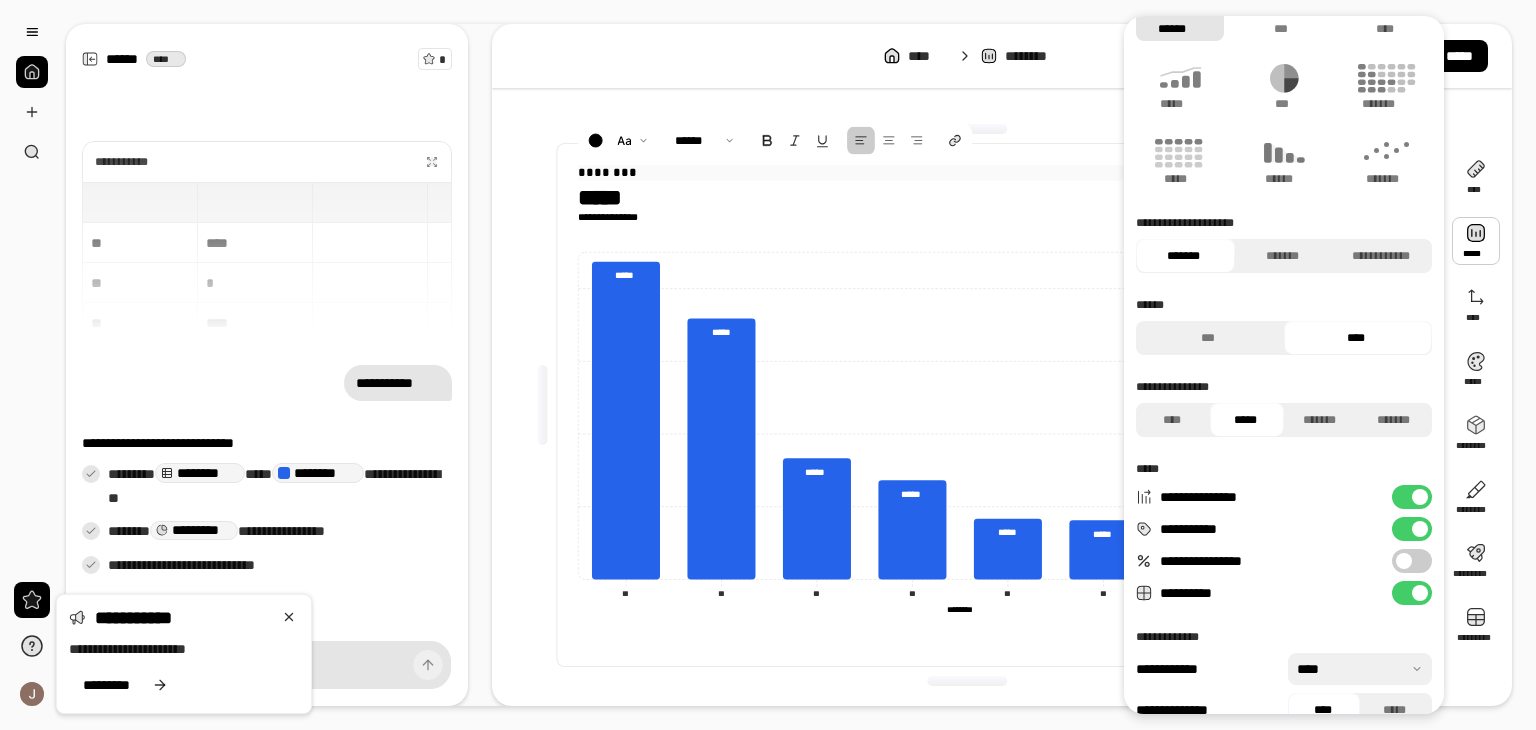 scroll, scrollTop: 78, scrollLeft: 0, axis: vertical 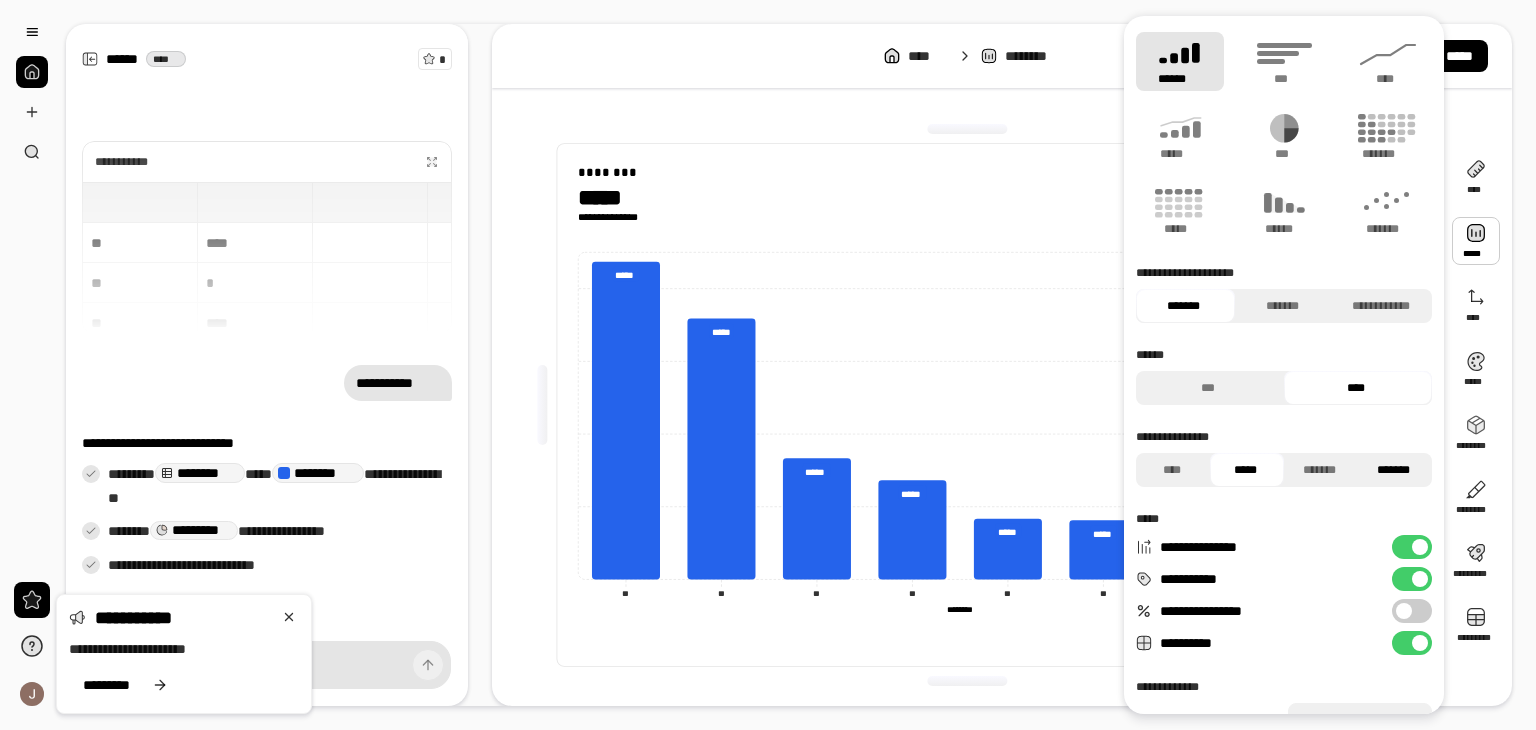 click on "*******" at bounding box center (1394, 470) 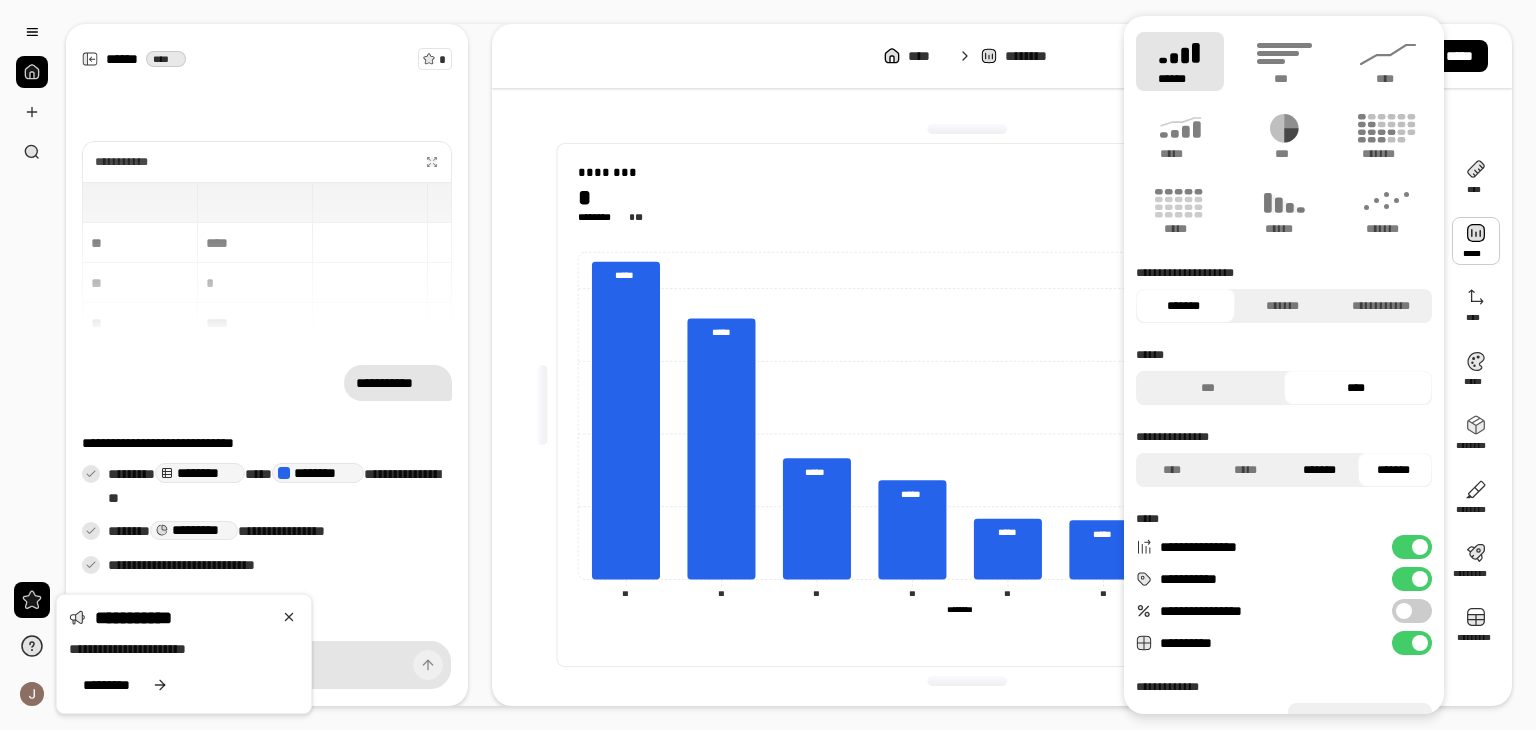 click on "*******" at bounding box center (1320, 470) 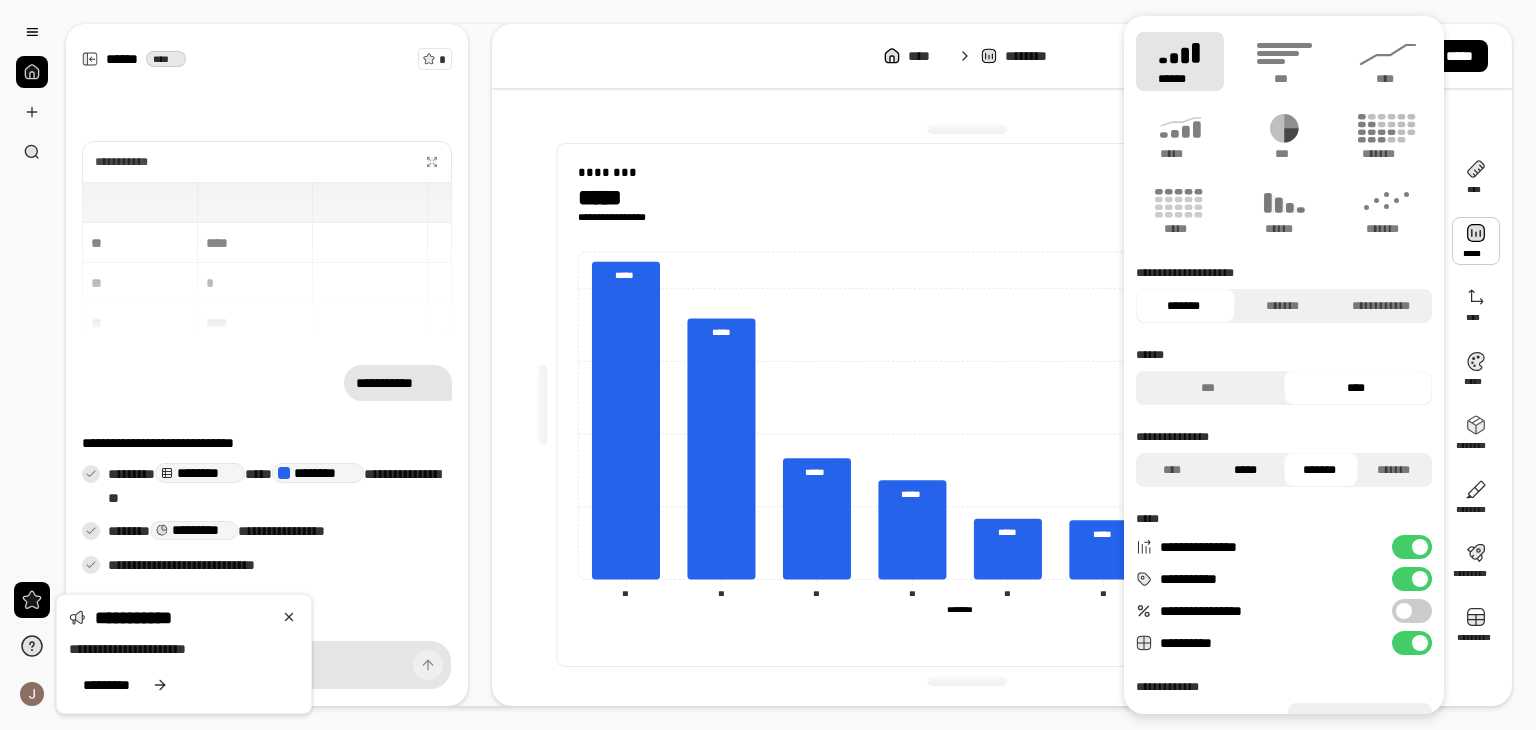 click on "*****" at bounding box center (1246, 470) 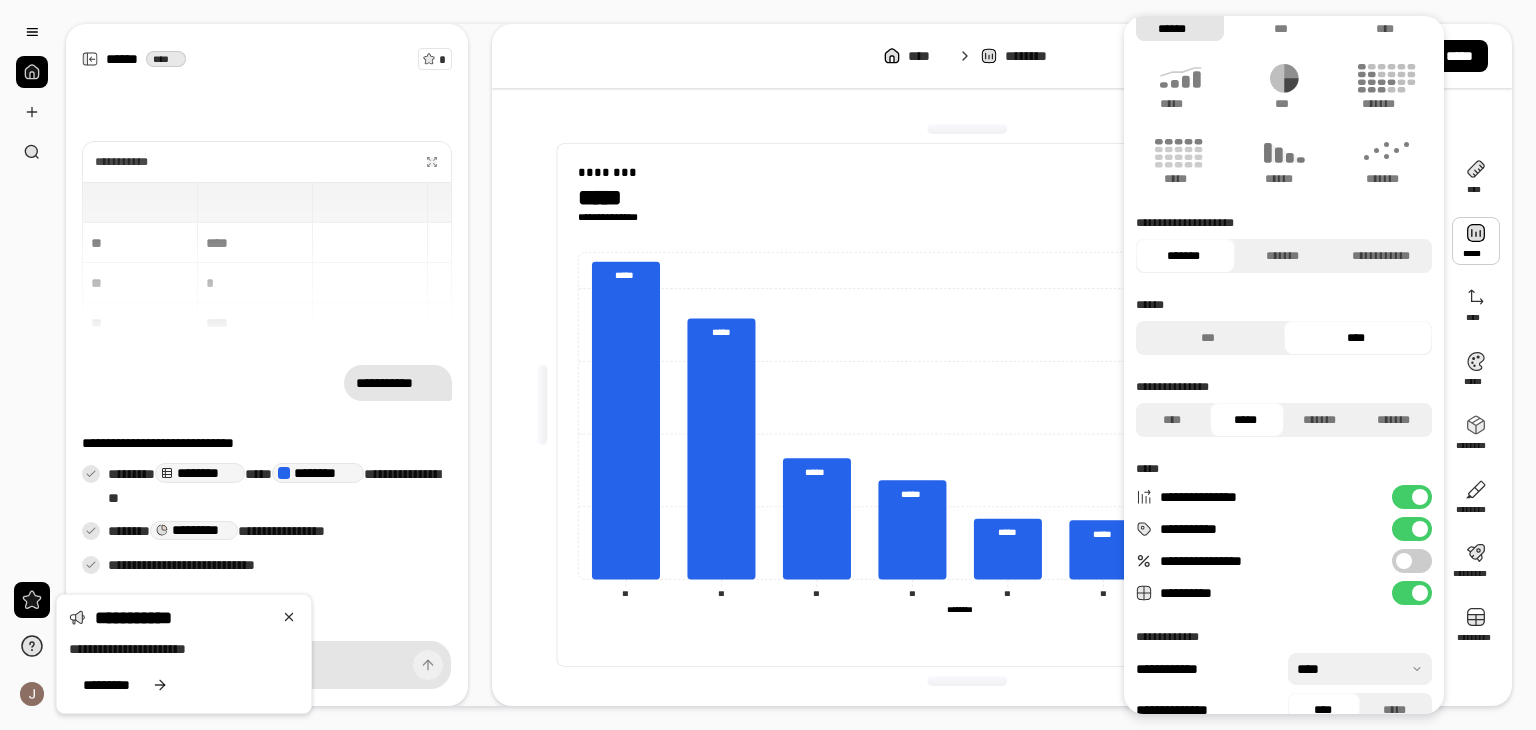 scroll, scrollTop: 78, scrollLeft: 0, axis: vertical 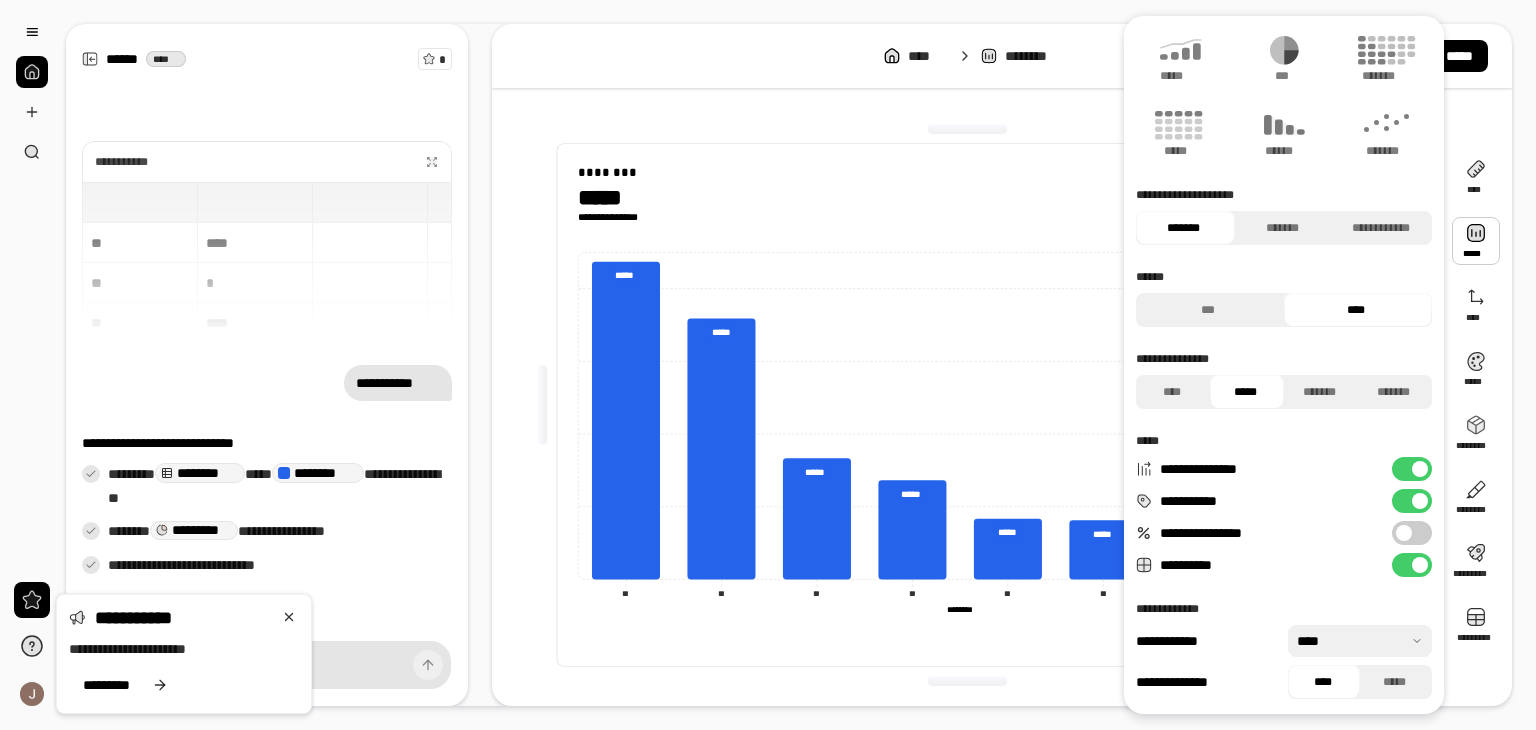 click at bounding box center (1360, 641) 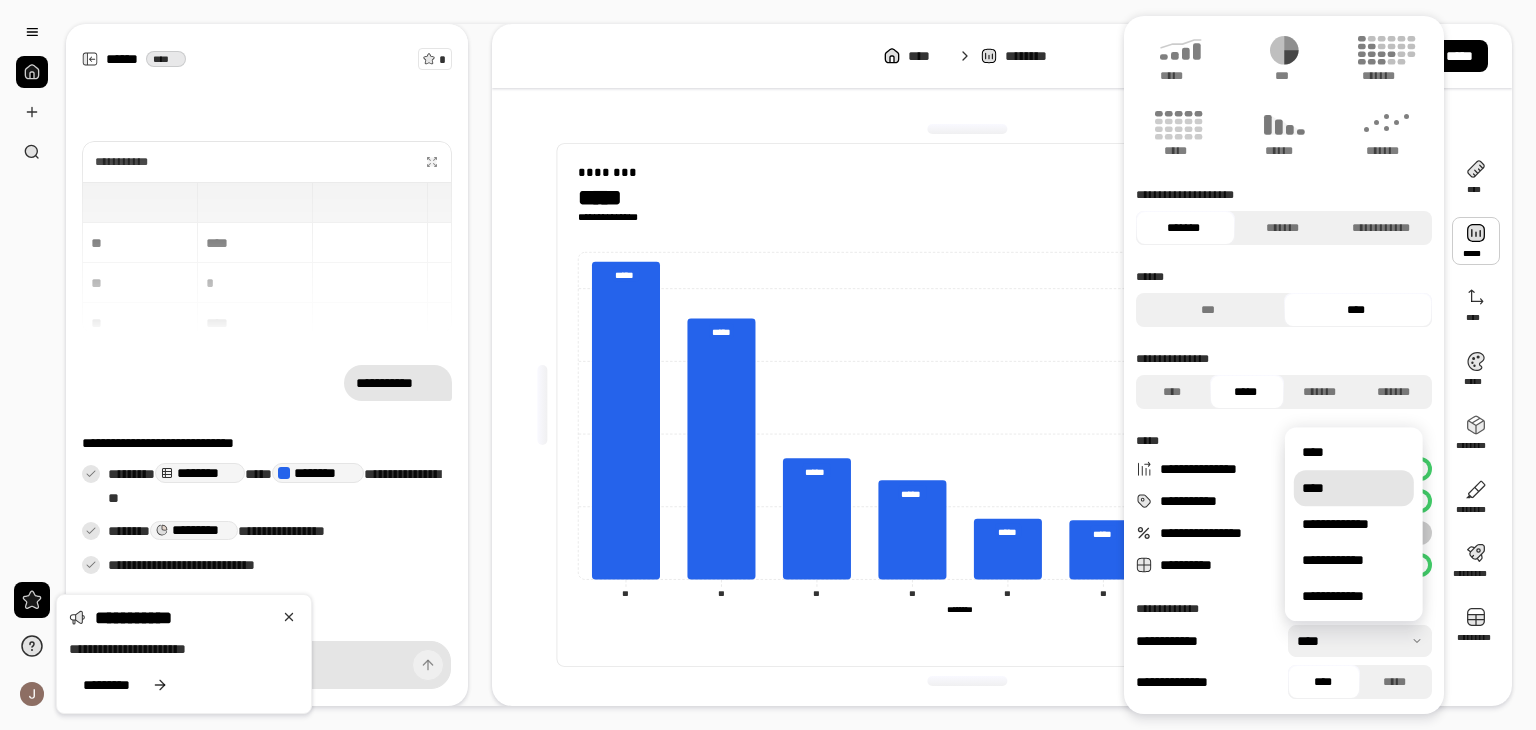 click on "****" at bounding box center [1354, 489] 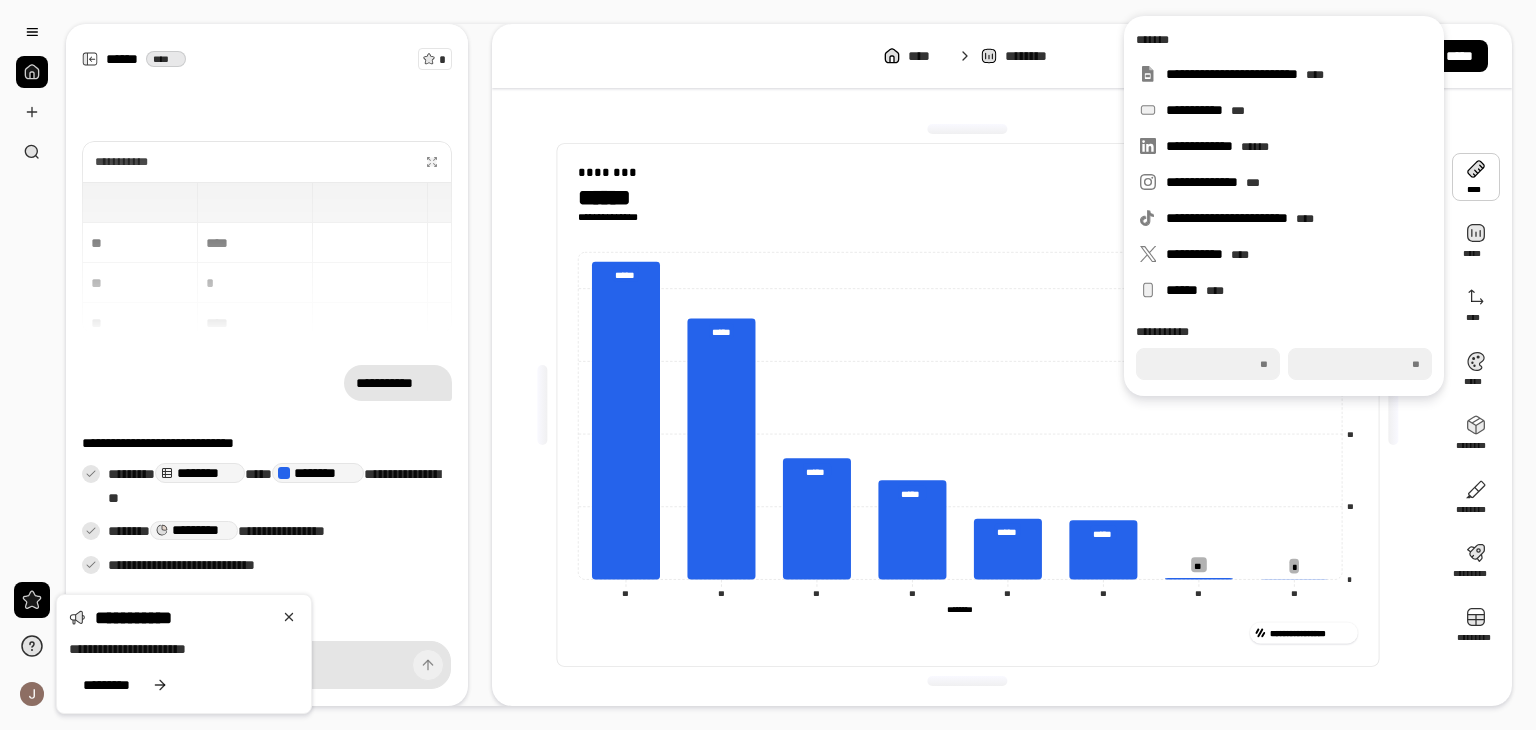 click at bounding box center (1476, 177) 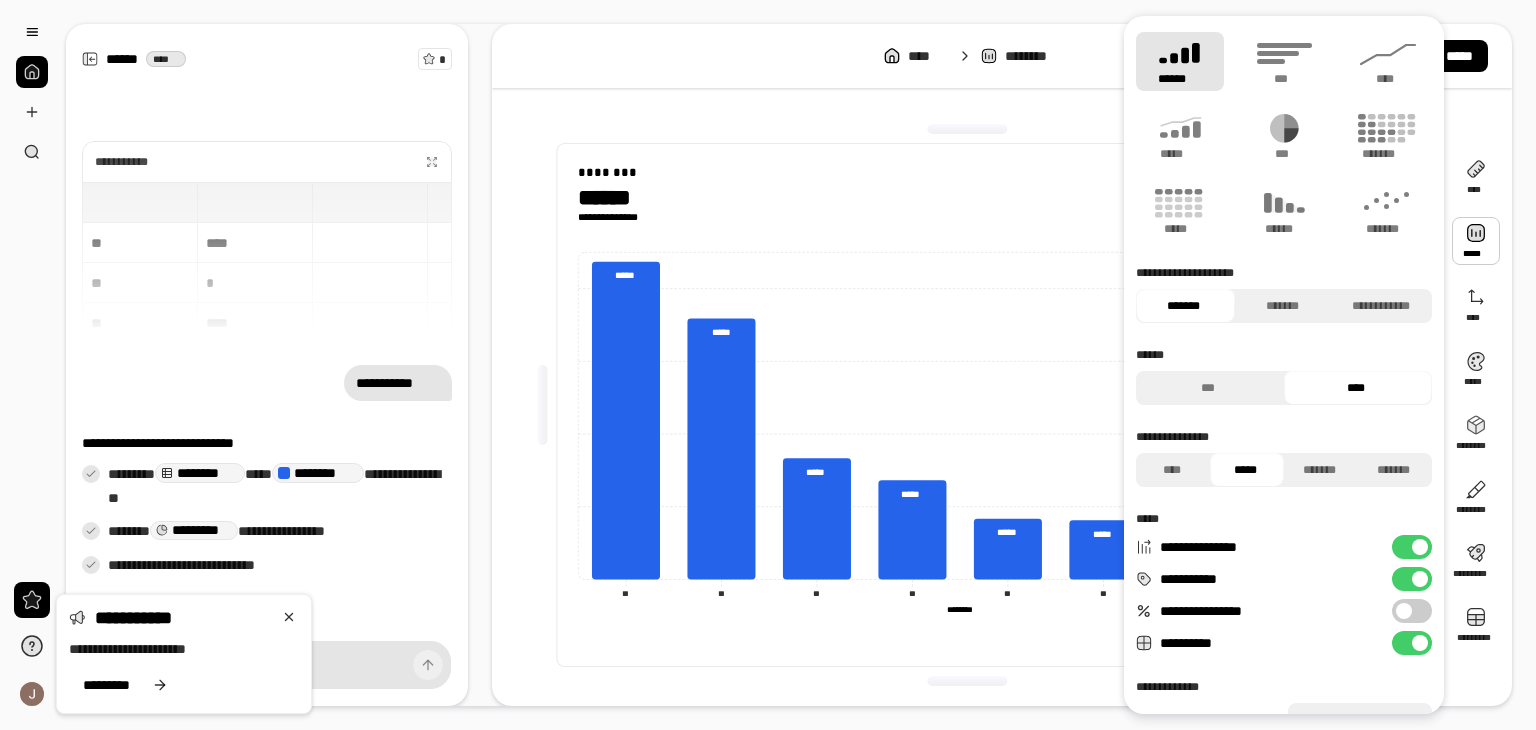 click at bounding box center (1476, 241) 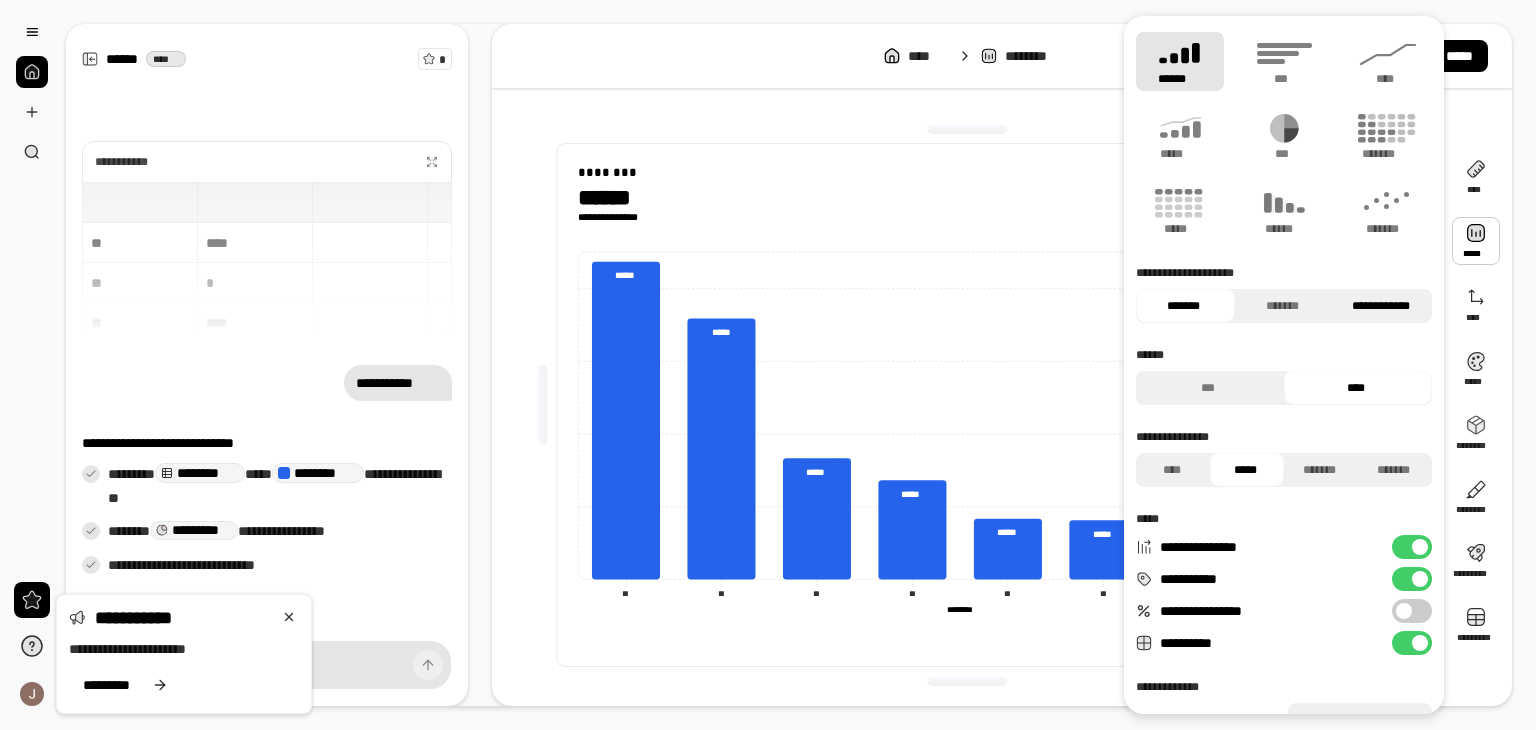 click on "**********" at bounding box center [1381, 306] 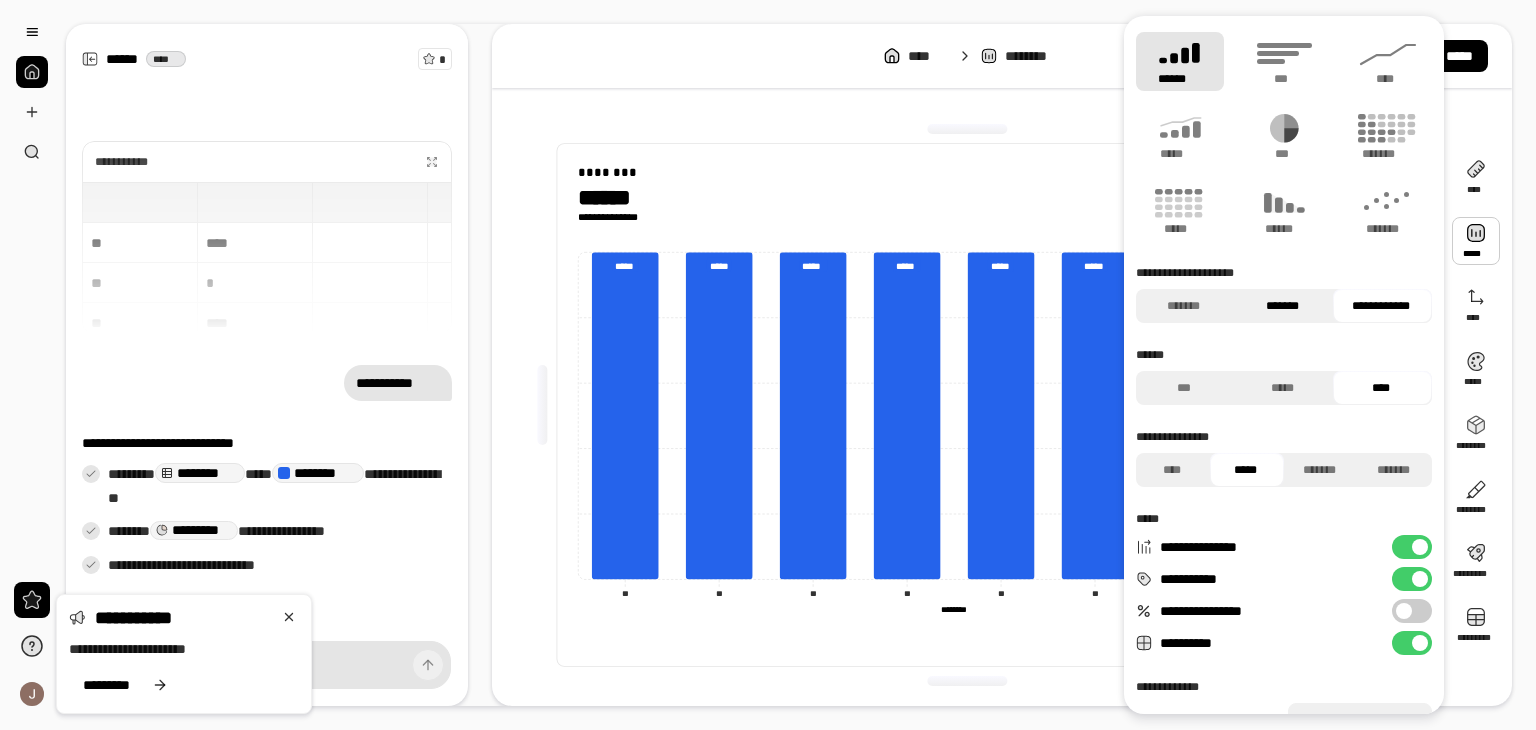 click on "*******" at bounding box center (1283, 306) 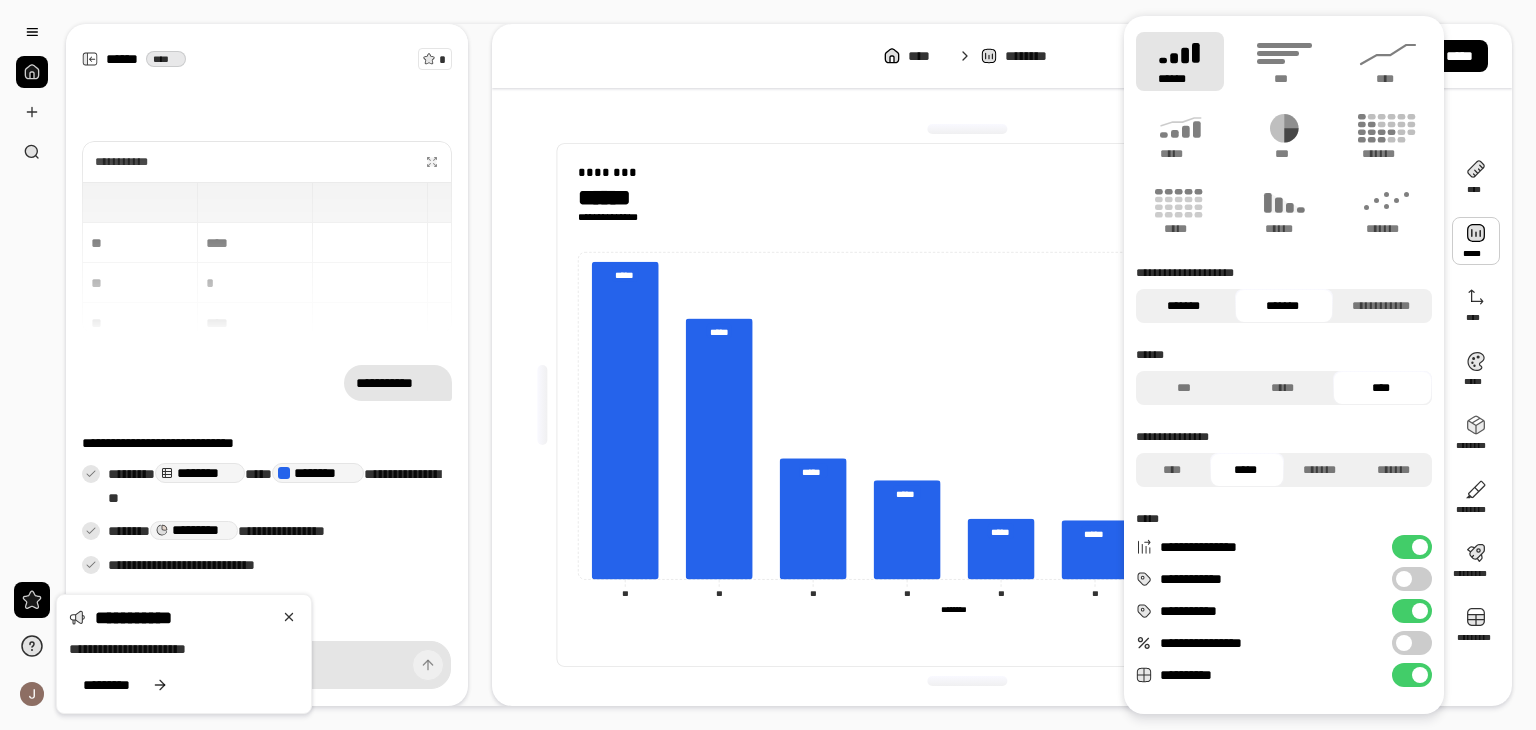 click on "*******" at bounding box center [1184, 306] 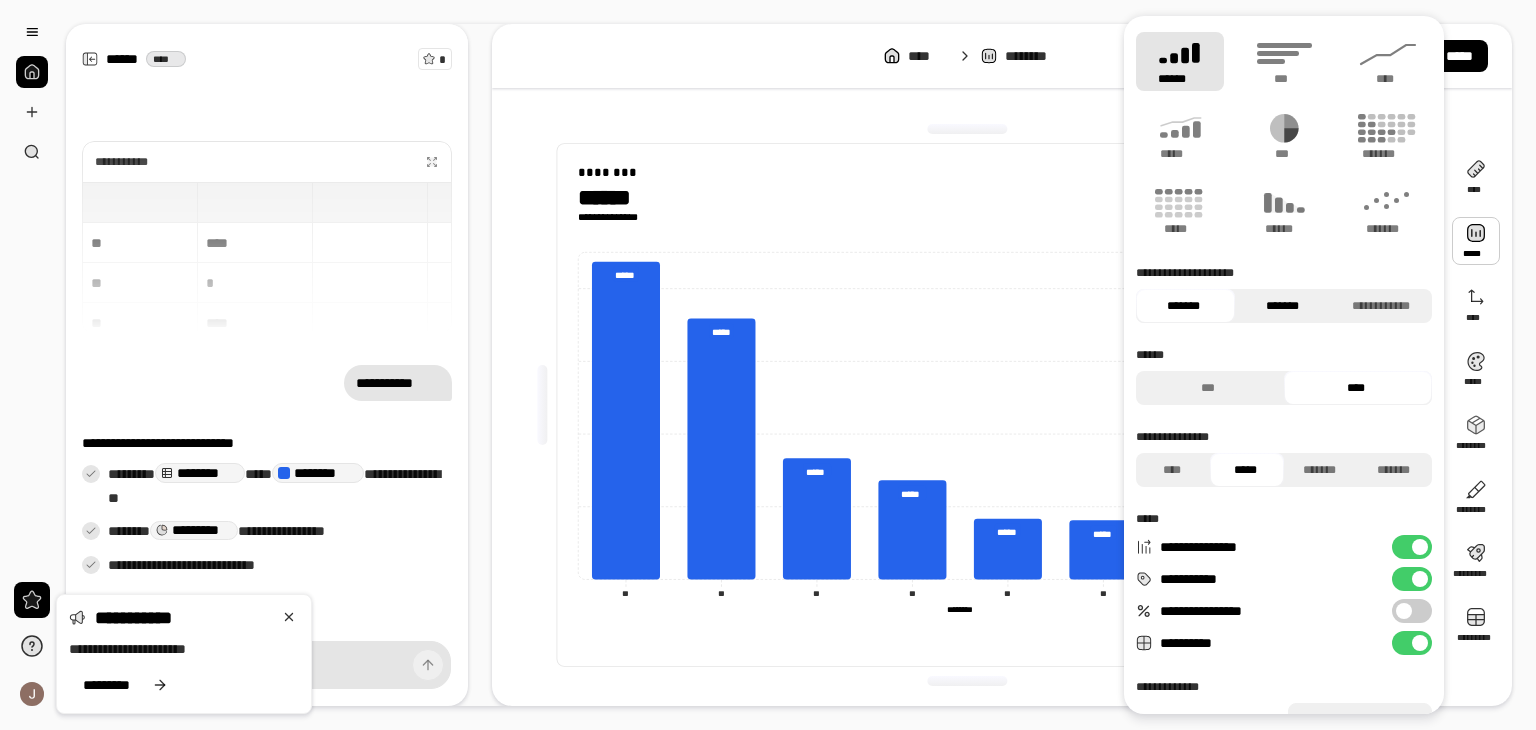 click on "*******" at bounding box center [1283, 306] 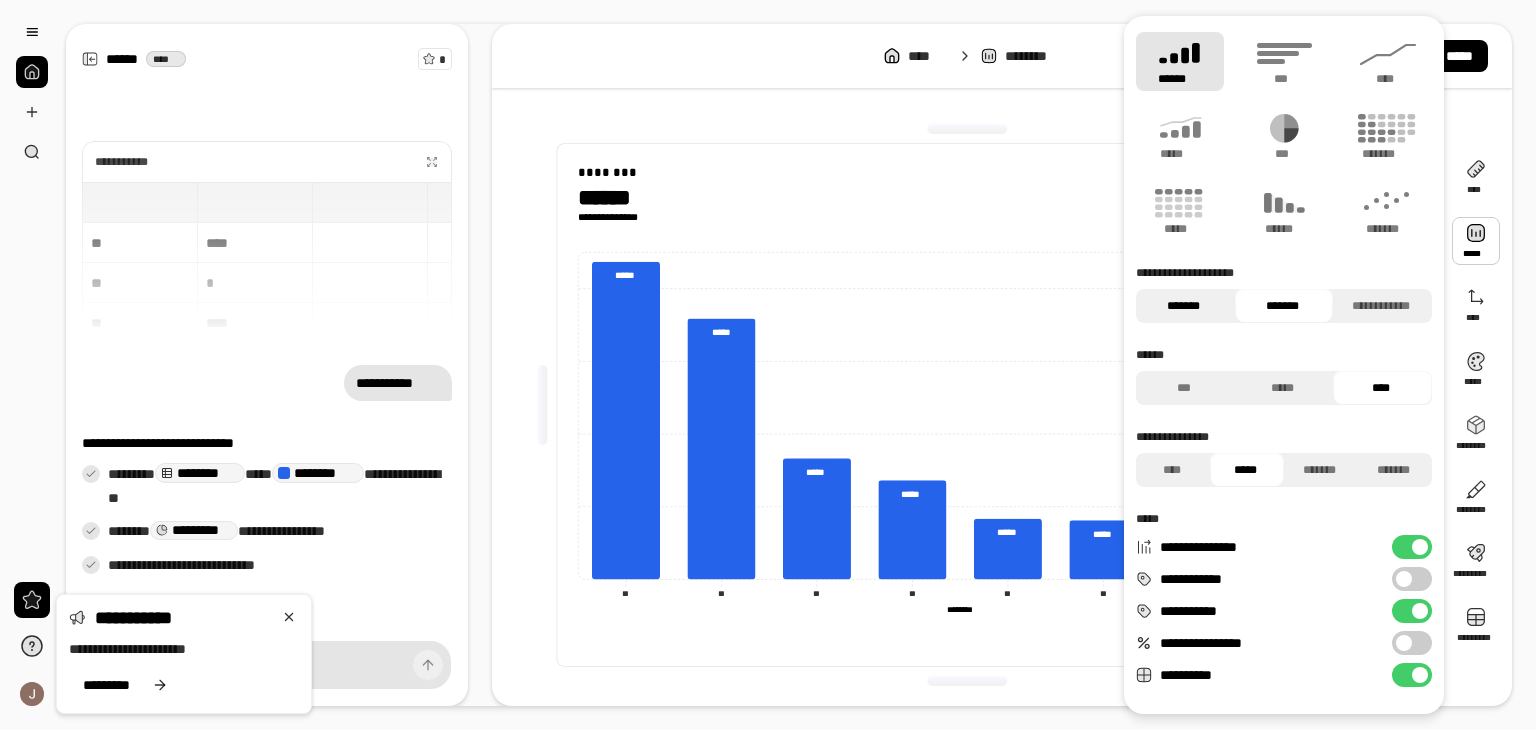 click on "*******" at bounding box center (1184, 306) 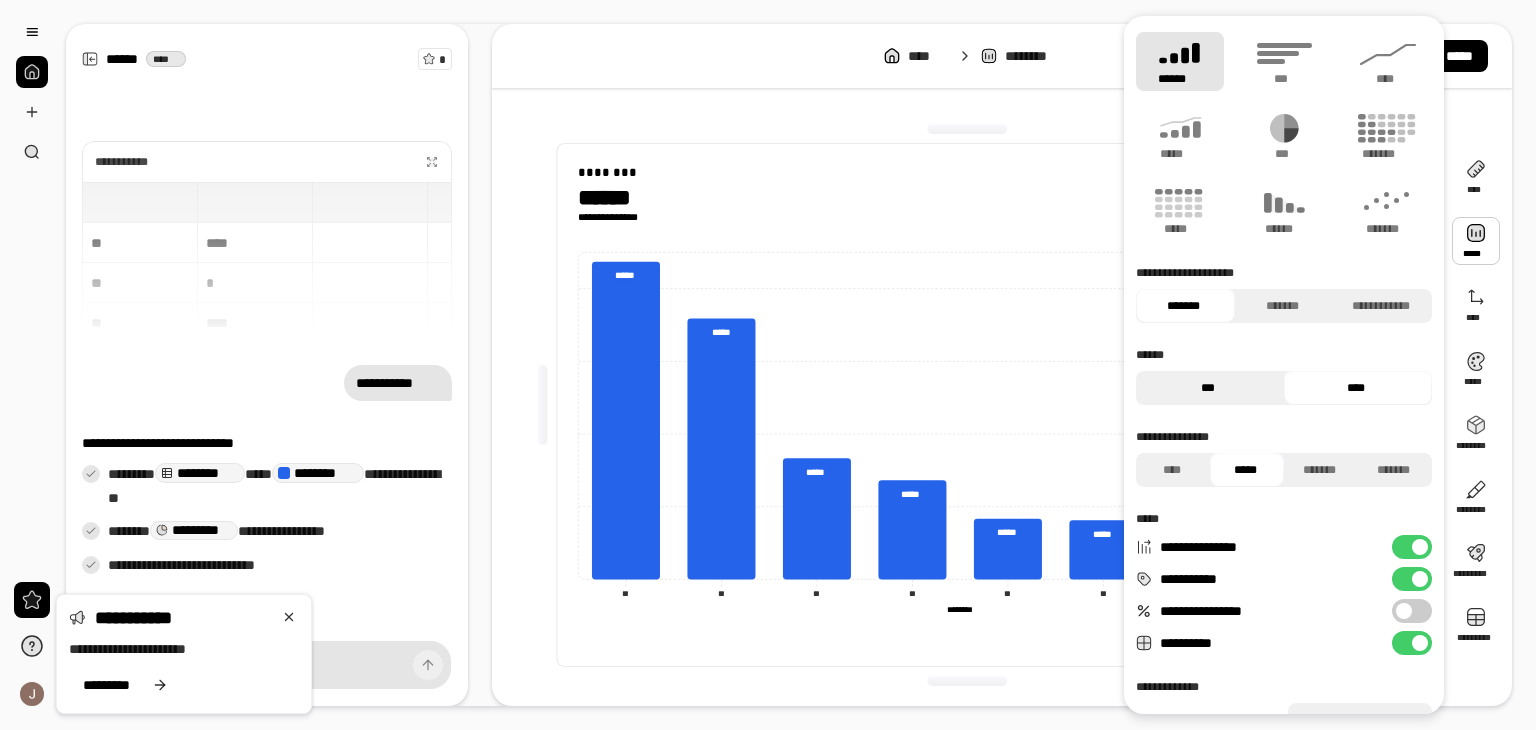 scroll, scrollTop: 78, scrollLeft: 0, axis: vertical 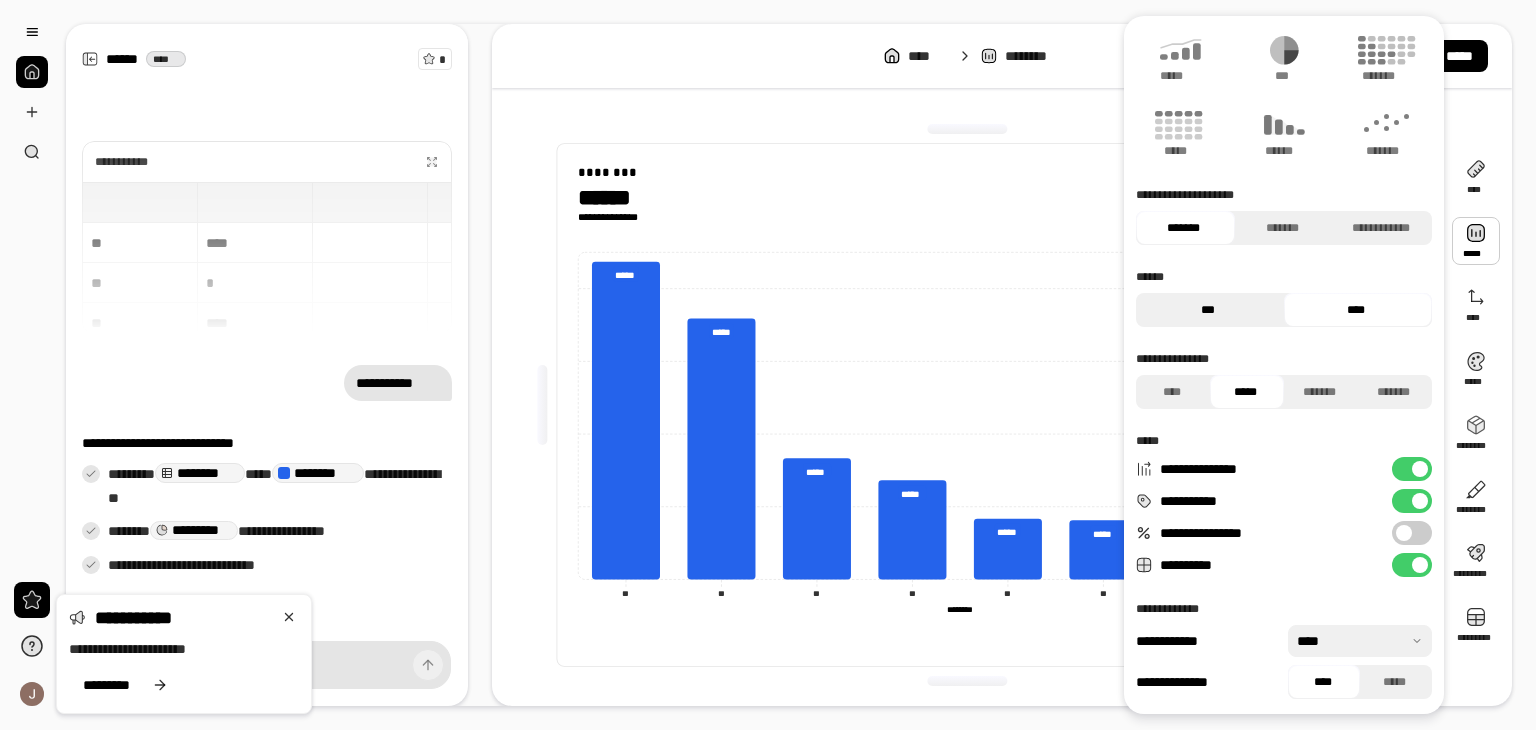 click on "***" at bounding box center [1208, 310] 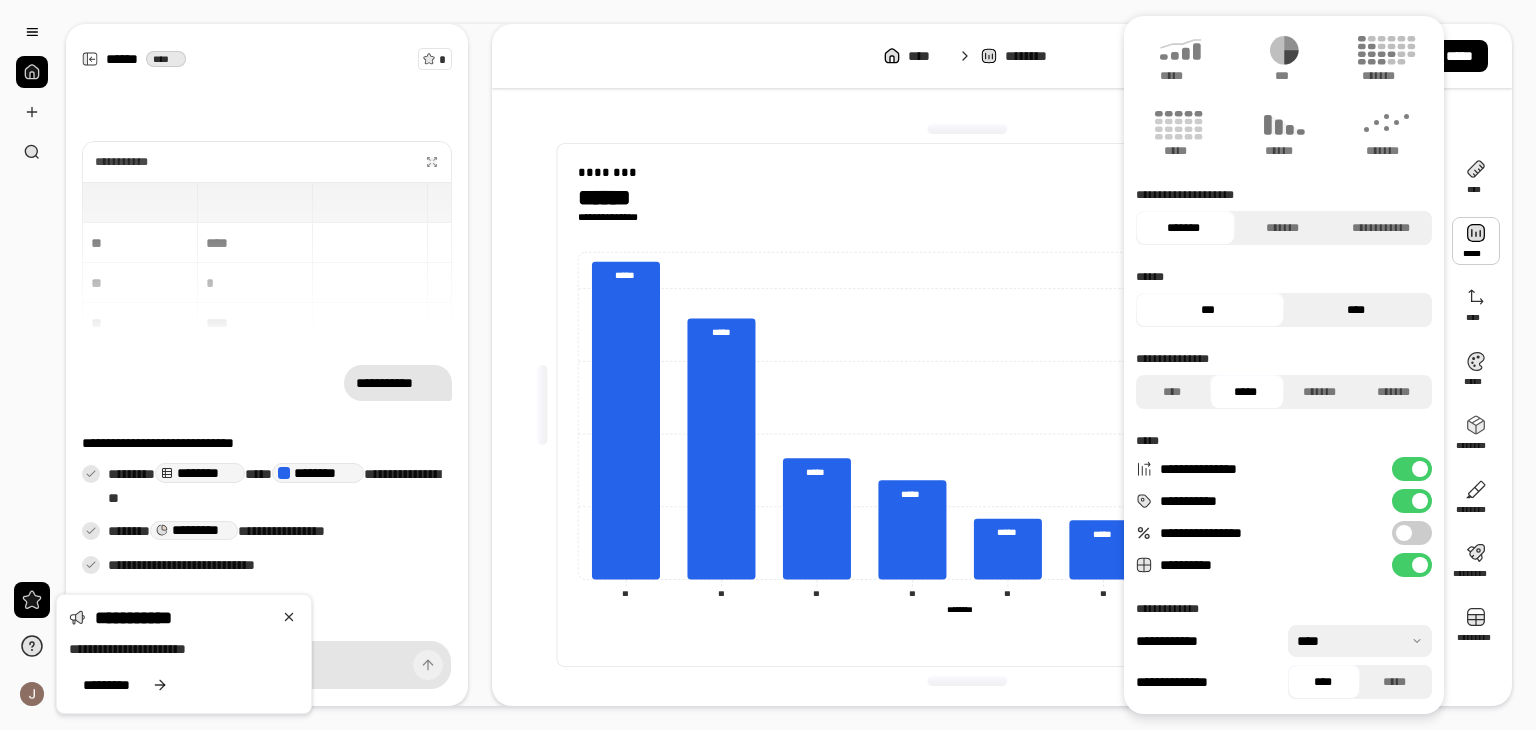 click on "****" at bounding box center [1356, 310] 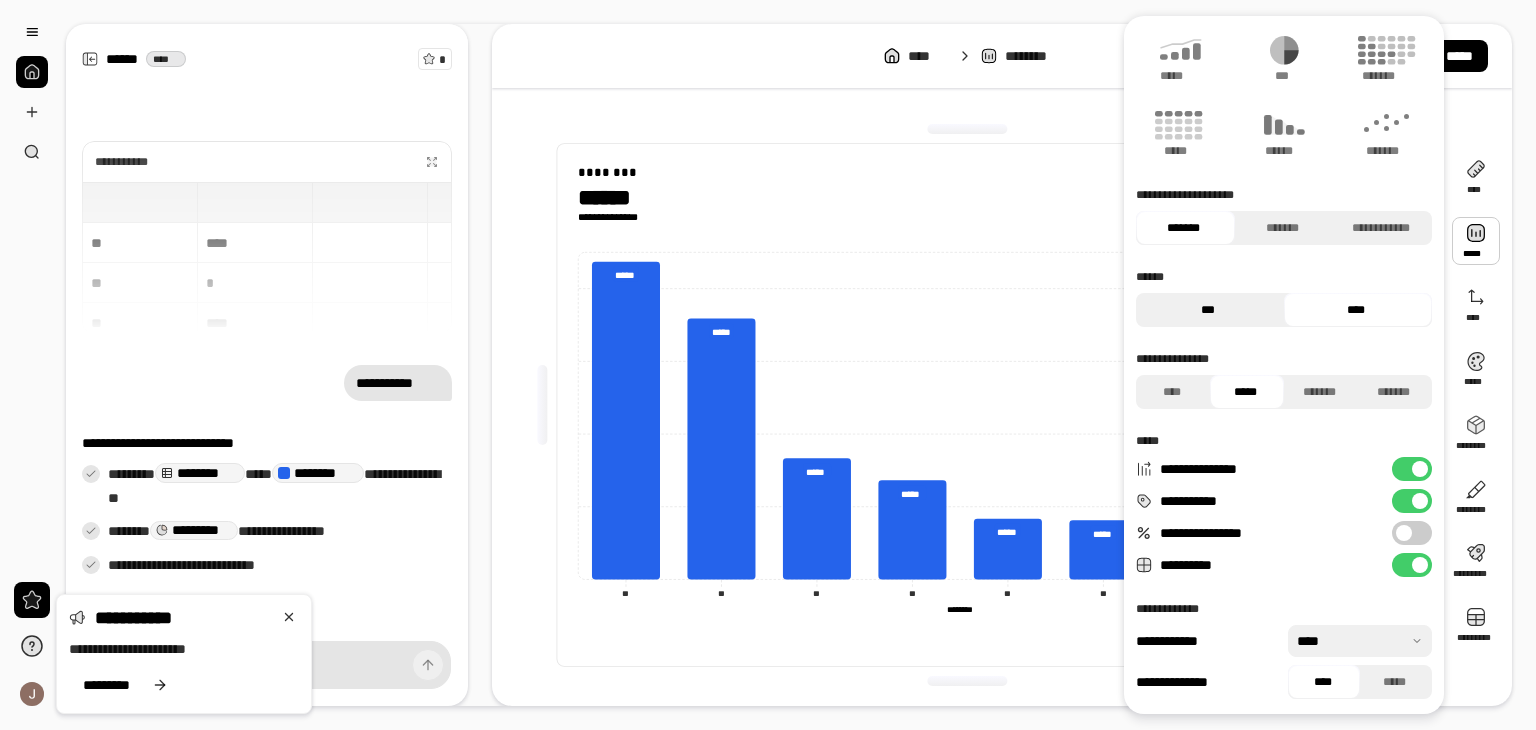 click on "***" at bounding box center [1208, 310] 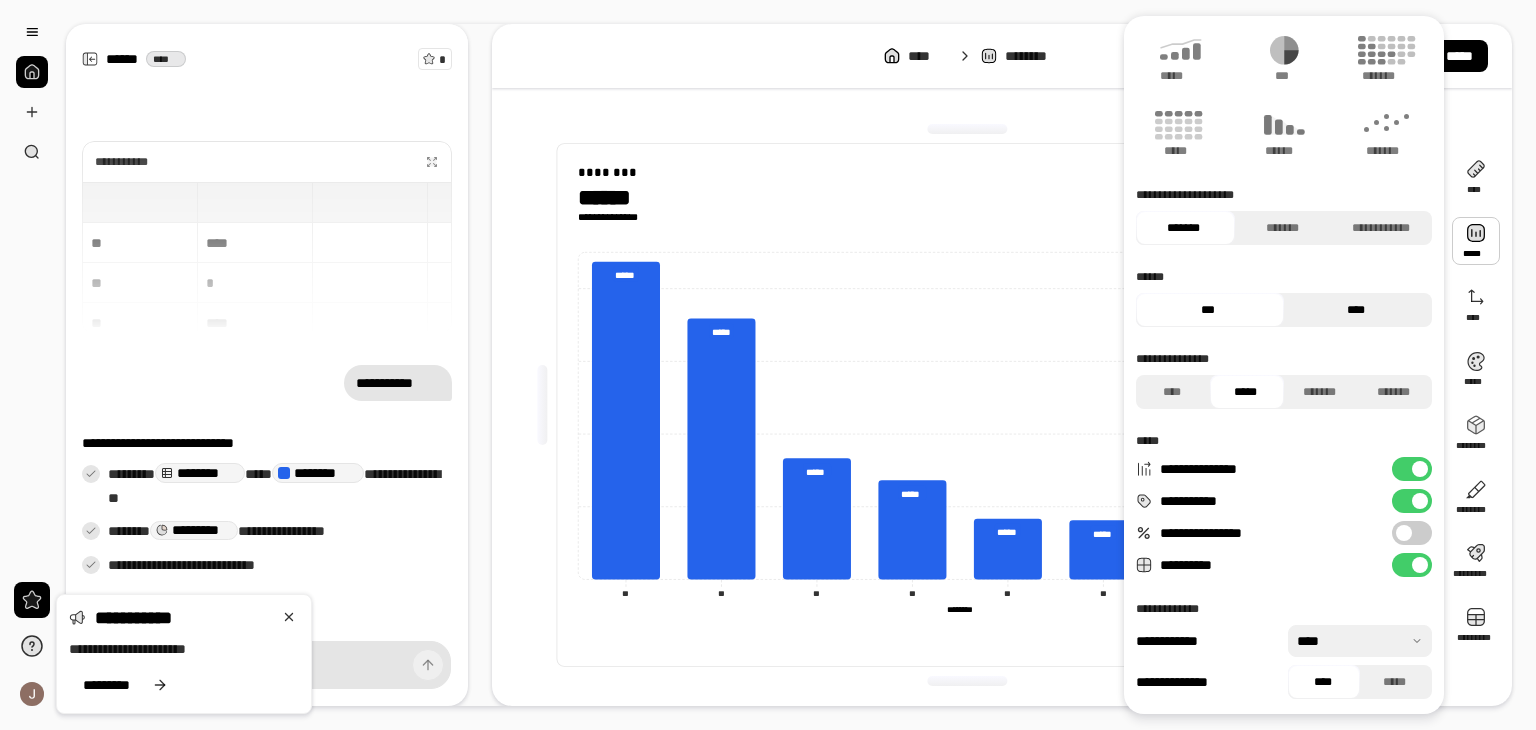 click on "****" at bounding box center (1356, 310) 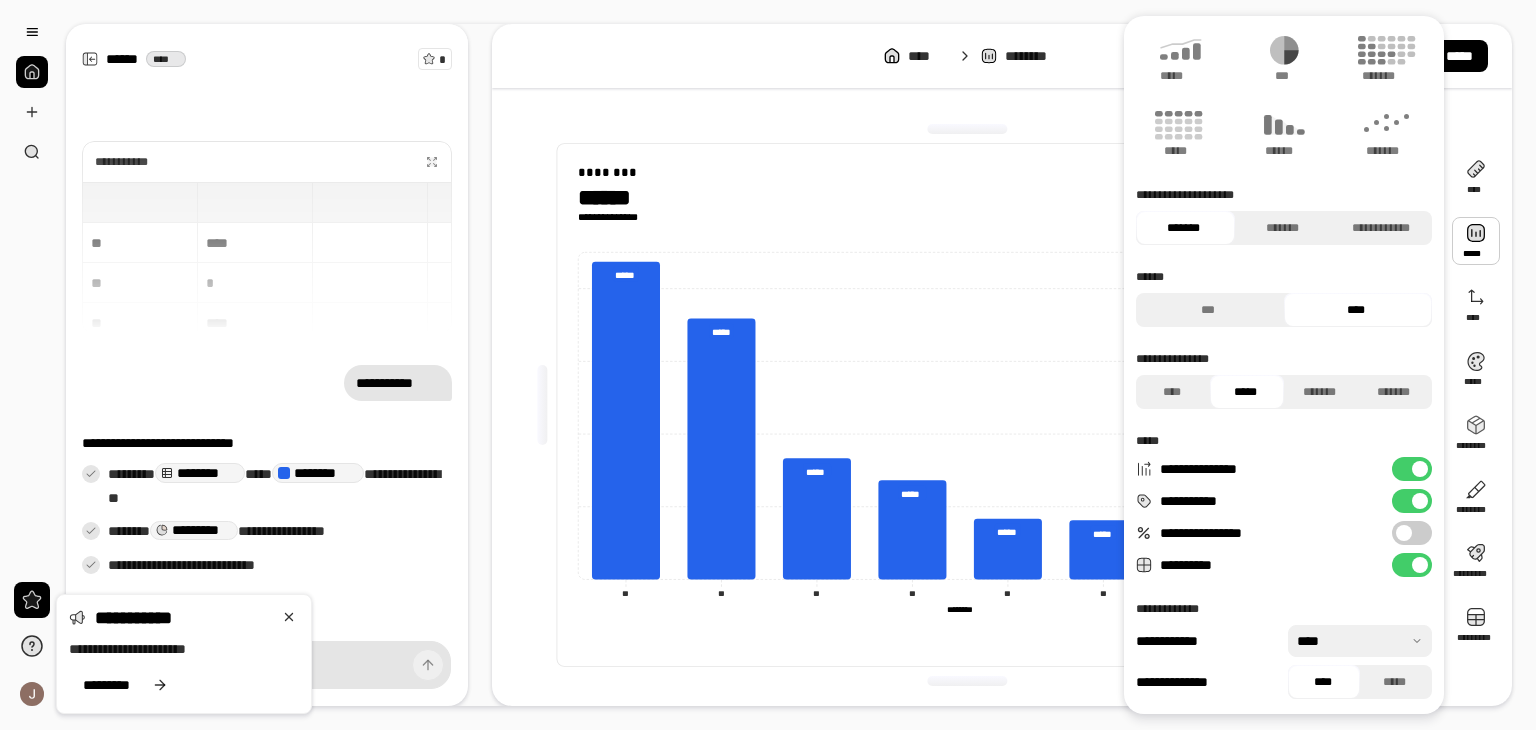 click at bounding box center [1360, 641] 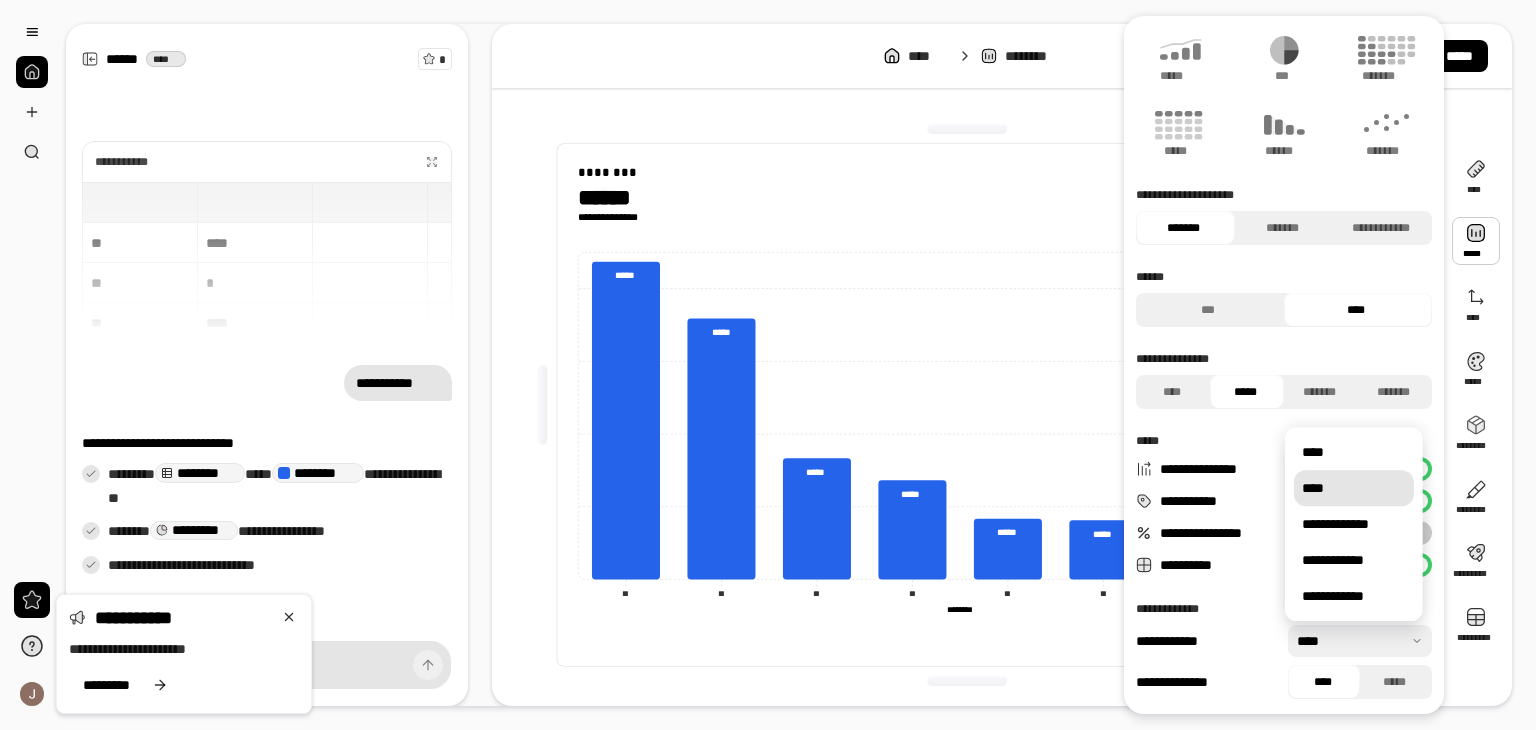 click on "****" at bounding box center [1354, 489] 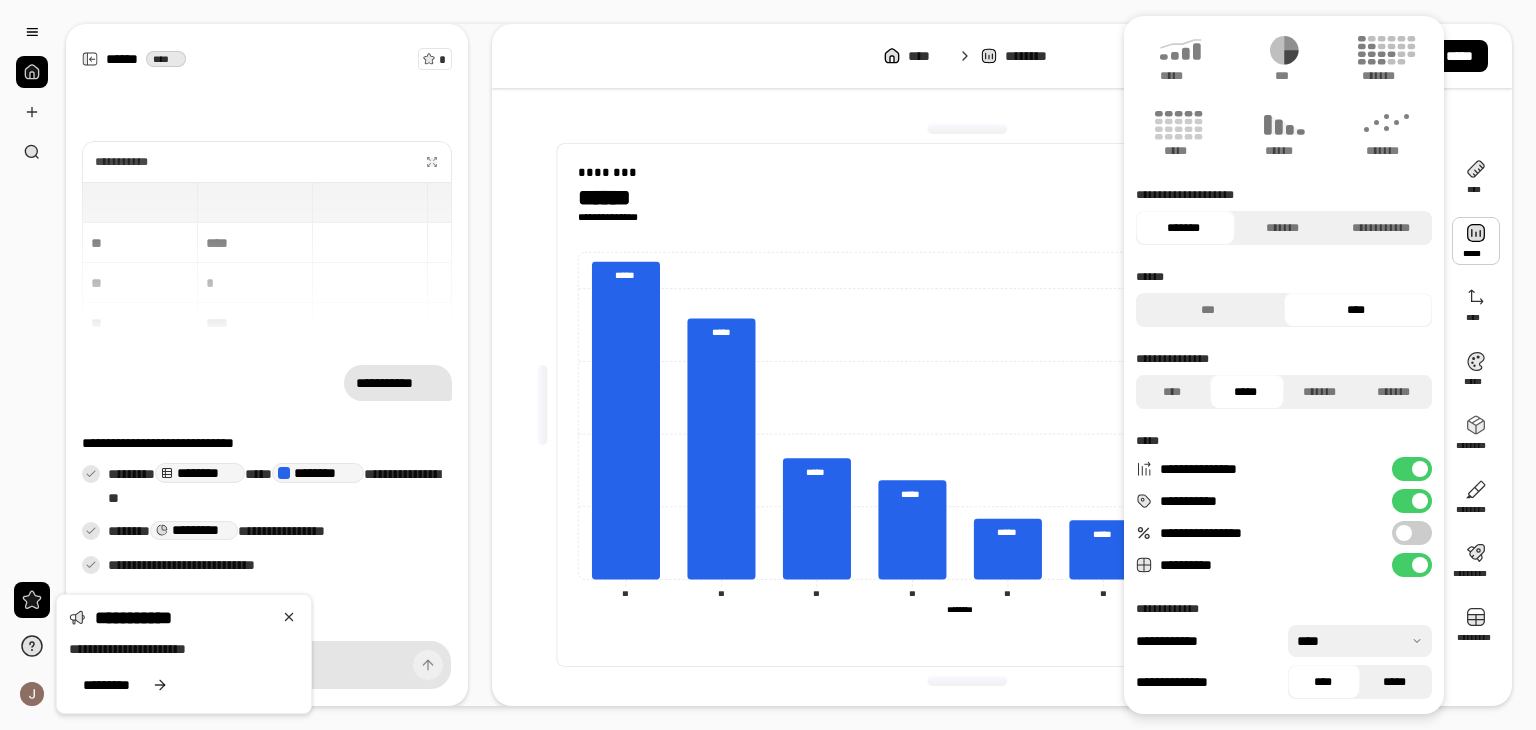 click on "*****" at bounding box center (1395, 682) 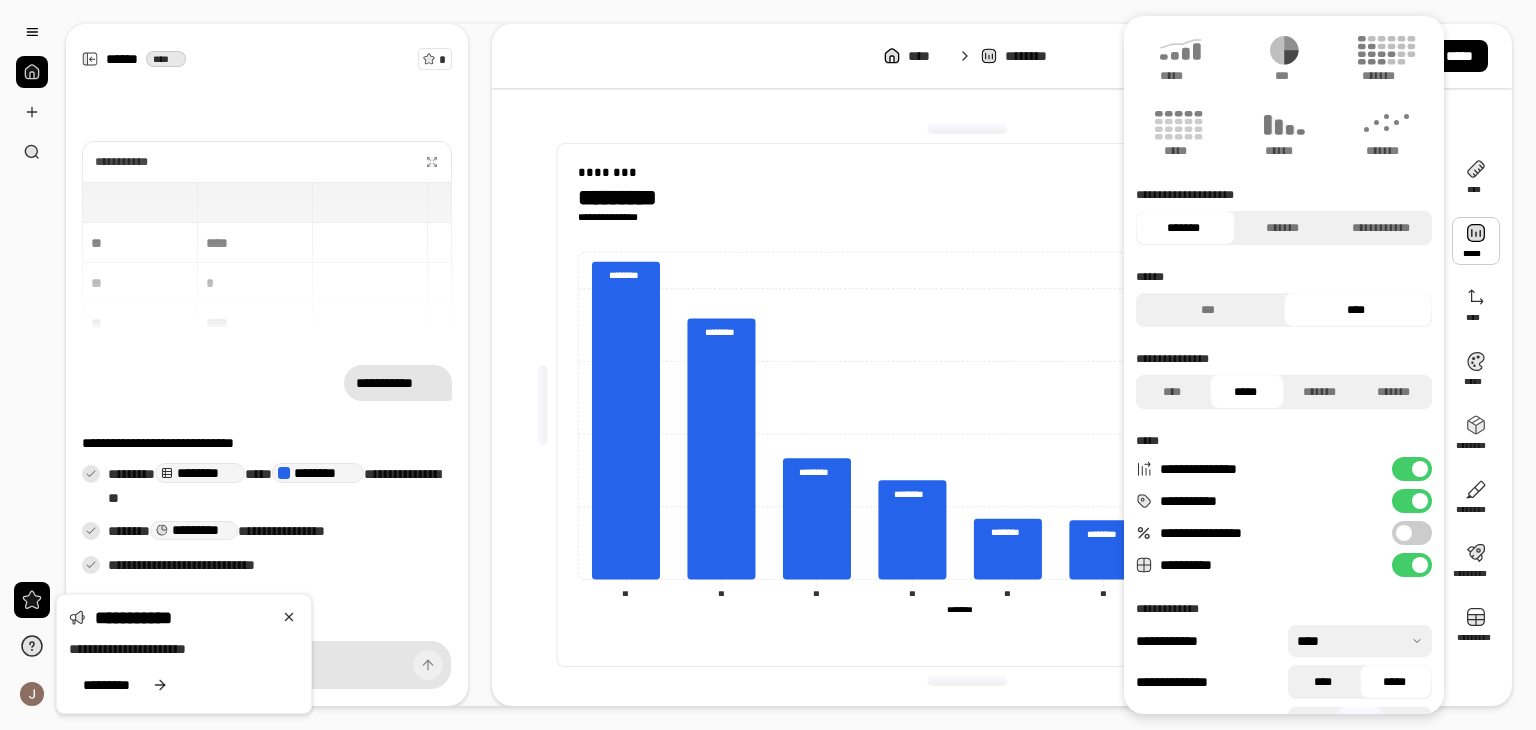 click on "****" at bounding box center (1323, 682) 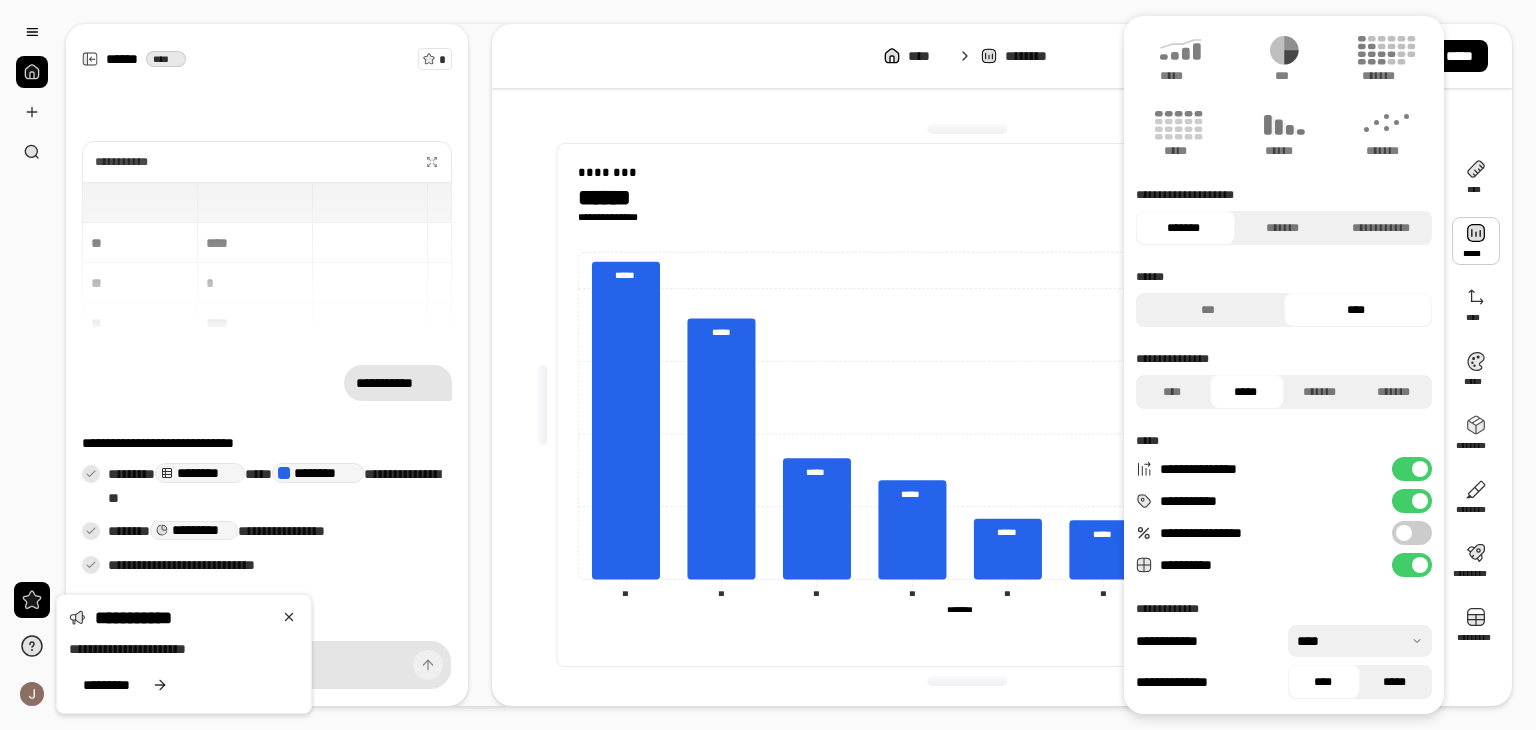 click on "*****" at bounding box center (1395, 682) 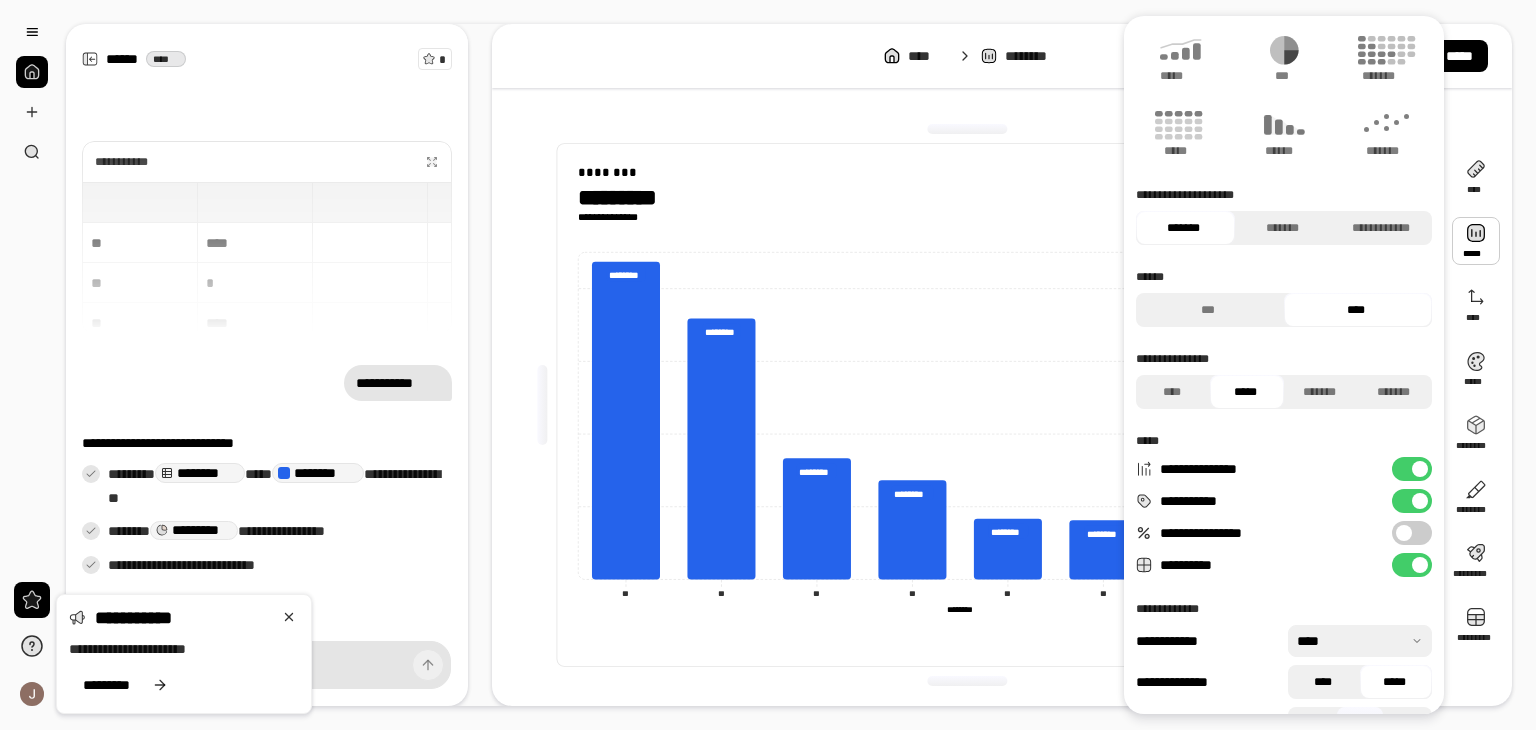 click on "****" at bounding box center (1323, 682) 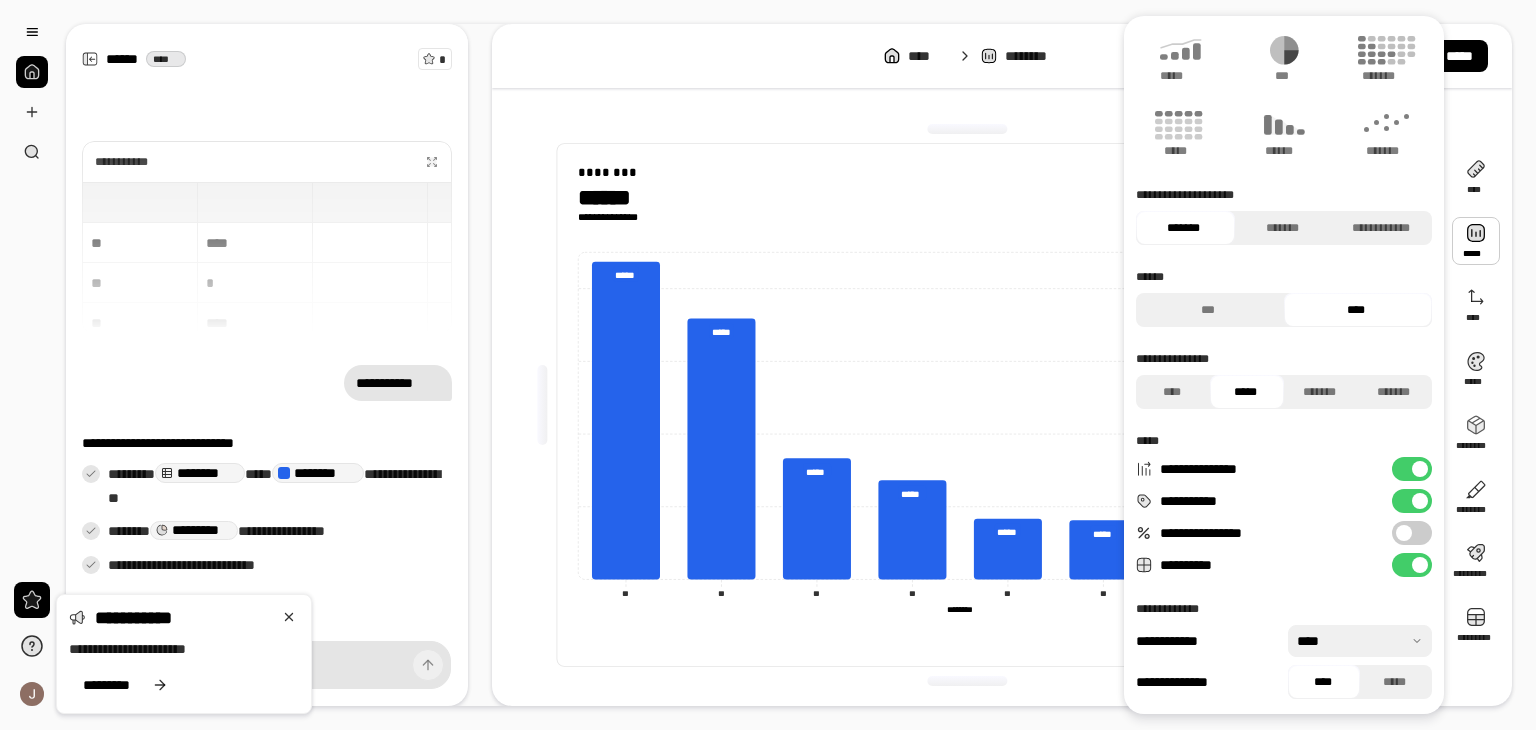 scroll, scrollTop: 0, scrollLeft: 0, axis: both 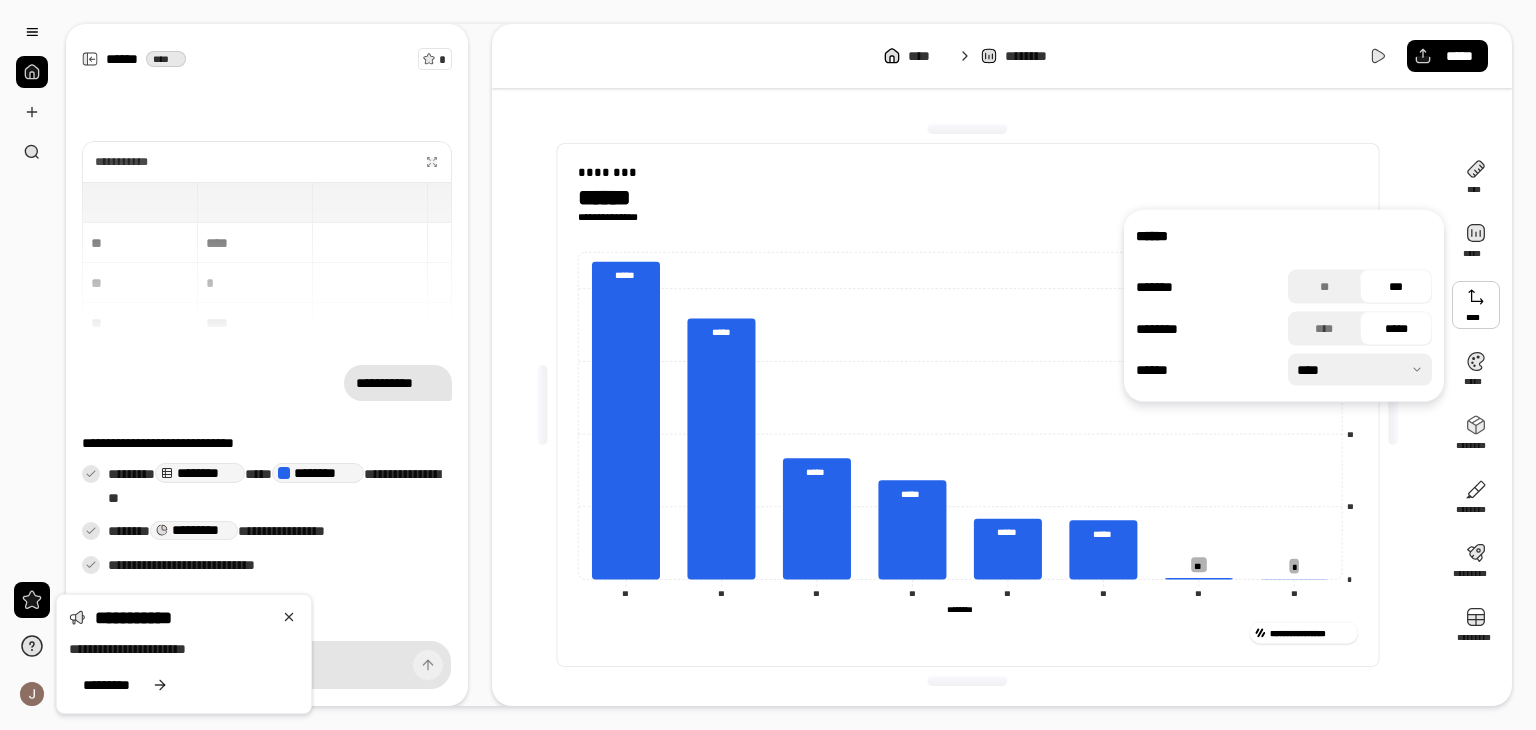click at bounding box center (1476, 305) 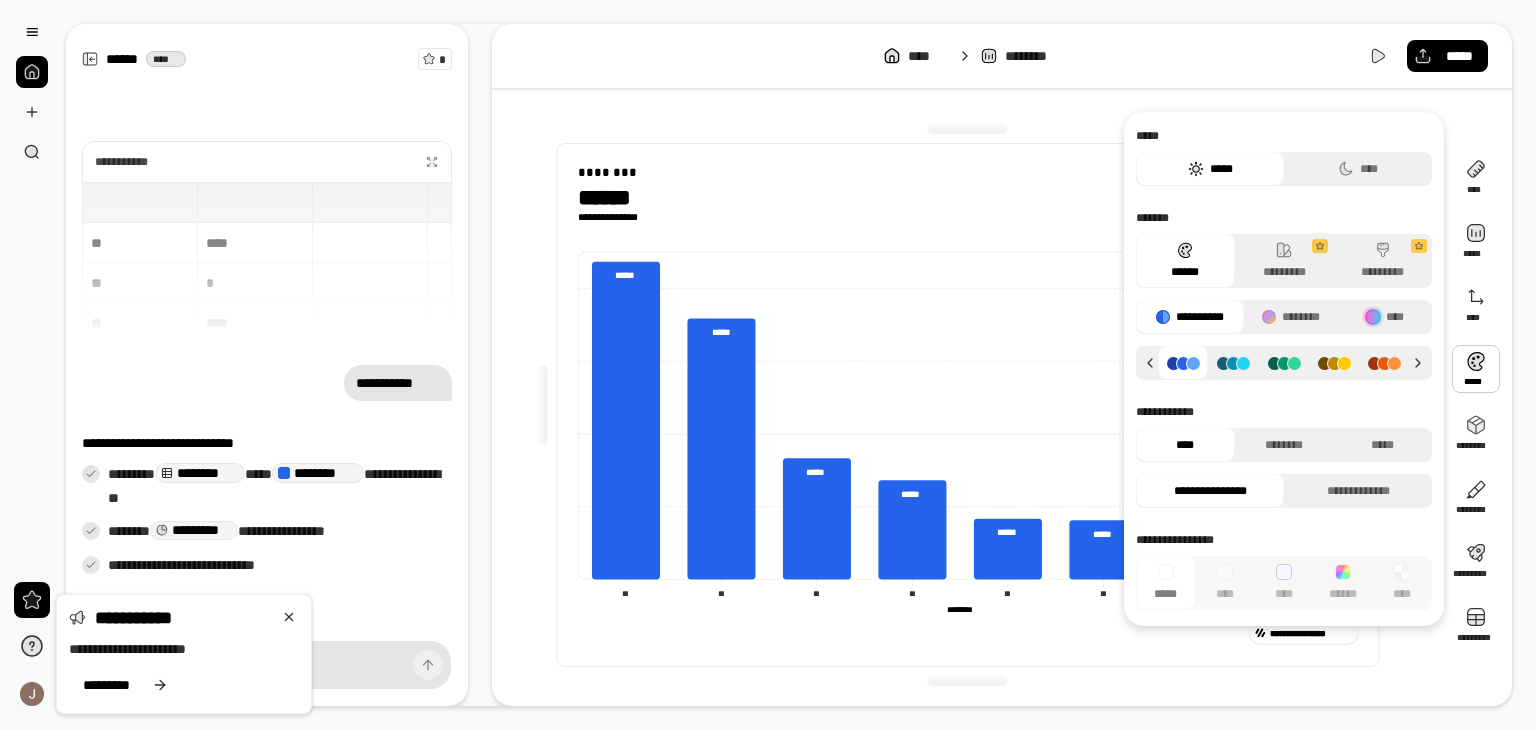 click at bounding box center [1476, 369] 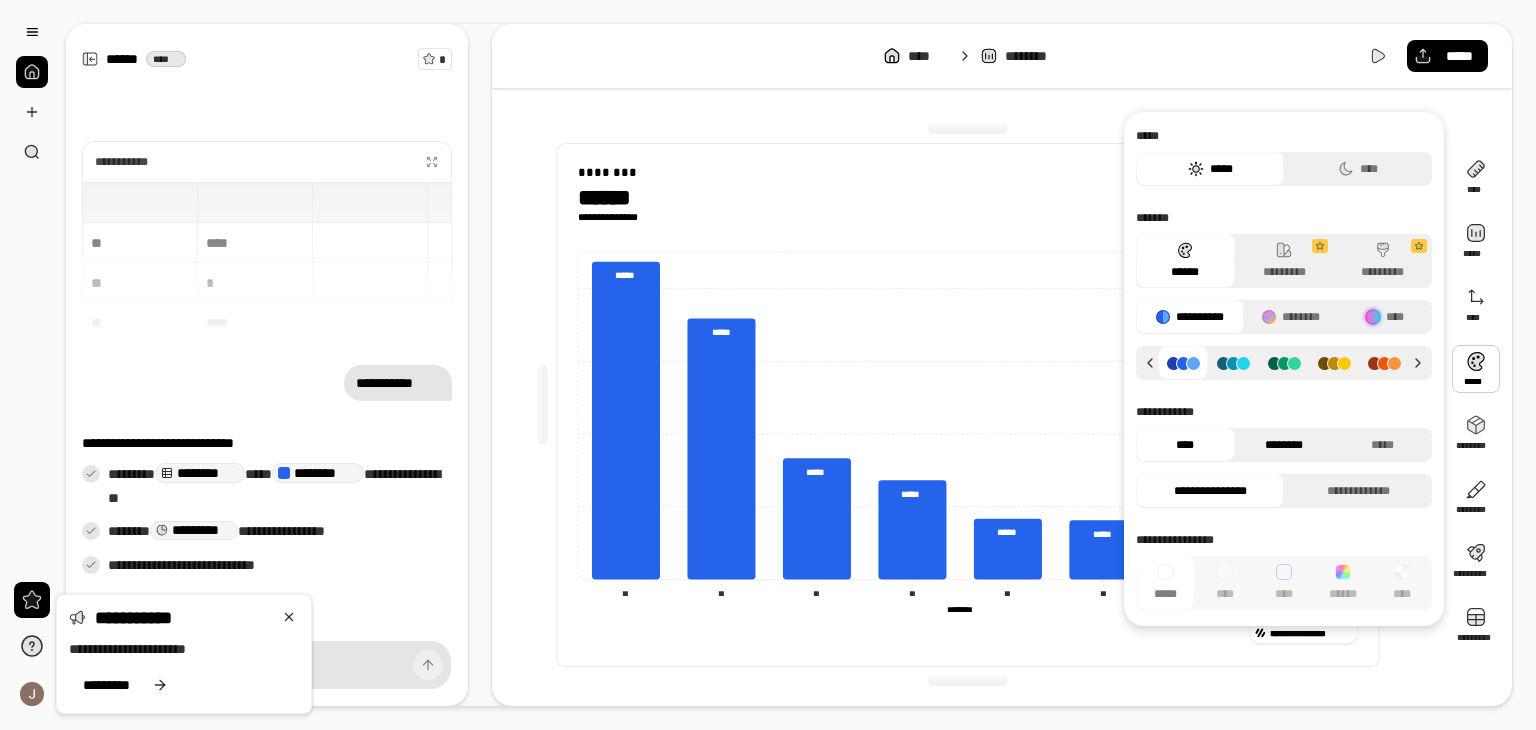 click on "********" at bounding box center (1284, 445) 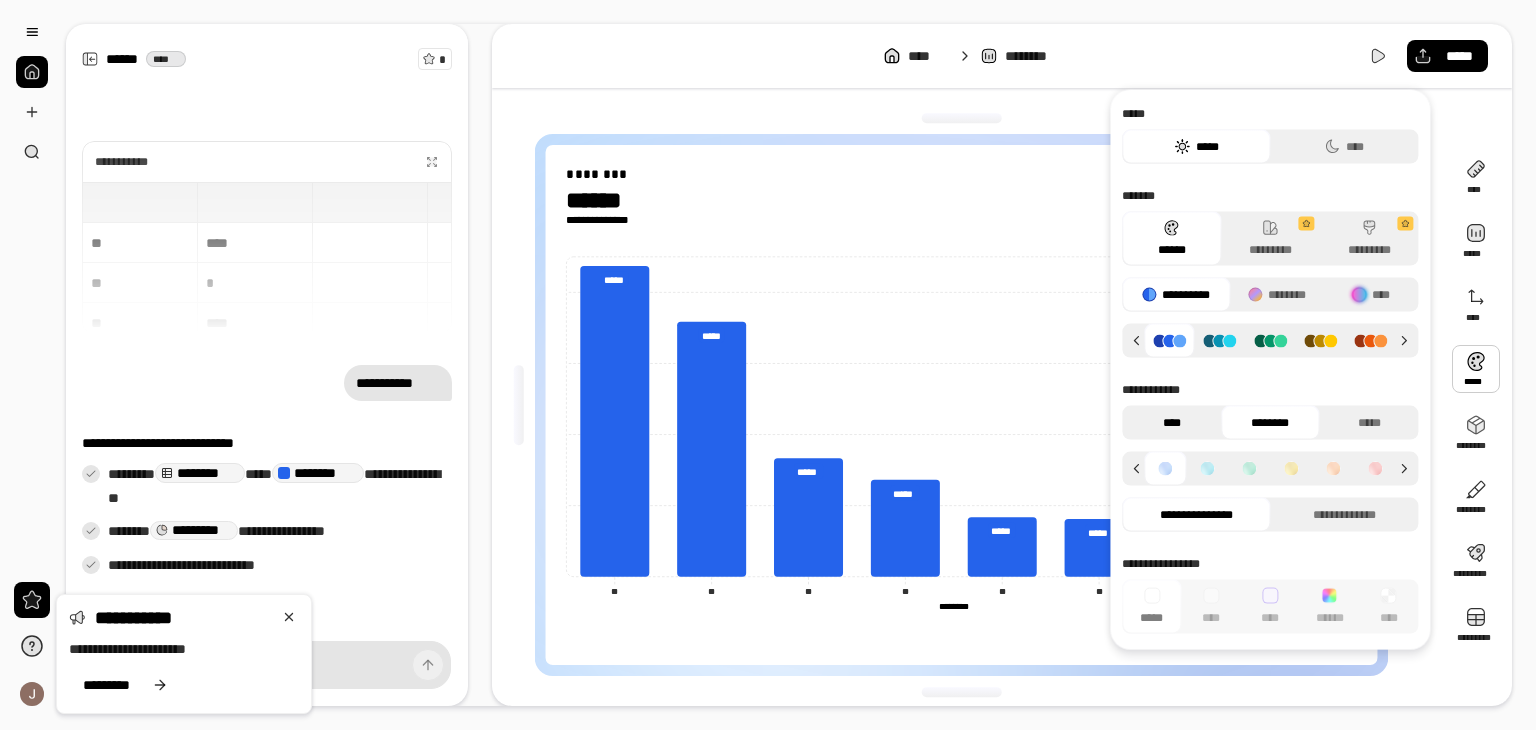 click on "****" at bounding box center (1171, 423) 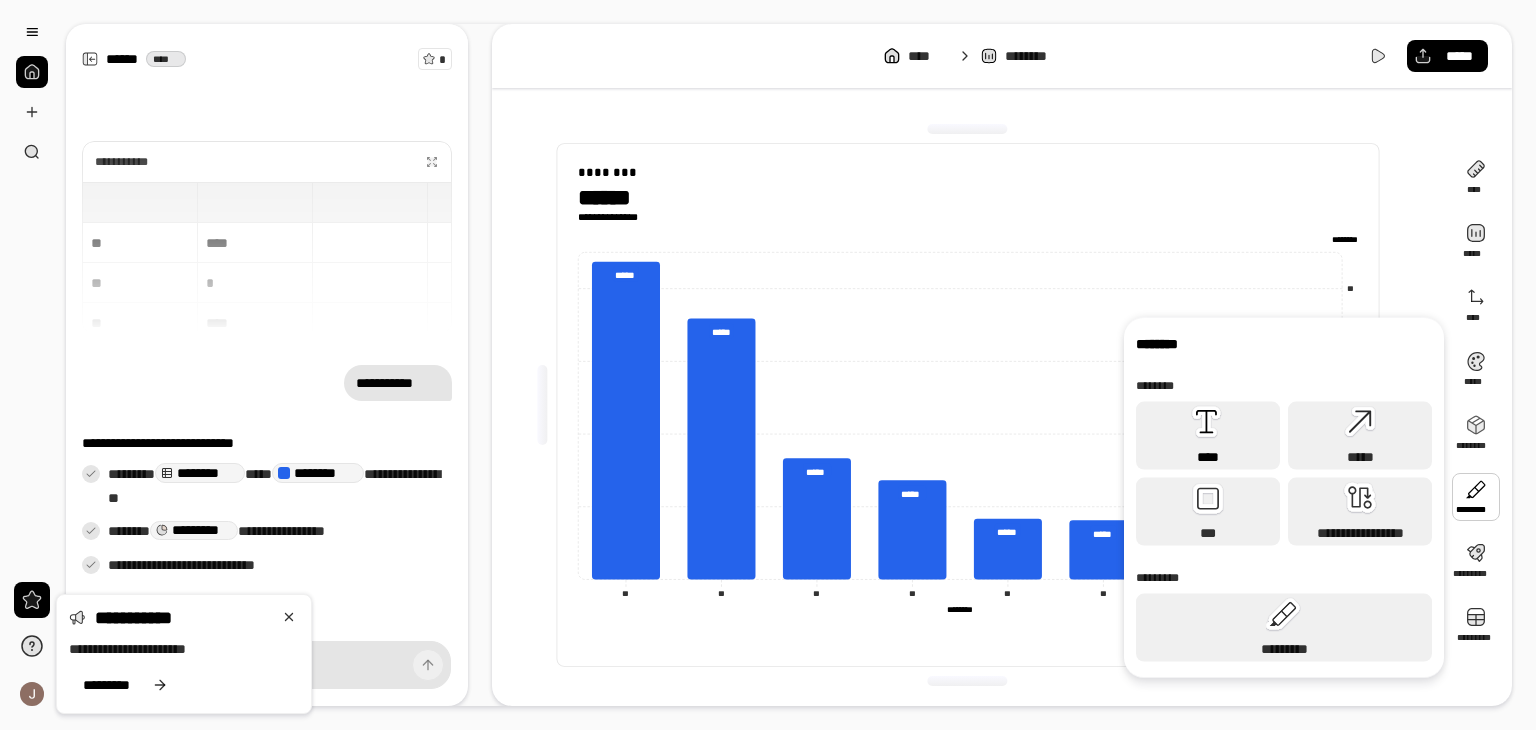 click on "****" at bounding box center [1208, 436] 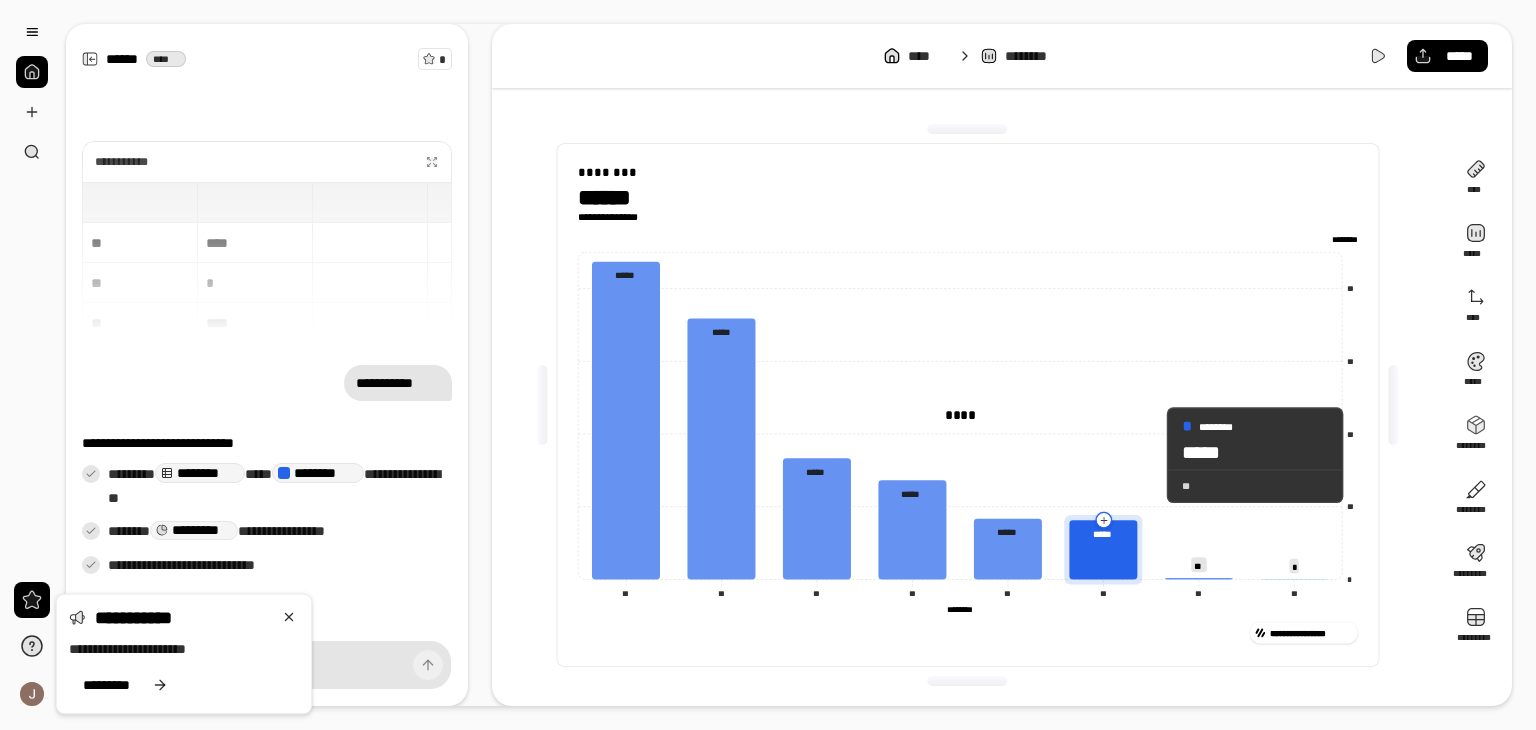 click 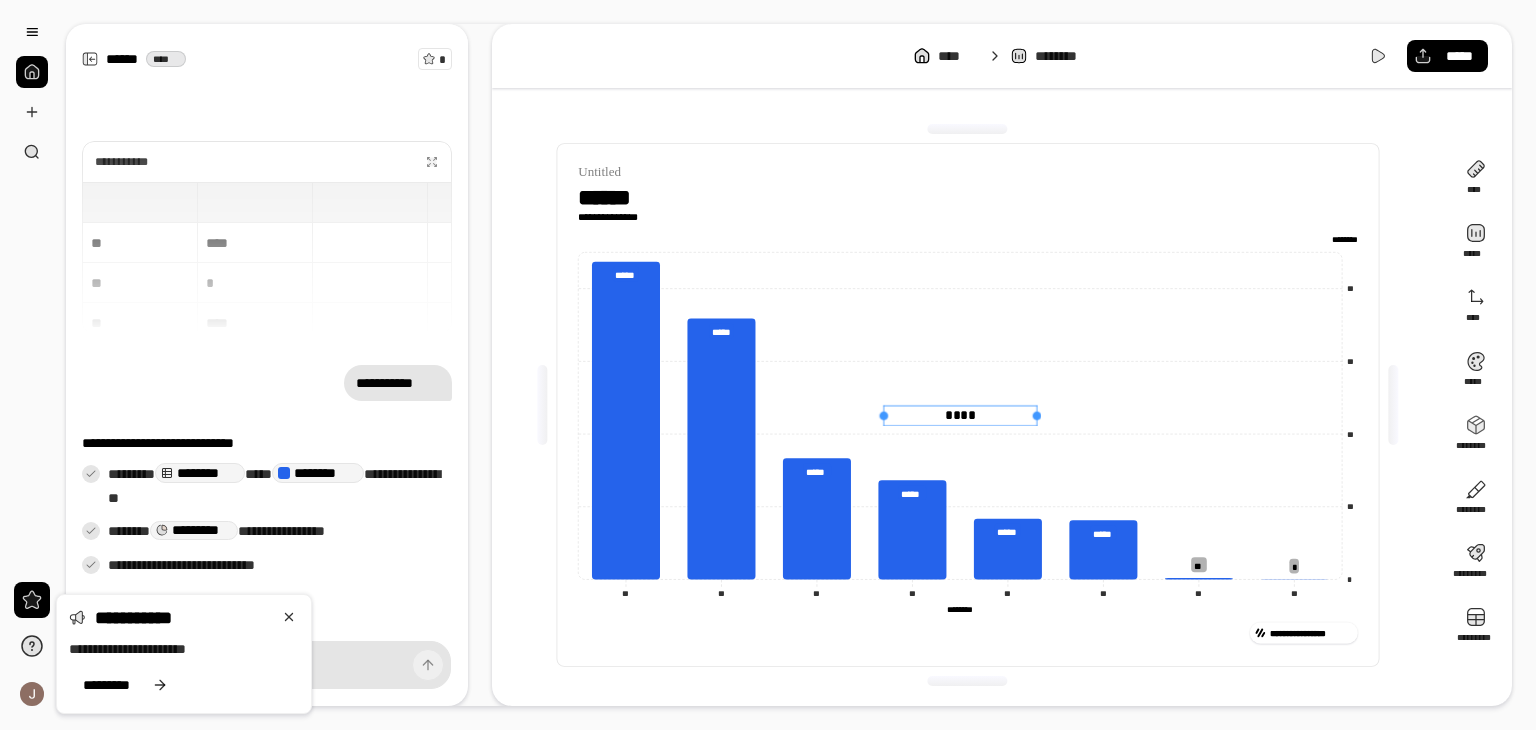 click on "****" at bounding box center [960, 416] 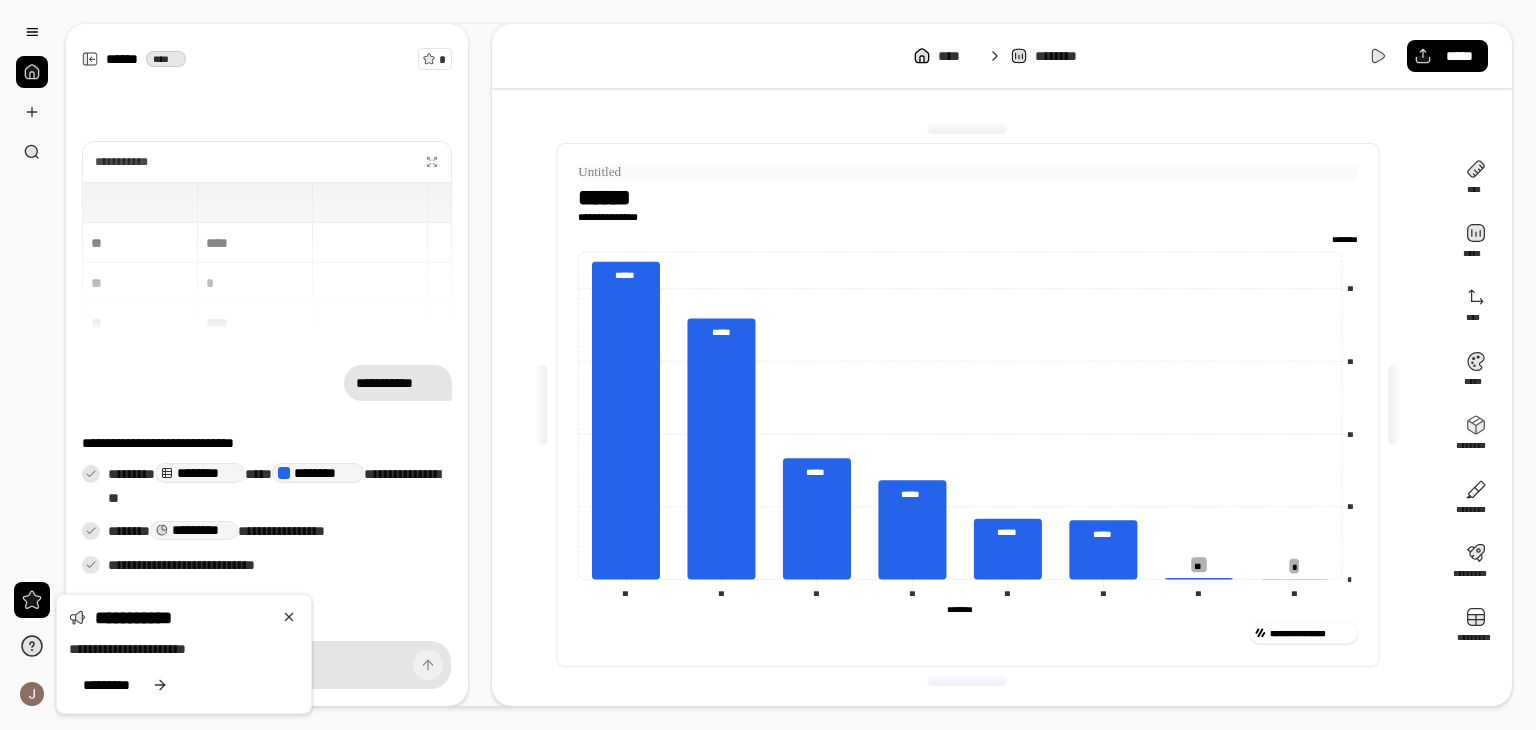 click at bounding box center [968, 173] 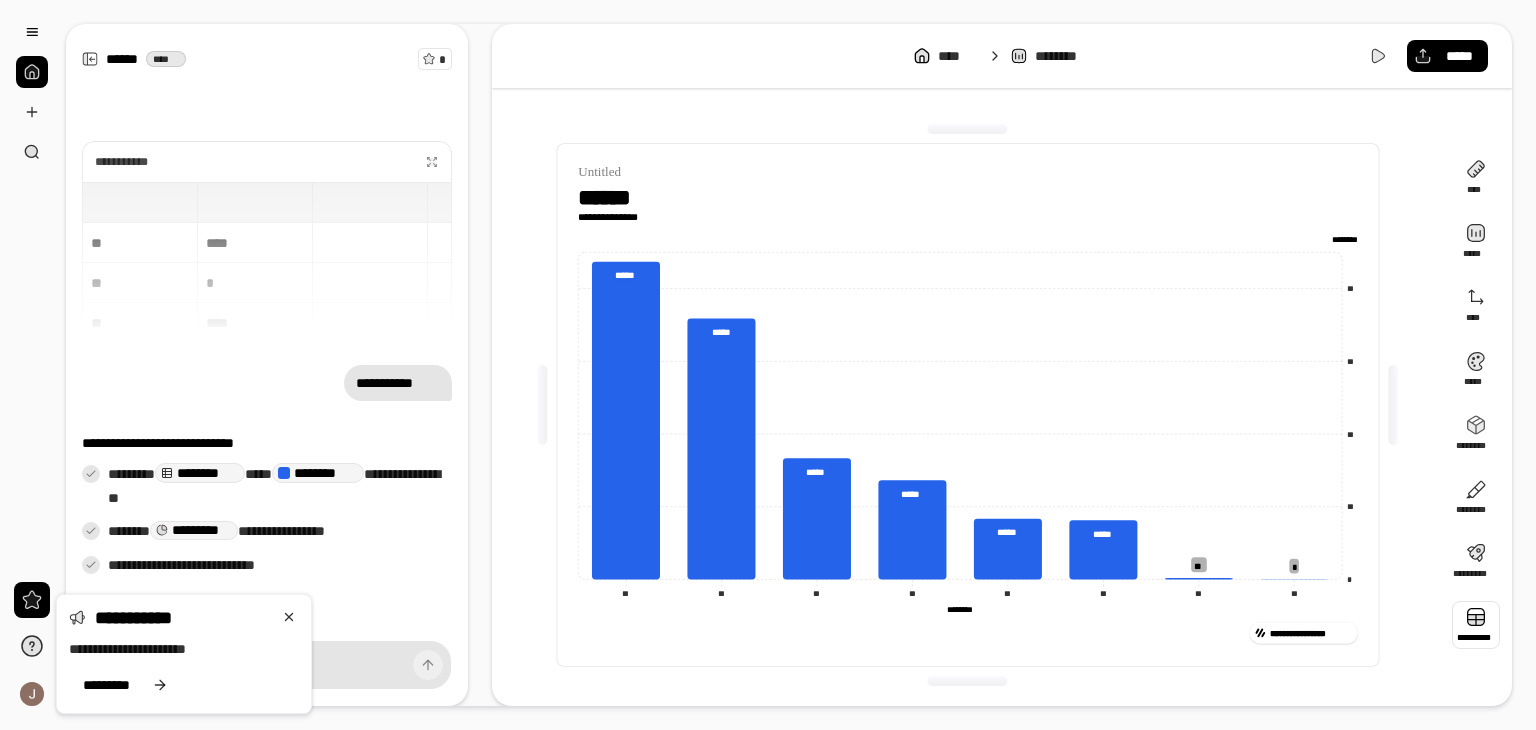 click at bounding box center (1476, 625) 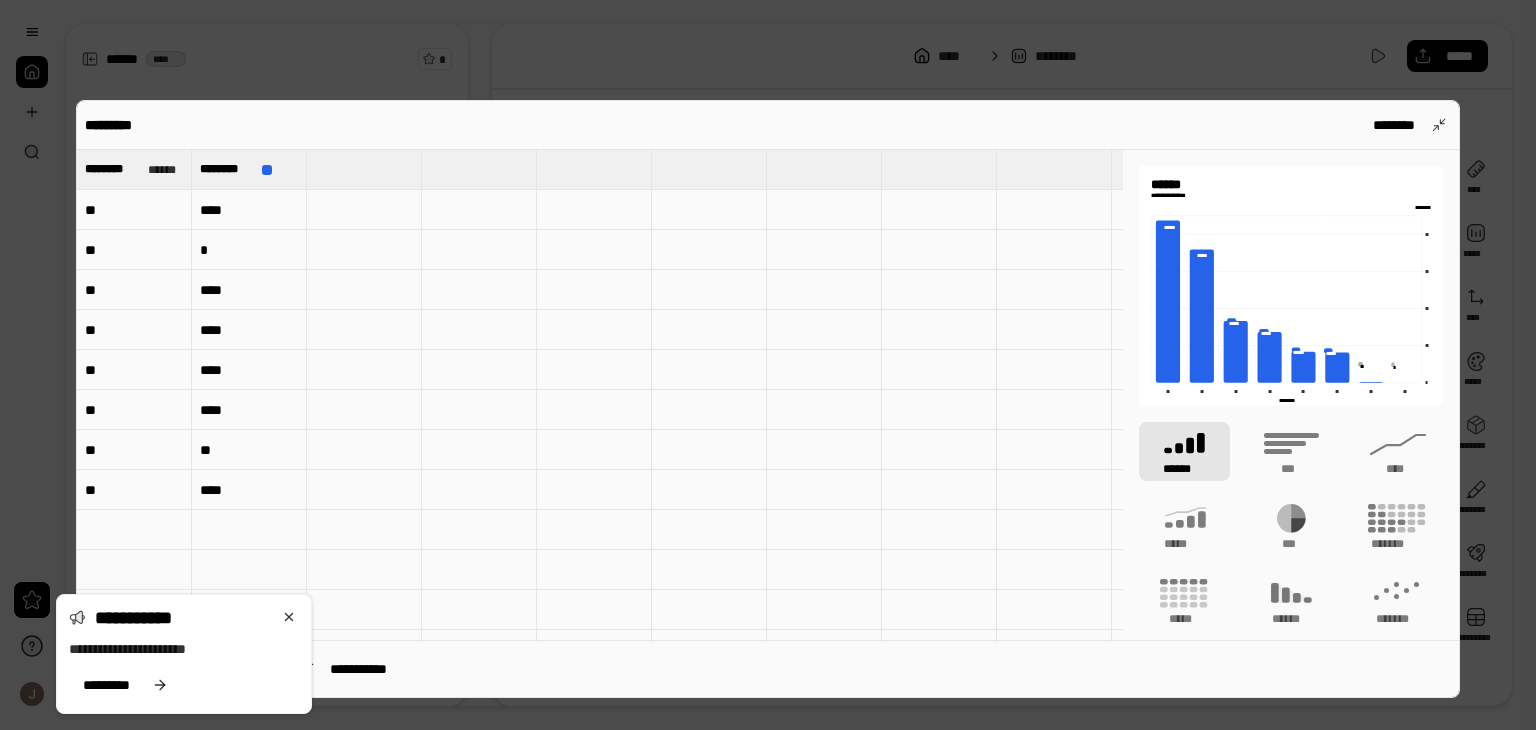 click on "**********" at bounding box center [768, 399] 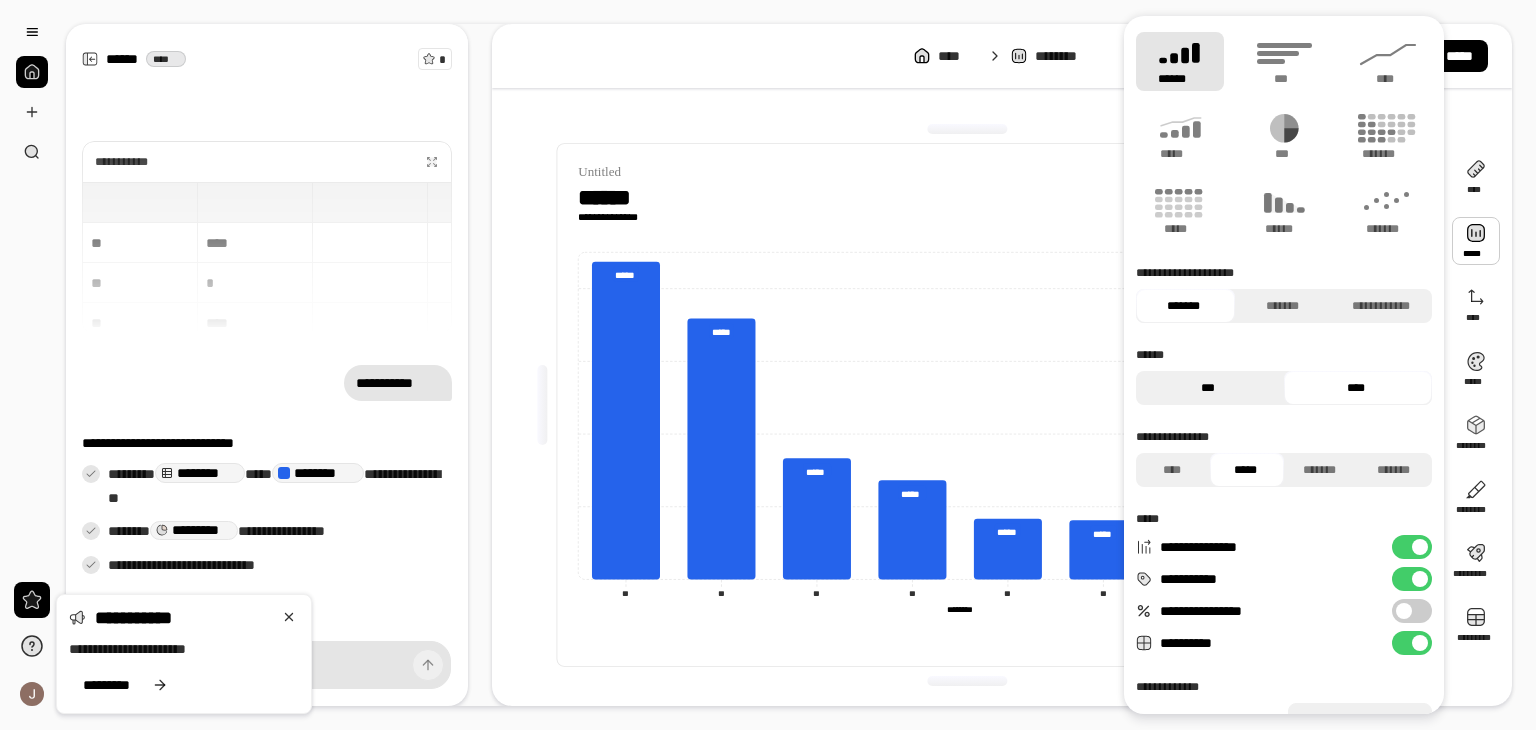 click on "***" at bounding box center (1208, 388) 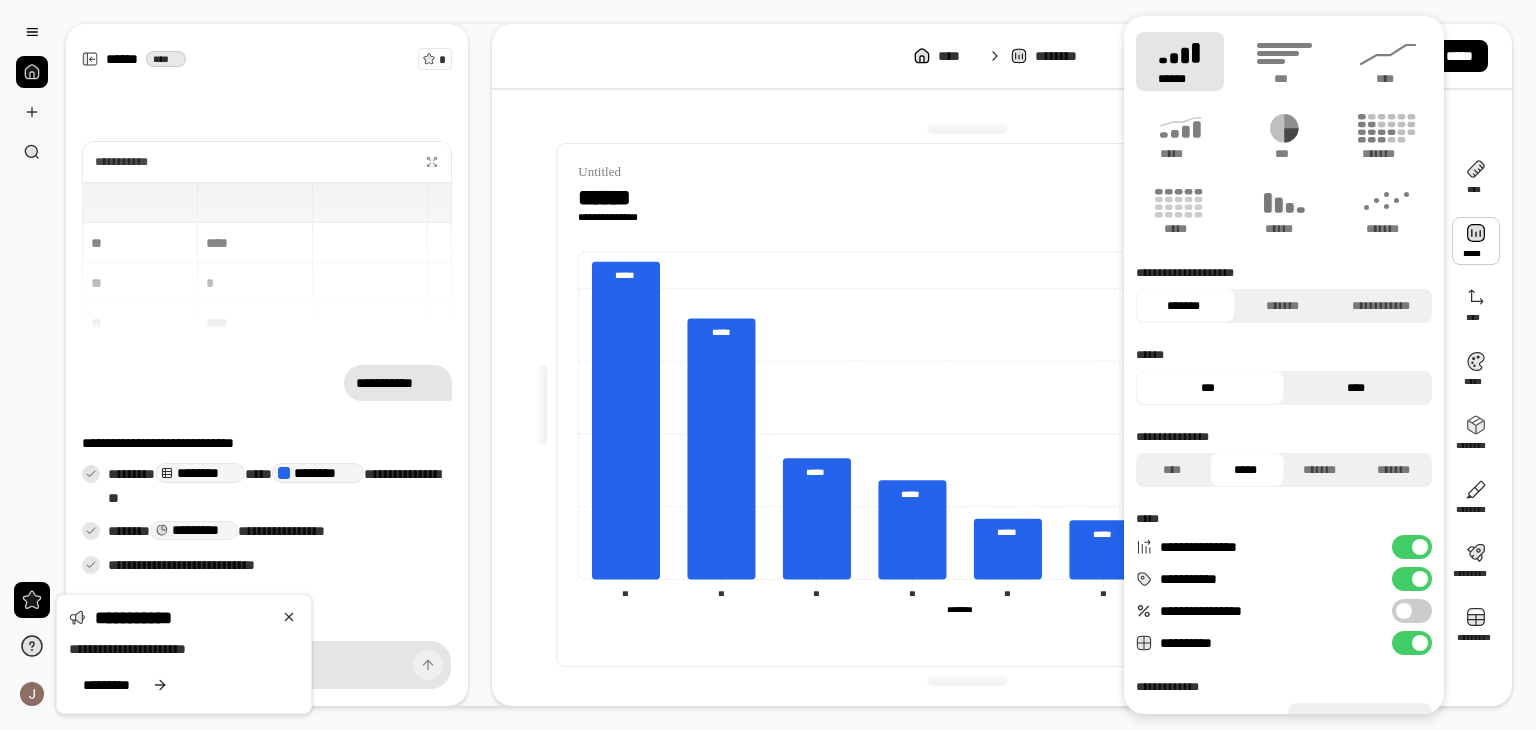 click on "****" at bounding box center (1356, 388) 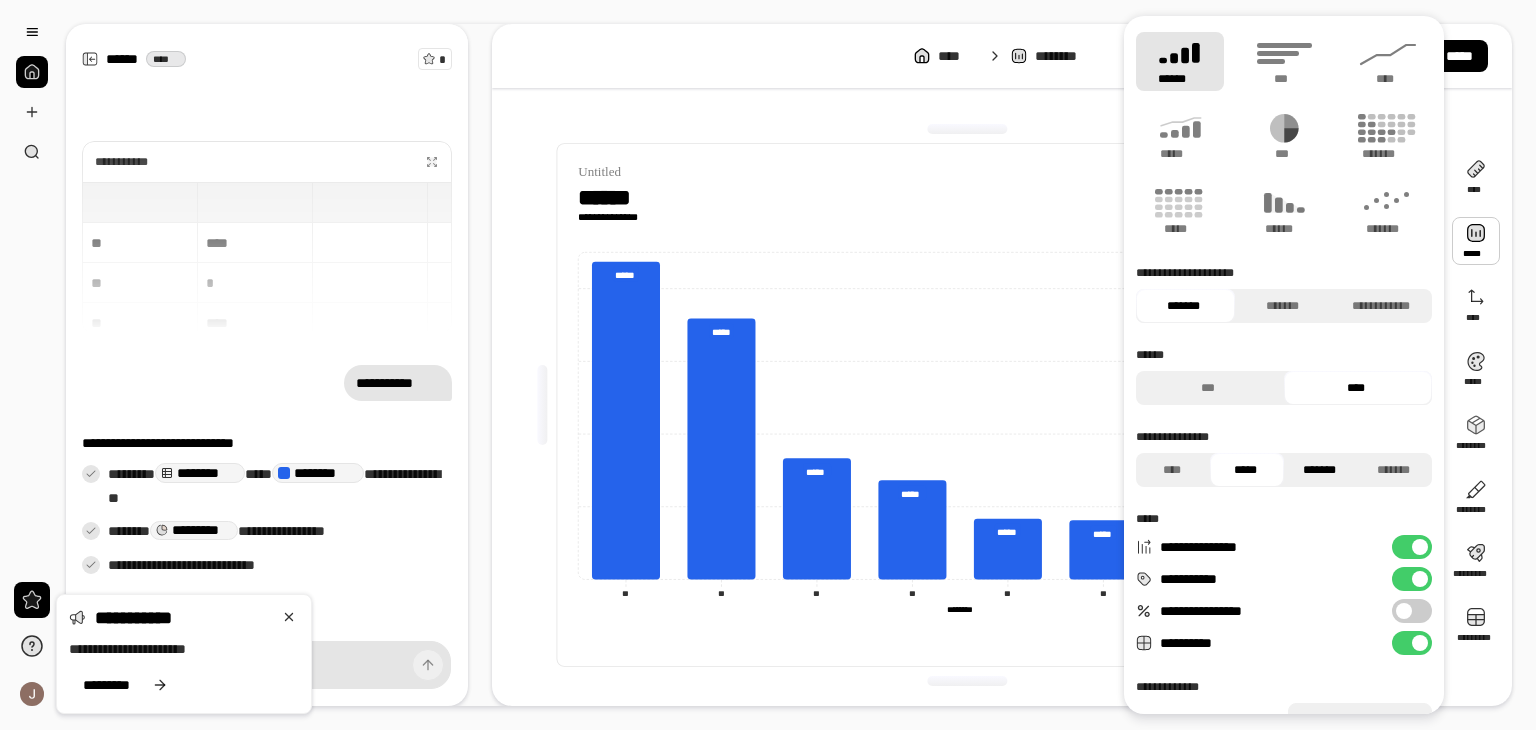 click on "*******" at bounding box center (1320, 470) 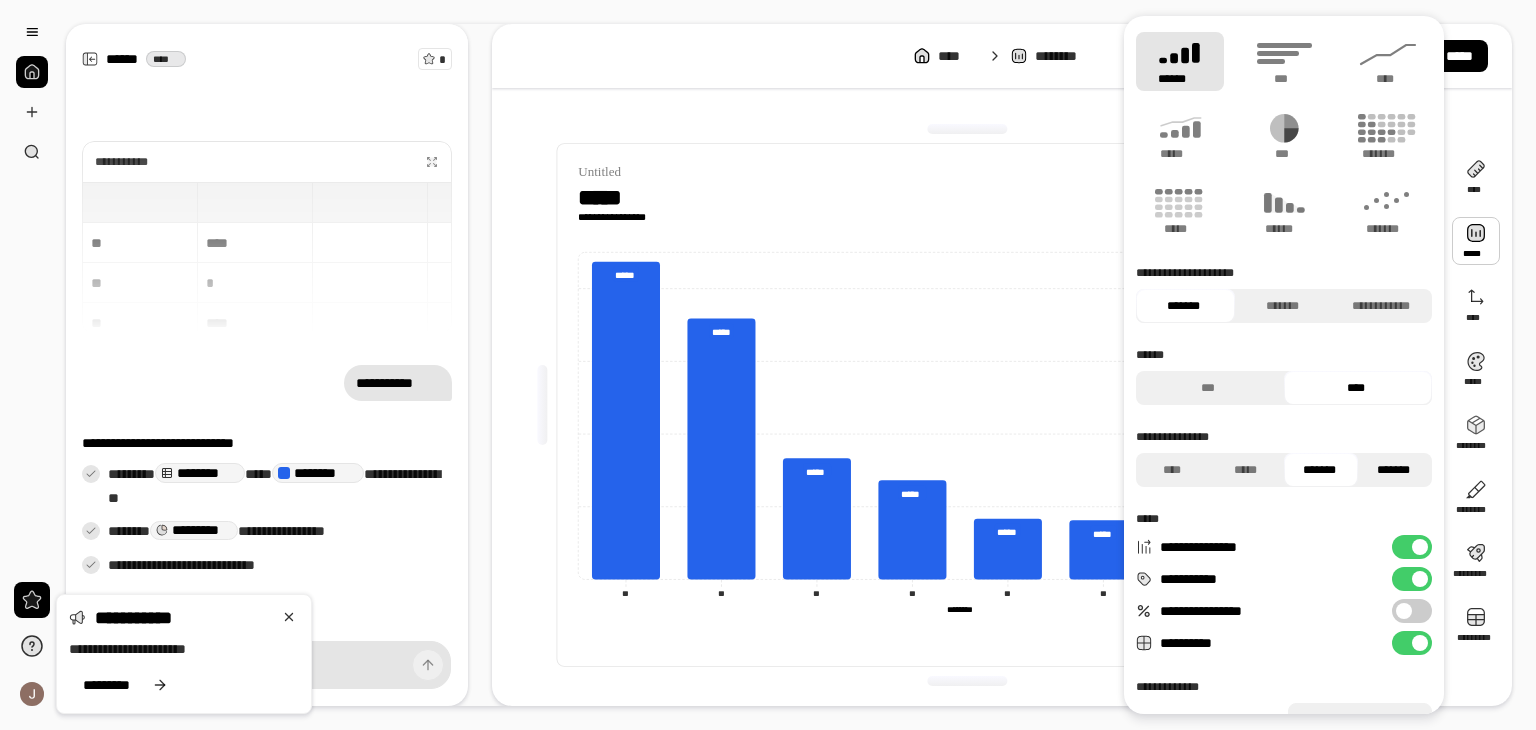click on "*******" at bounding box center (1394, 470) 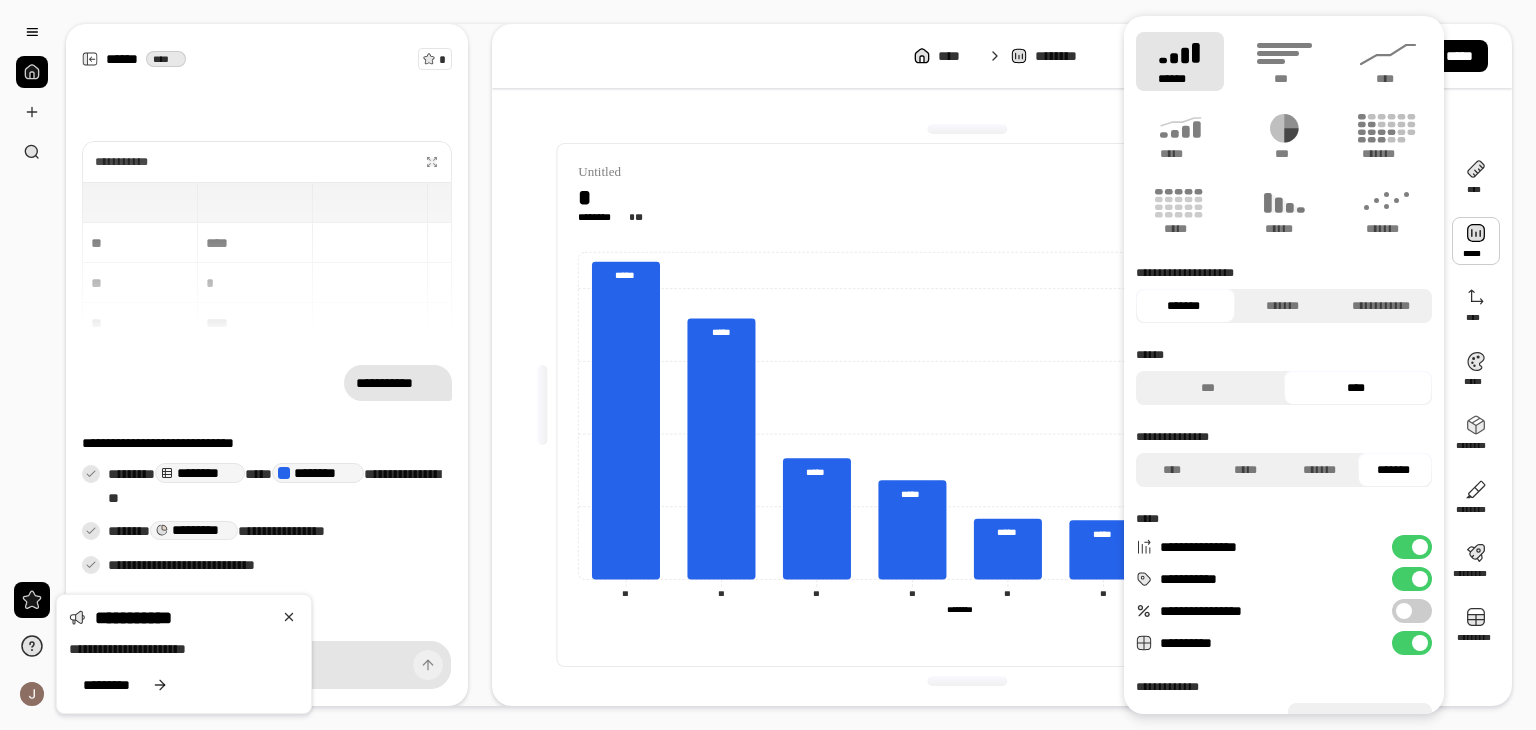 click on "*******" at bounding box center [1394, 470] 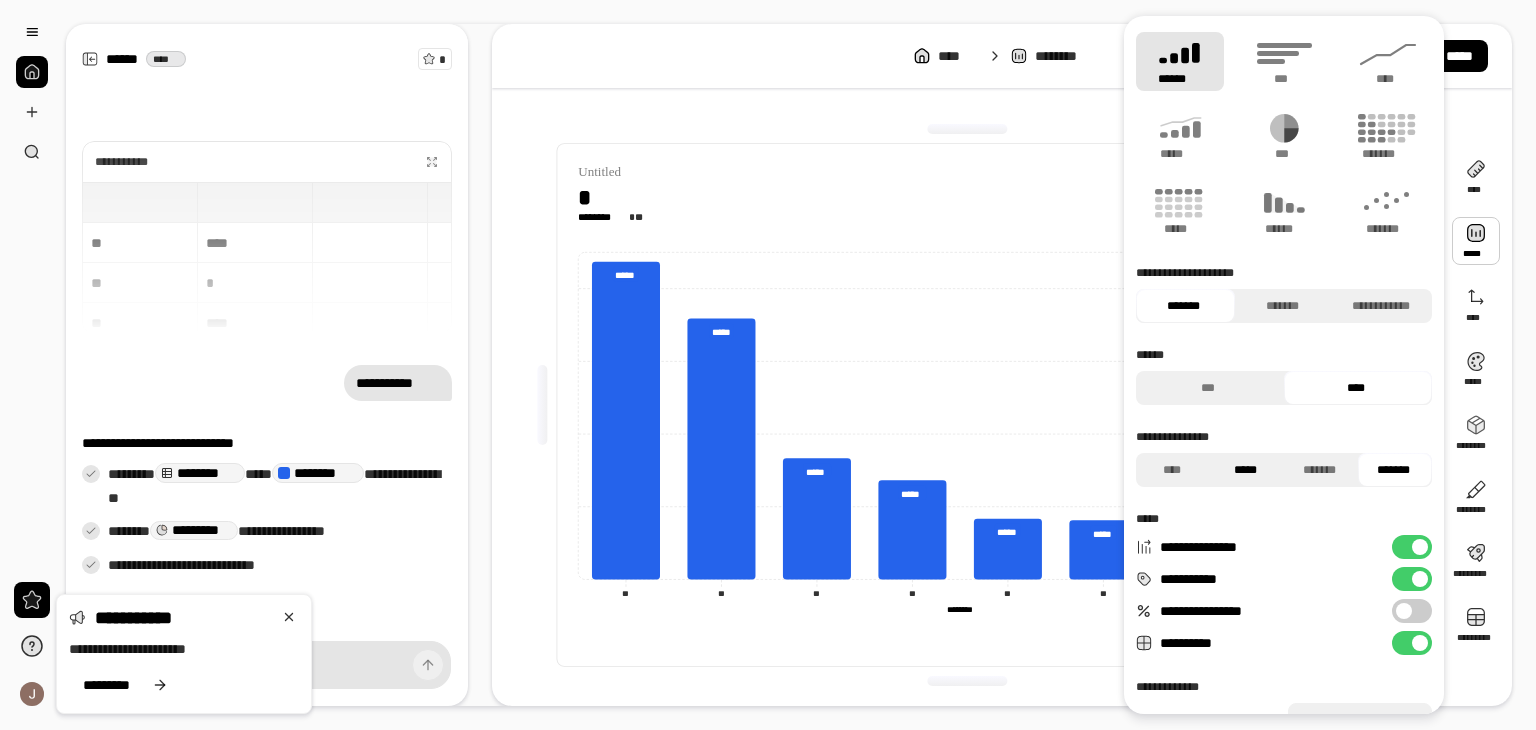 click on "*****" at bounding box center [1246, 470] 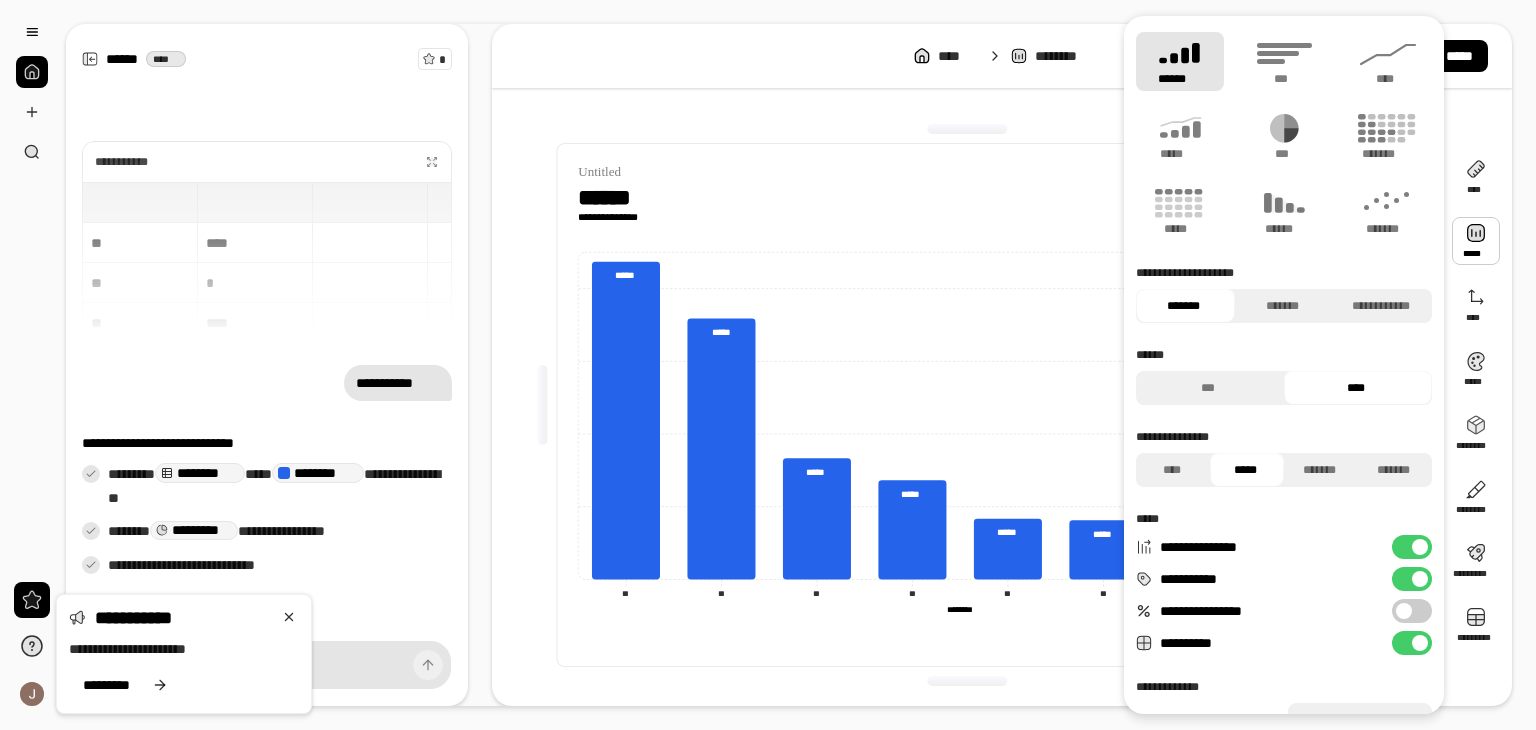 scroll, scrollTop: 78, scrollLeft: 0, axis: vertical 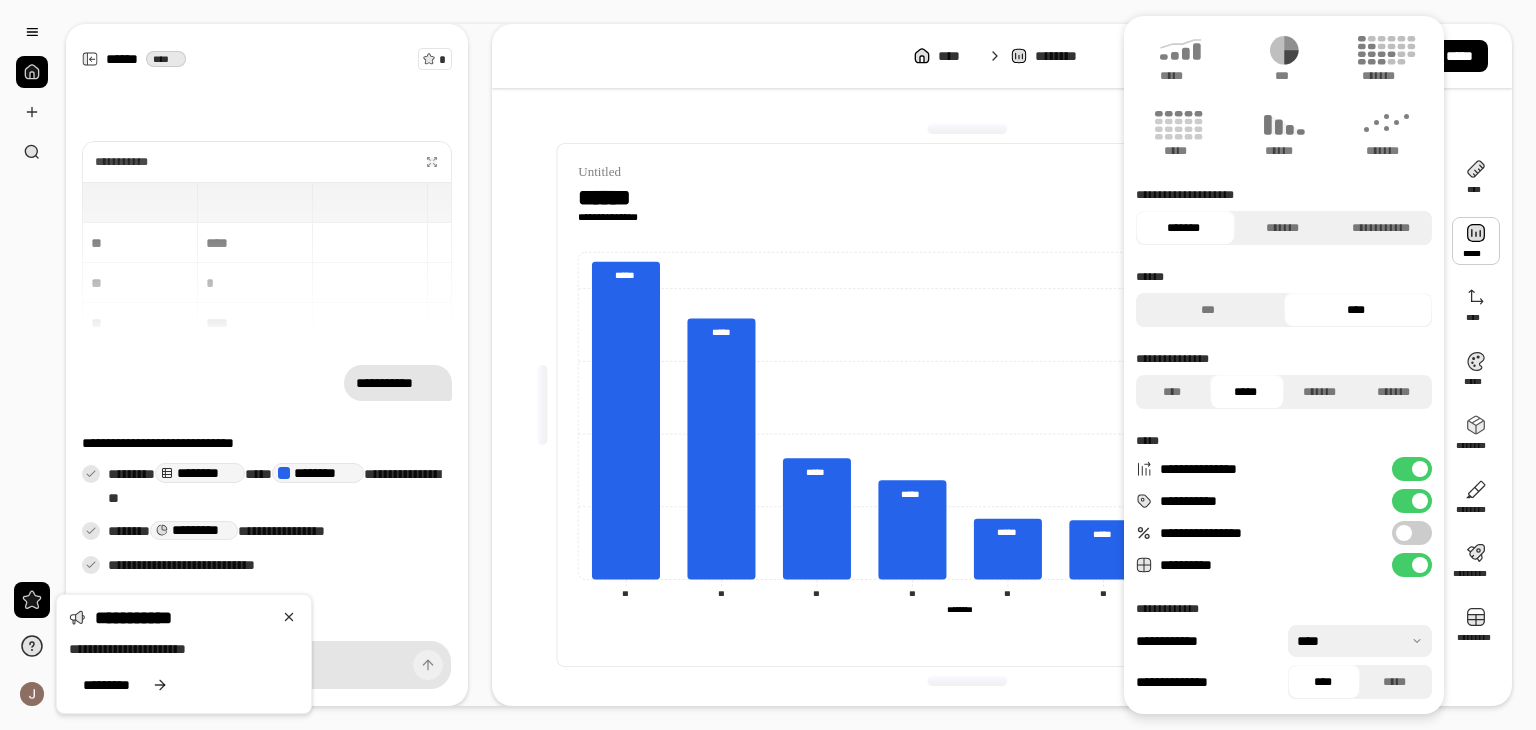 click on "**********" at bounding box center (1412, 565) 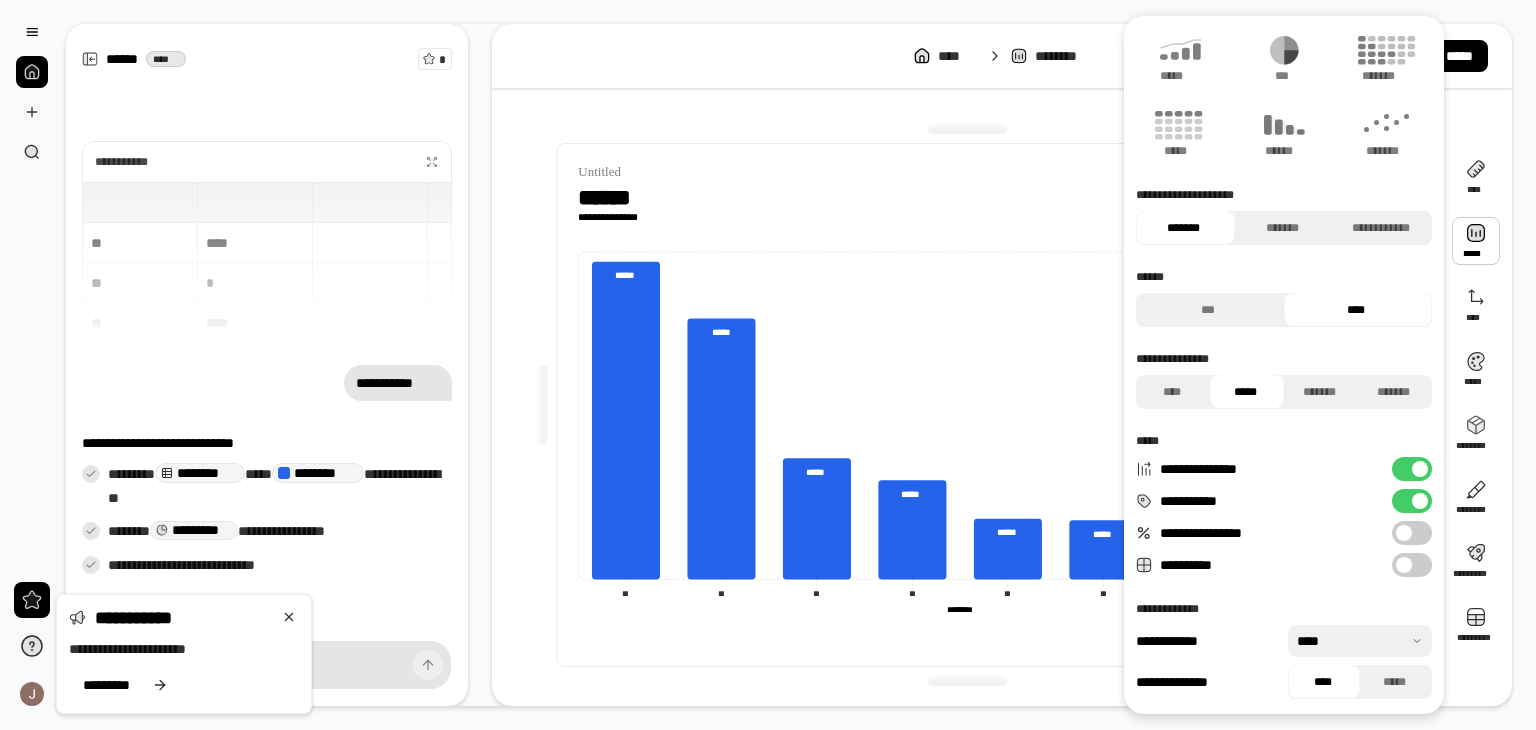click at bounding box center (1404, 565) 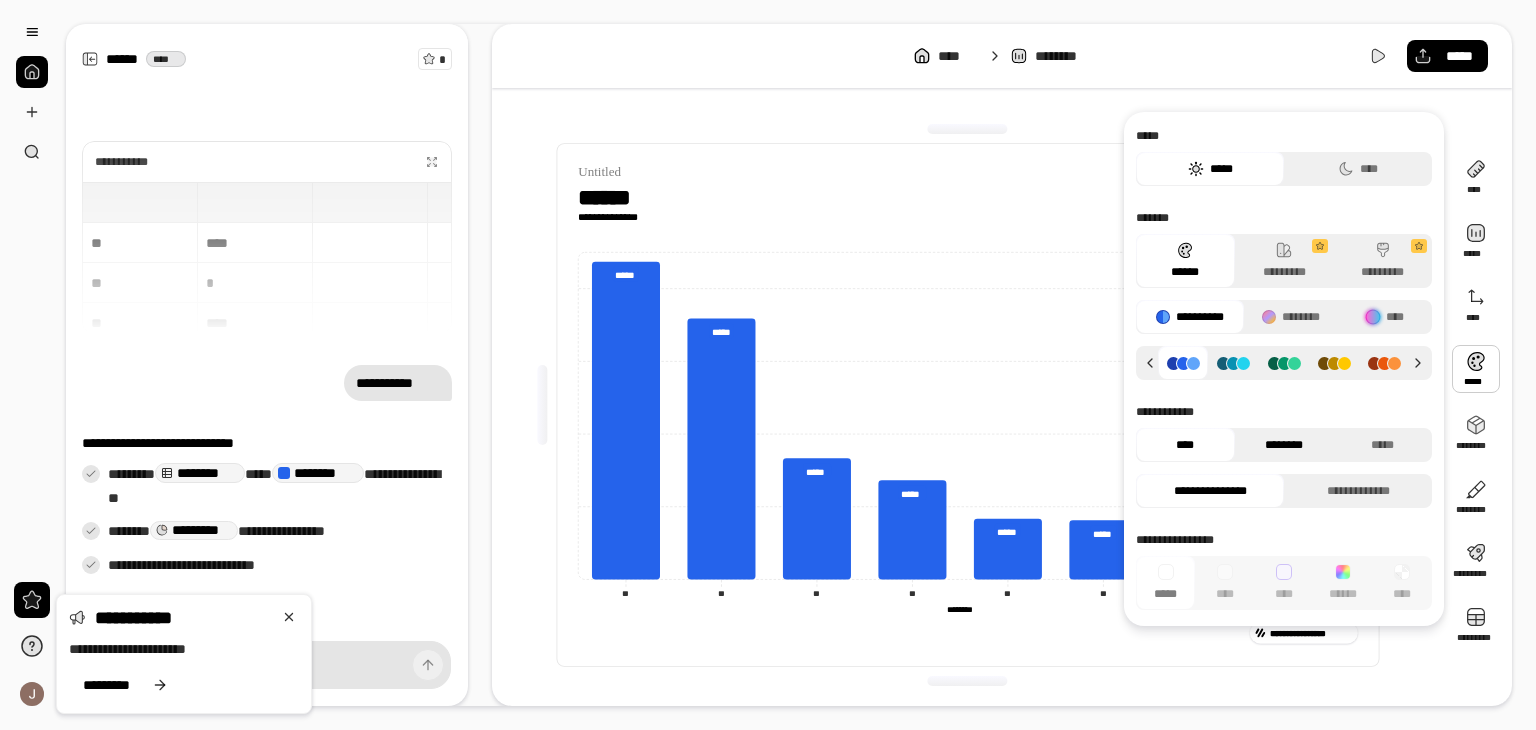 click on "********" at bounding box center [1284, 445] 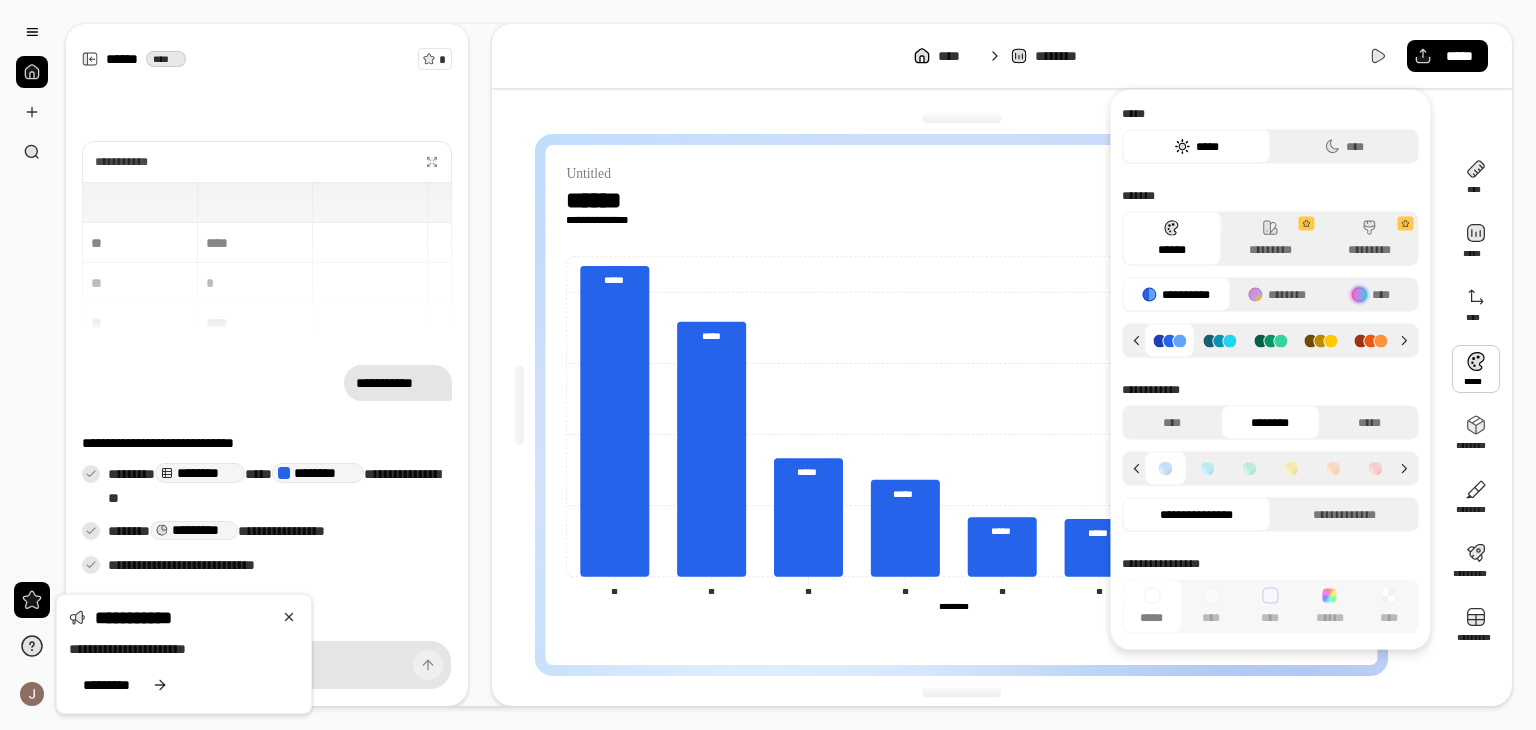 drag, startPoint x: 1341, startPoint y: 415, endPoint x: 1289, endPoint y: 418, distance: 52.086468 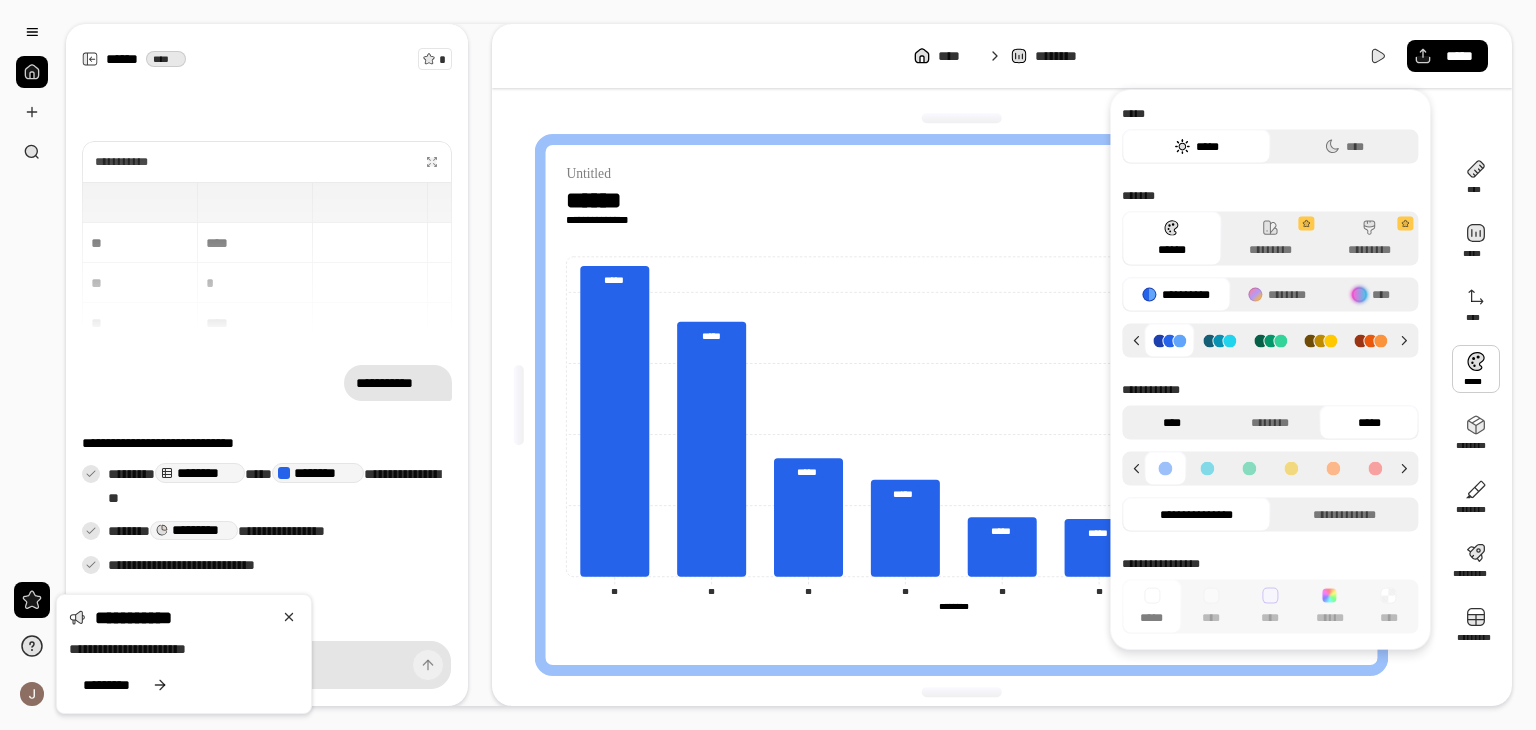 click on "****" at bounding box center (1171, 423) 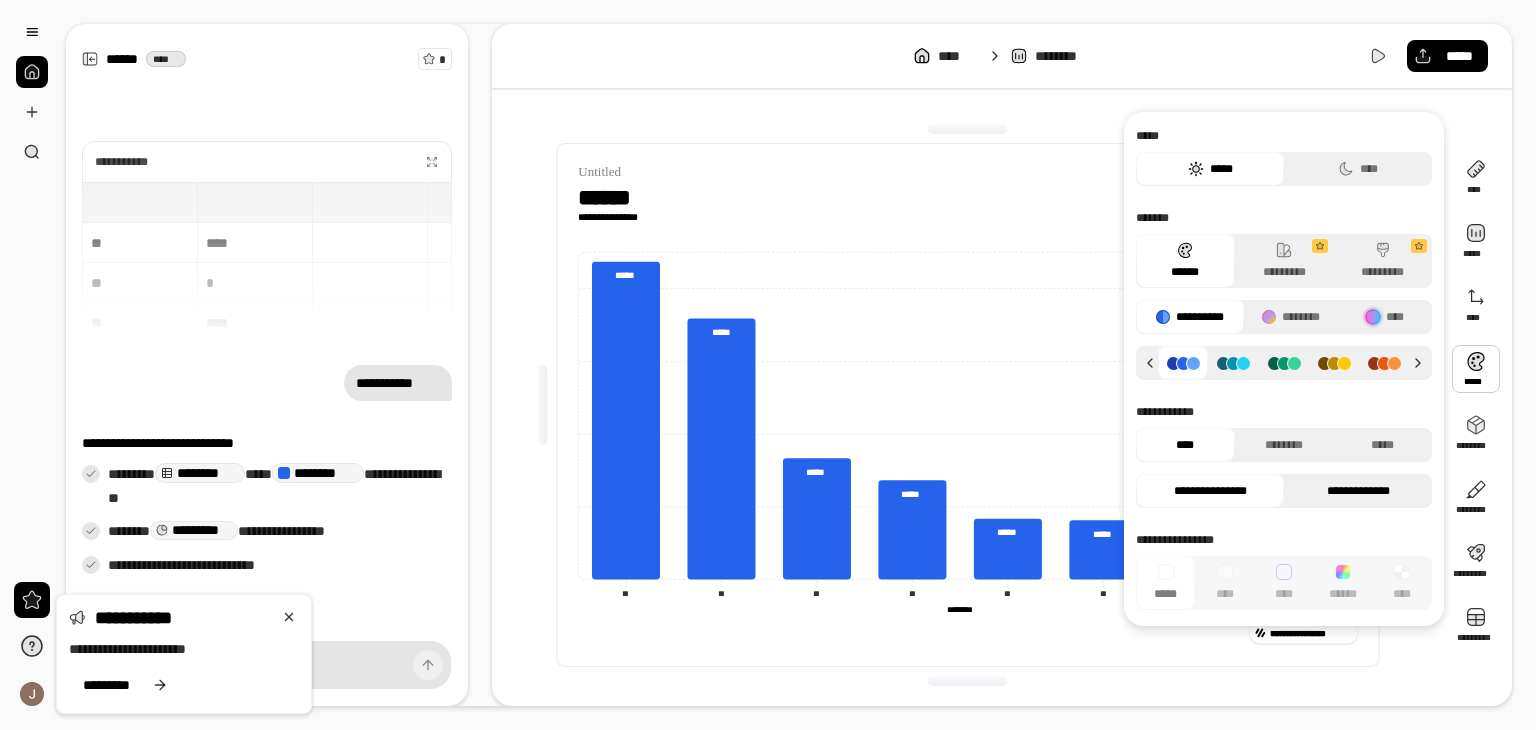 click on "**********" at bounding box center [1358, 491] 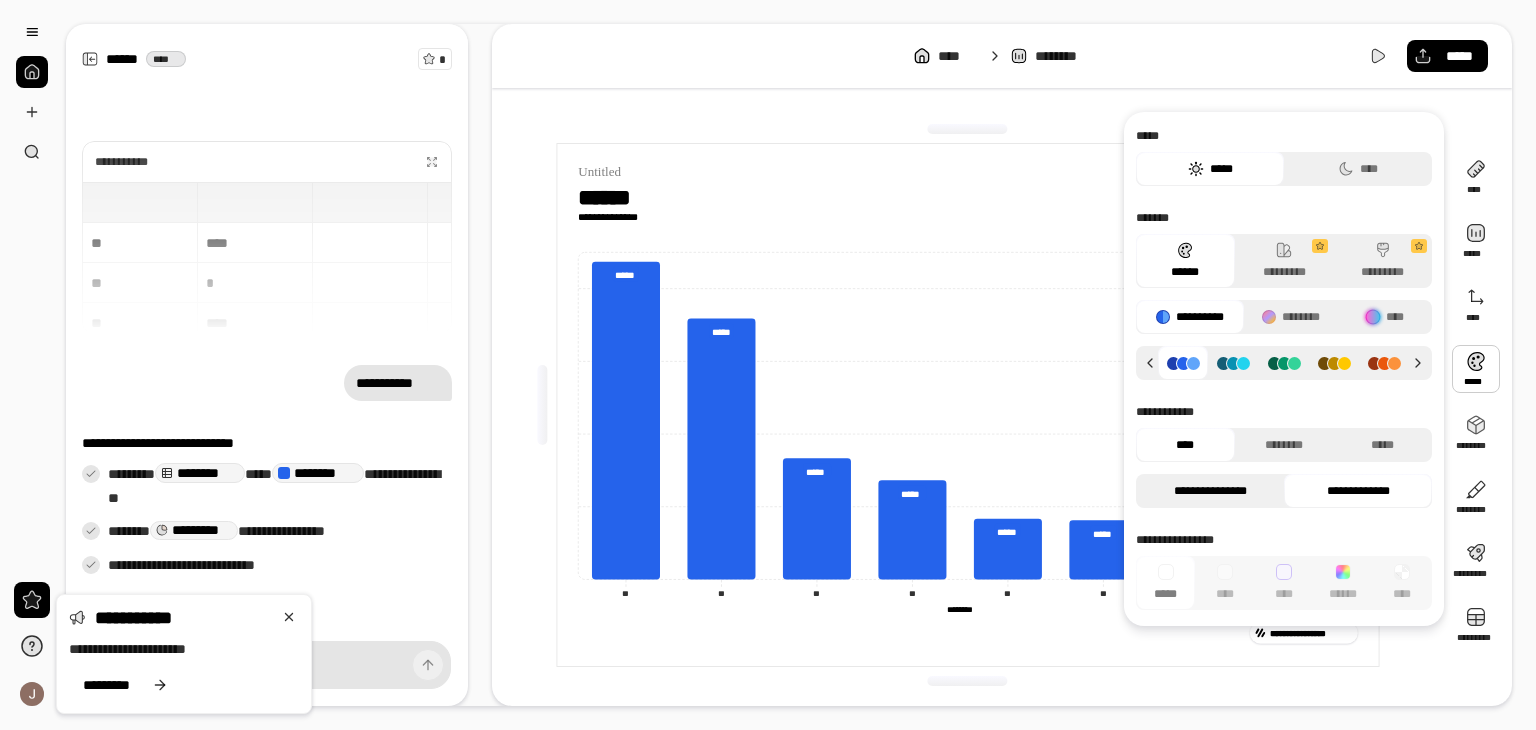 click on "**********" at bounding box center (1210, 491) 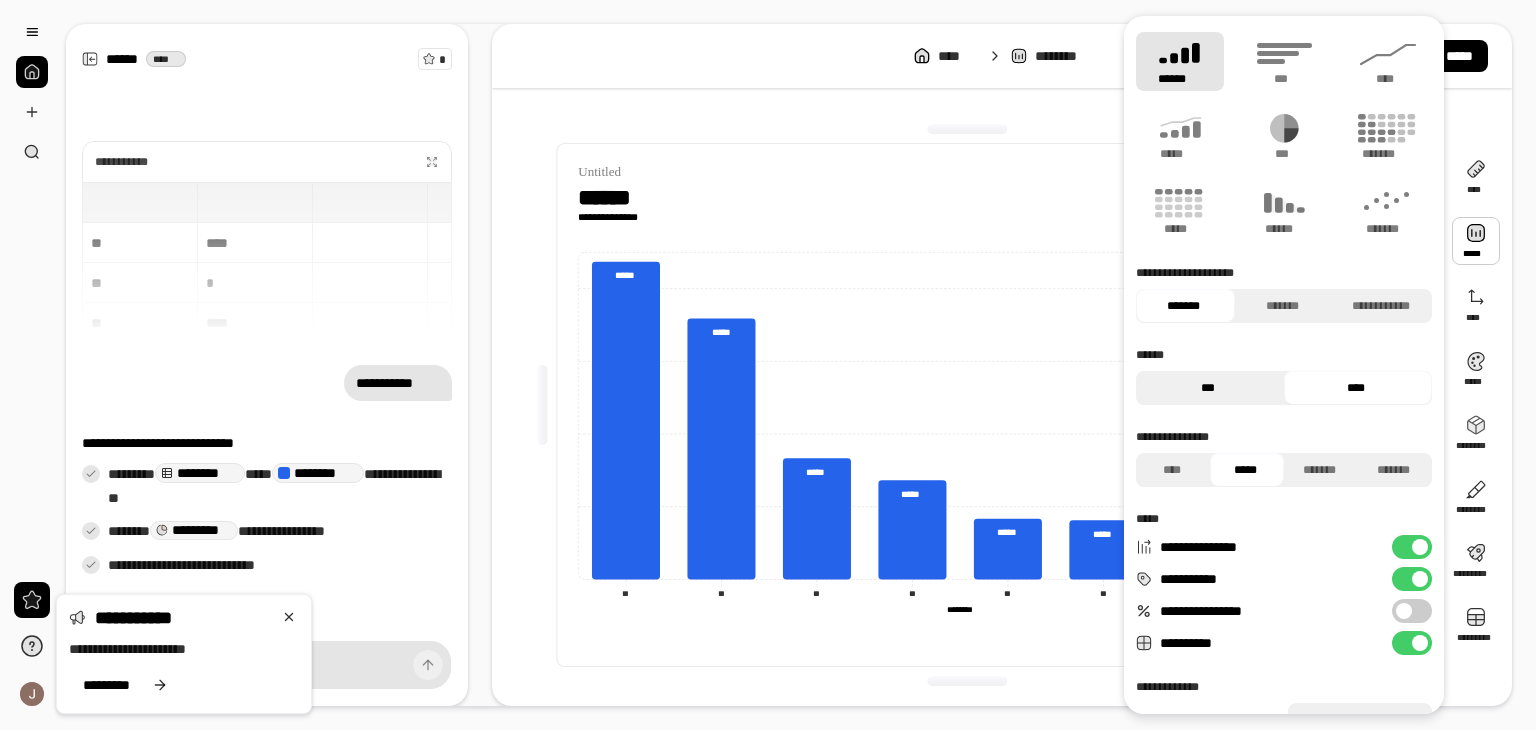 click on "***" at bounding box center [1208, 388] 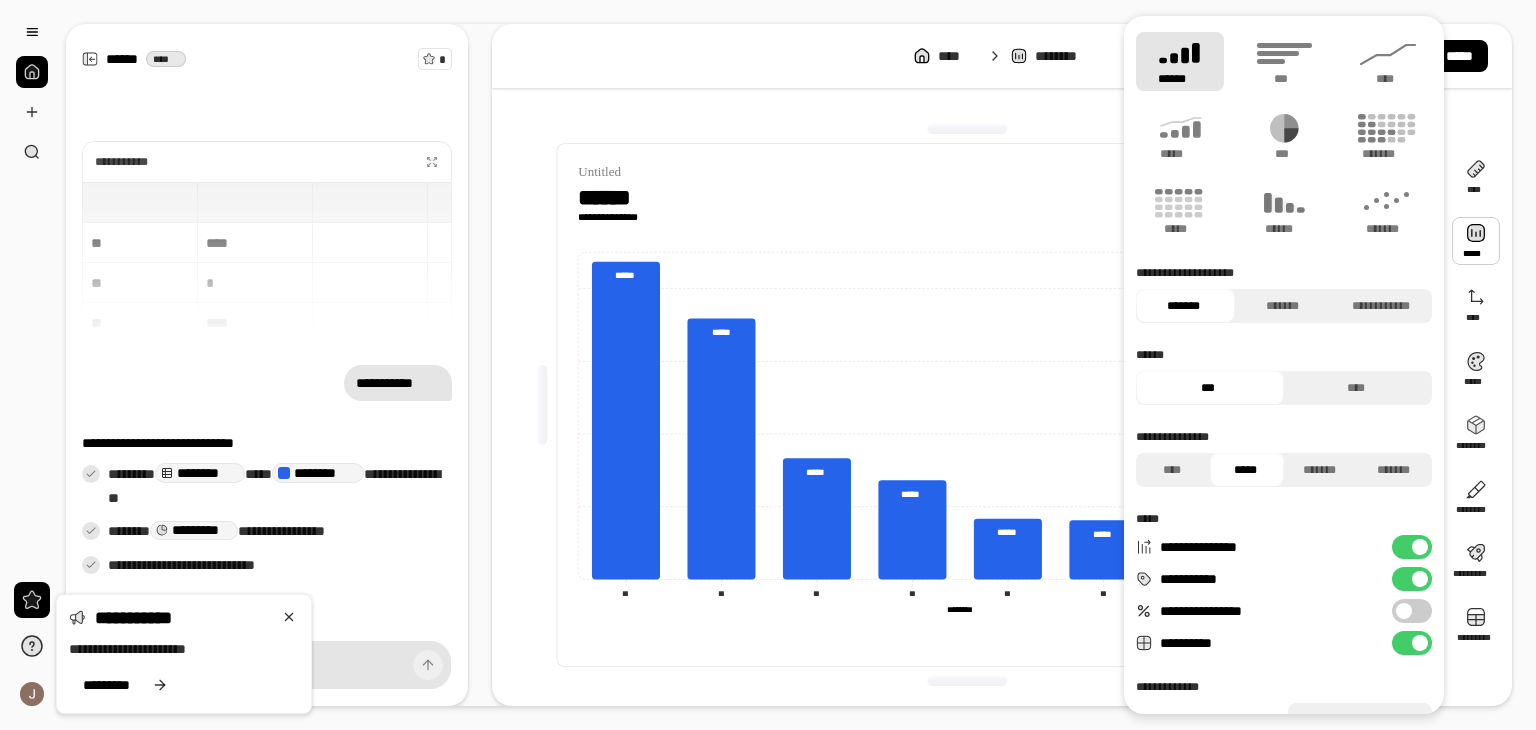 click on "**********" at bounding box center (967, 405) 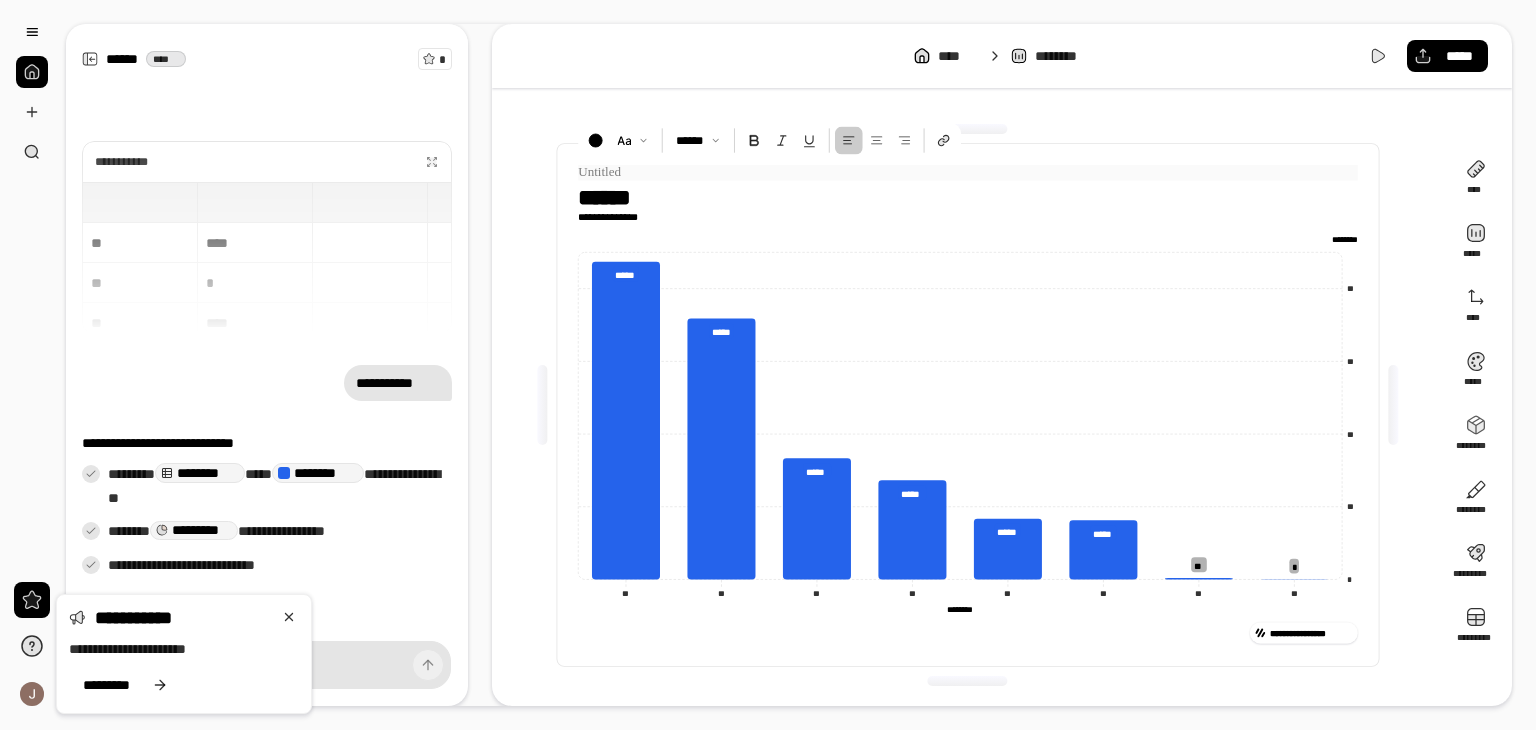 click at bounding box center [968, 173] 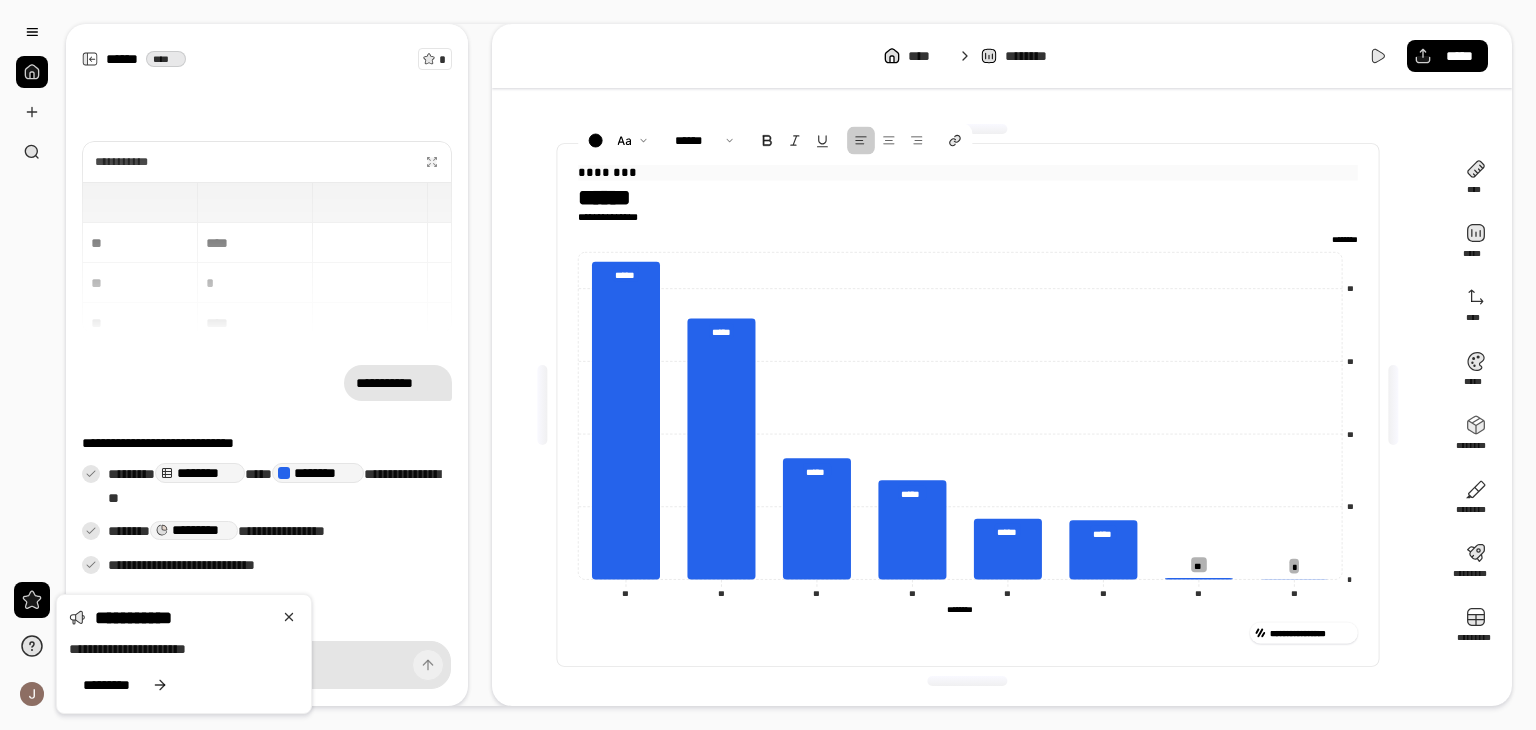 click on "********" at bounding box center (968, 173) 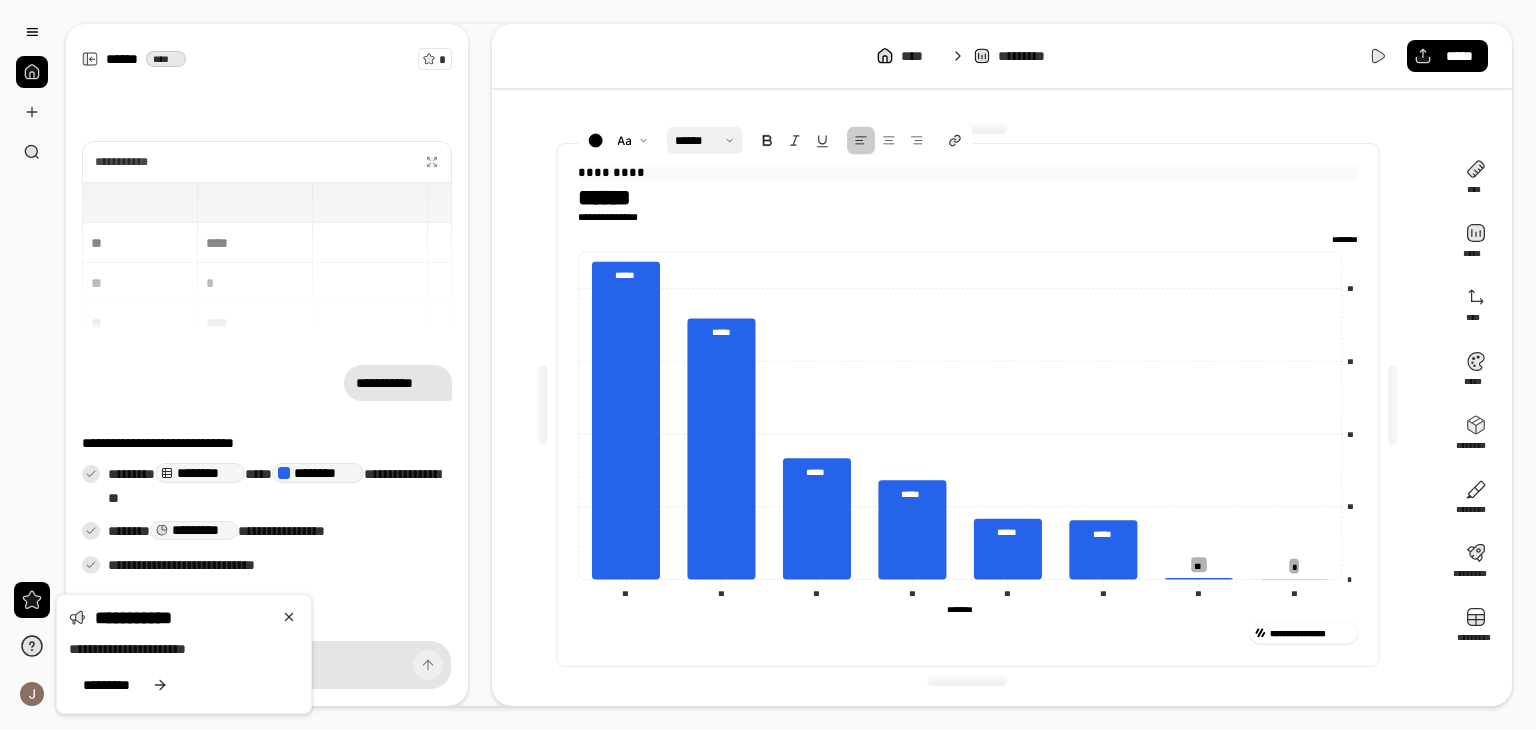 click at bounding box center [705, 140] 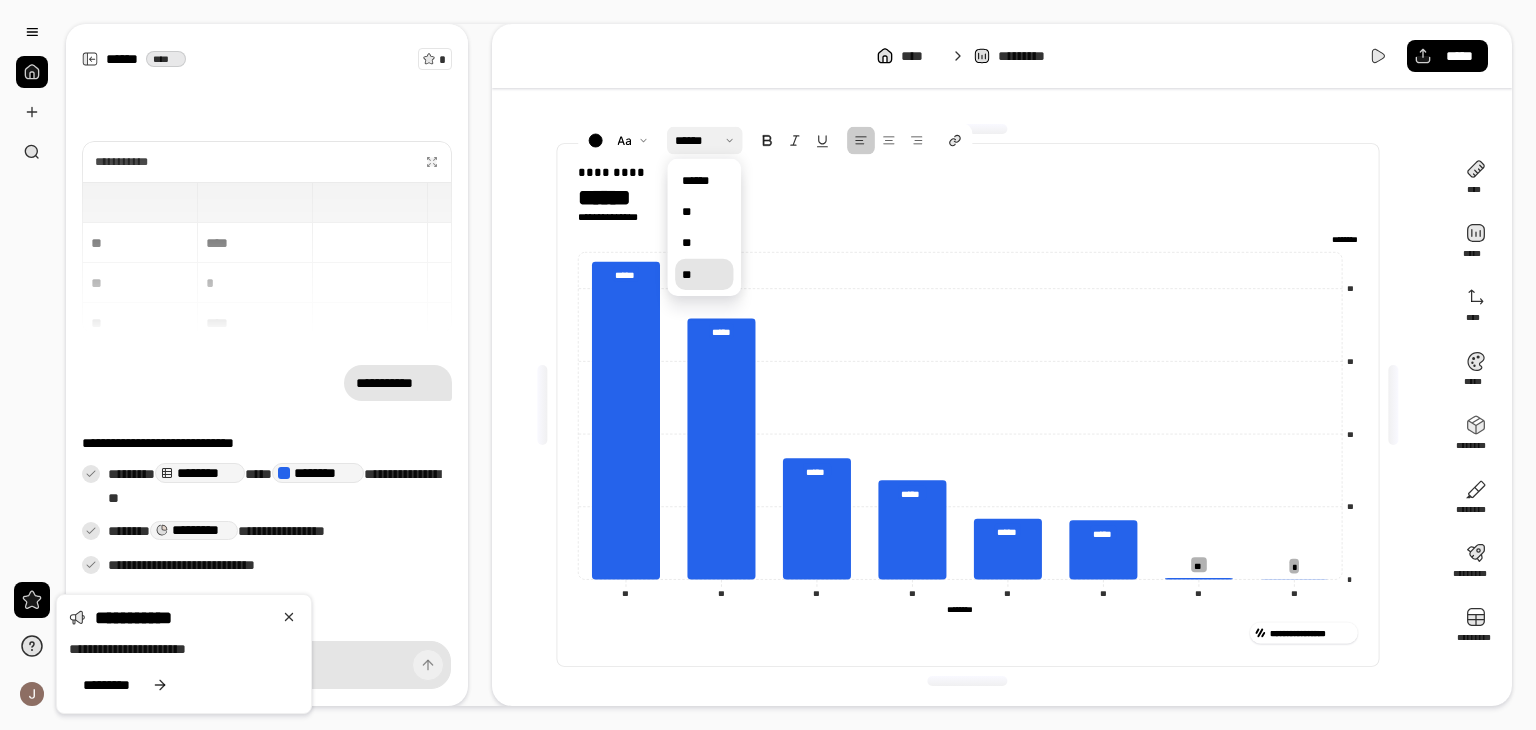 click on "**" at bounding box center (704, 274) 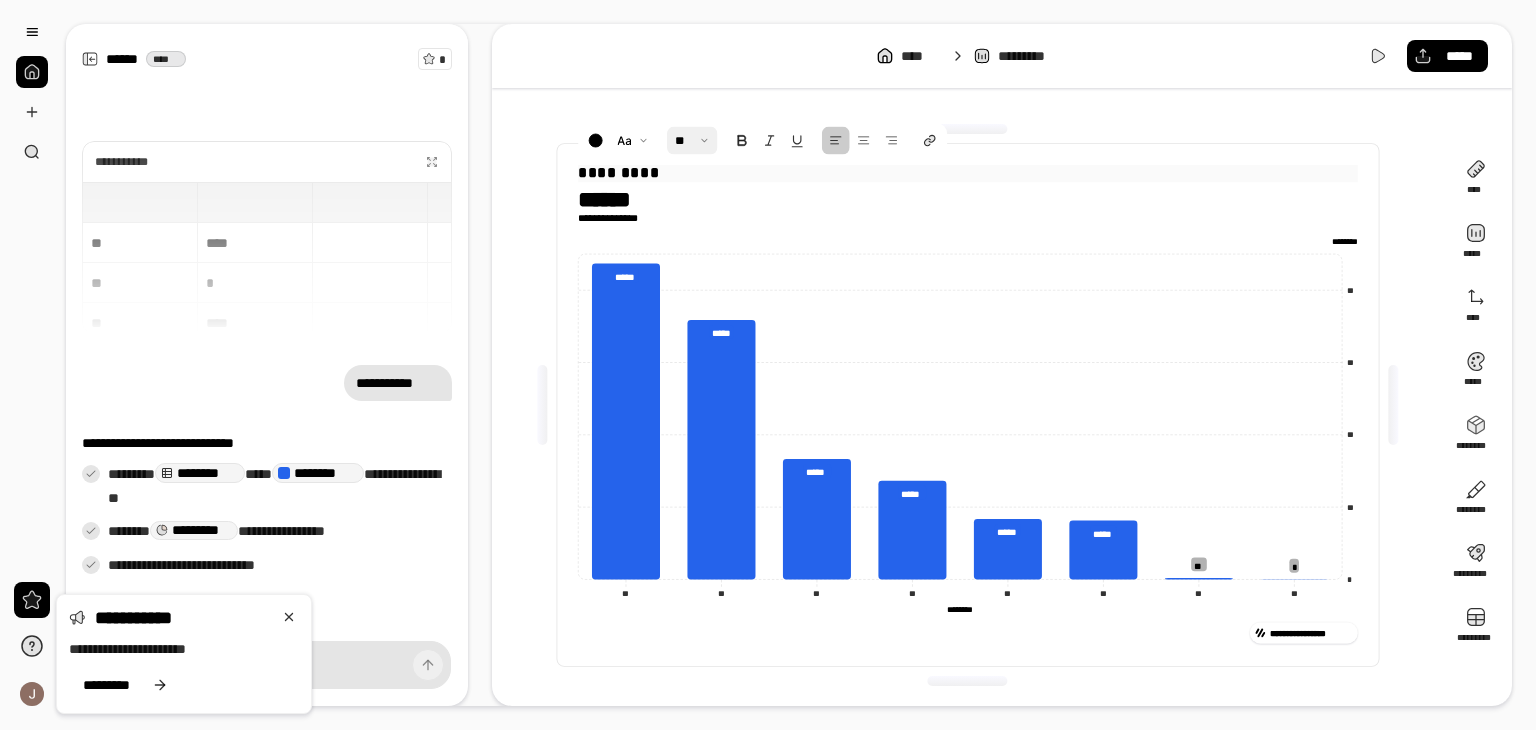 click at bounding box center (692, 140) 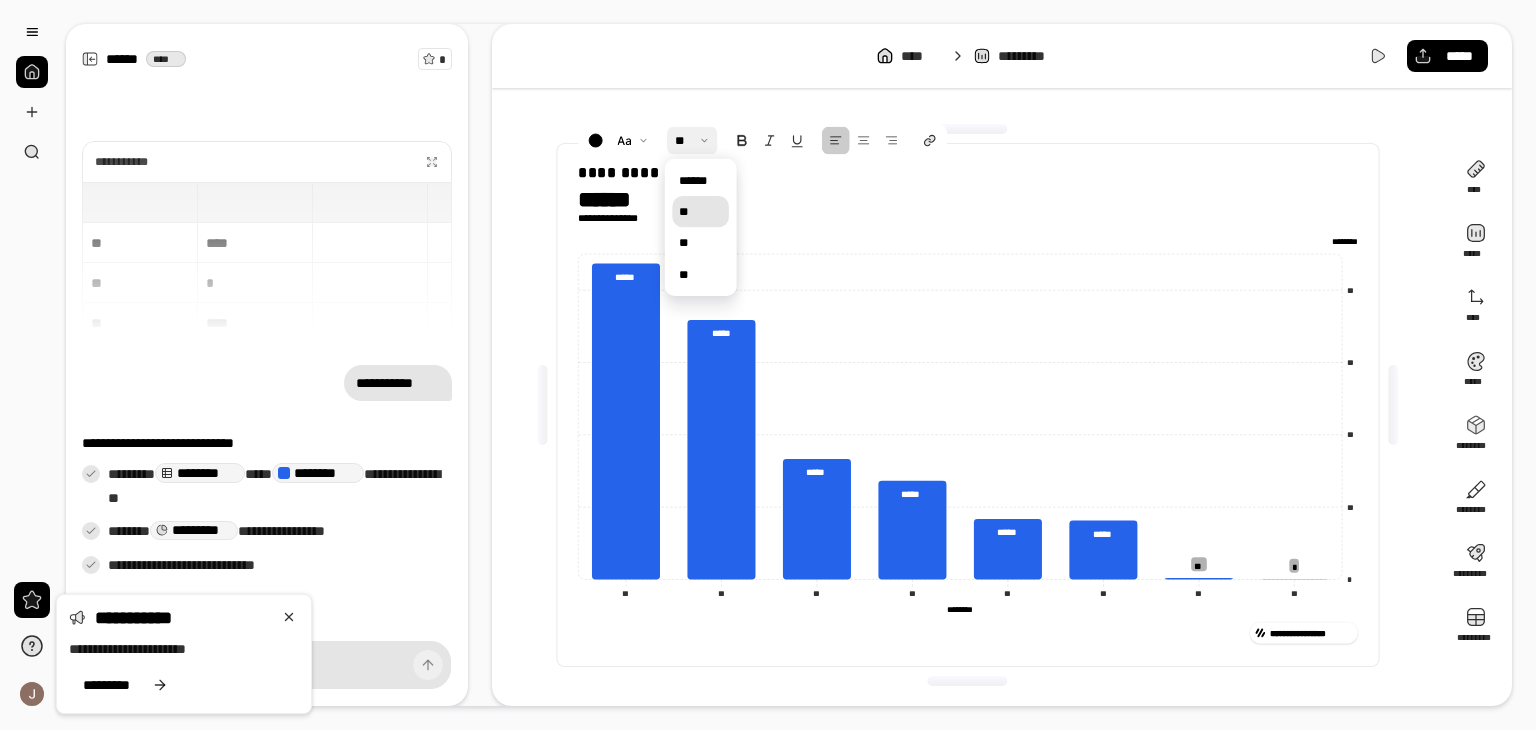 click on "**" at bounding box center (700, 211) 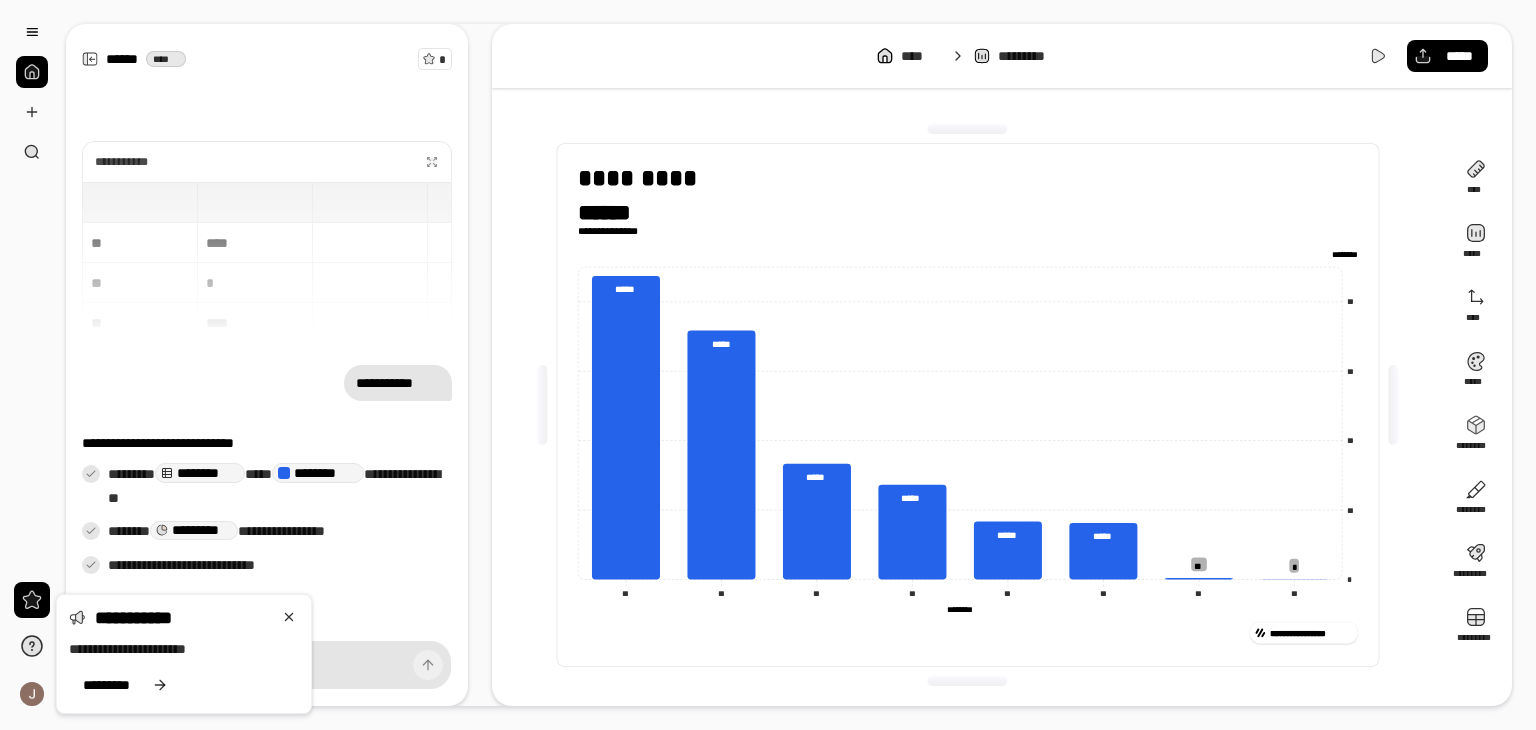 click on "**********" at bounding box center (616, 231) 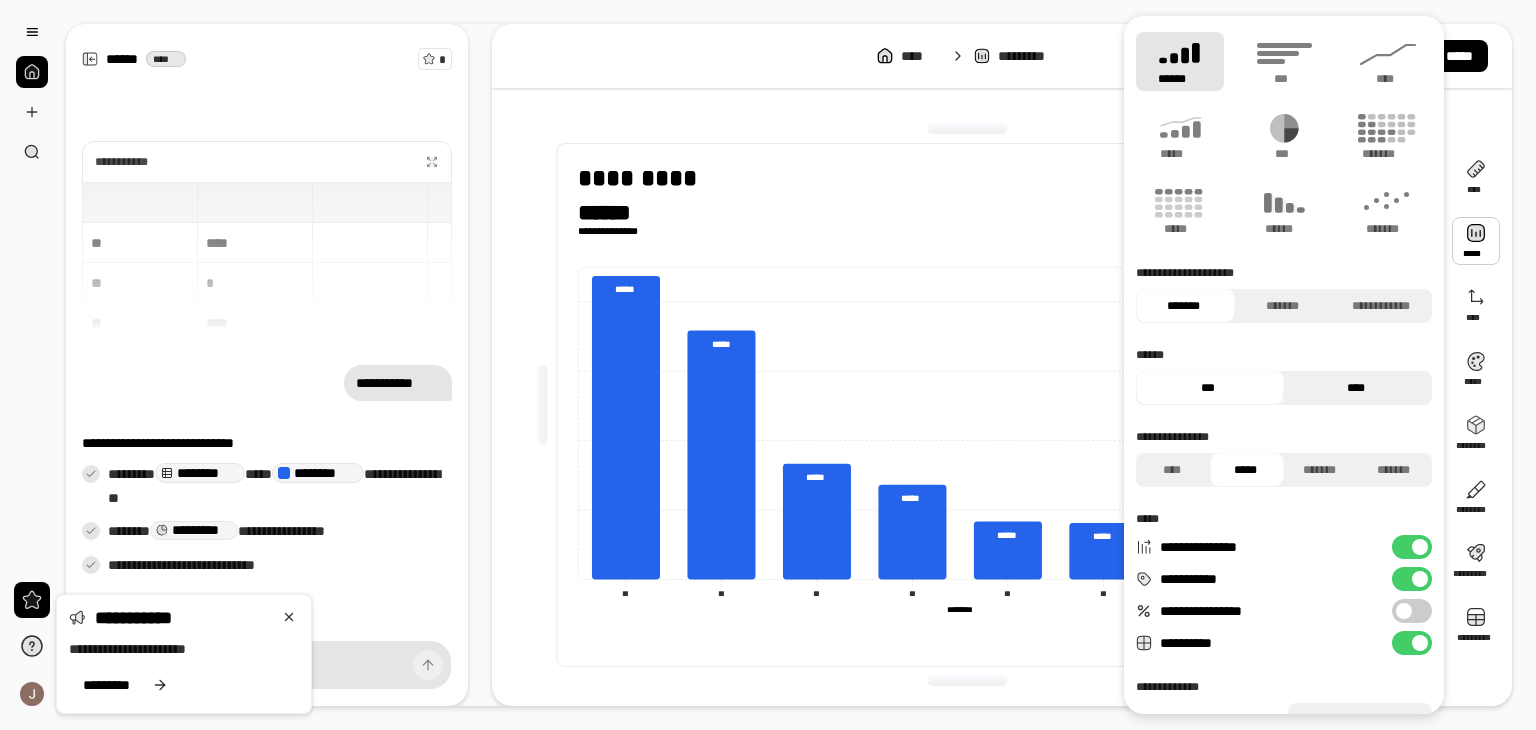 click on "****" at bounding box center (1356, 388) 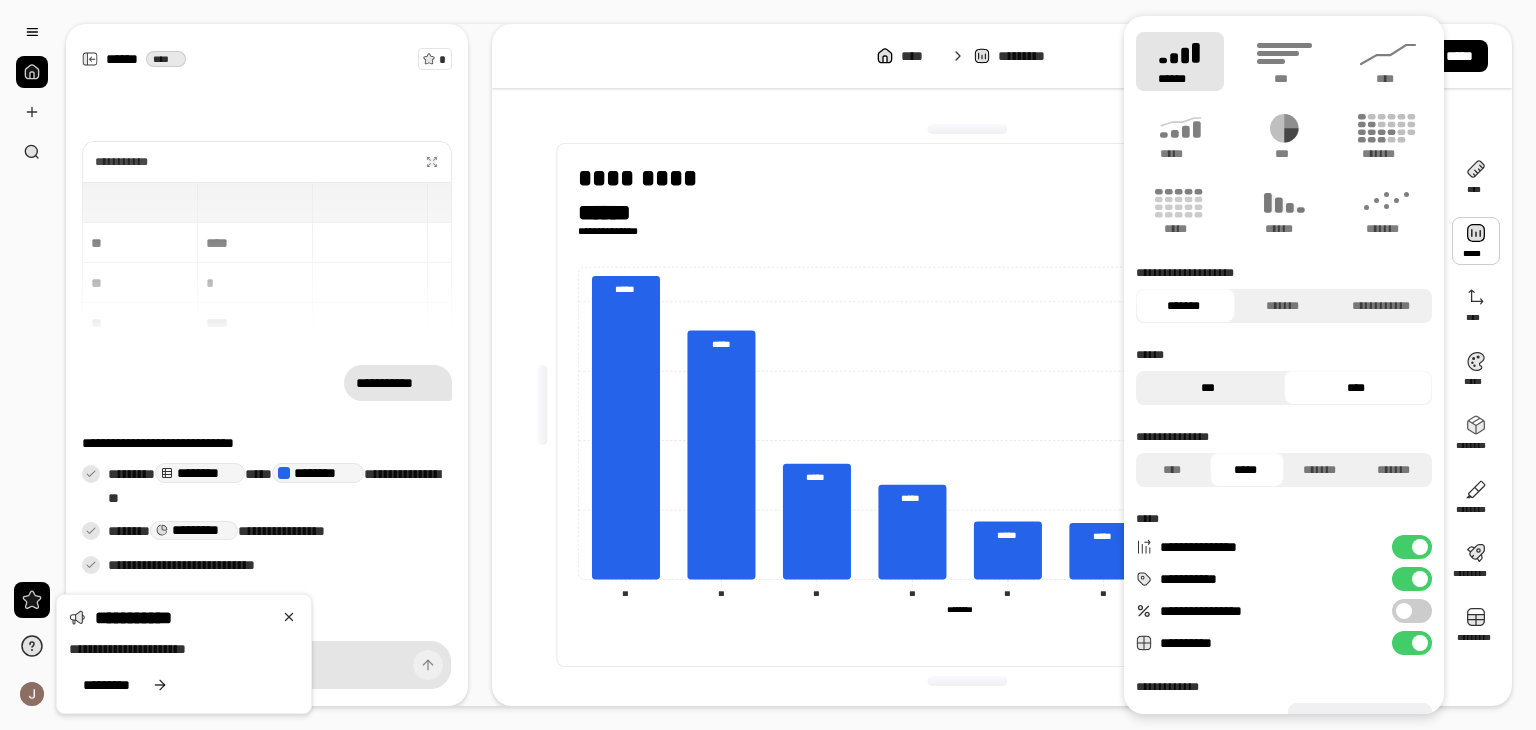 click on "***" at bounding box center (1208, 388) 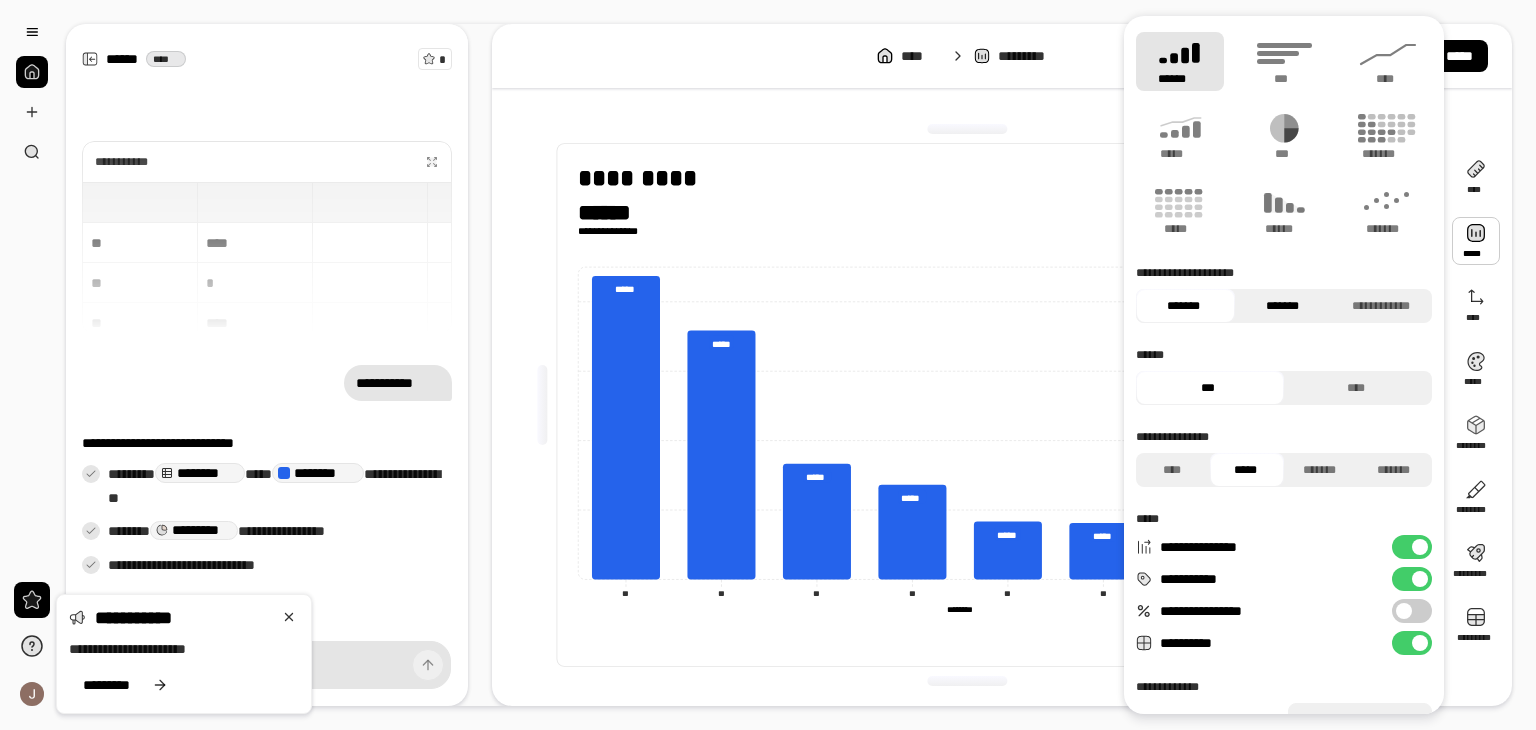 click on "*******" at bounding box center (1283, 306) 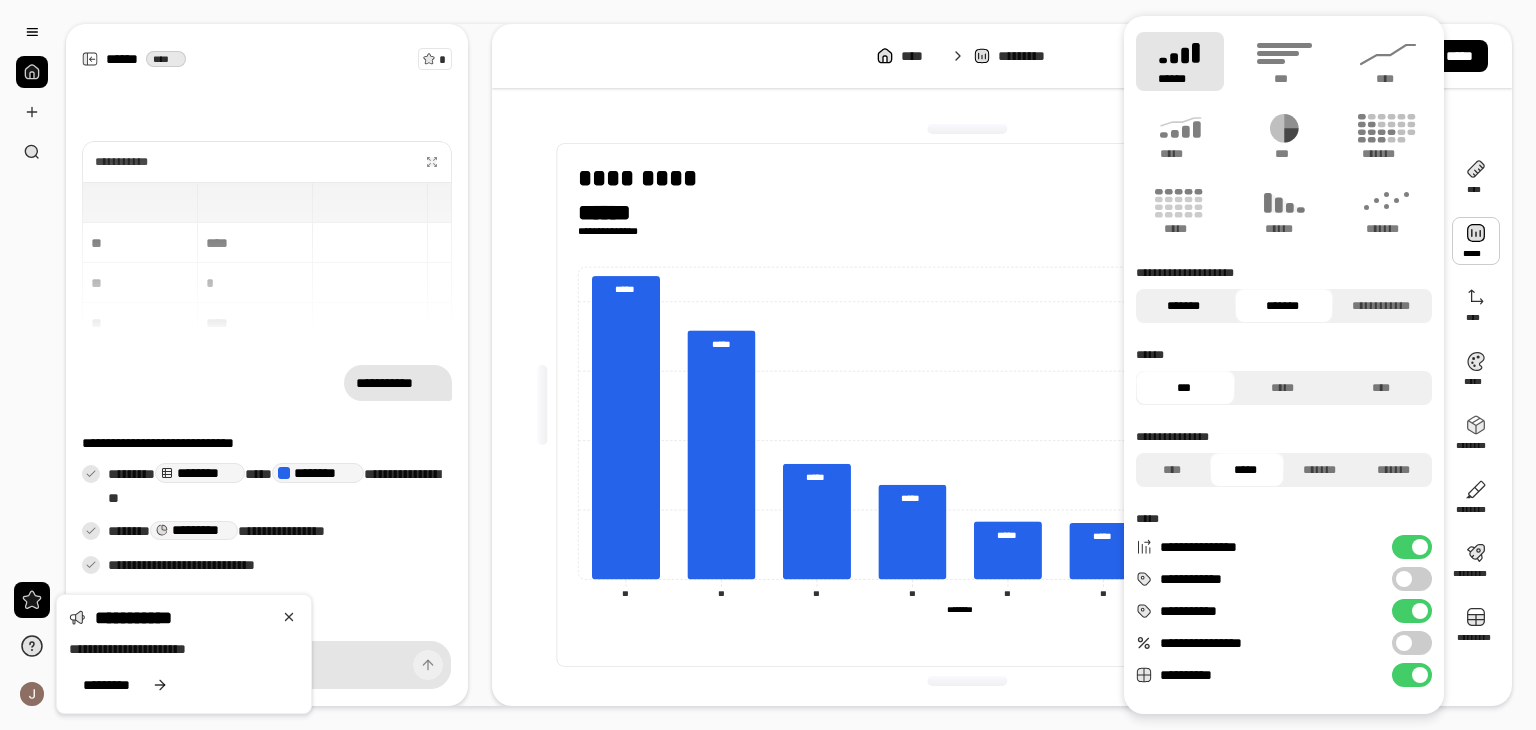 click on "*******" at bounding box center (1184, 306) 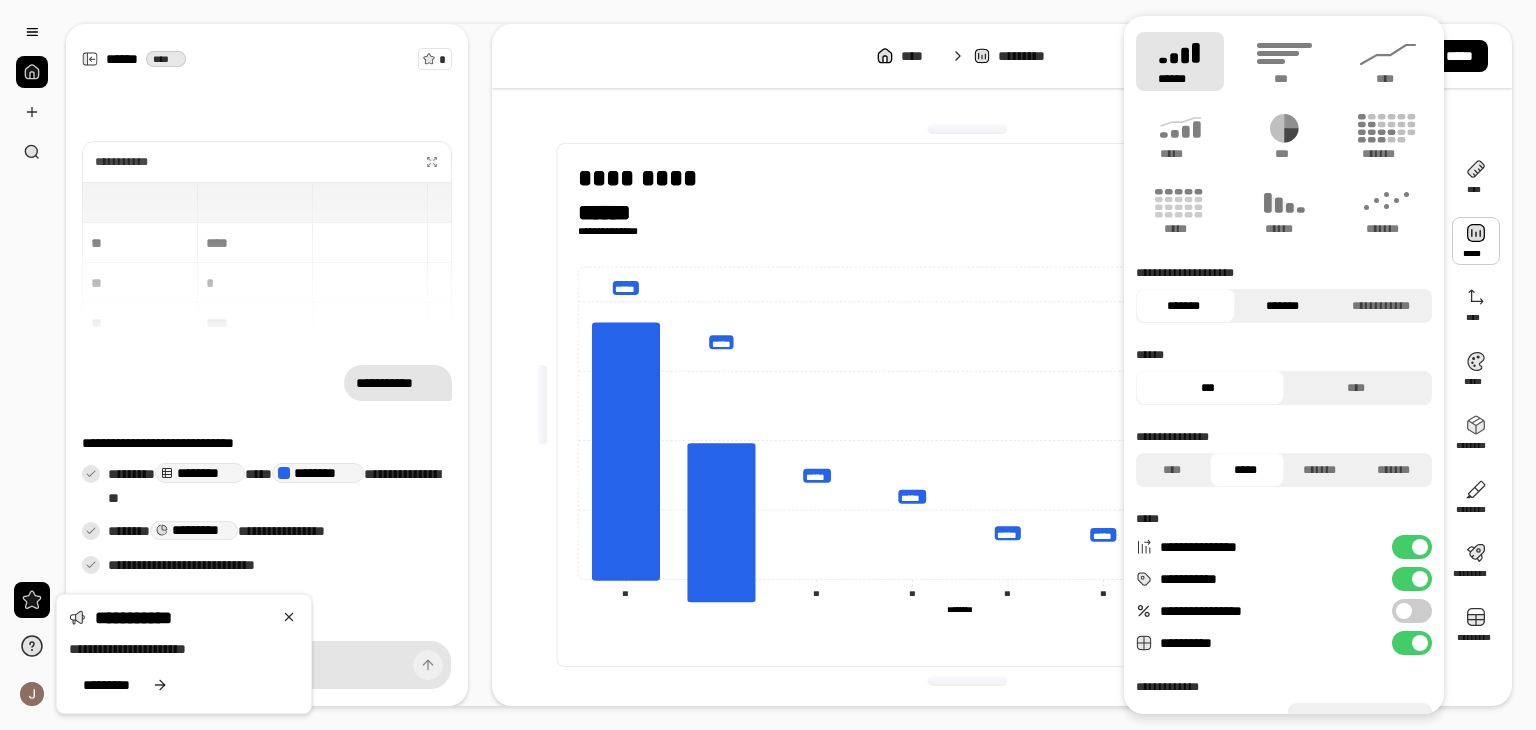 click on "*******" at bounding box center [1283, 306] 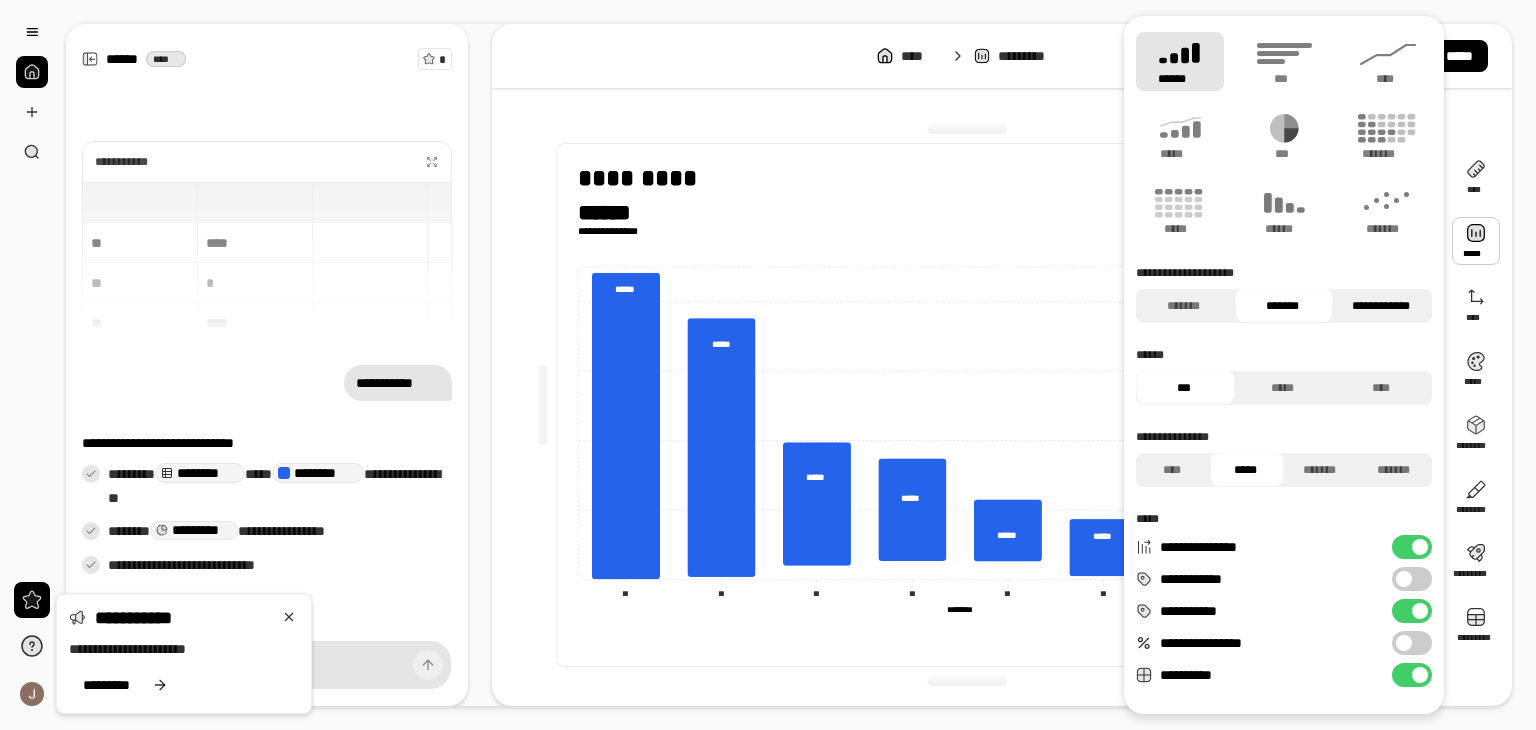 click on "**********" at bounding box center (1381, 306) 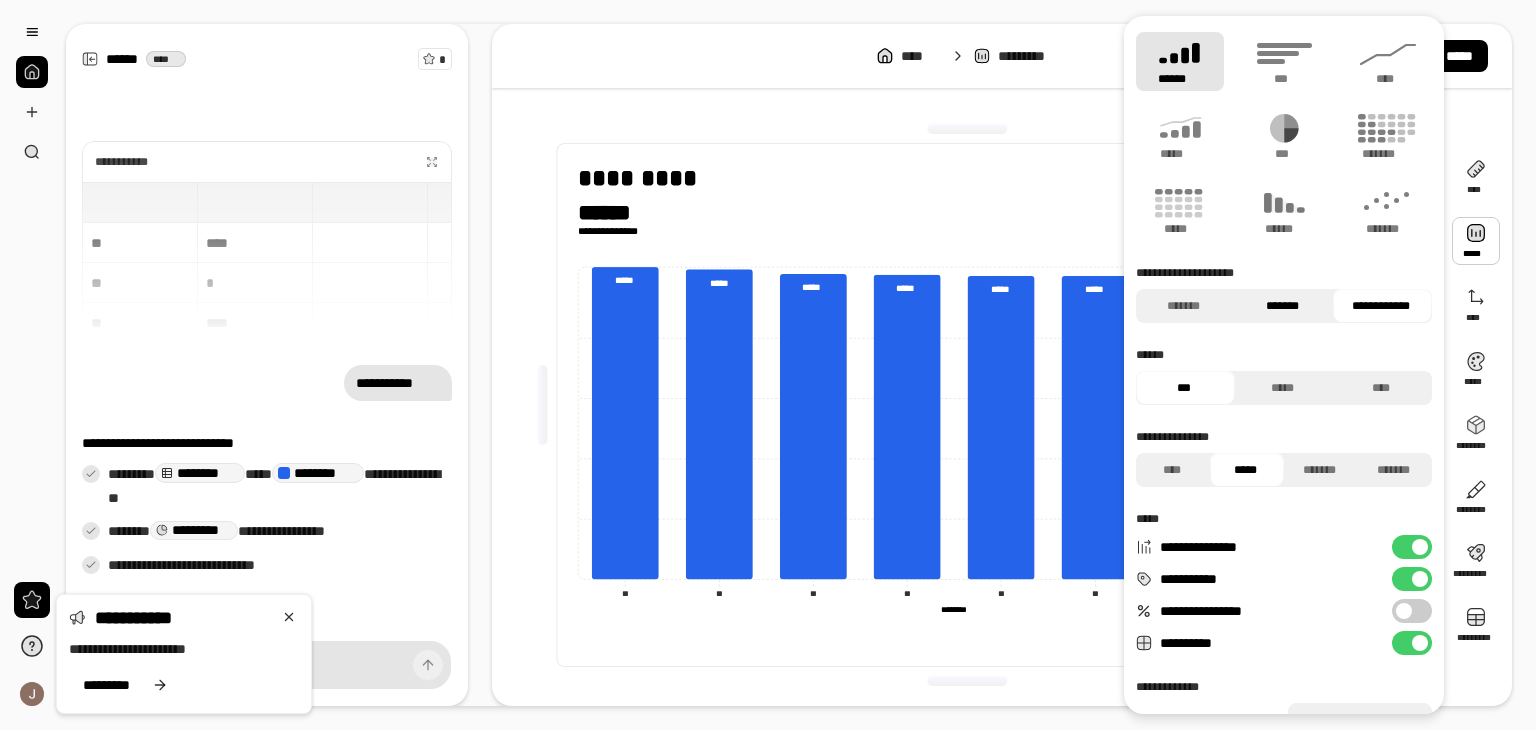 click on "*******" at bounding box center [1283, 306] 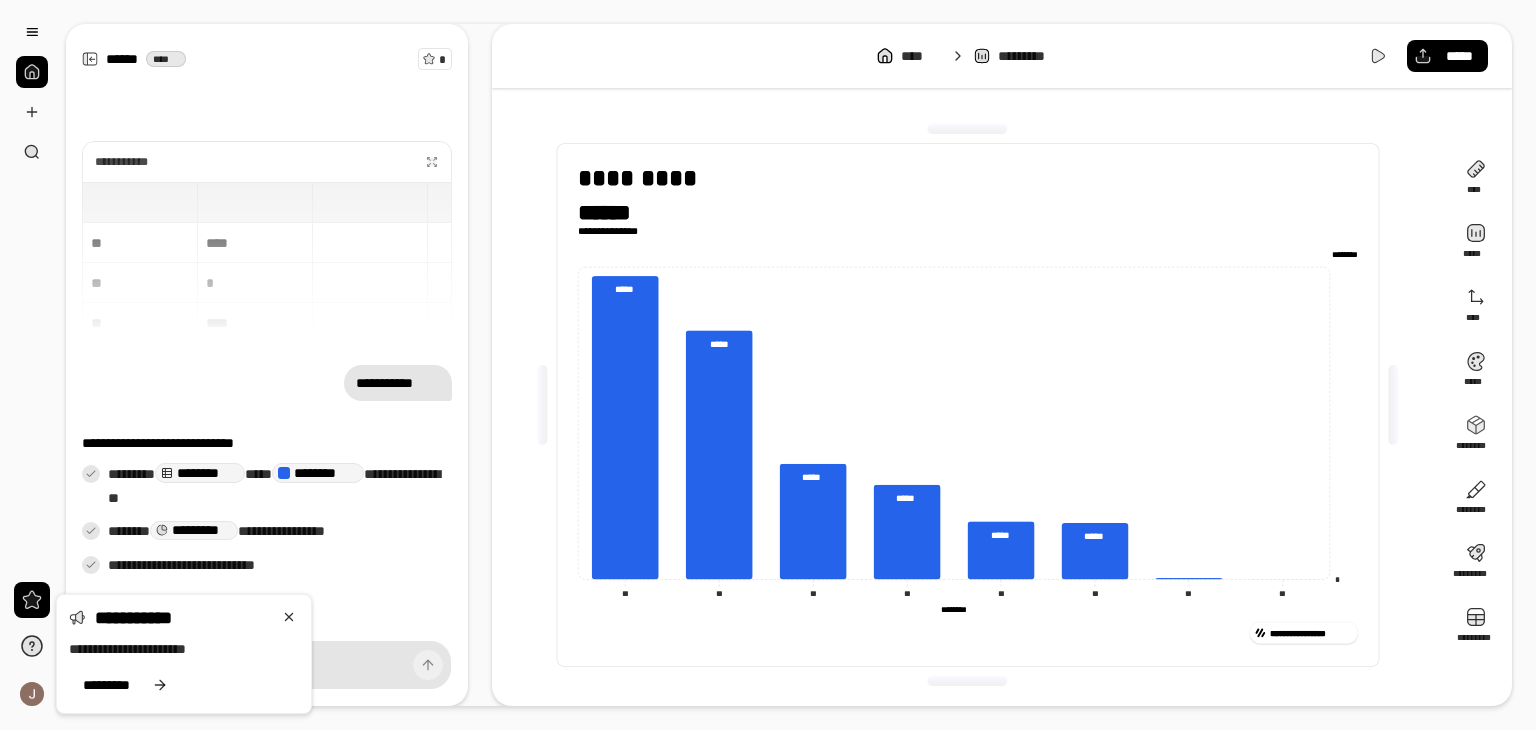 click on "**********" at bounding box center (968, 405) 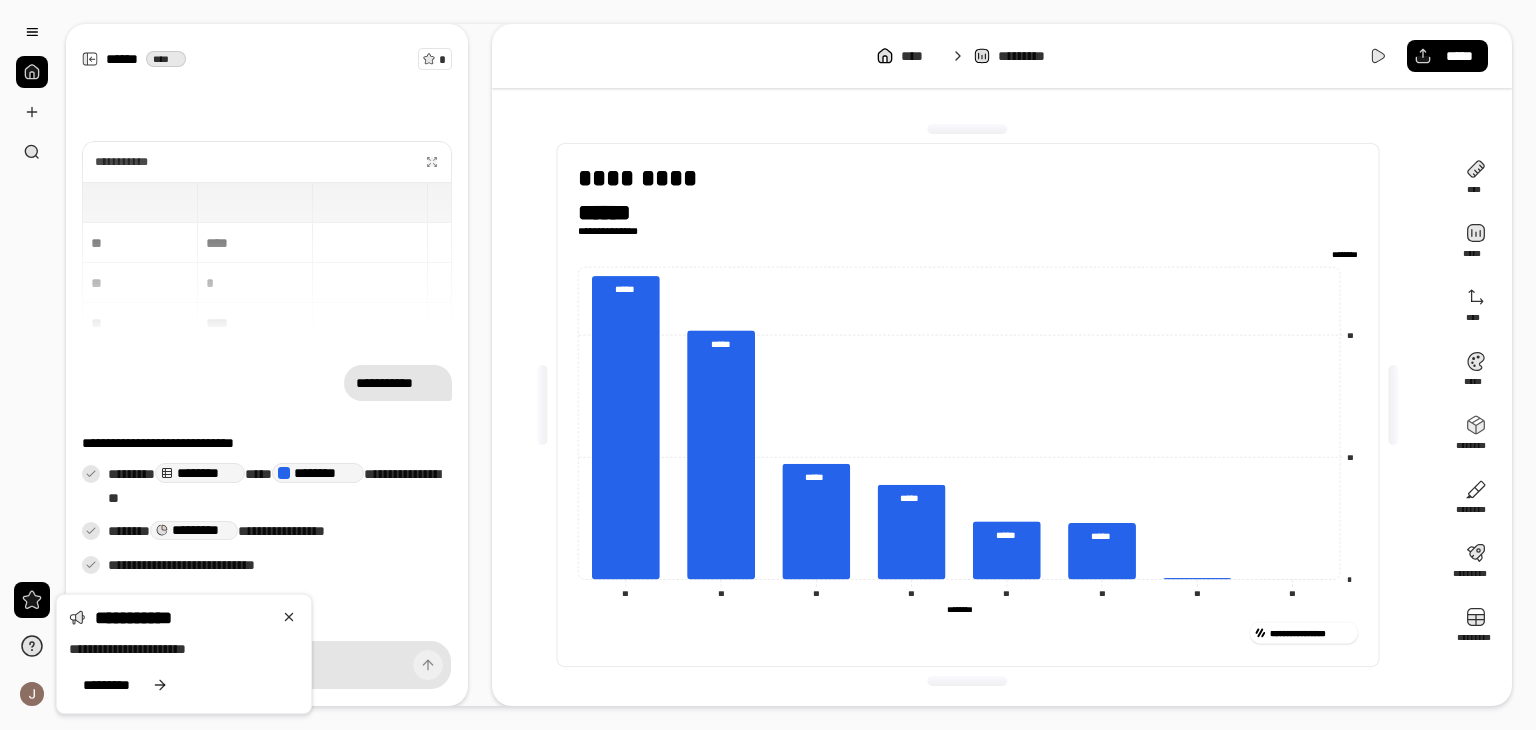 click on "**********" at bounding box center [616, 231] 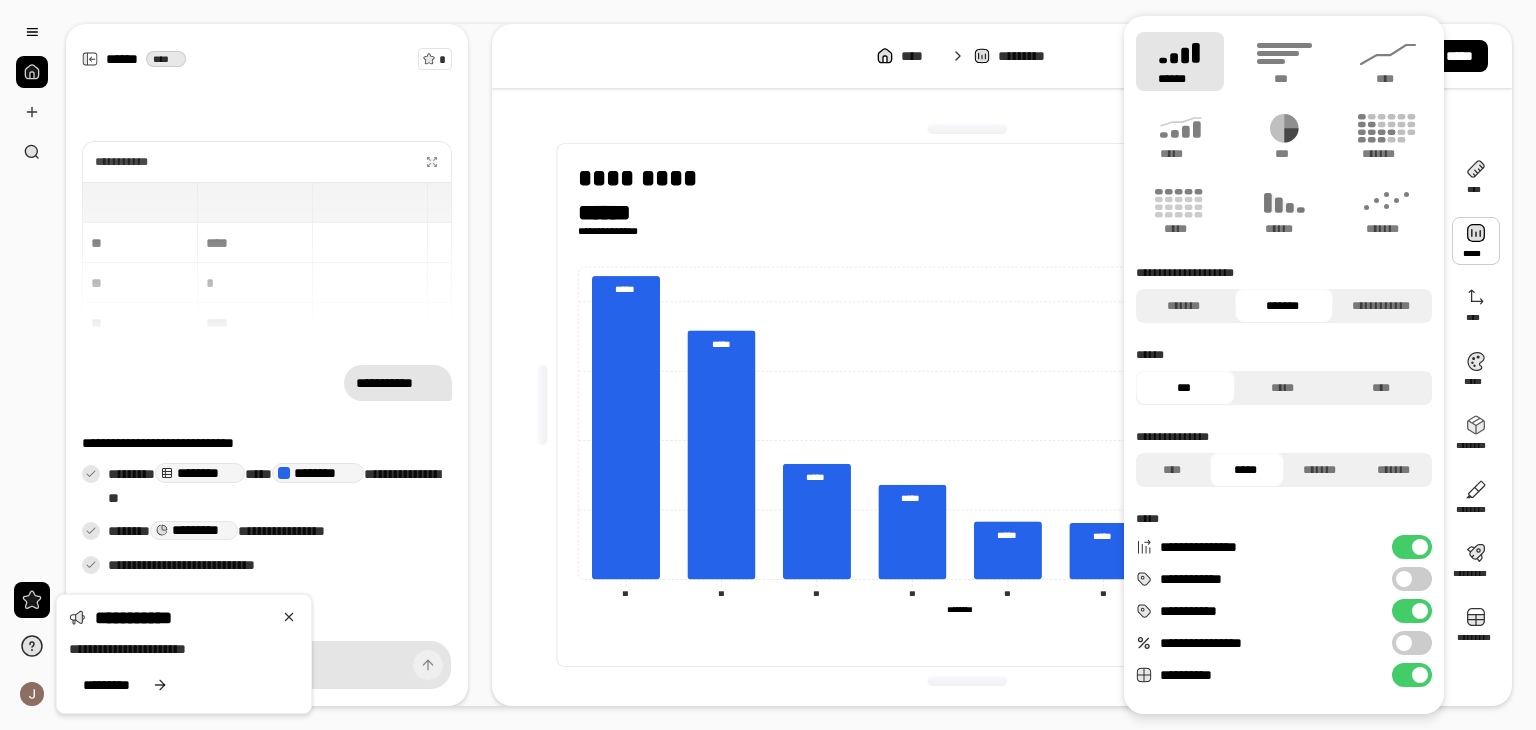 click at bounding box center [1476, 241] 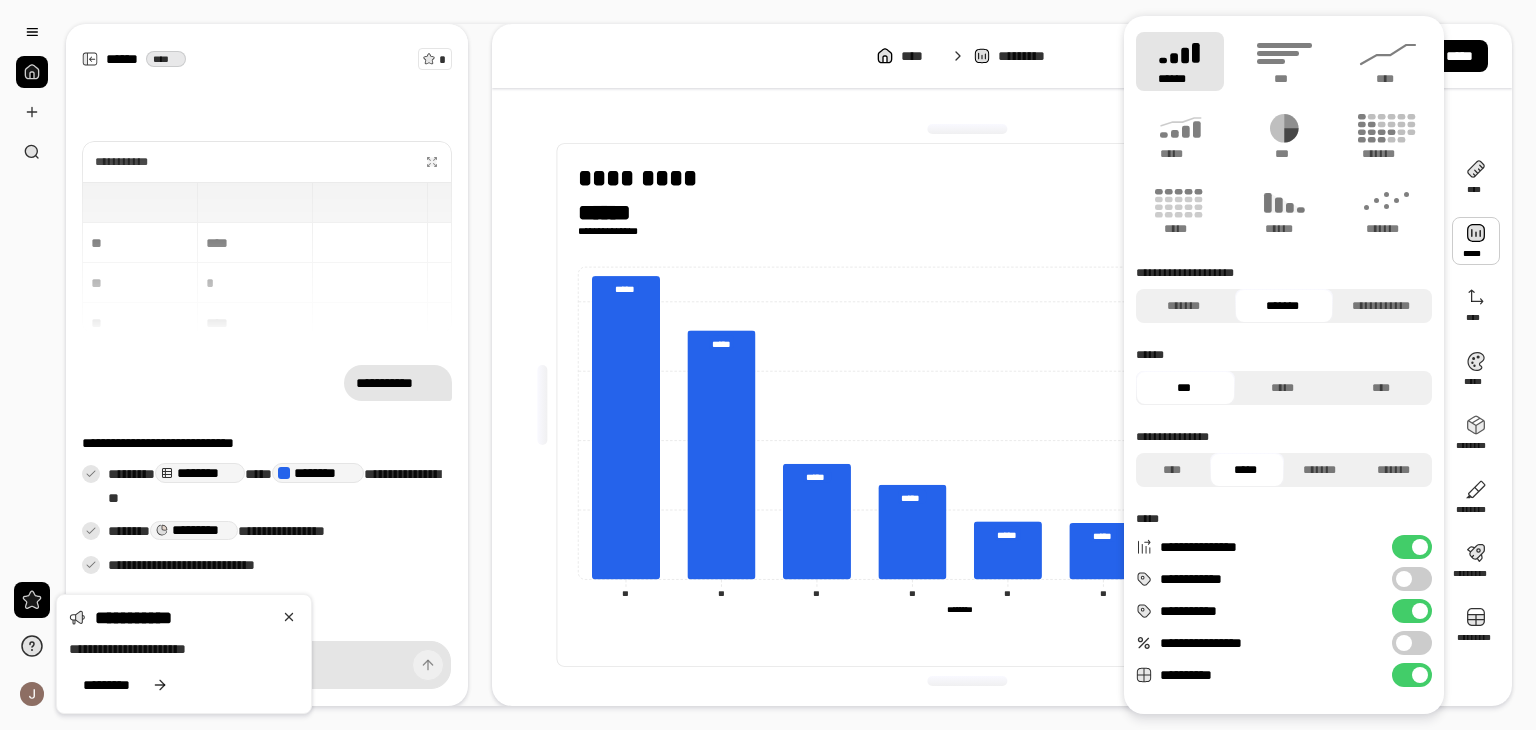 click at bounding box center [1420, 675] 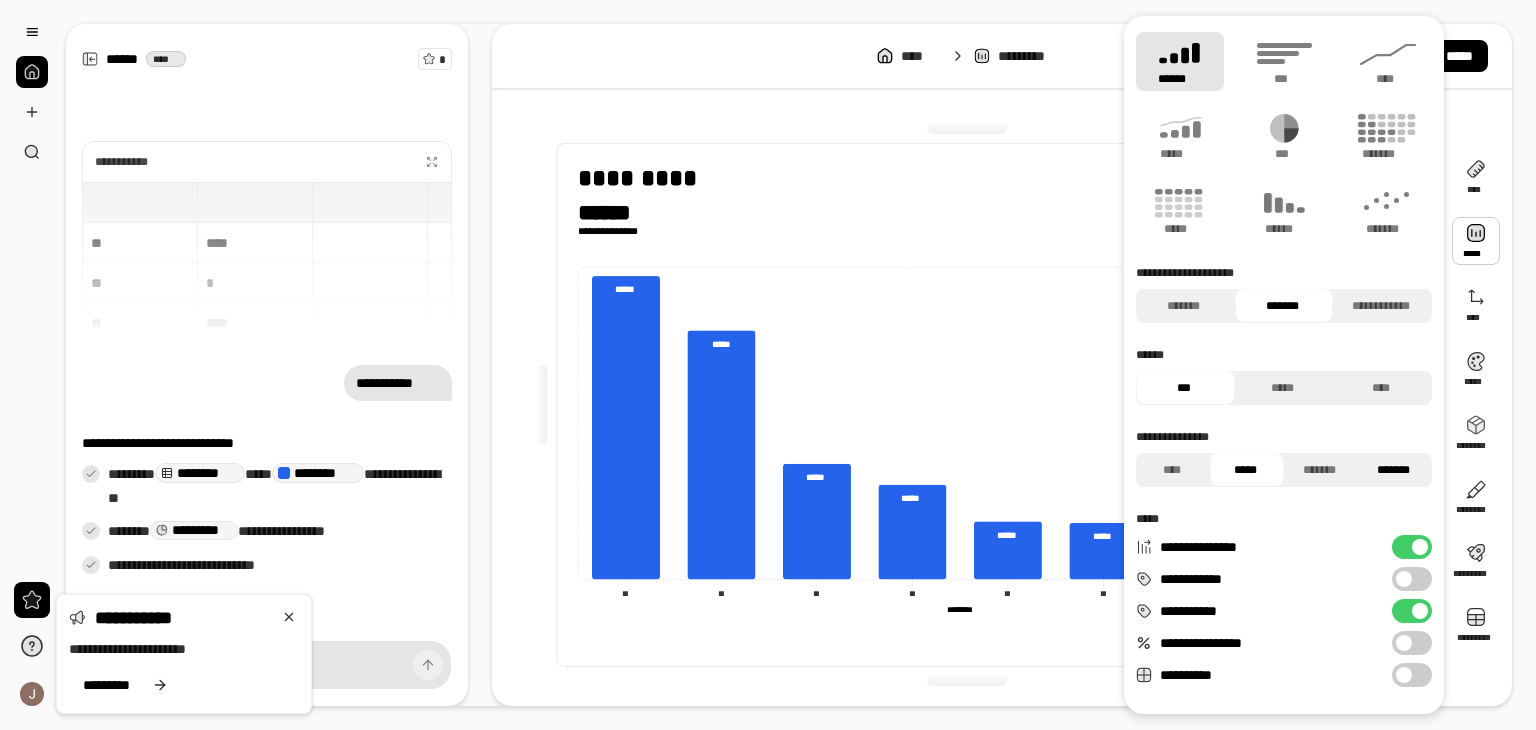 click on "*******" at bounding box center [1394, 470] 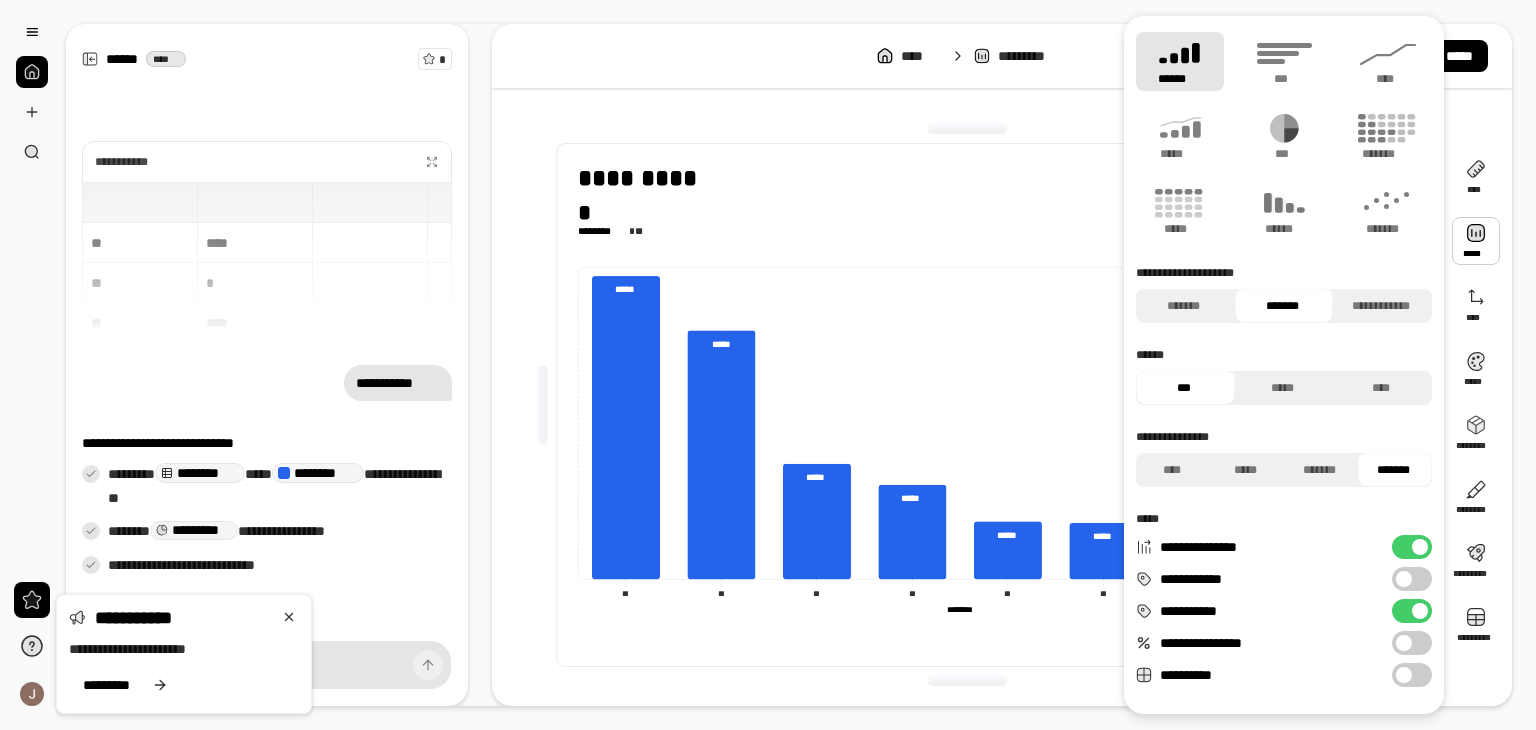 click on "*******" at bounding box center (1394, 470) 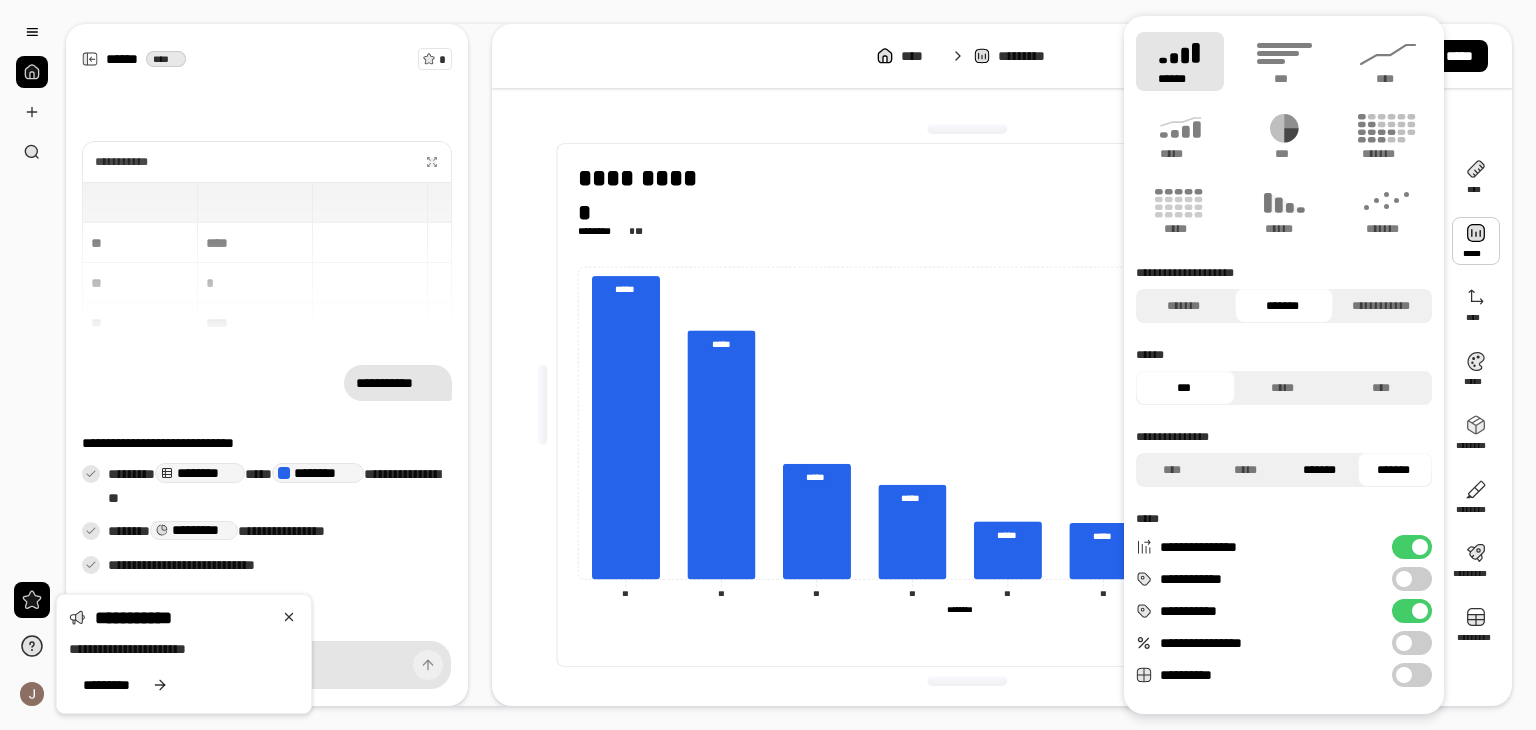click on "*******" at bounding box center (1320, 470) 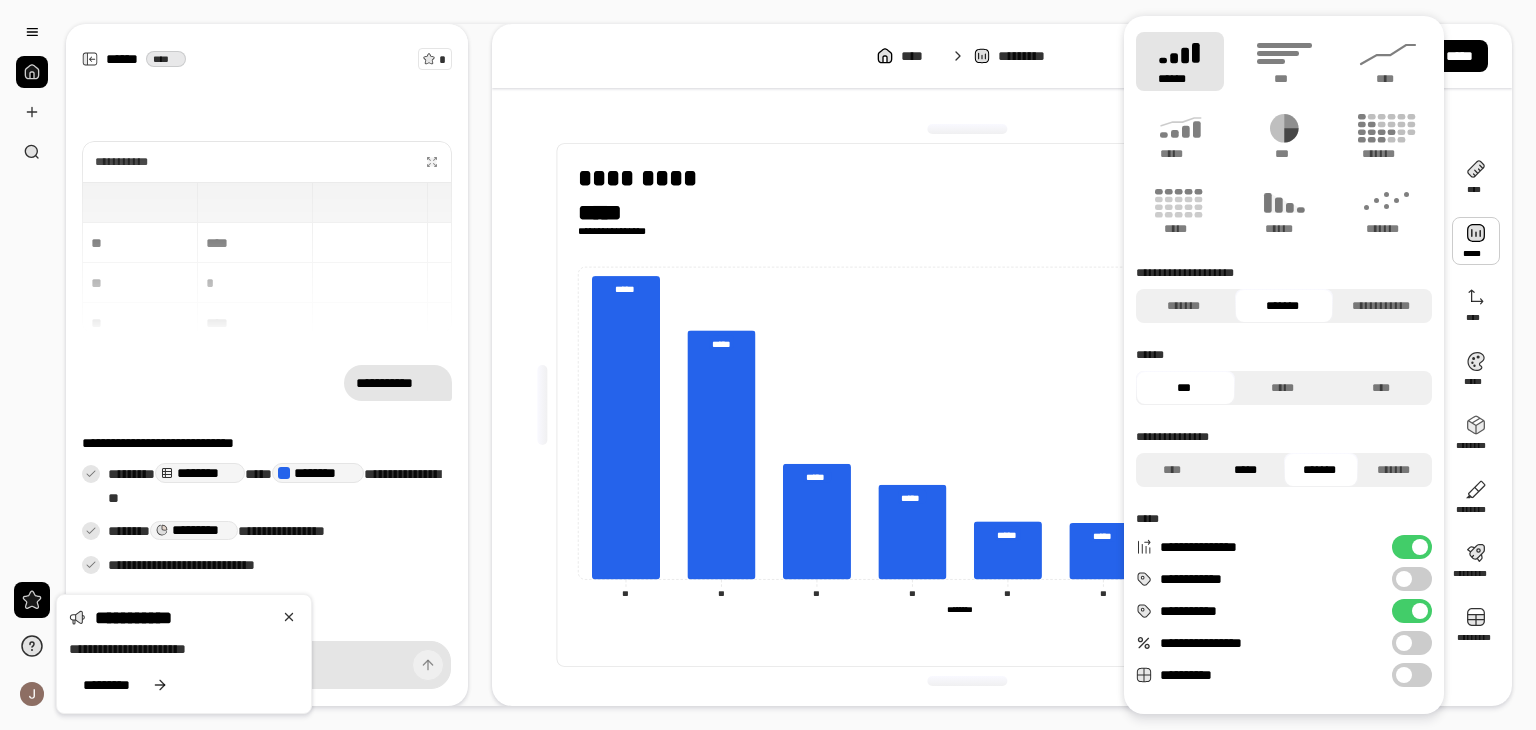 click on "*****" at bounding box center [1246, 470] 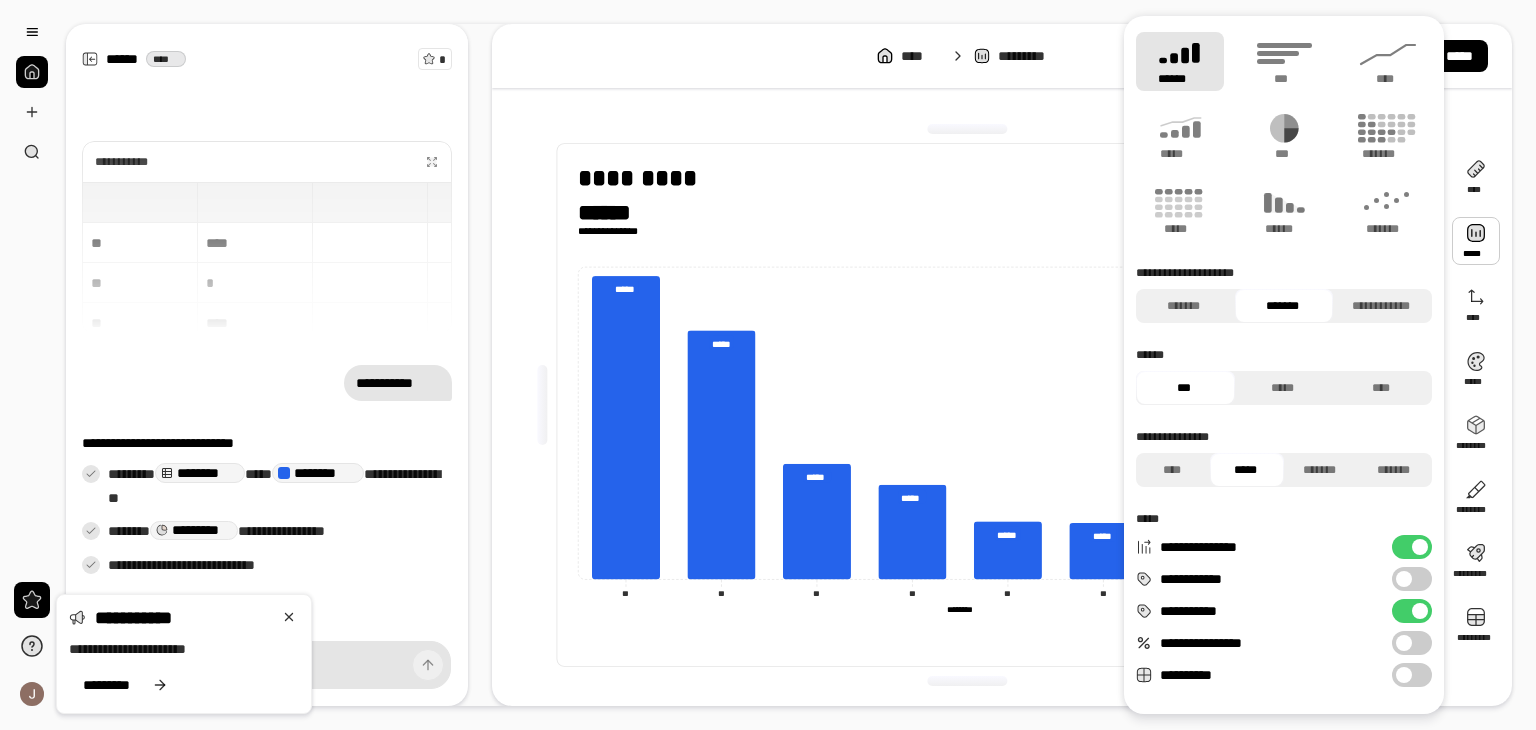 click on "**********" at bounding box center (616, 231) 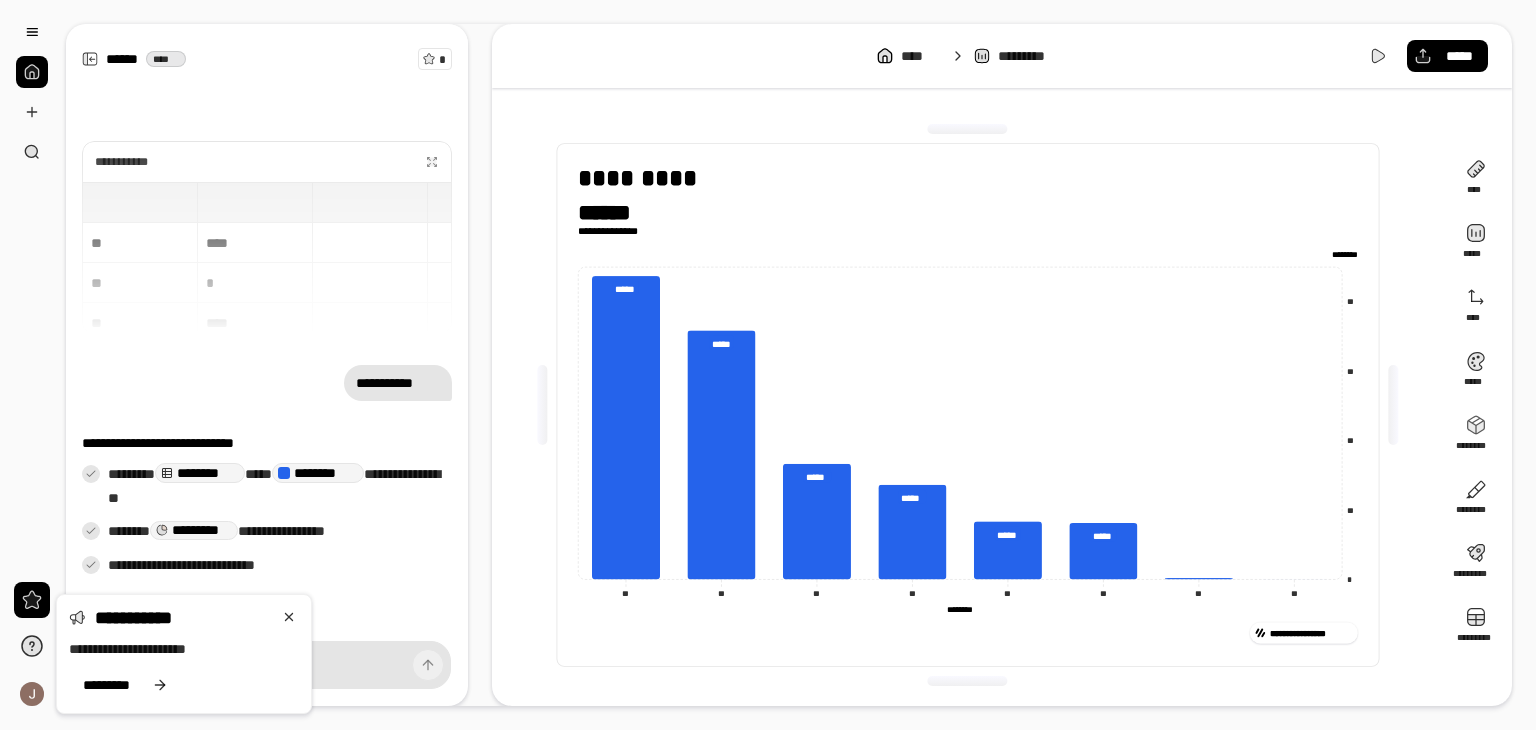 click on "**********" at bounding box center (616, 231) 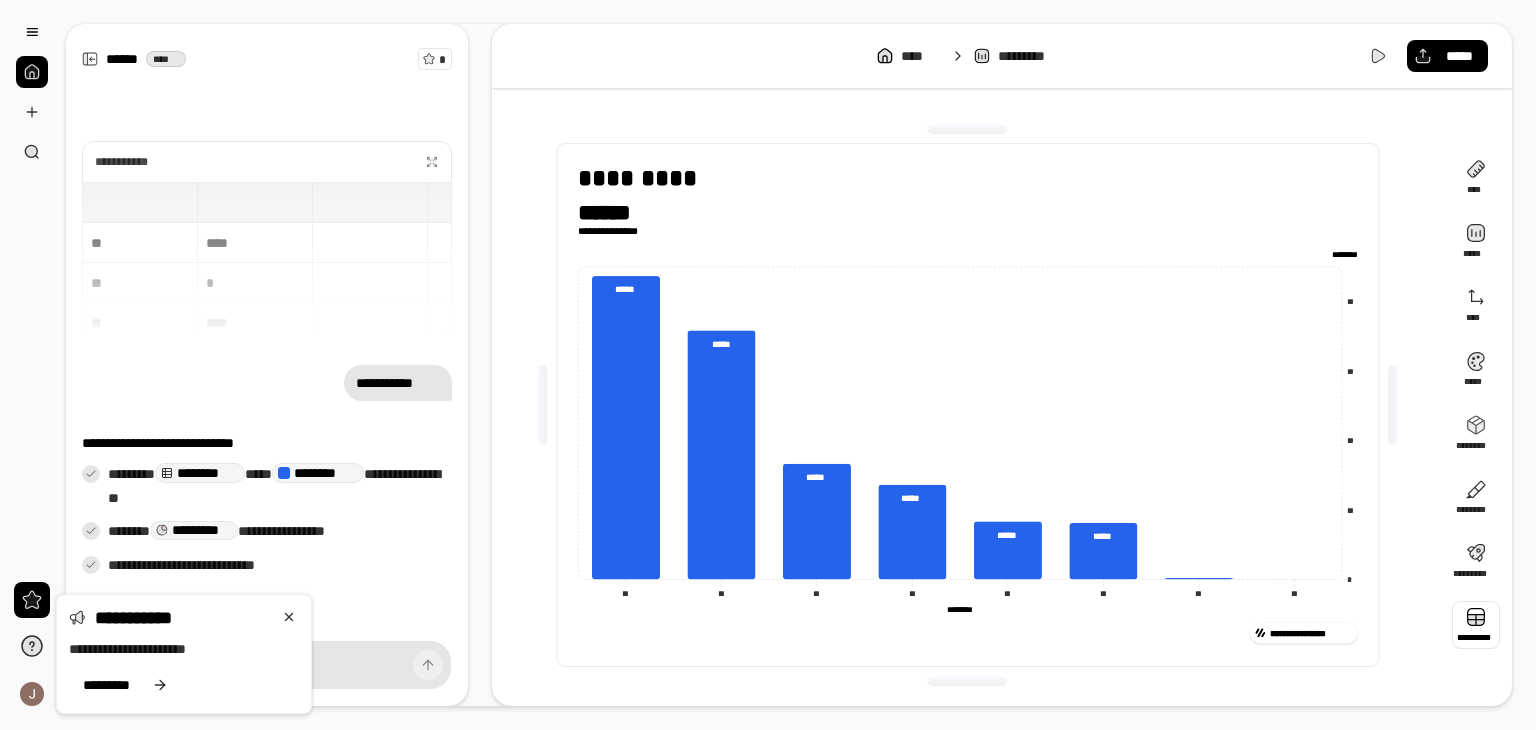 click at bounding box center (1476, 625) 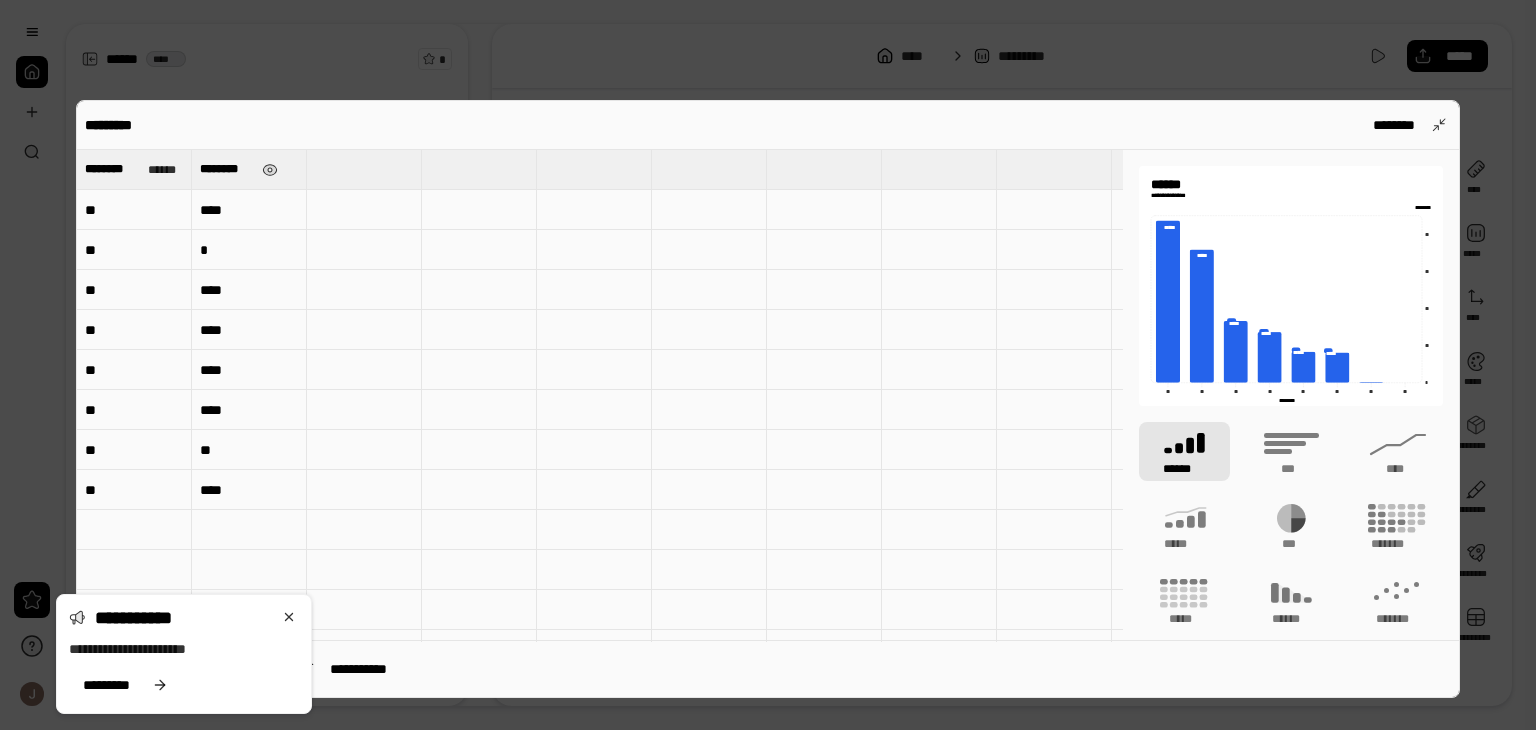 click on "********" at bounding box center [227, 169] 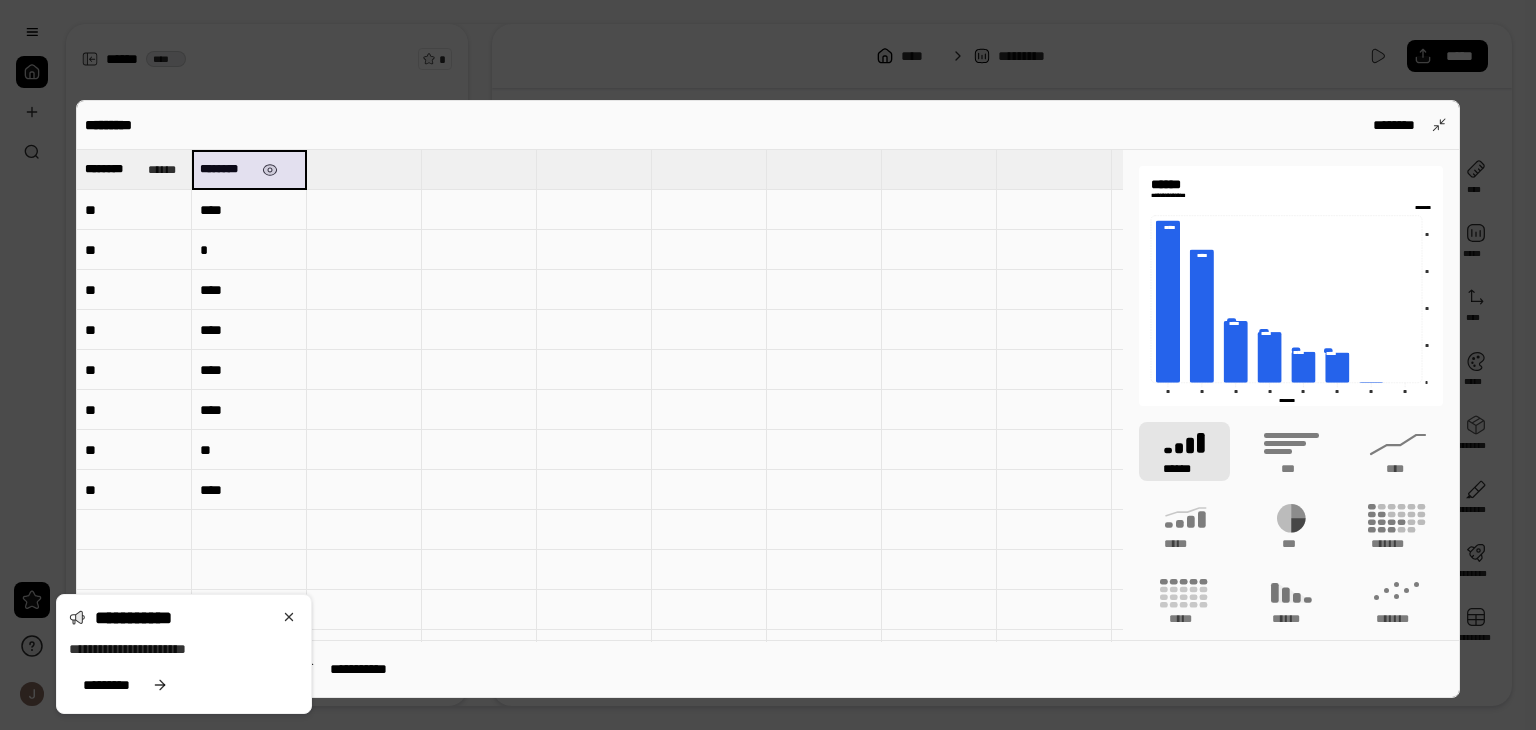 drag, startPoint x: 252, startPoint y: 168, endPoint x: 198, endPoint y: 167, distance: 54.00926 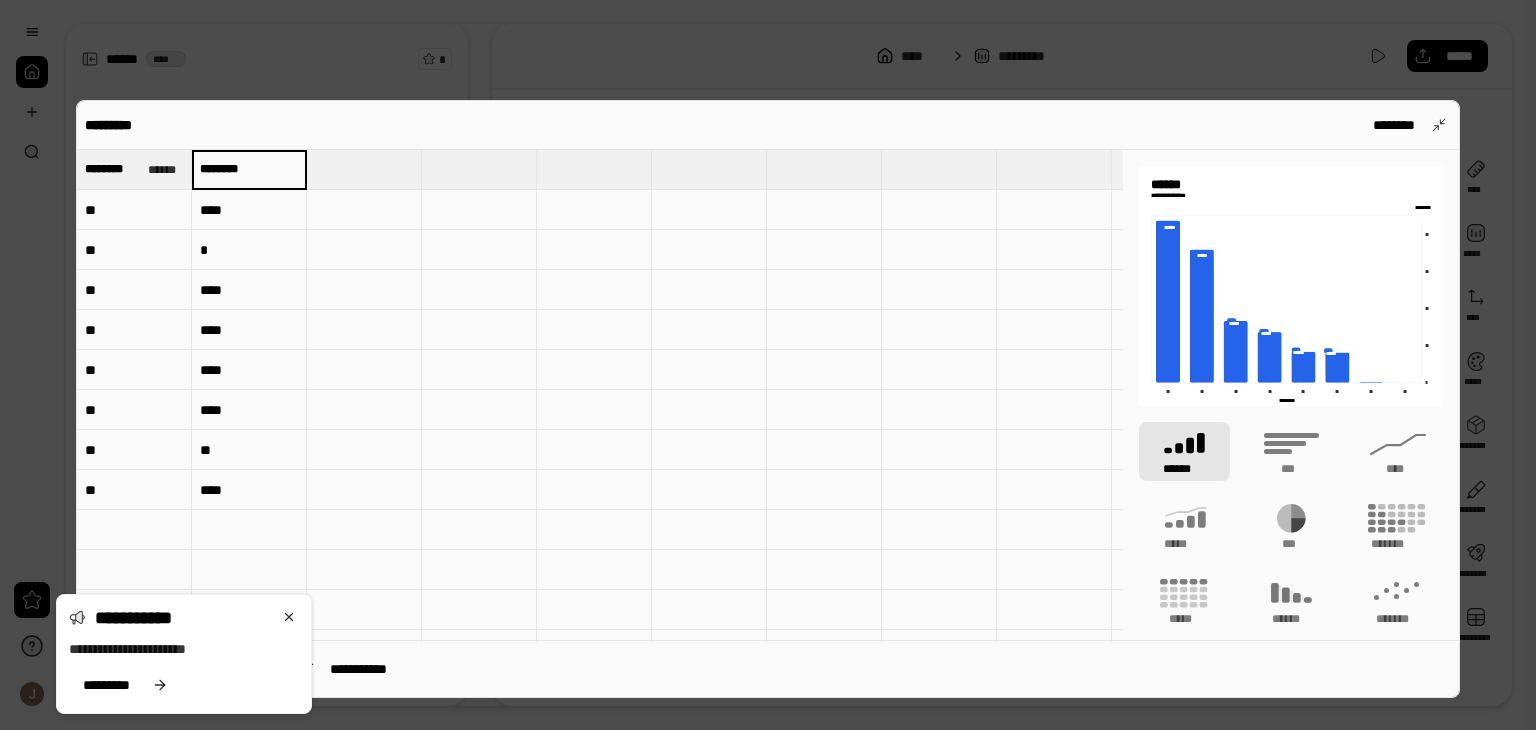 click on "********" at bounding box center [249, 169] 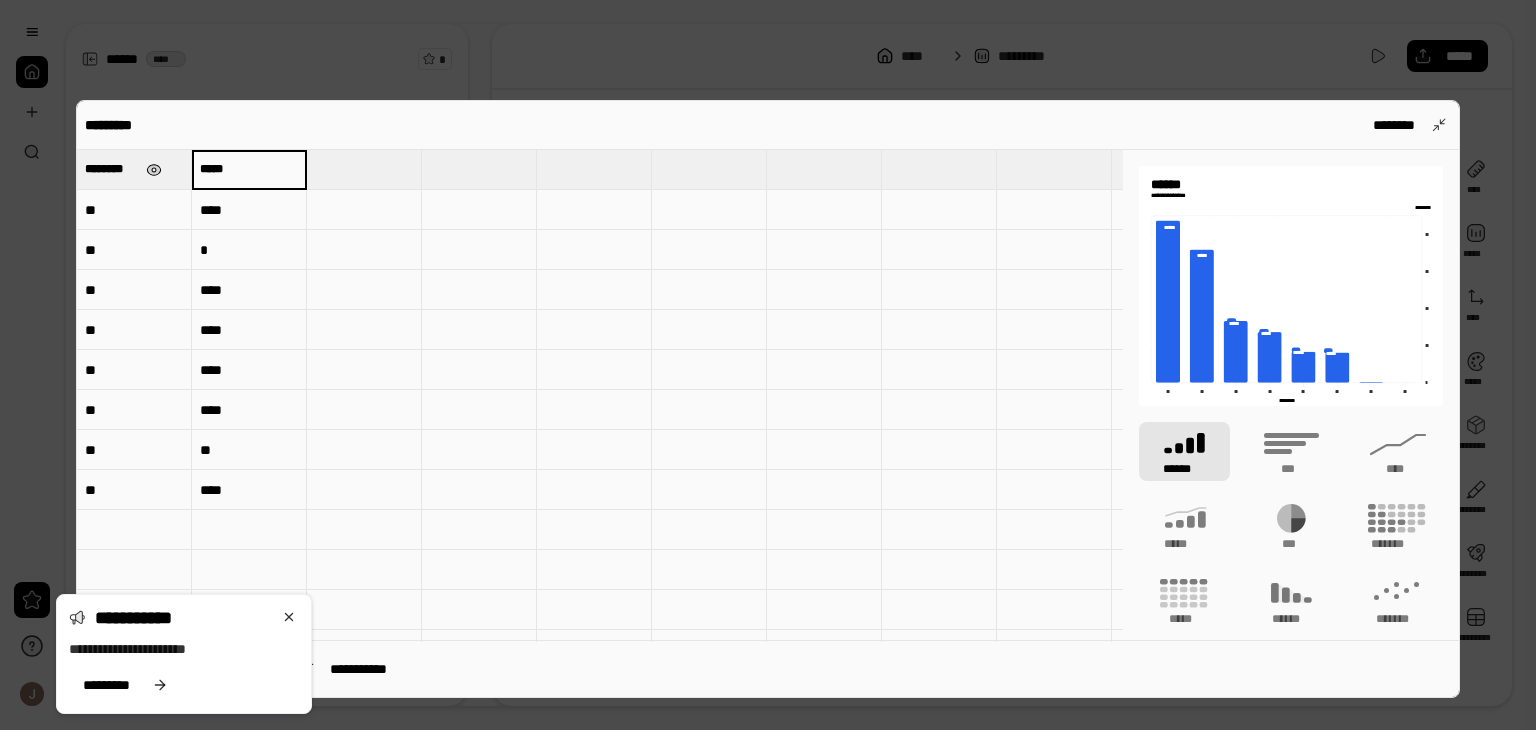 type on "*****" 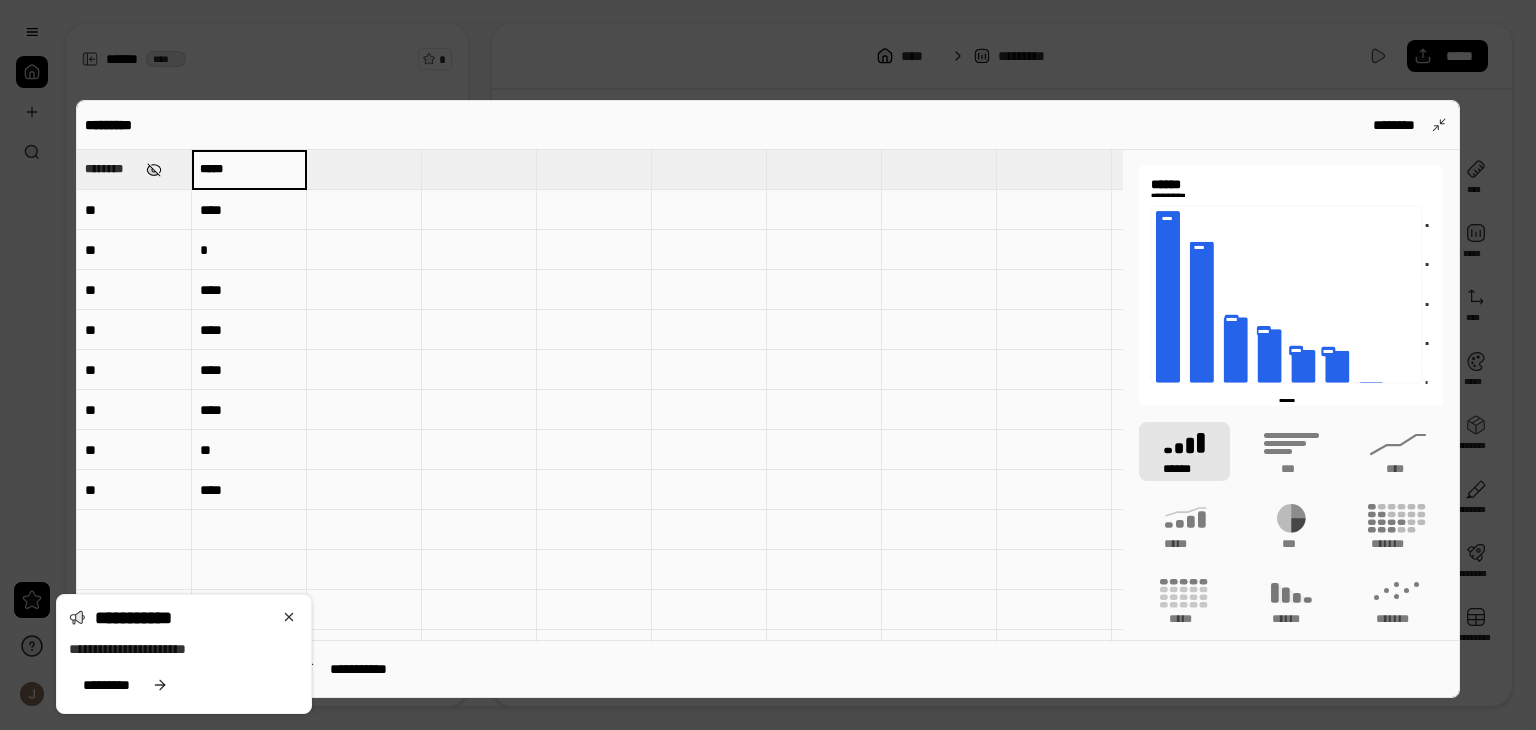 type 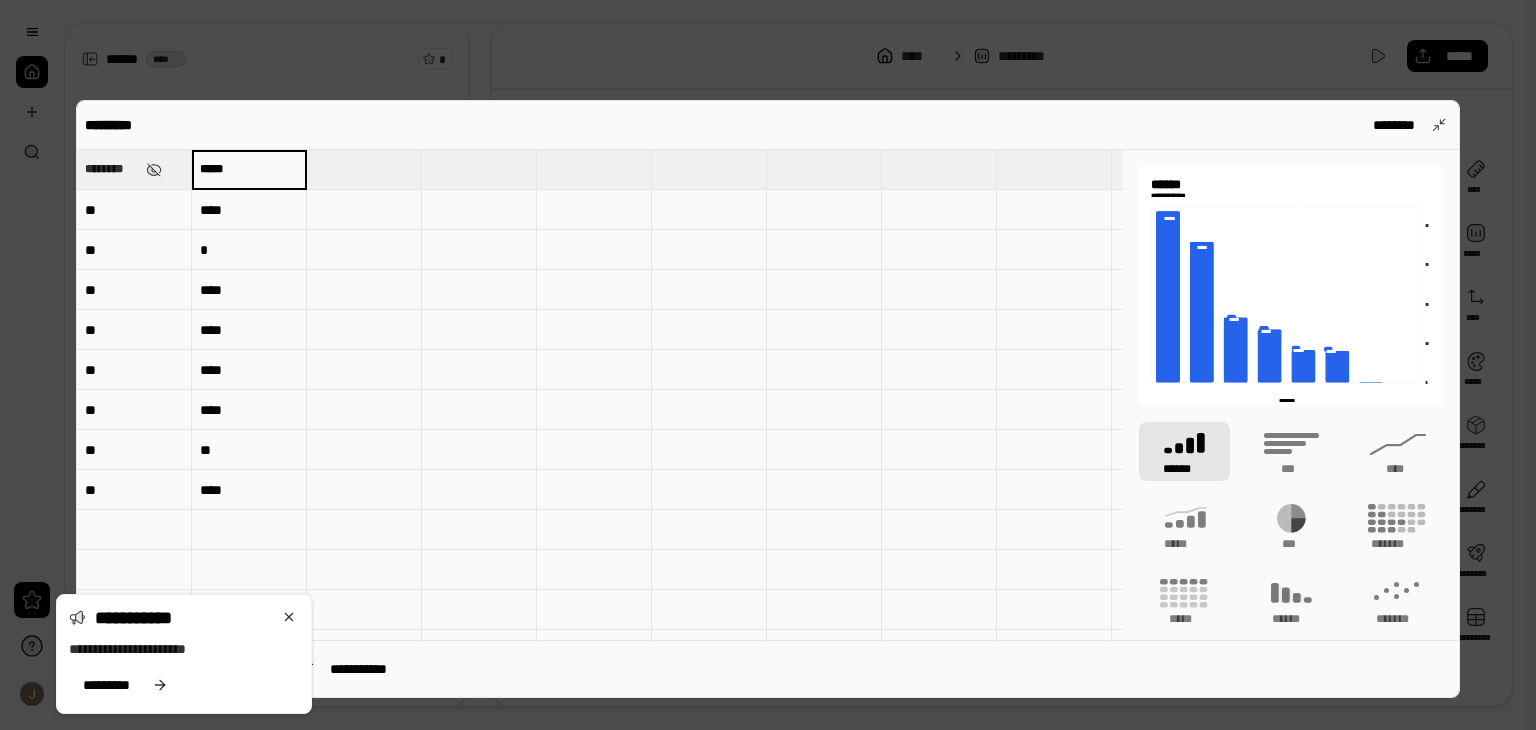 click on "********" at bounding box center (111, 169) 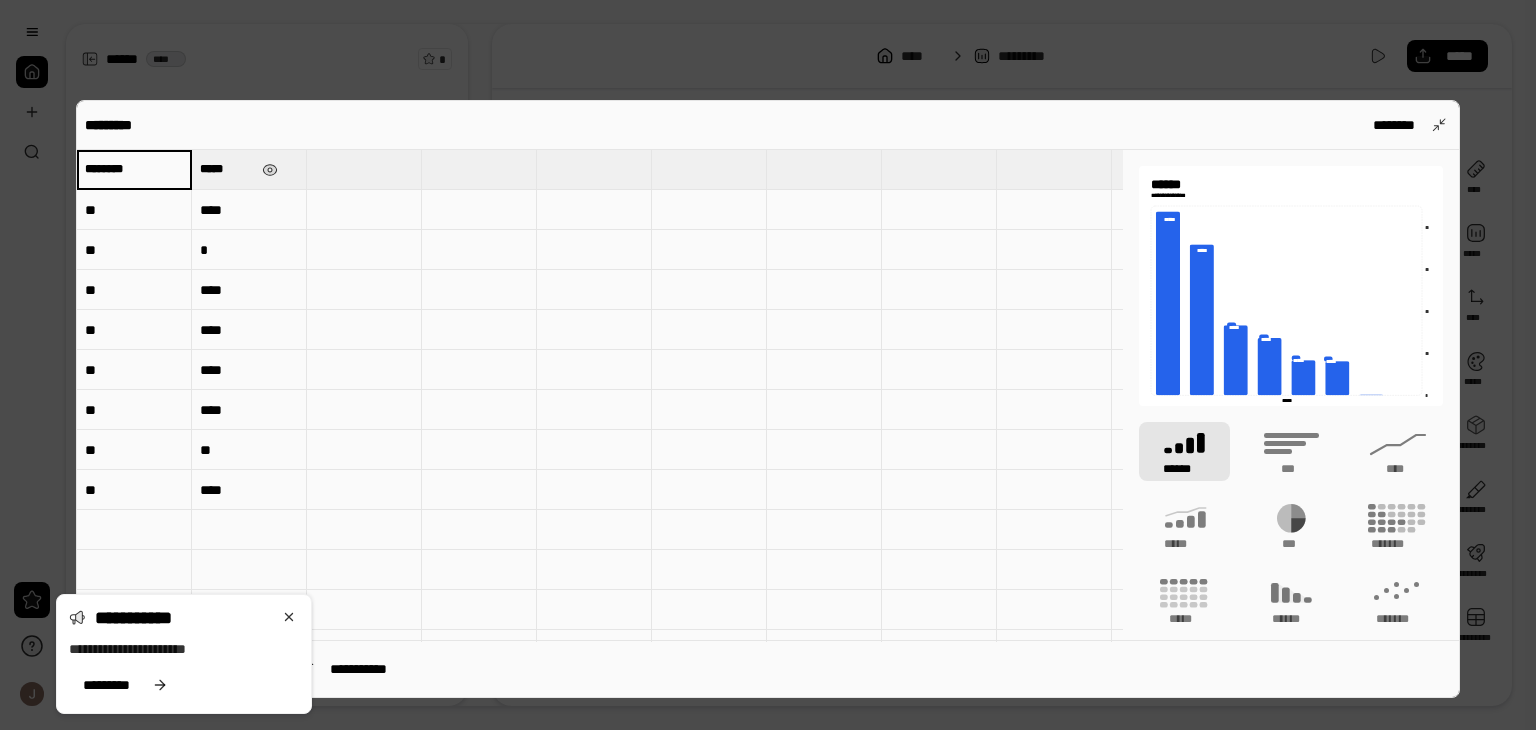 type on "*****" 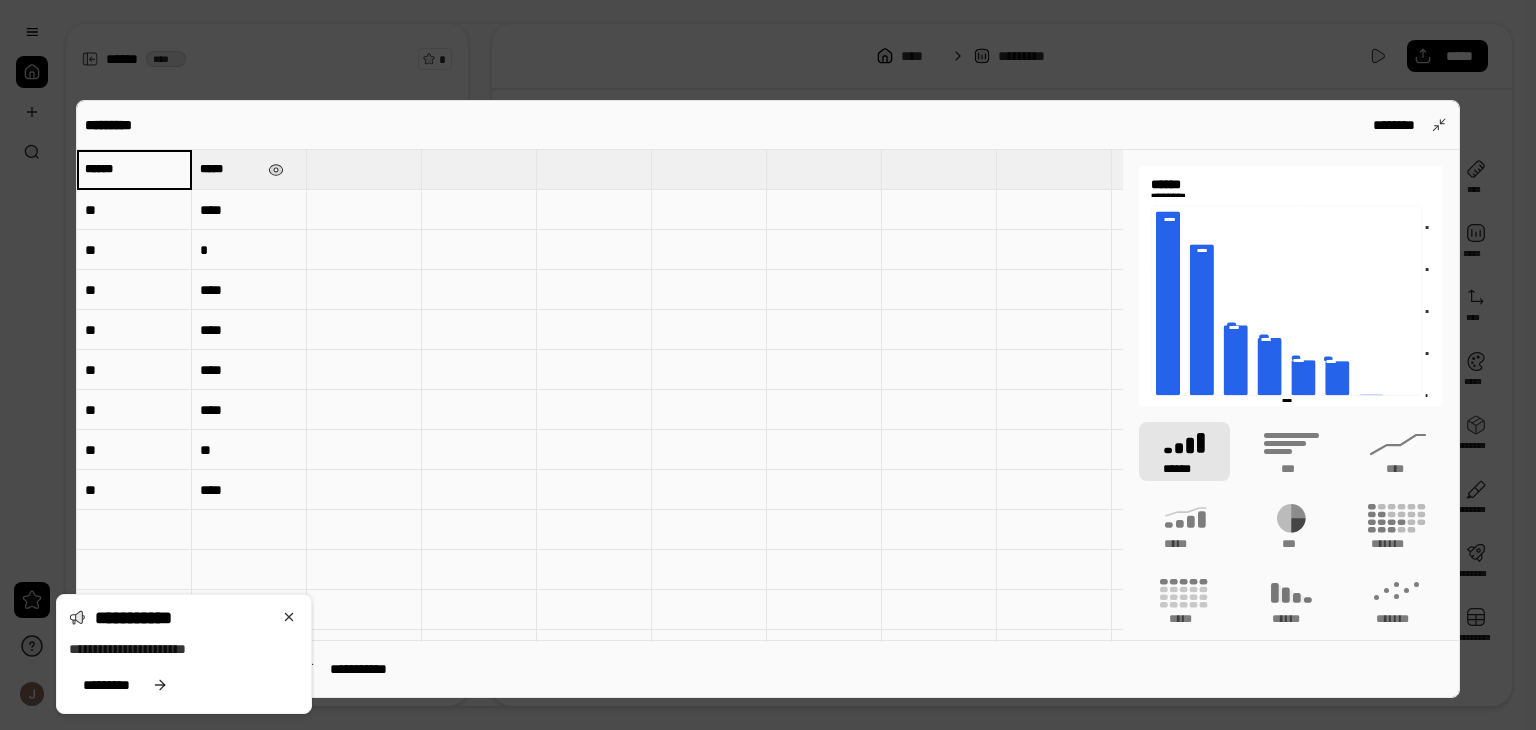 type on "******" 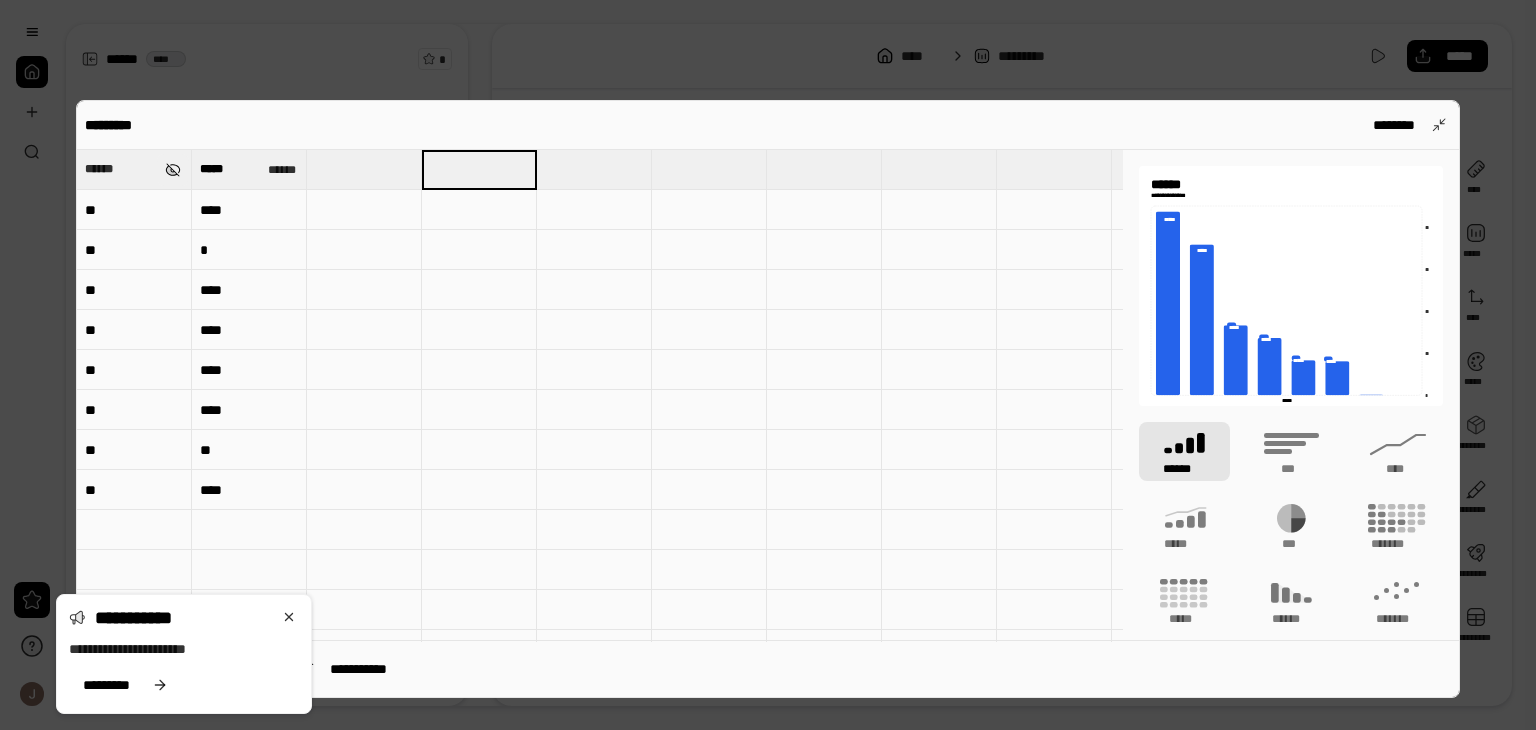 click at bounding box center (173, 170) 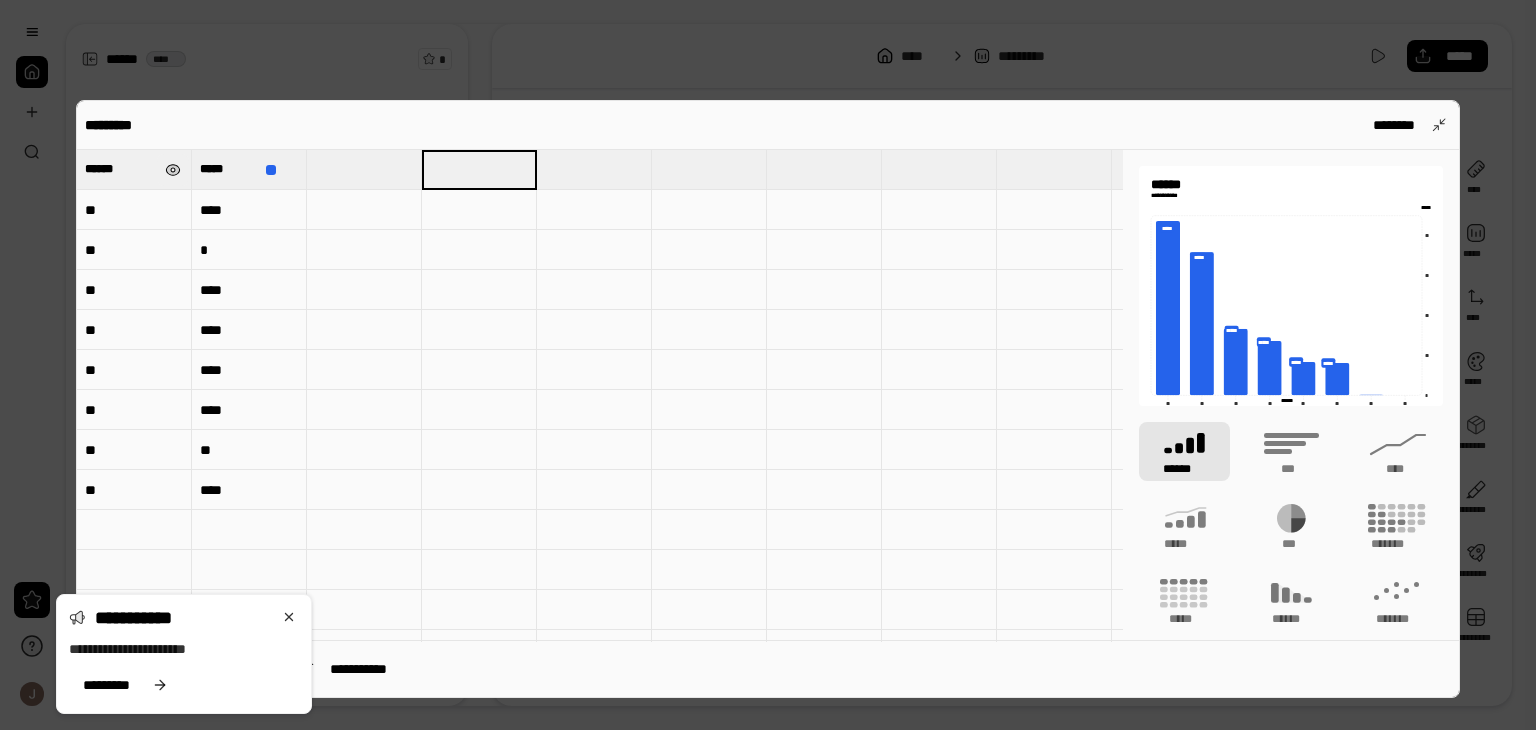 type on "*****" 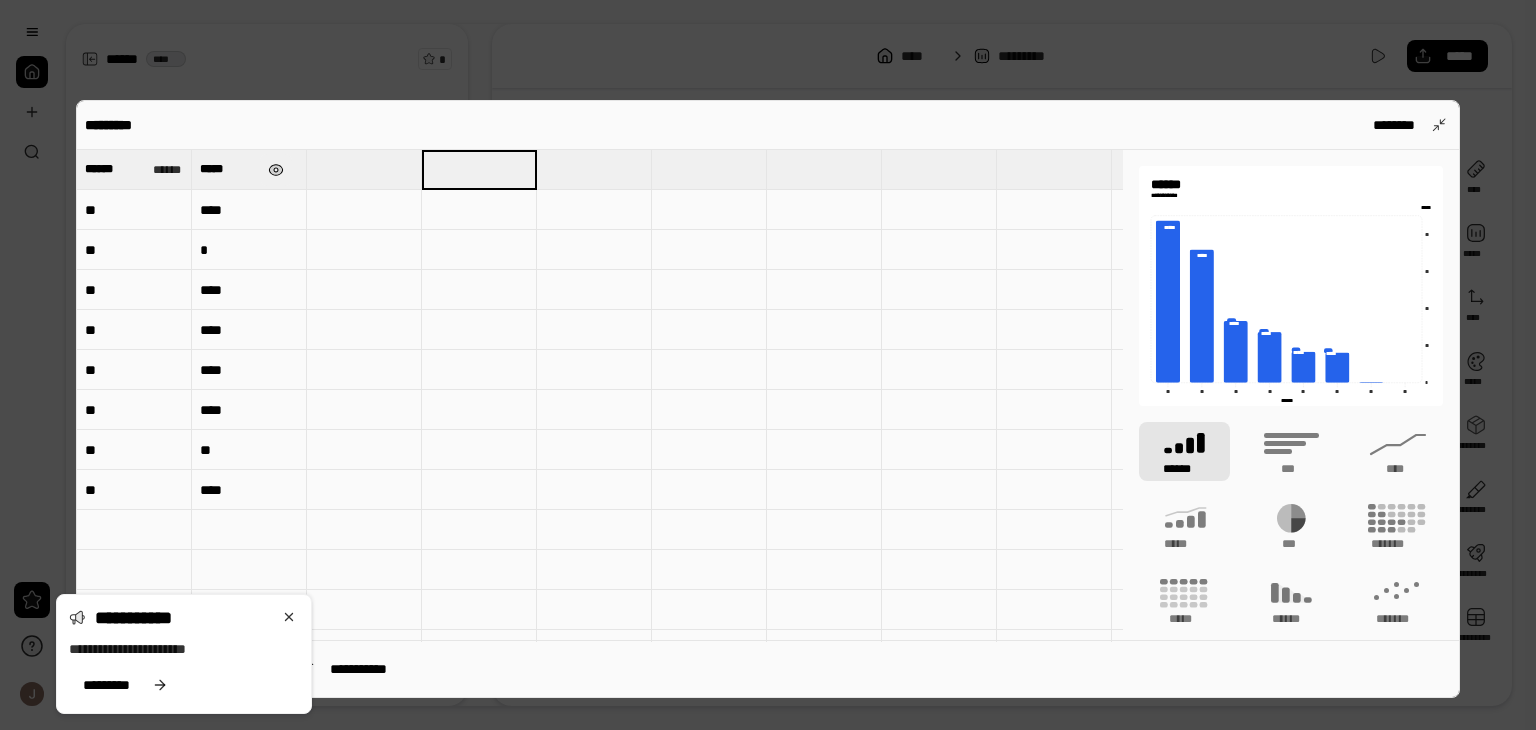 click at bounding box center (276, 170) 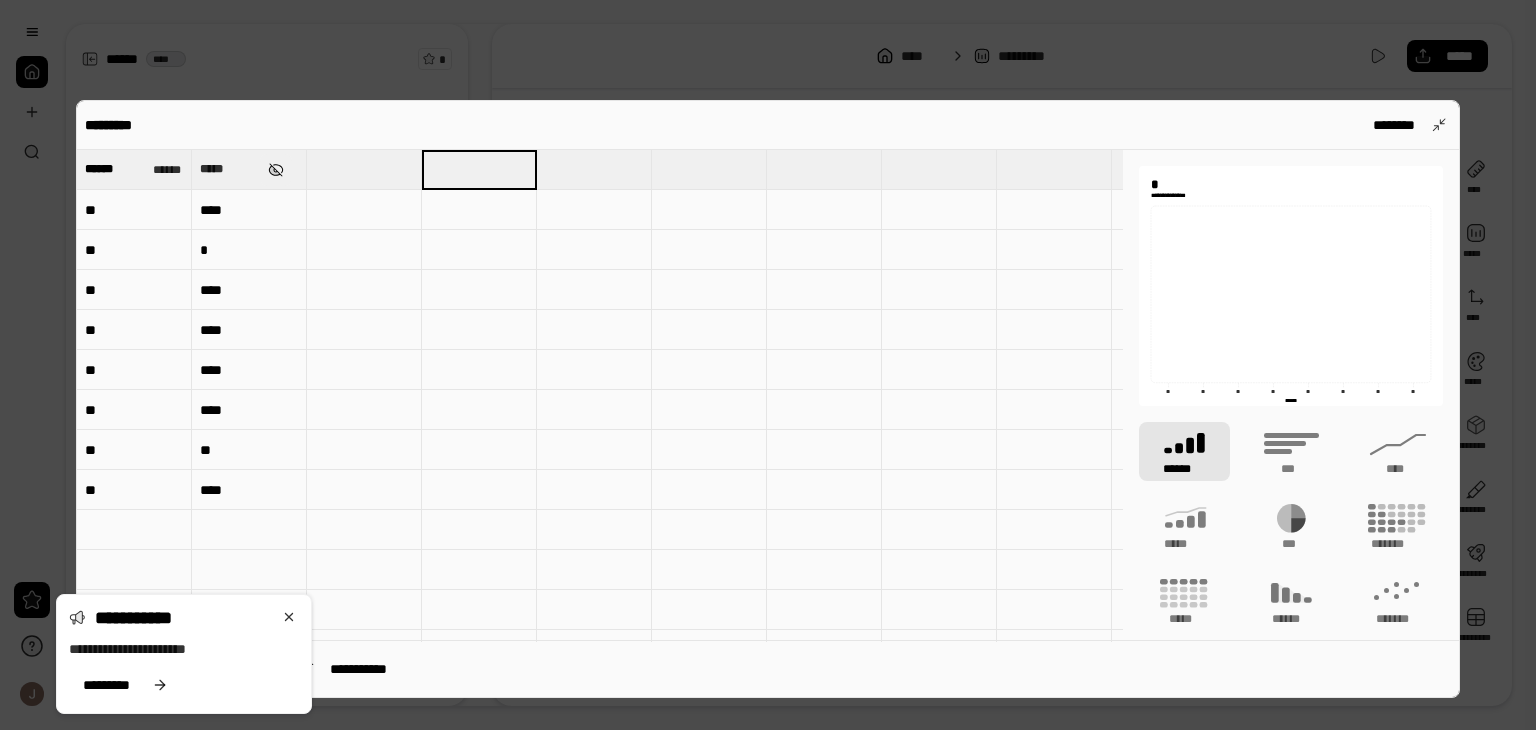 click at bounding box center [276, 170] 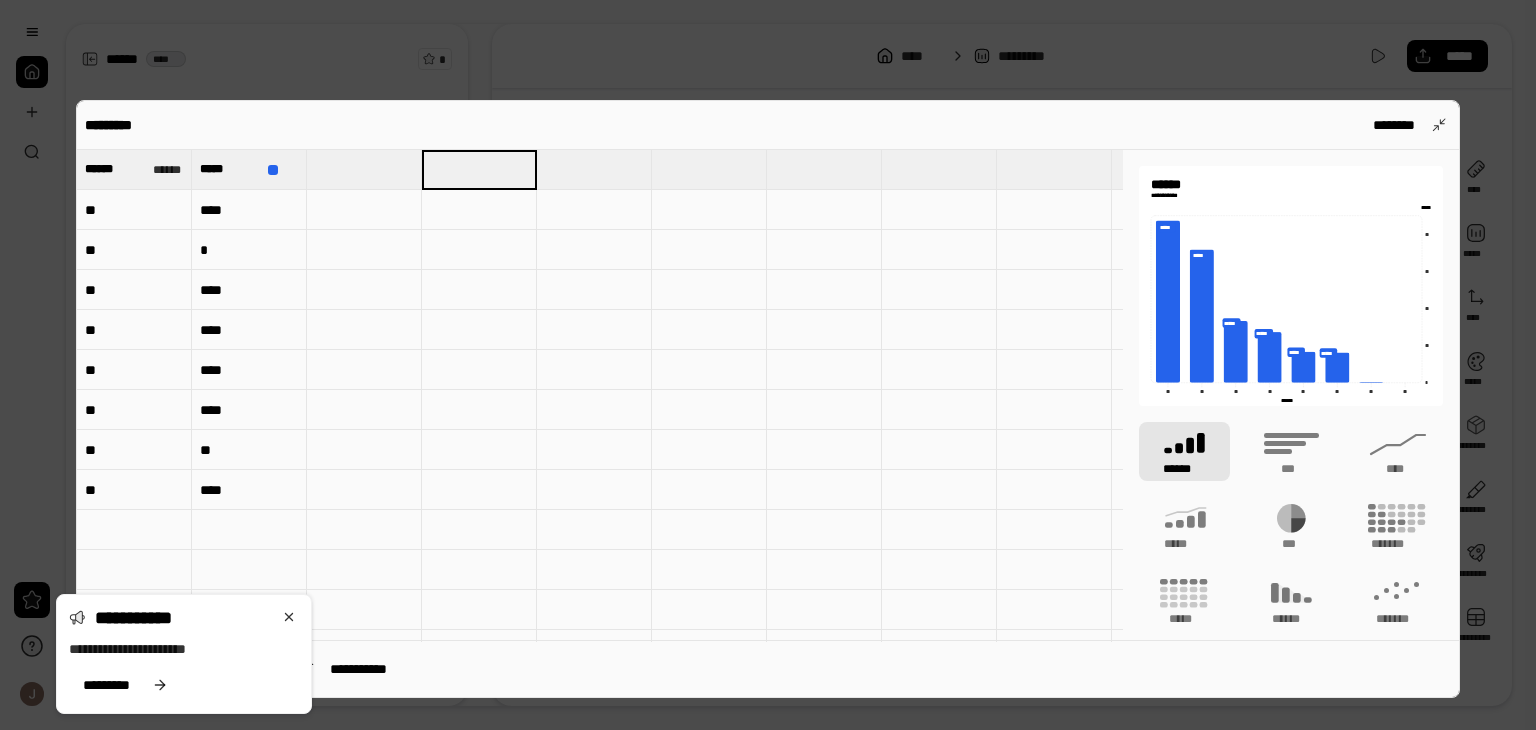 click on "********* ********" at bounding box center (768, 125) 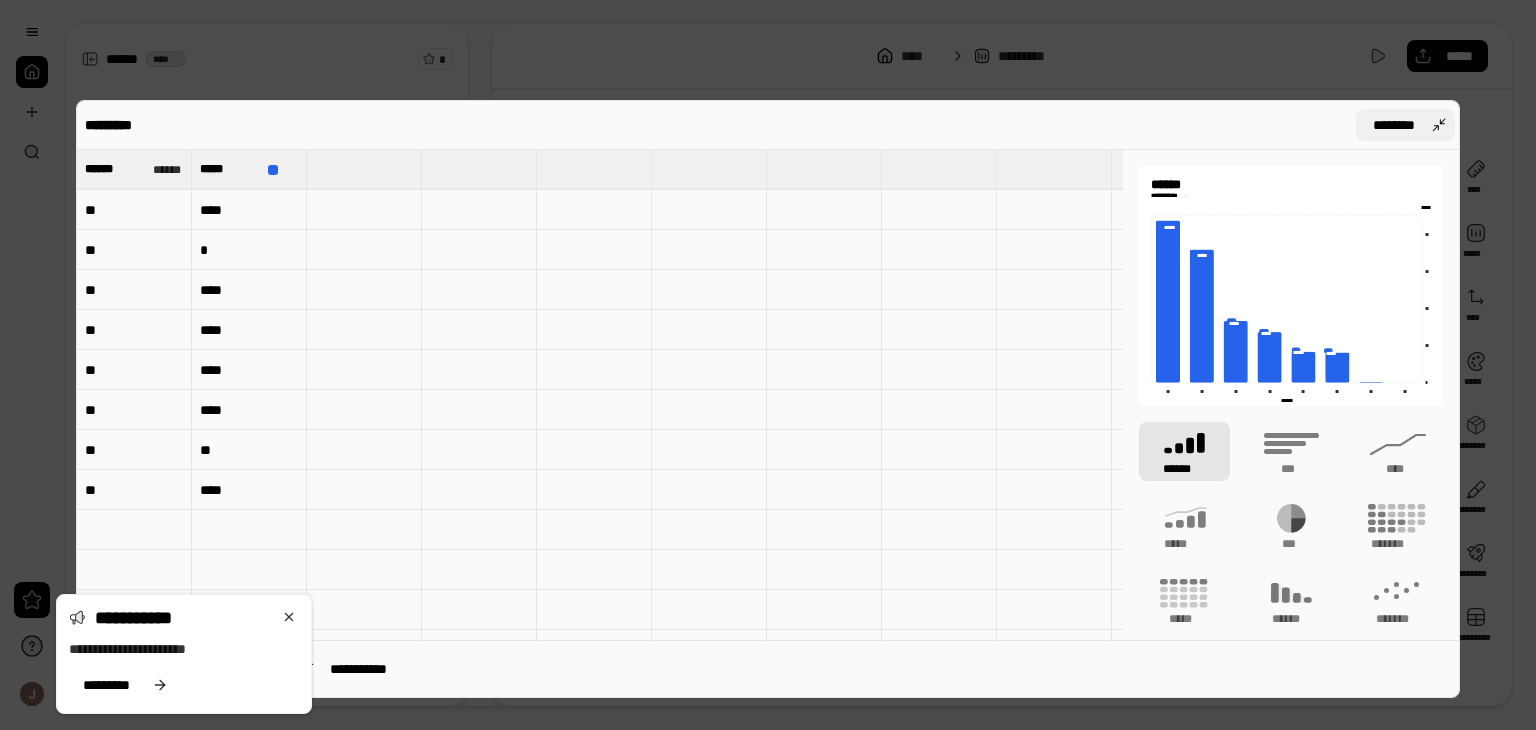 click on "********" at bounding box center [1393, 125] 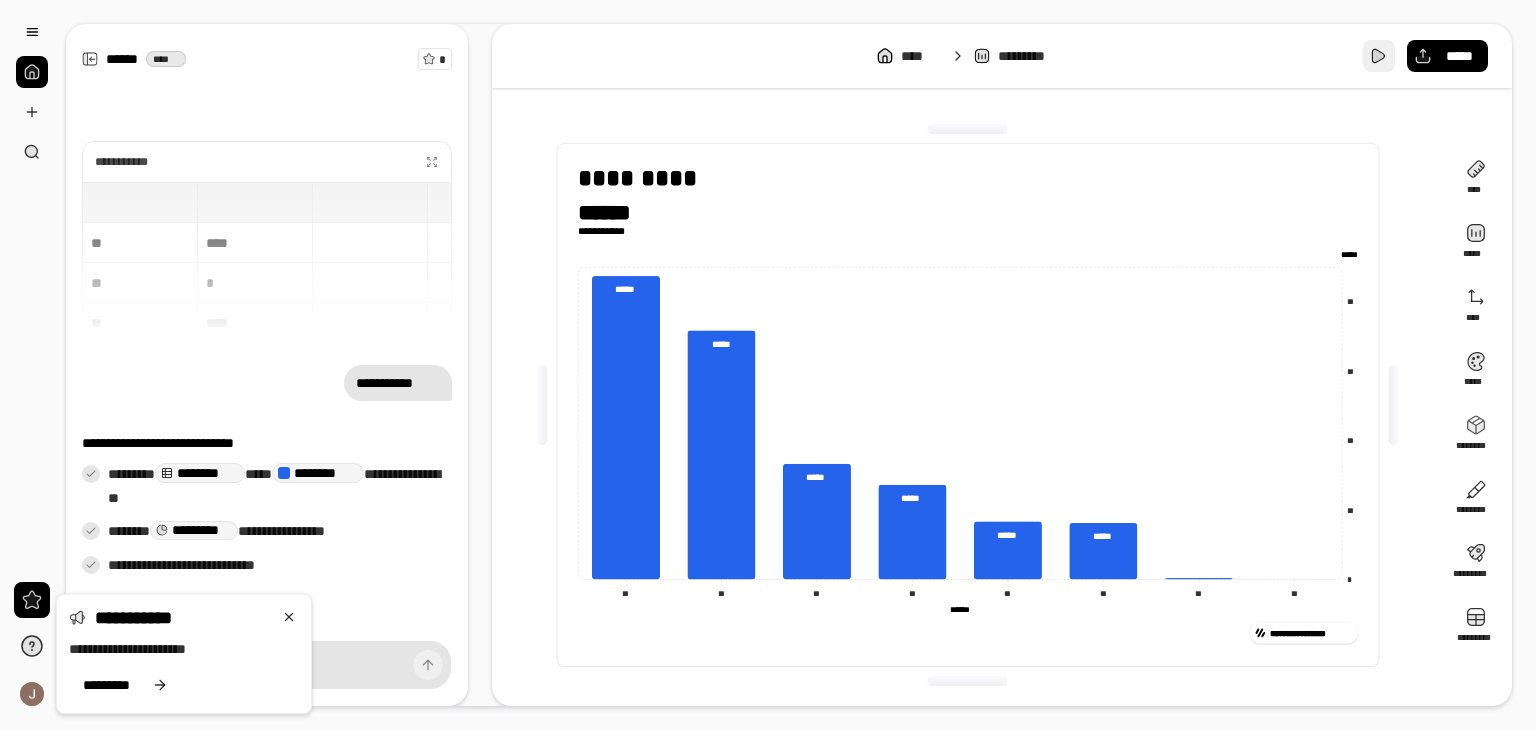 click at bounding box center [1379, 56] 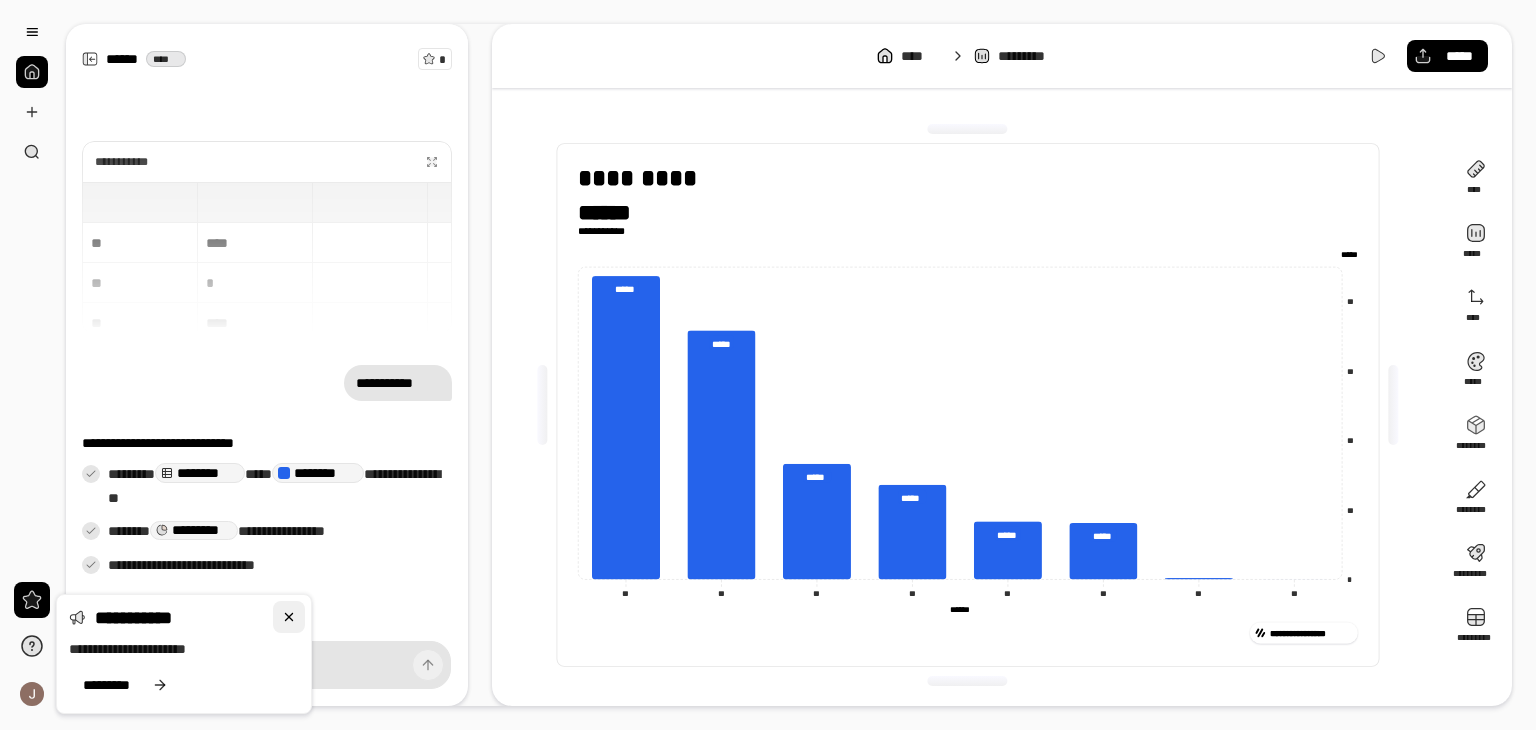 click at bounding box center (289, 617) 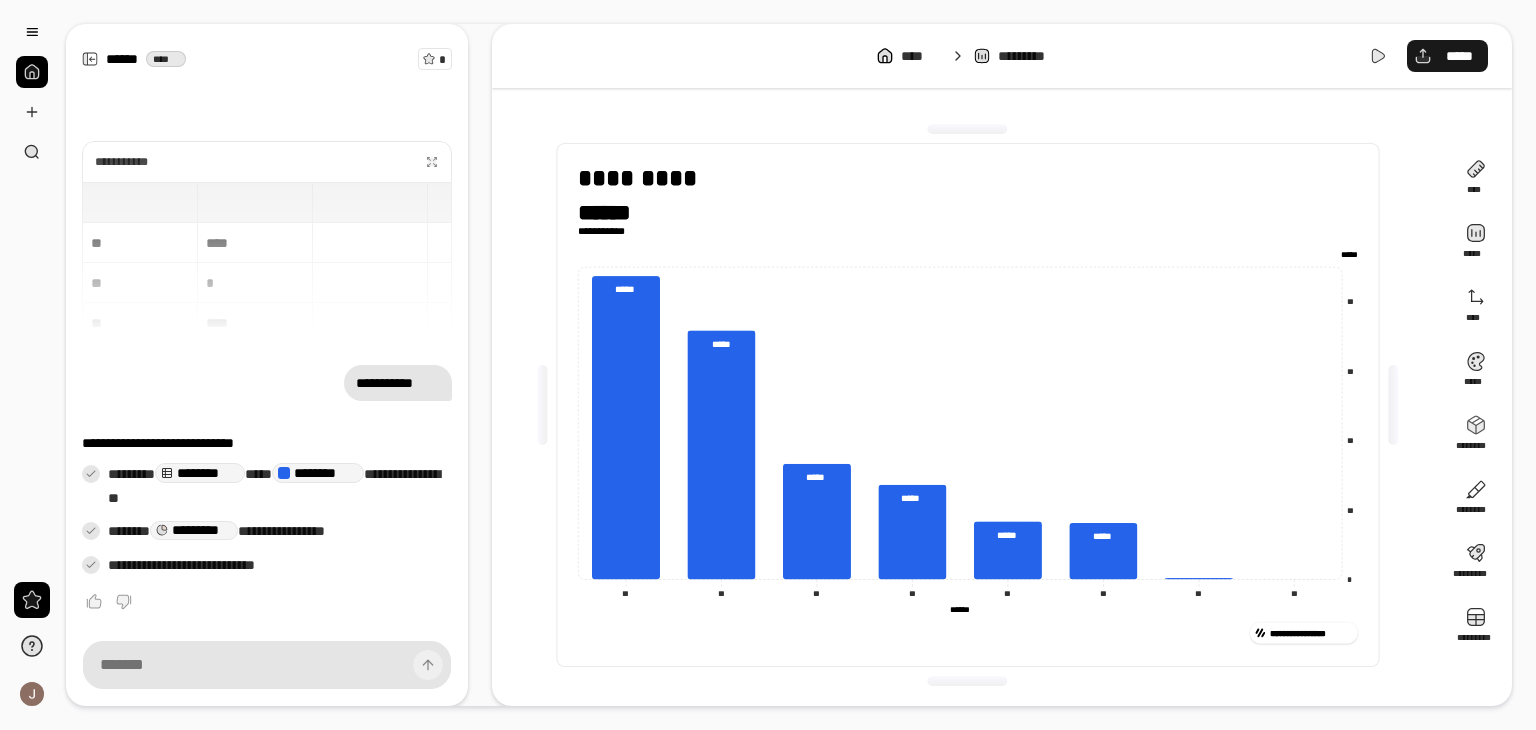 click on "*****" at bounding box center [1447, 56] 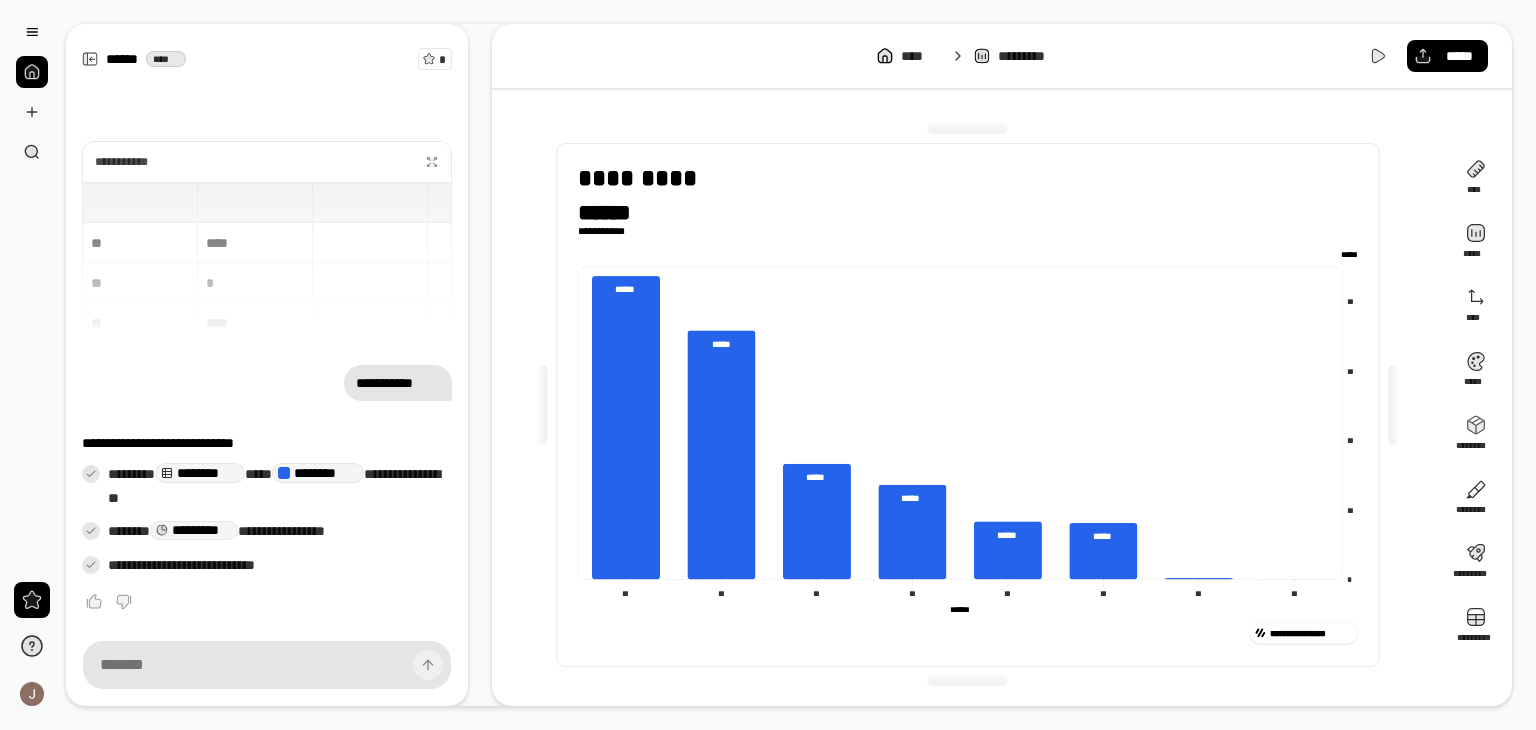 click on "**********" at bounding box center (967, 405) 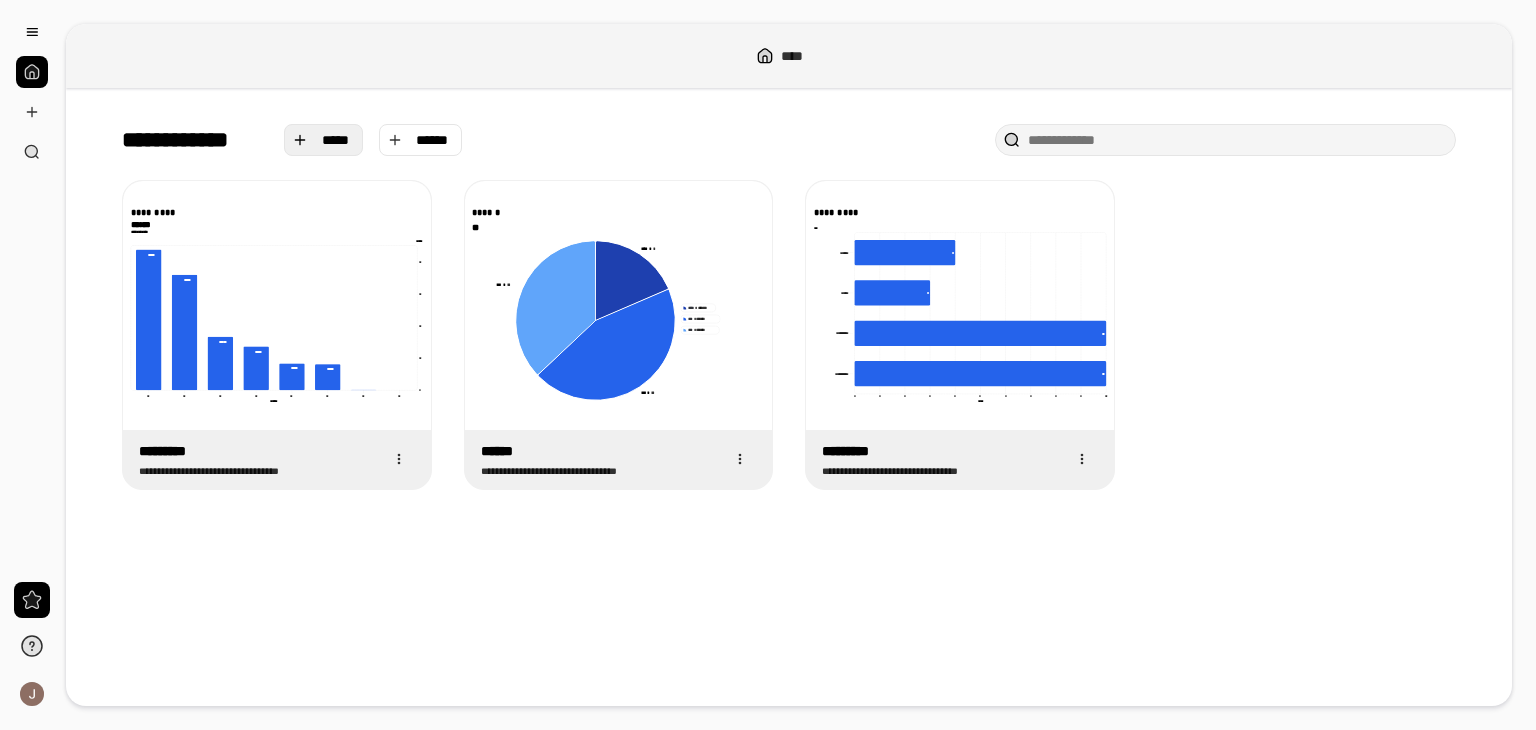 click on "*****" at bounding box center (323, 140) 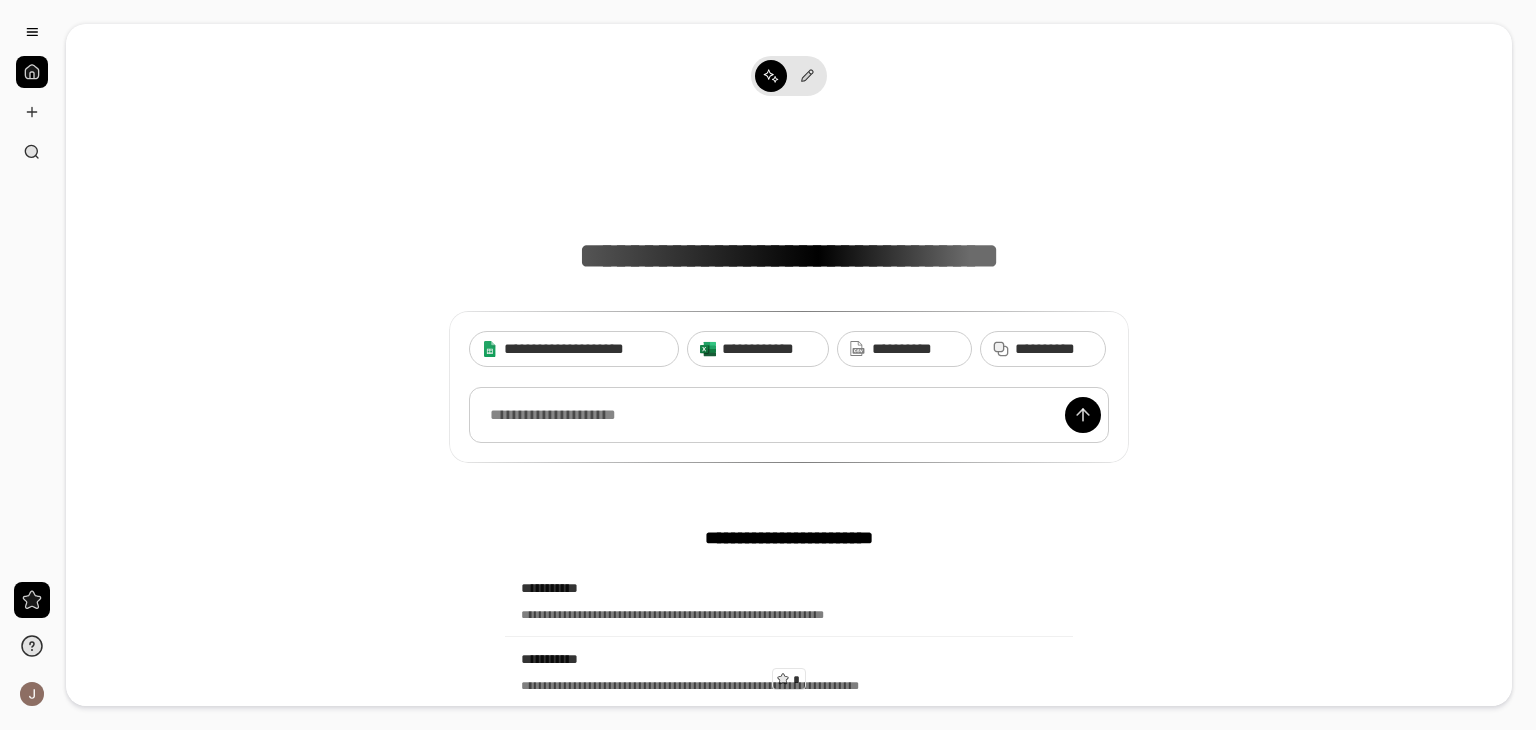 click at bounding box center [789, 415] 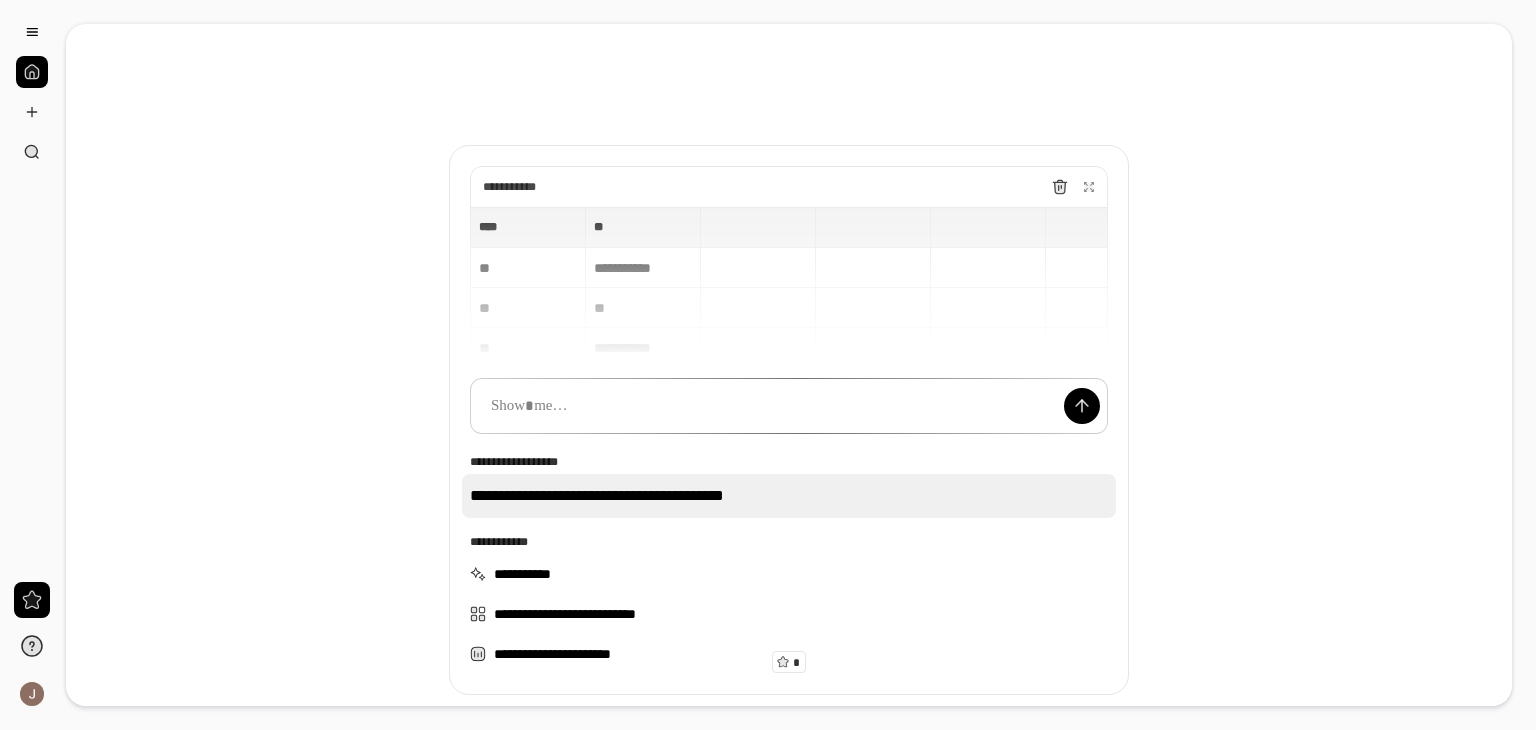 scroll, scrollTop: 0, scrollLeft: 0, axis: both 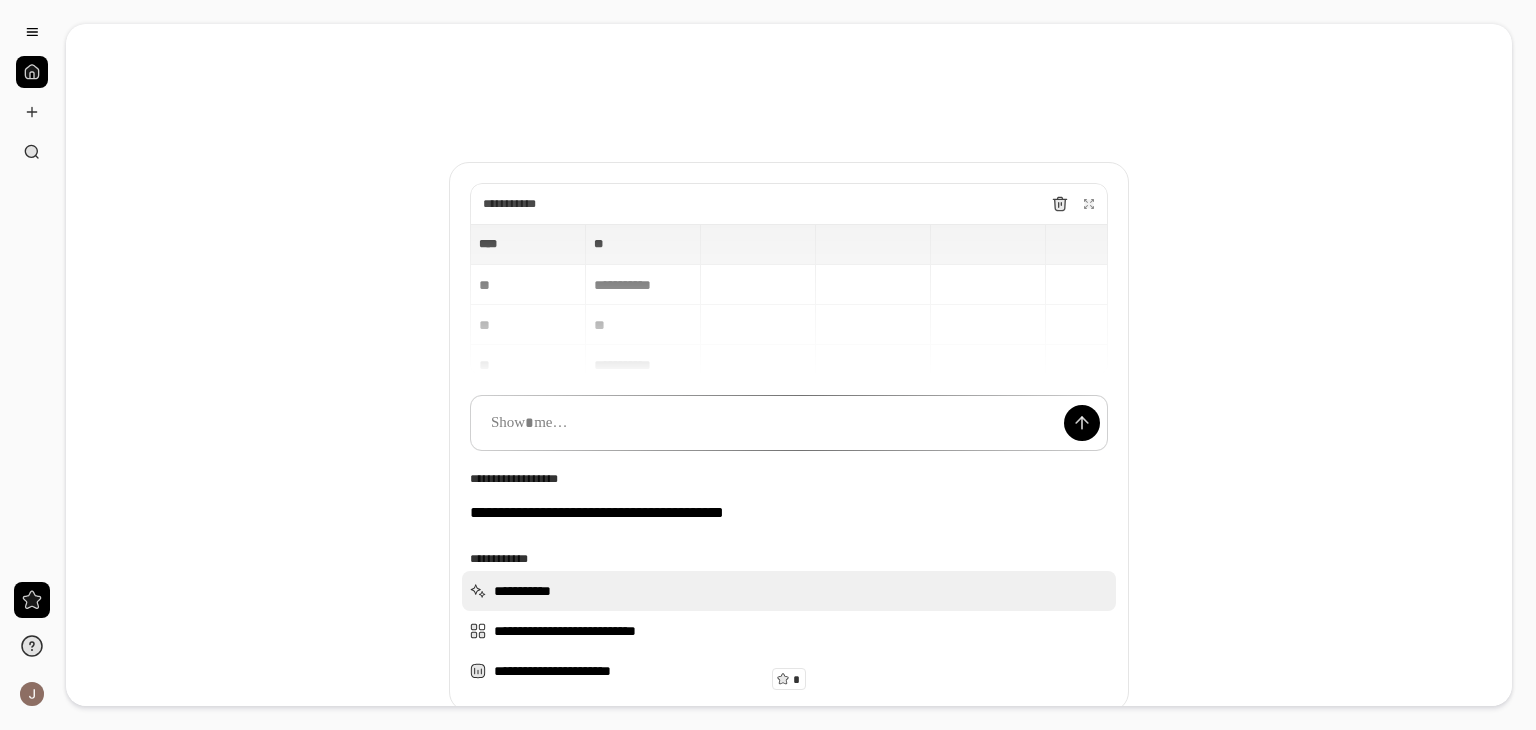 click on "**********" at bounding box center [789, 591] 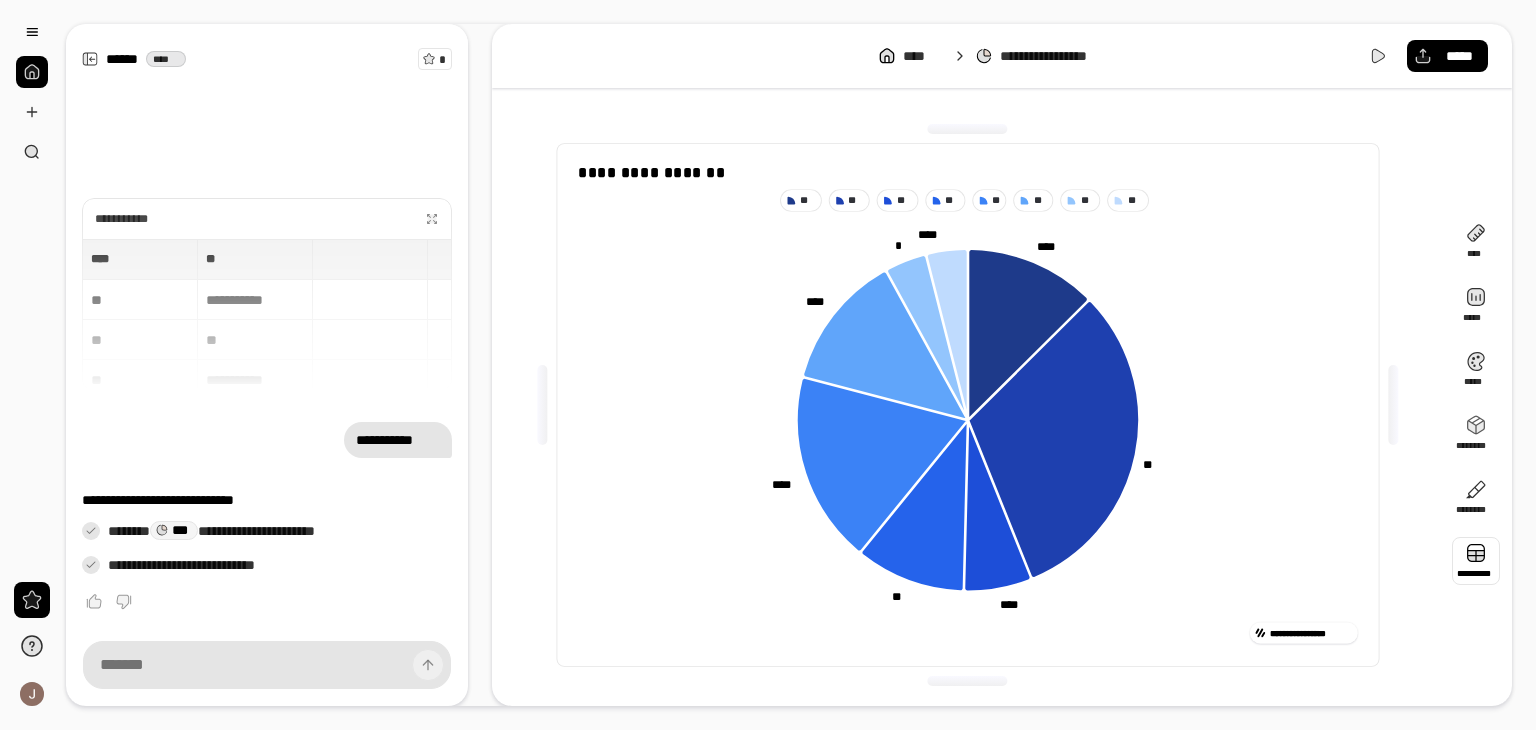 drag, startPoint x: 600, startPoint y: 556, endPoint x: 1489, endPoint y: 553, distance: 889.00507 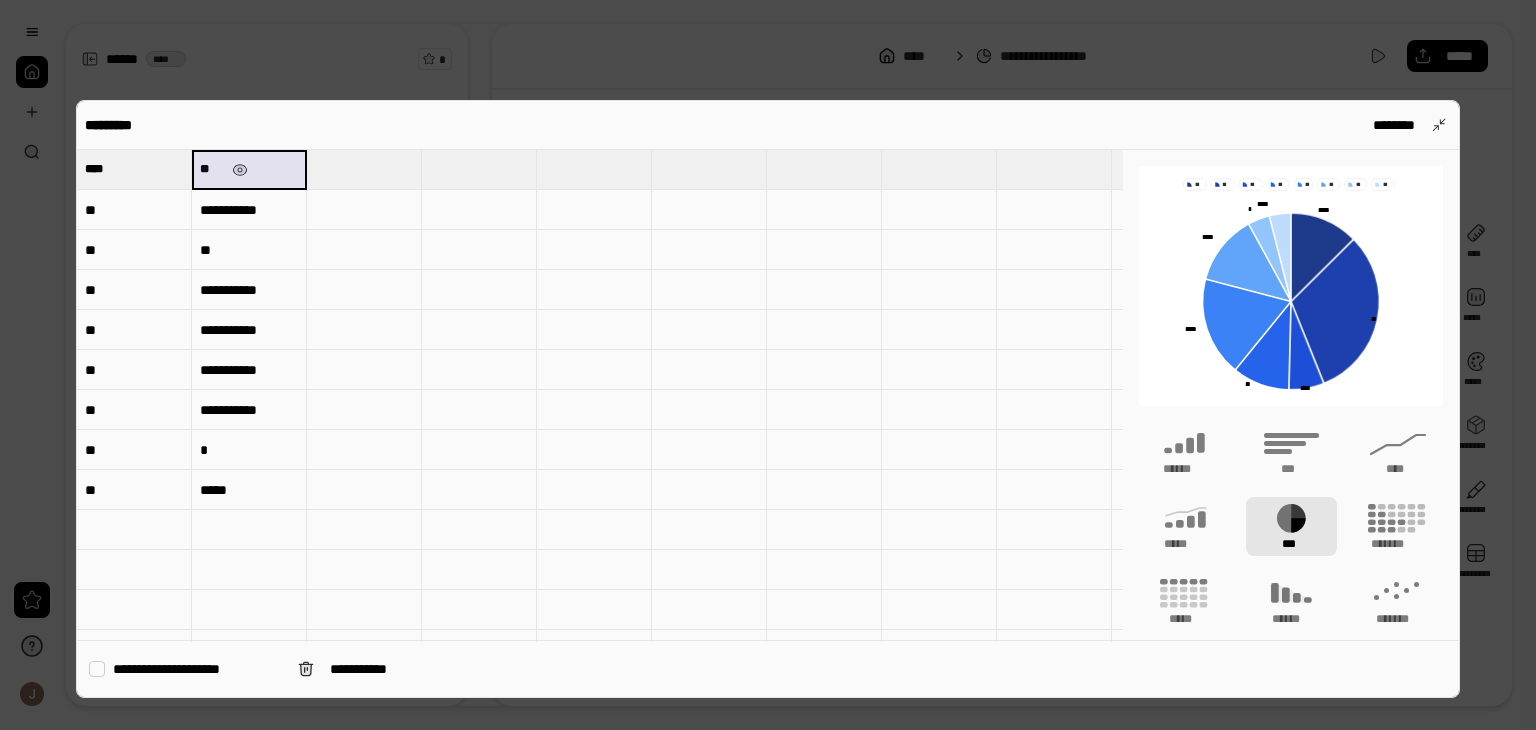 drag, startPoint x: 220, startPoint y: 163, endPoint x: 196, endPoint y: 166, distance: 24.186773 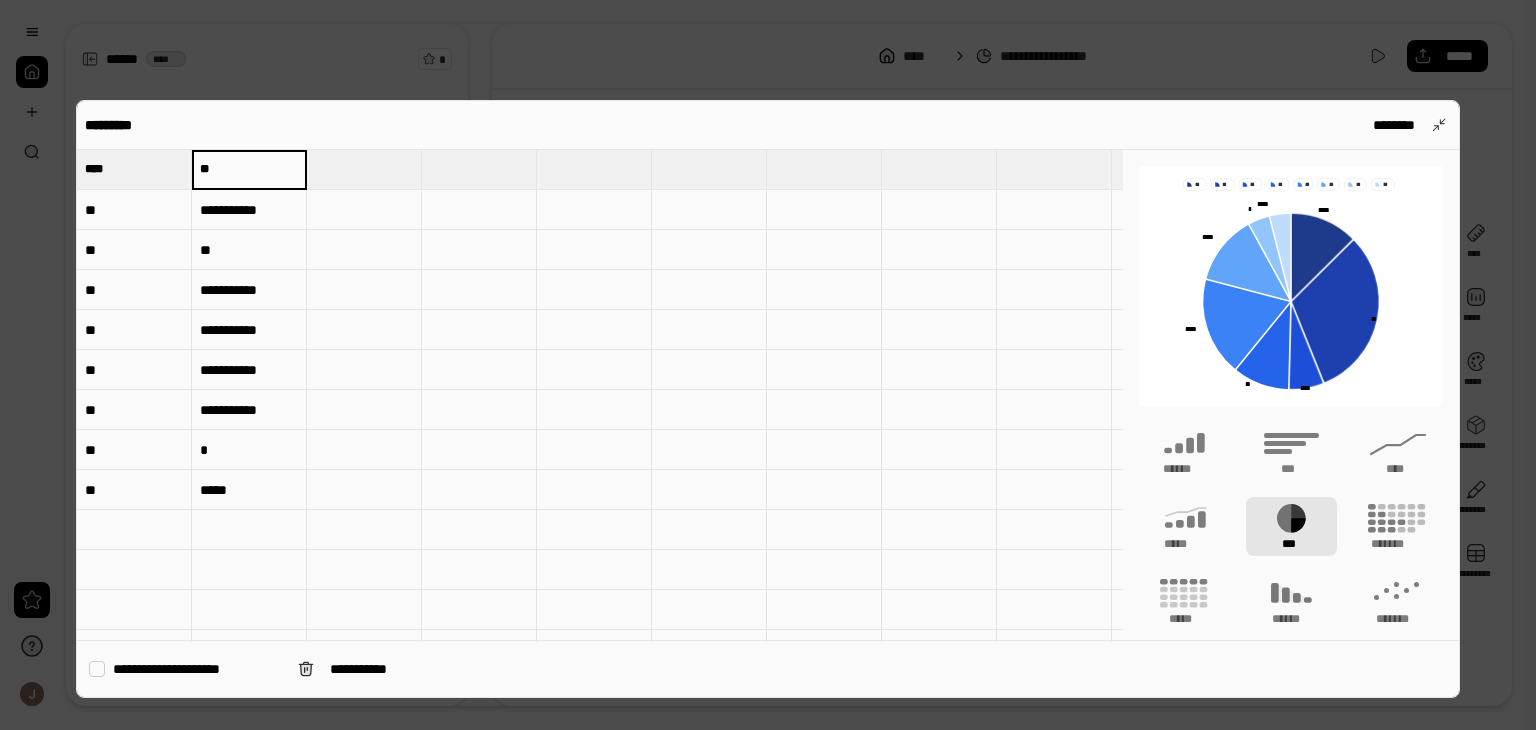 click on "**" at bounding box center (249, 169) 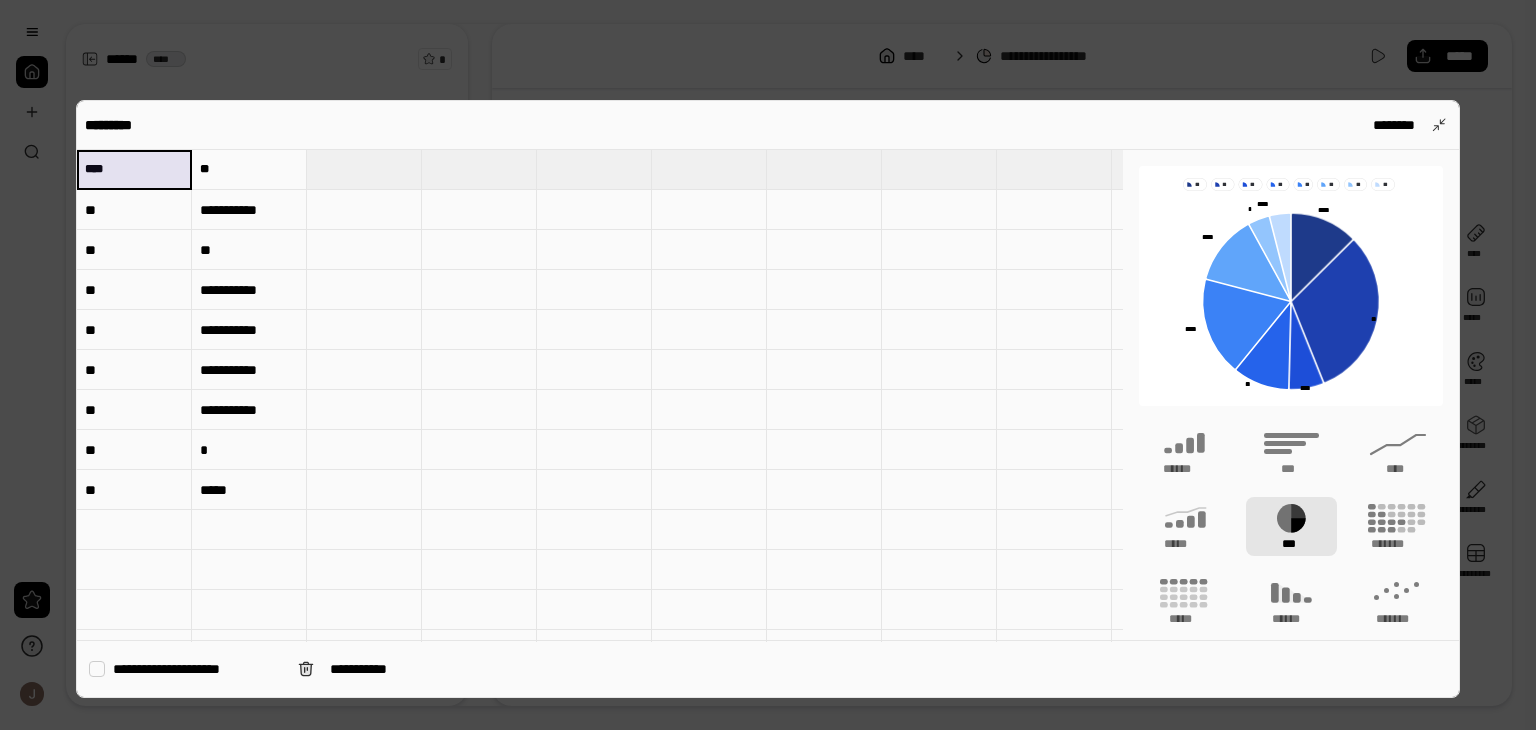 drag, startPoint x: 224, startPoint y: 168, endPoint x: 55, endPoint y: 176, distance: 169.18924 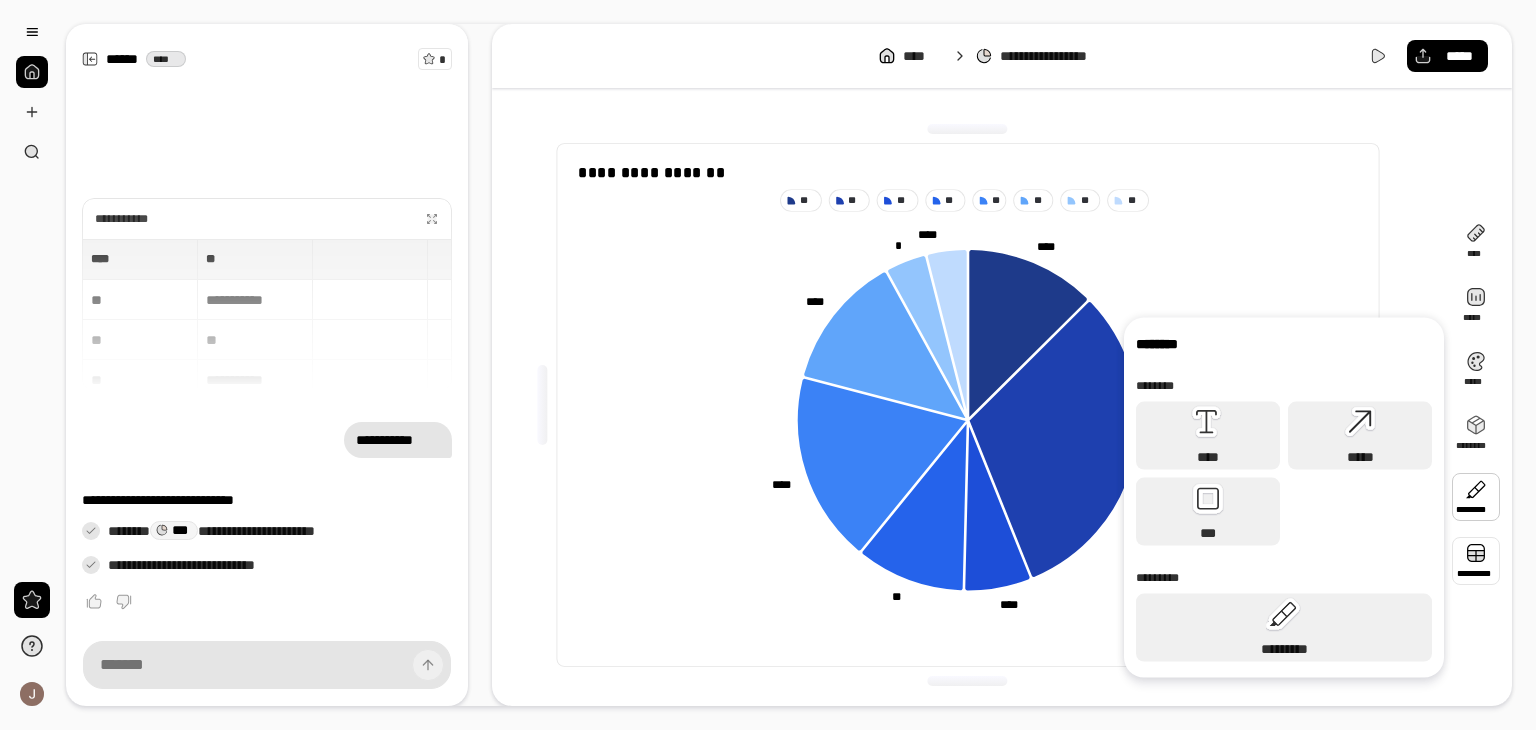 click at bounding box center (1476, 561) 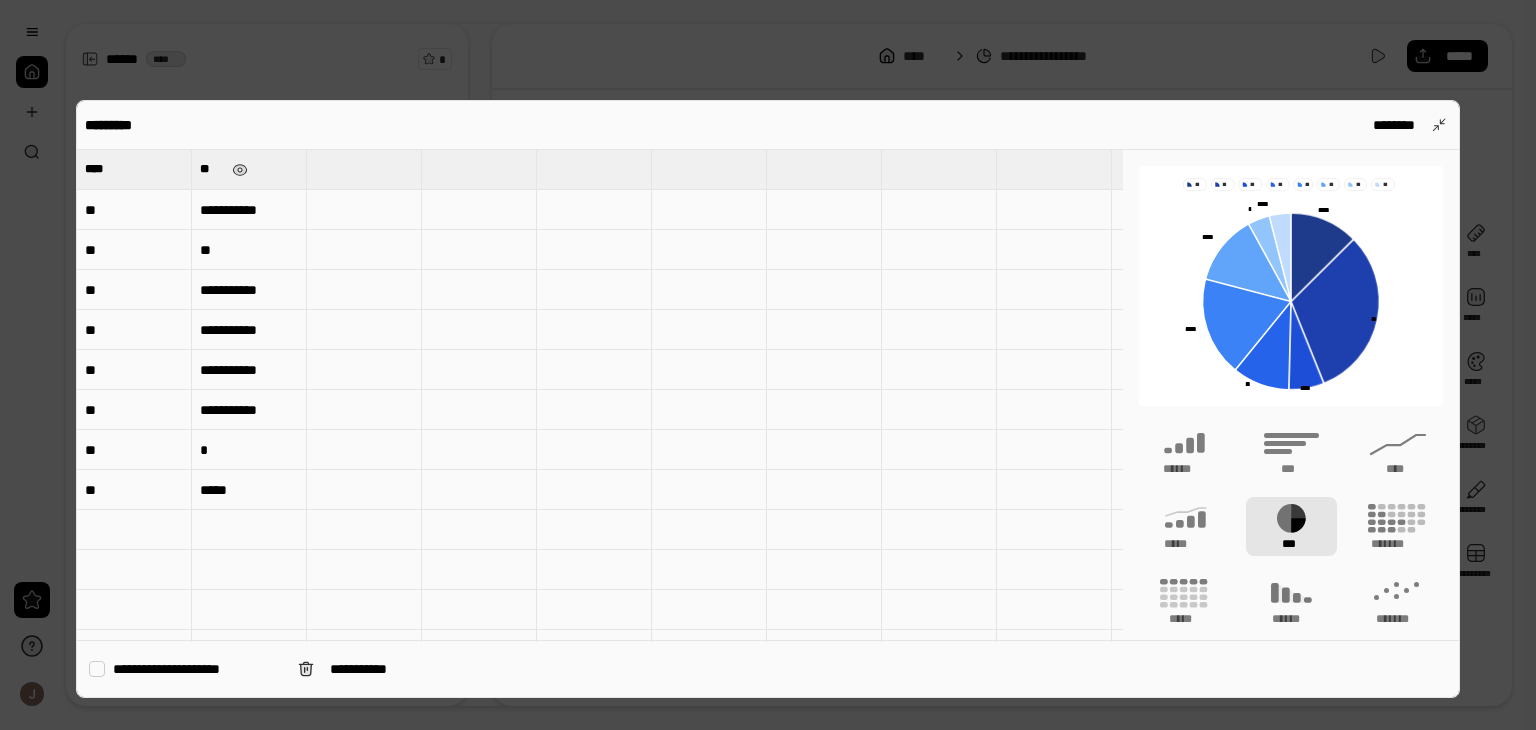 click on "**" at bounding box center [212, 169] 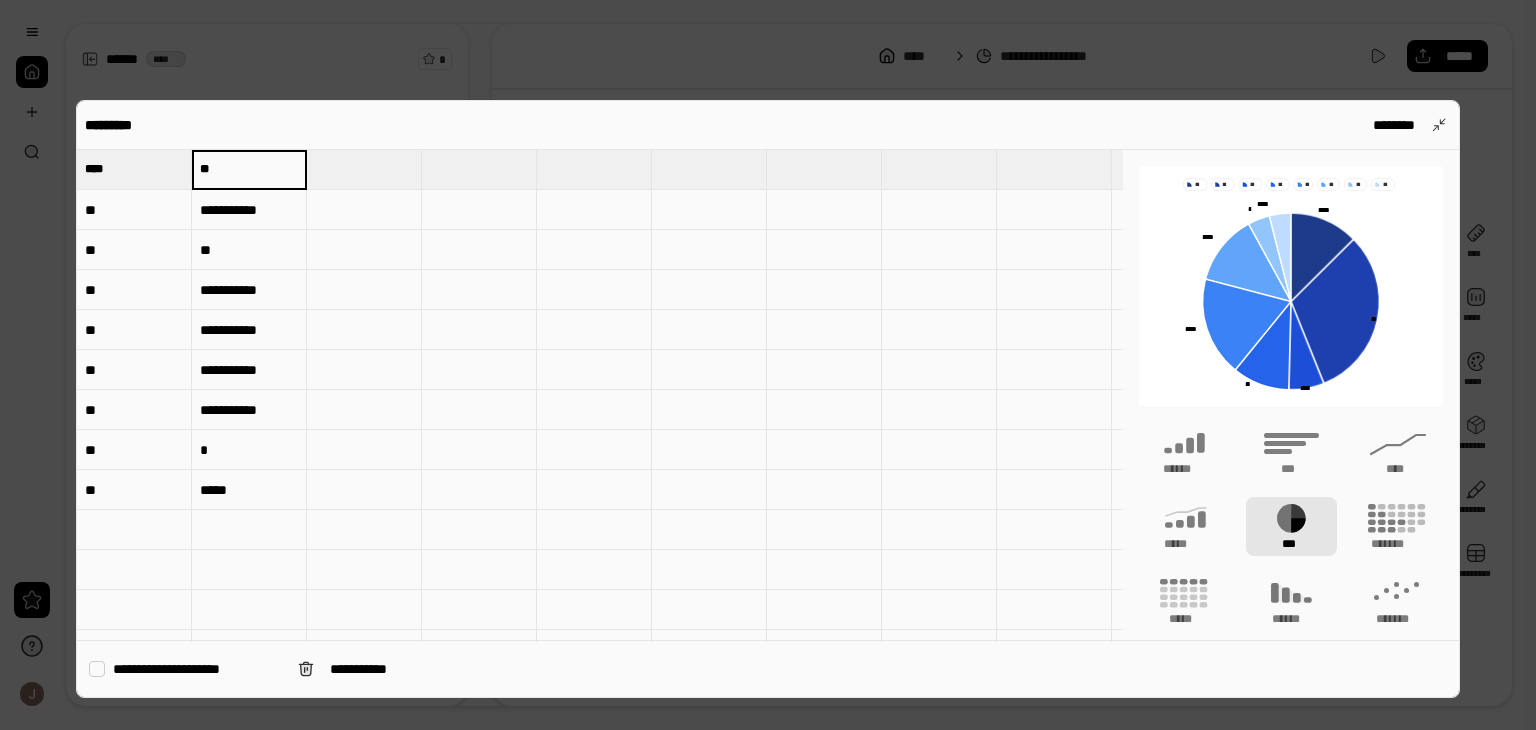 click on "**" at bounding box center [249, 169] 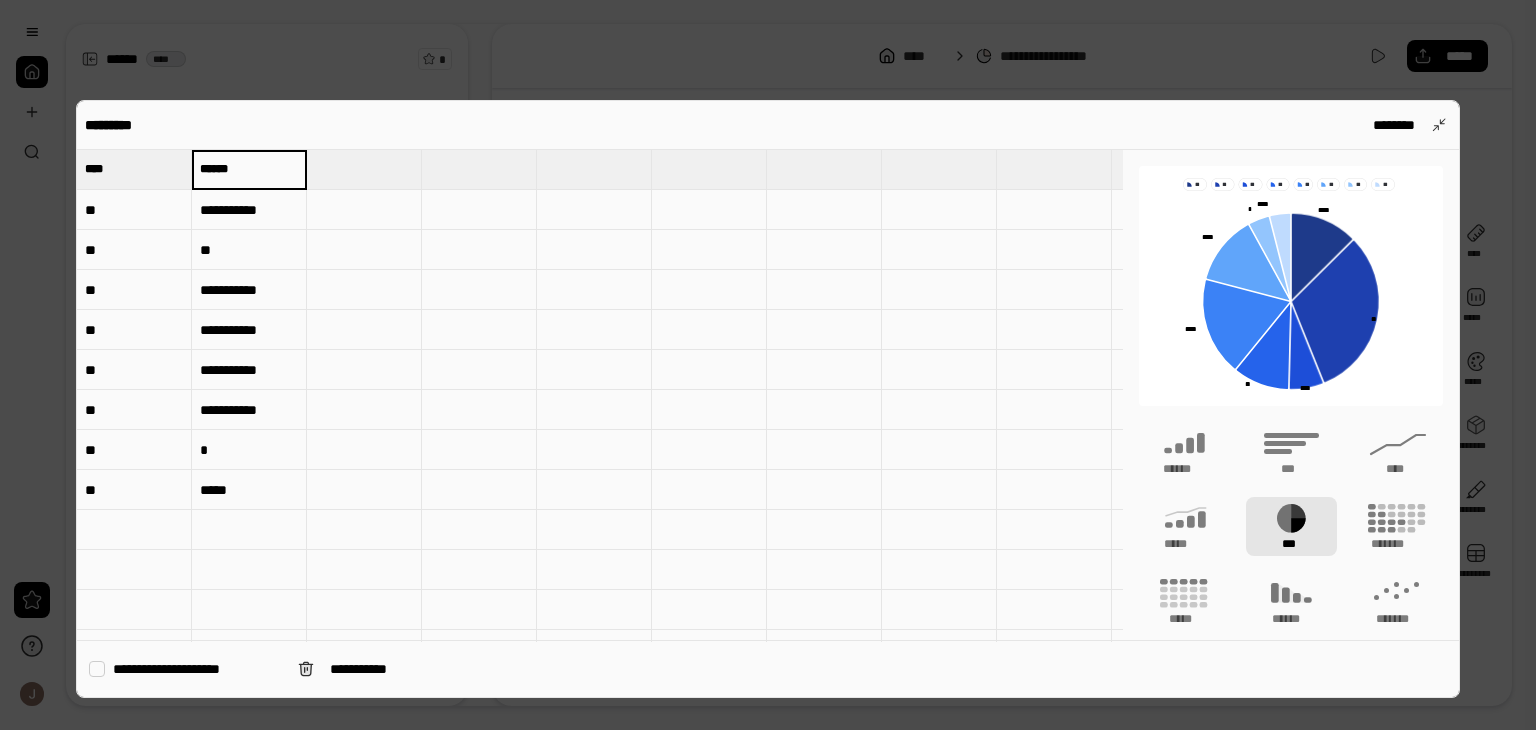 scroll, scrollTop: 0, scrollLeft: 0, axis: both 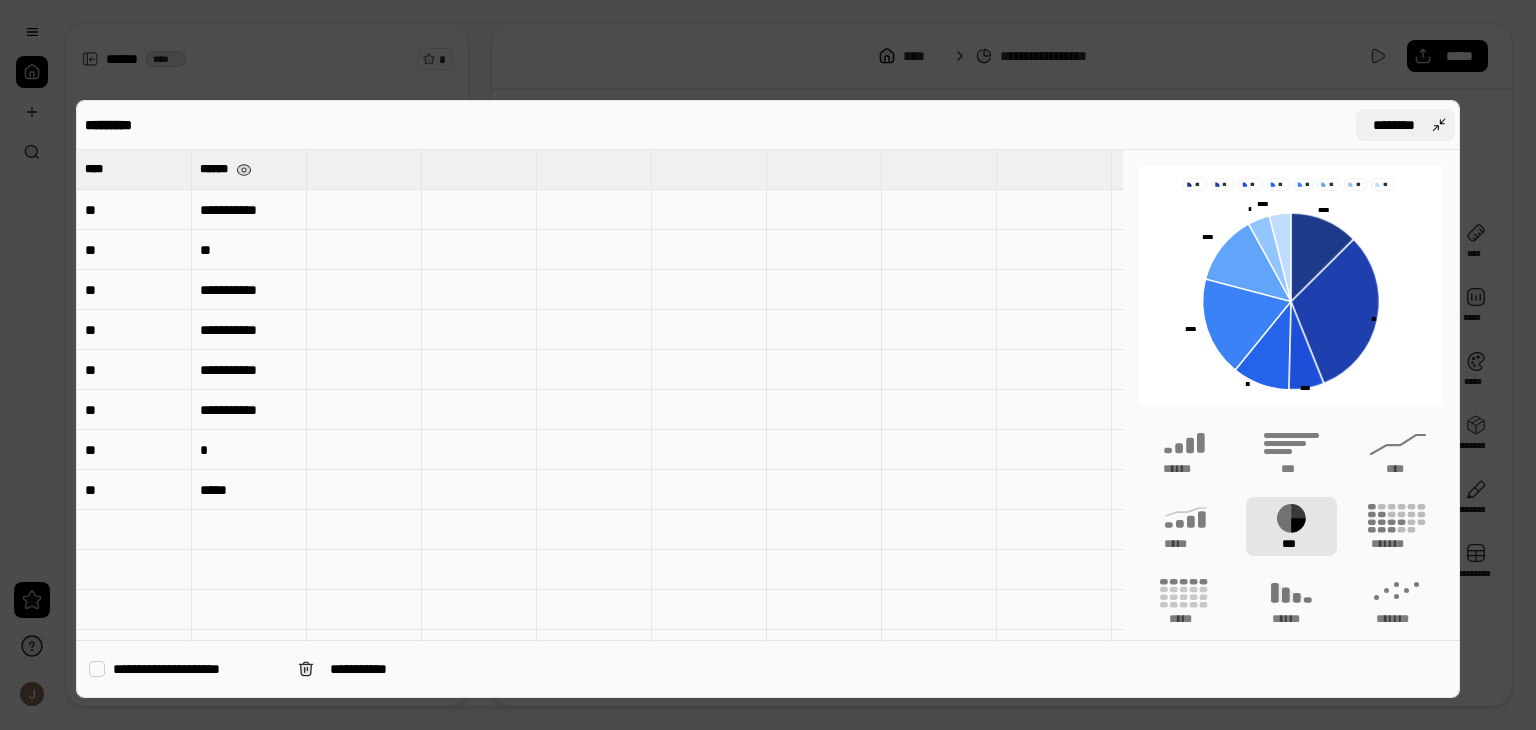 click on "********" at bounding box center [1393, 125] 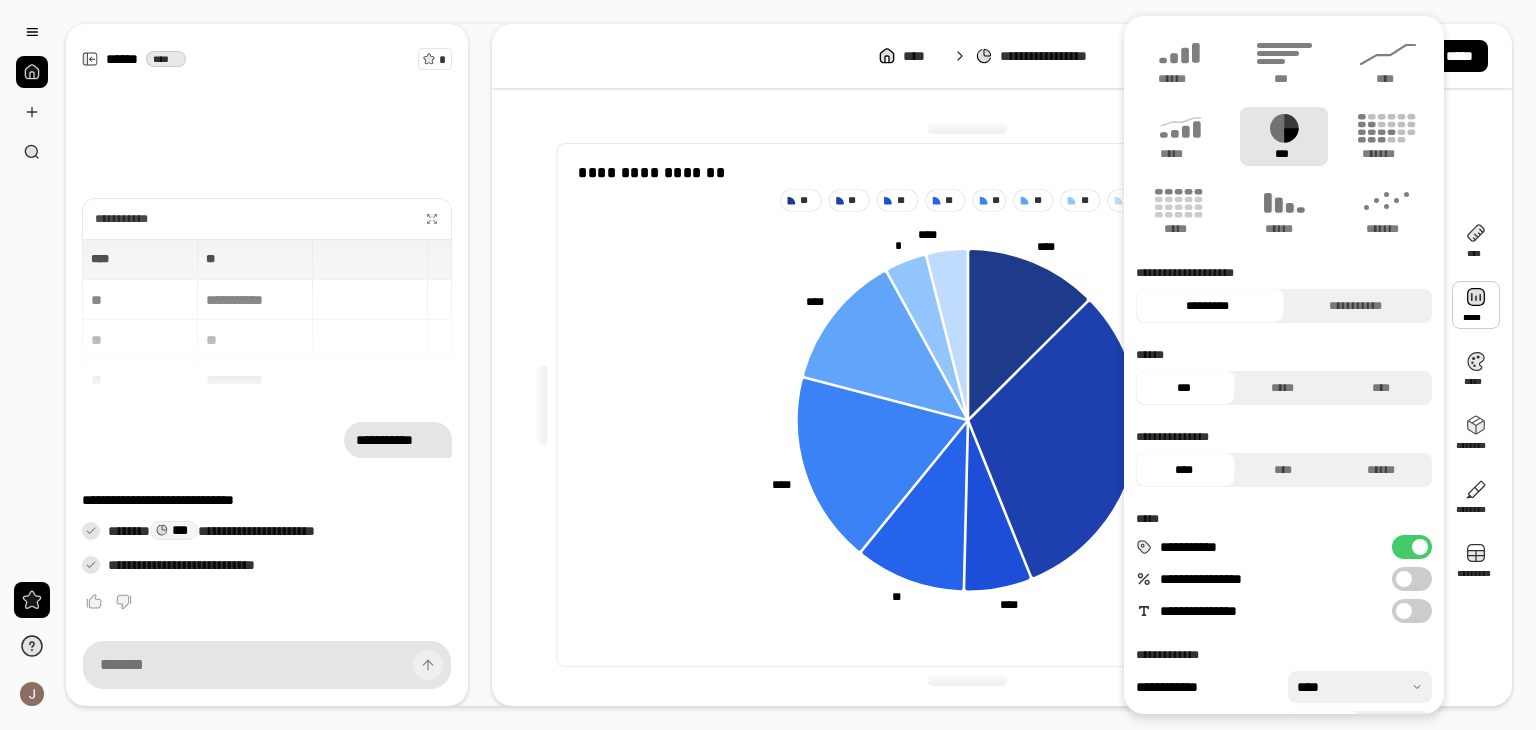 click at bounding box center (1476, 305) 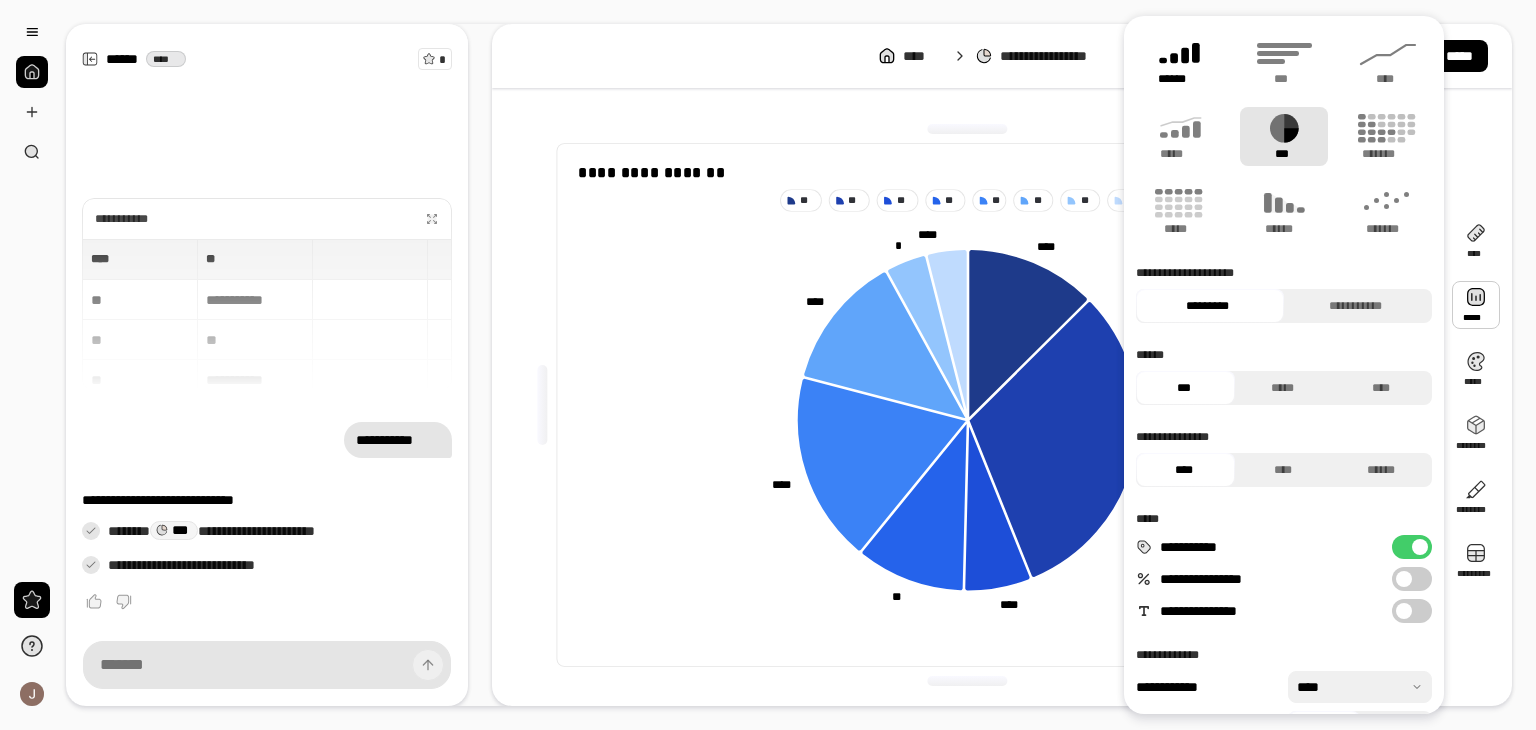 click on "******" at bounding box center (1180, 79) 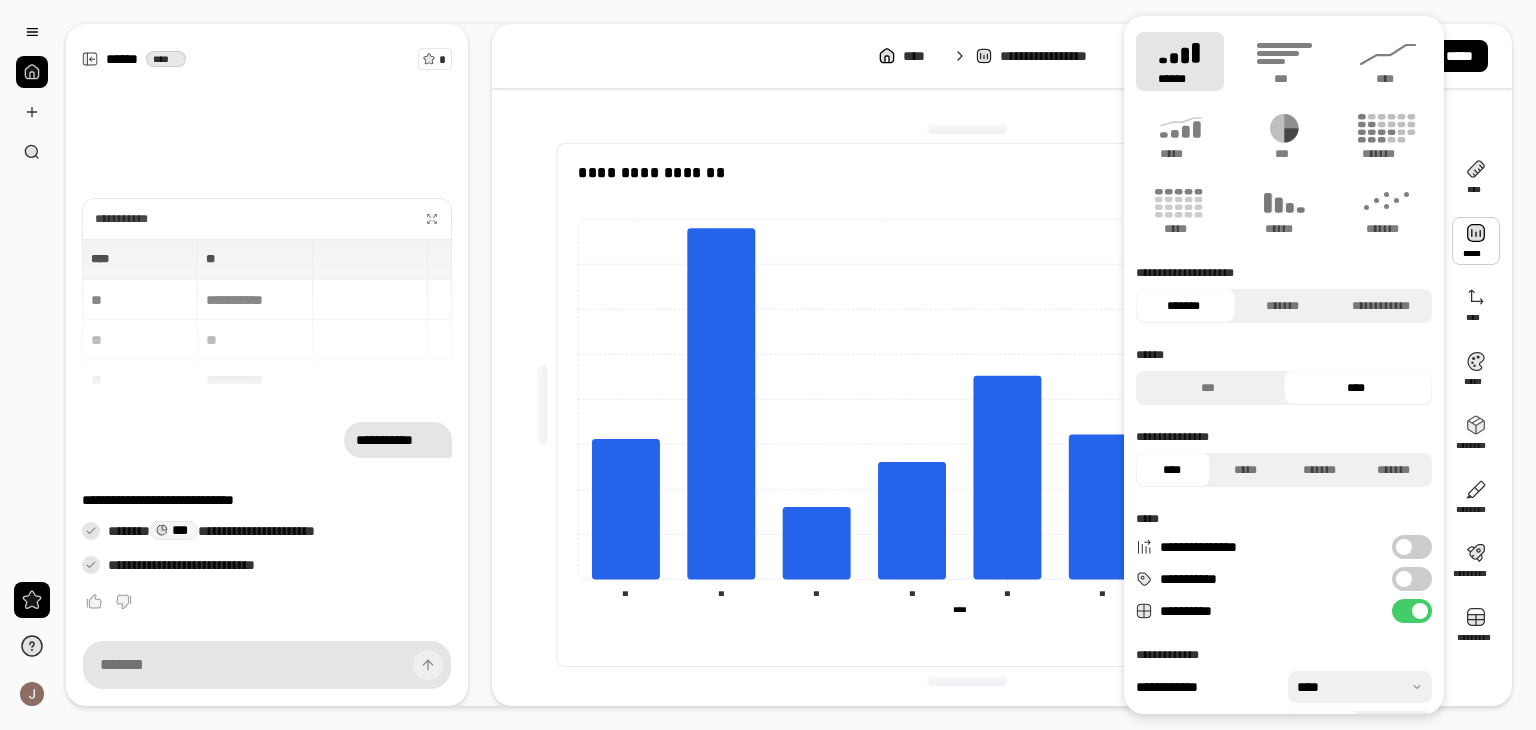 click at bounding box center (968, 129) 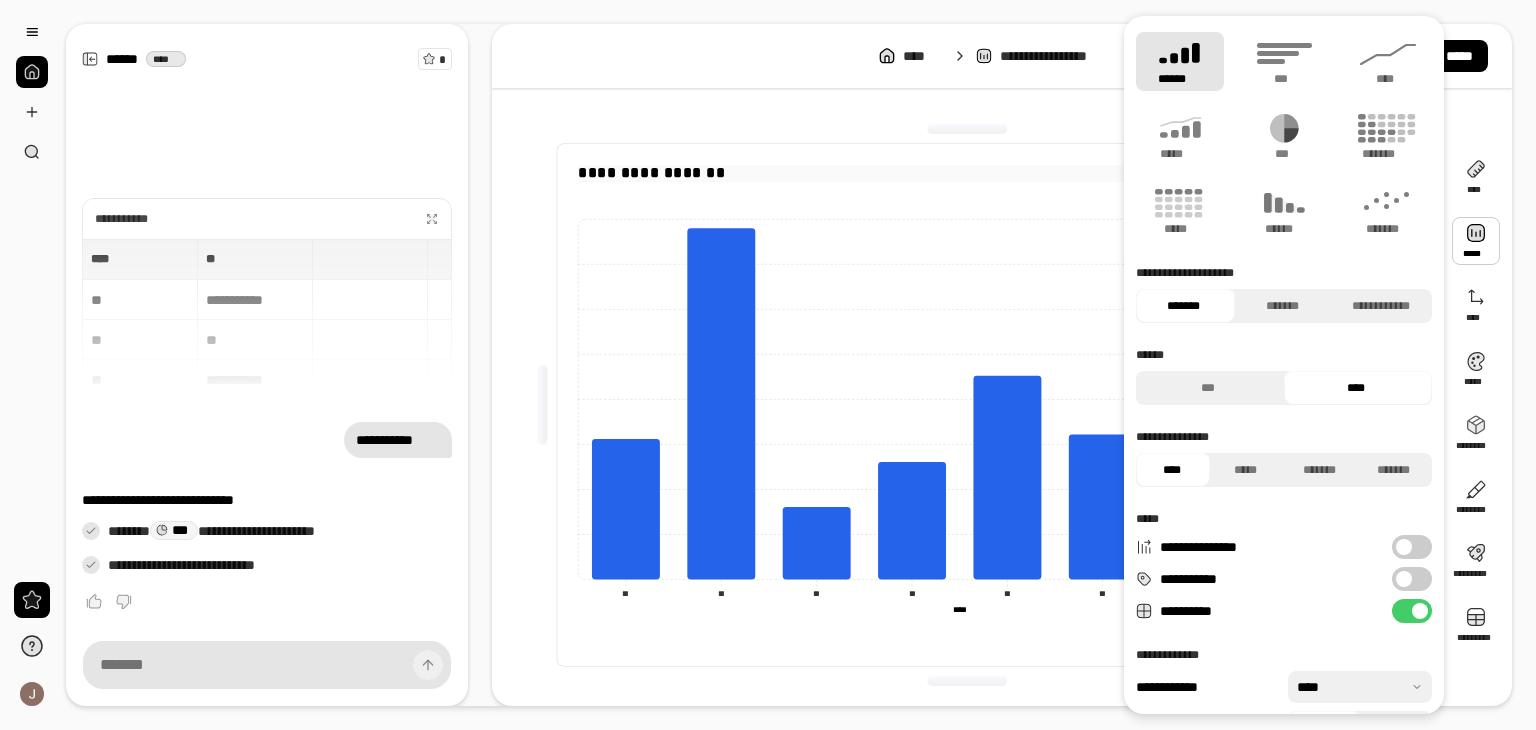 click on "**********" at bounding box center [968, 173] 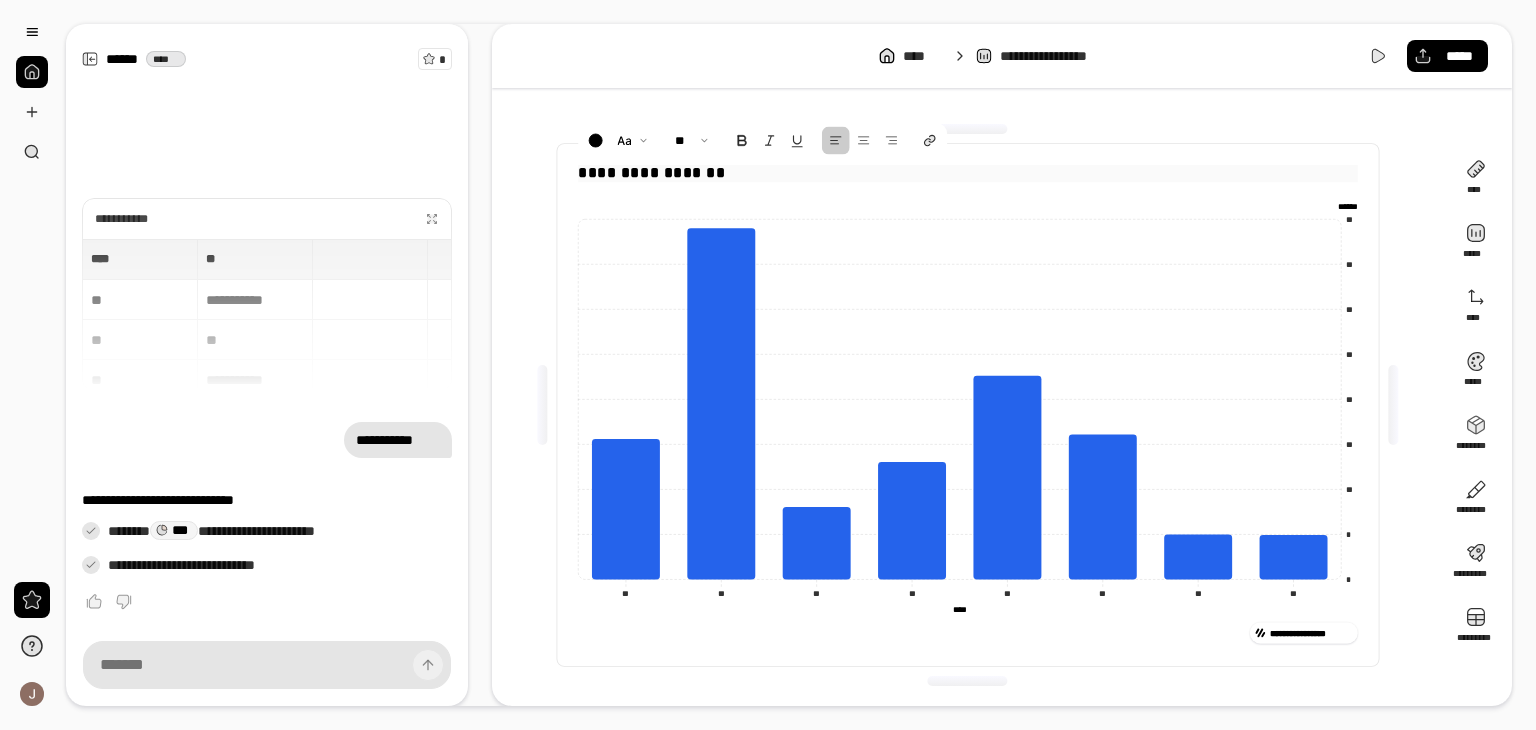 click on "**********" at bounding box center [968, 173] 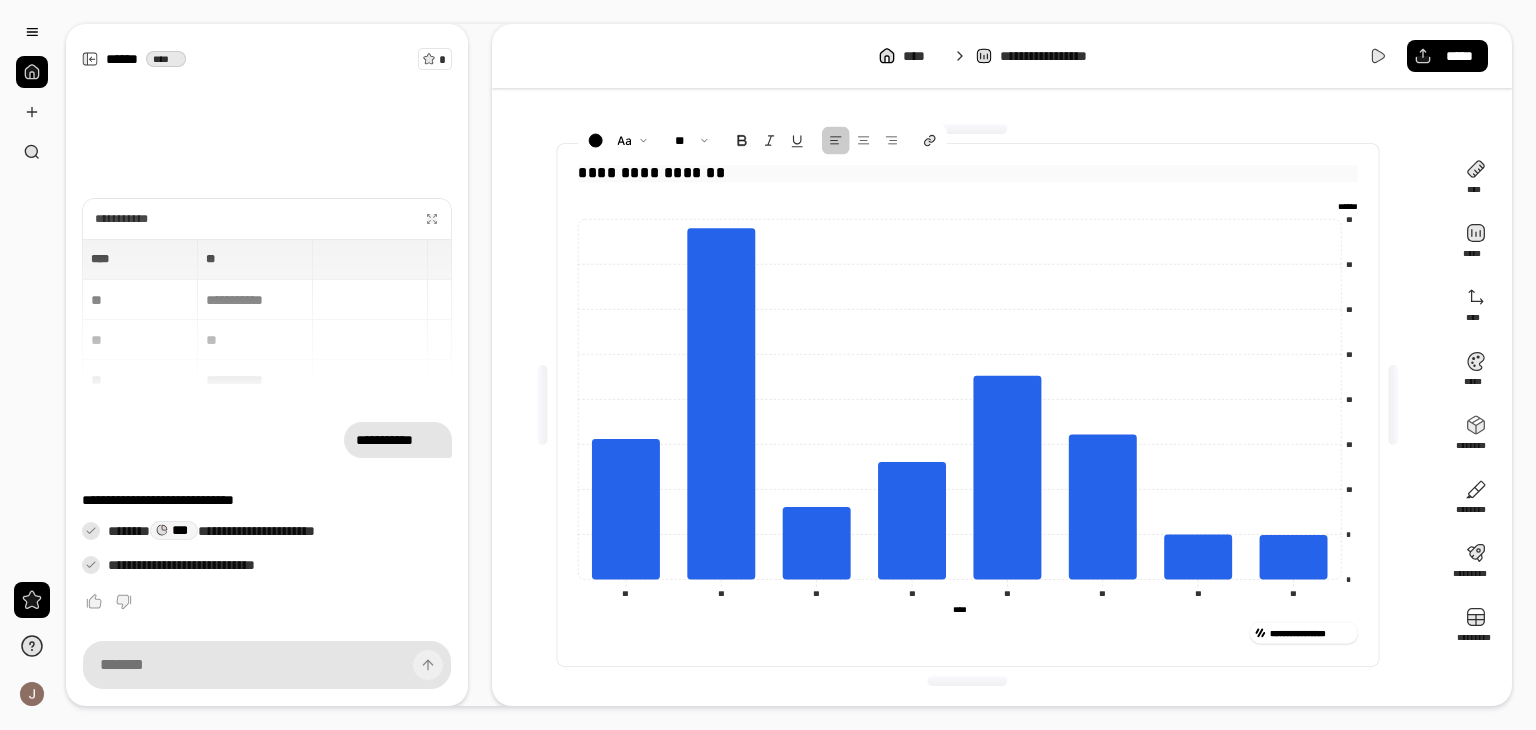 drag, startPoint x: 724, startPoint y: 170, endPoint x: 582, endPoint y: 174, distance: 142.05632 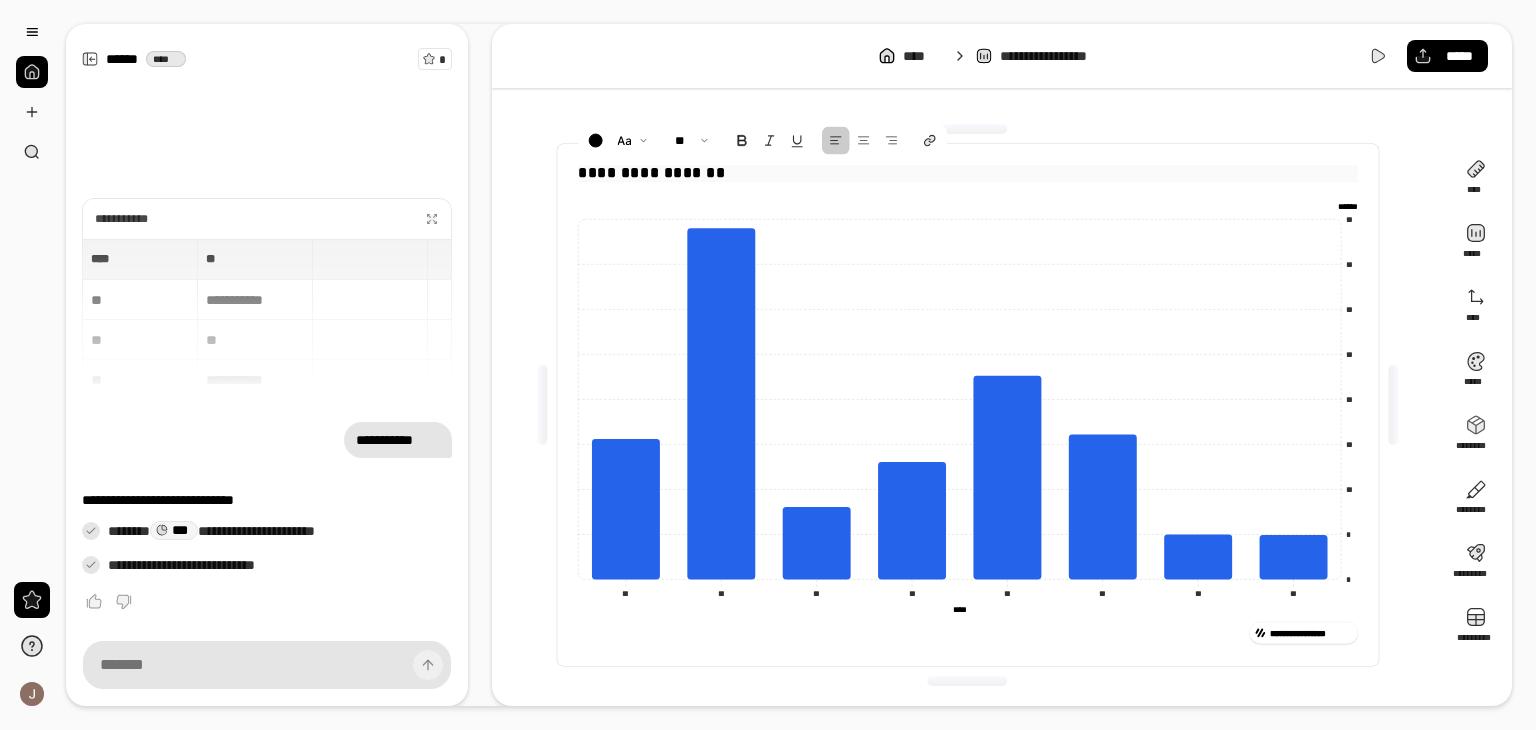 type 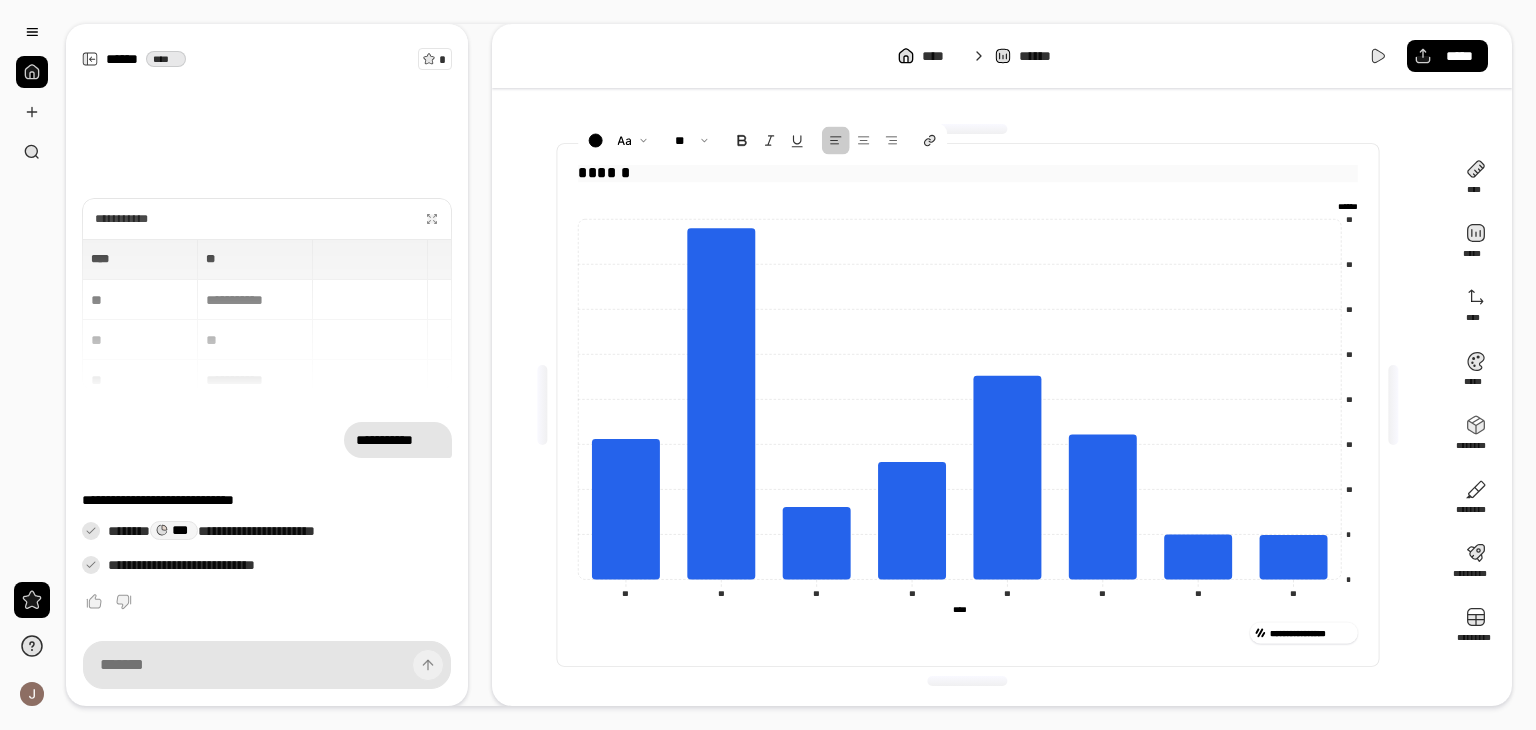 click on "******" at bounding box center [968, 173] 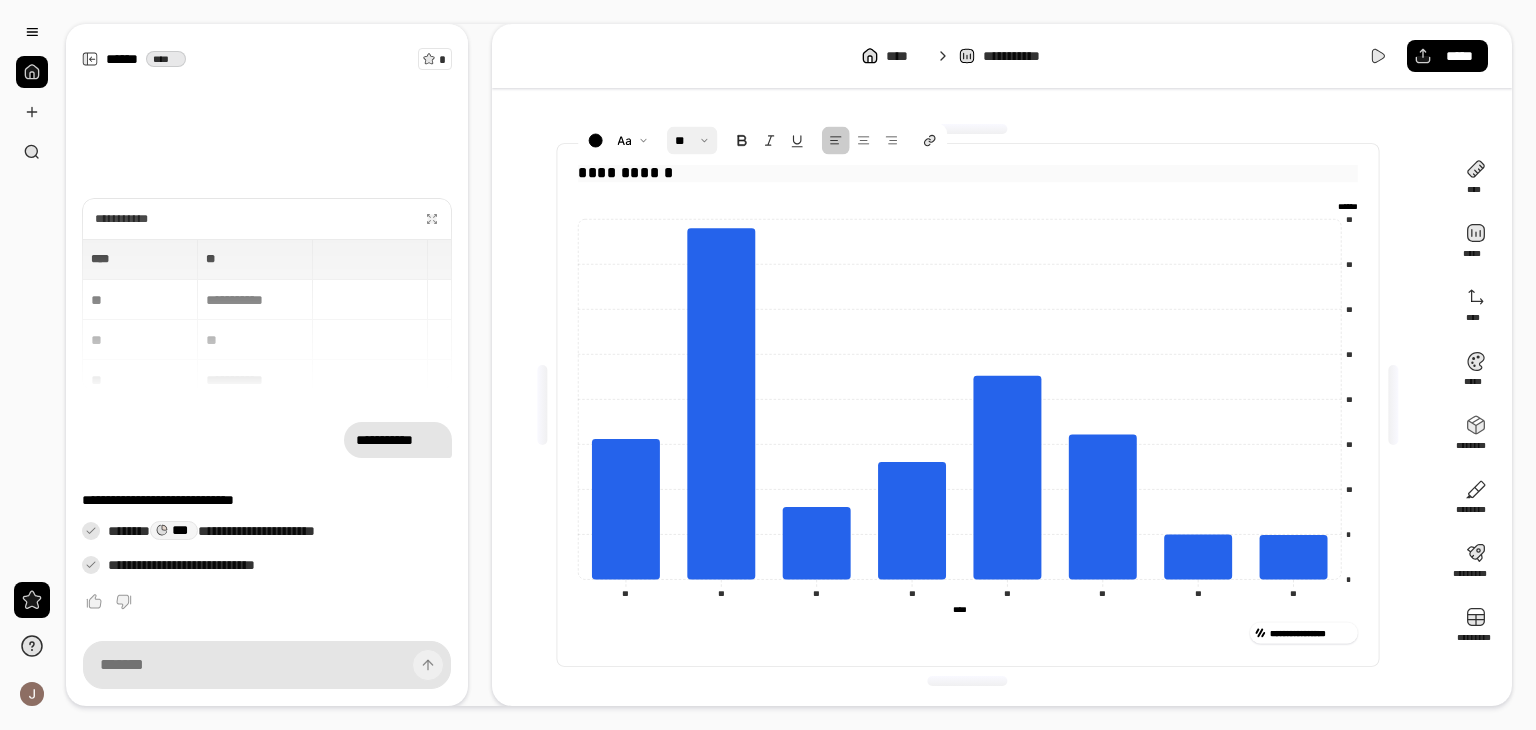 click at bounding box center [692, 140] 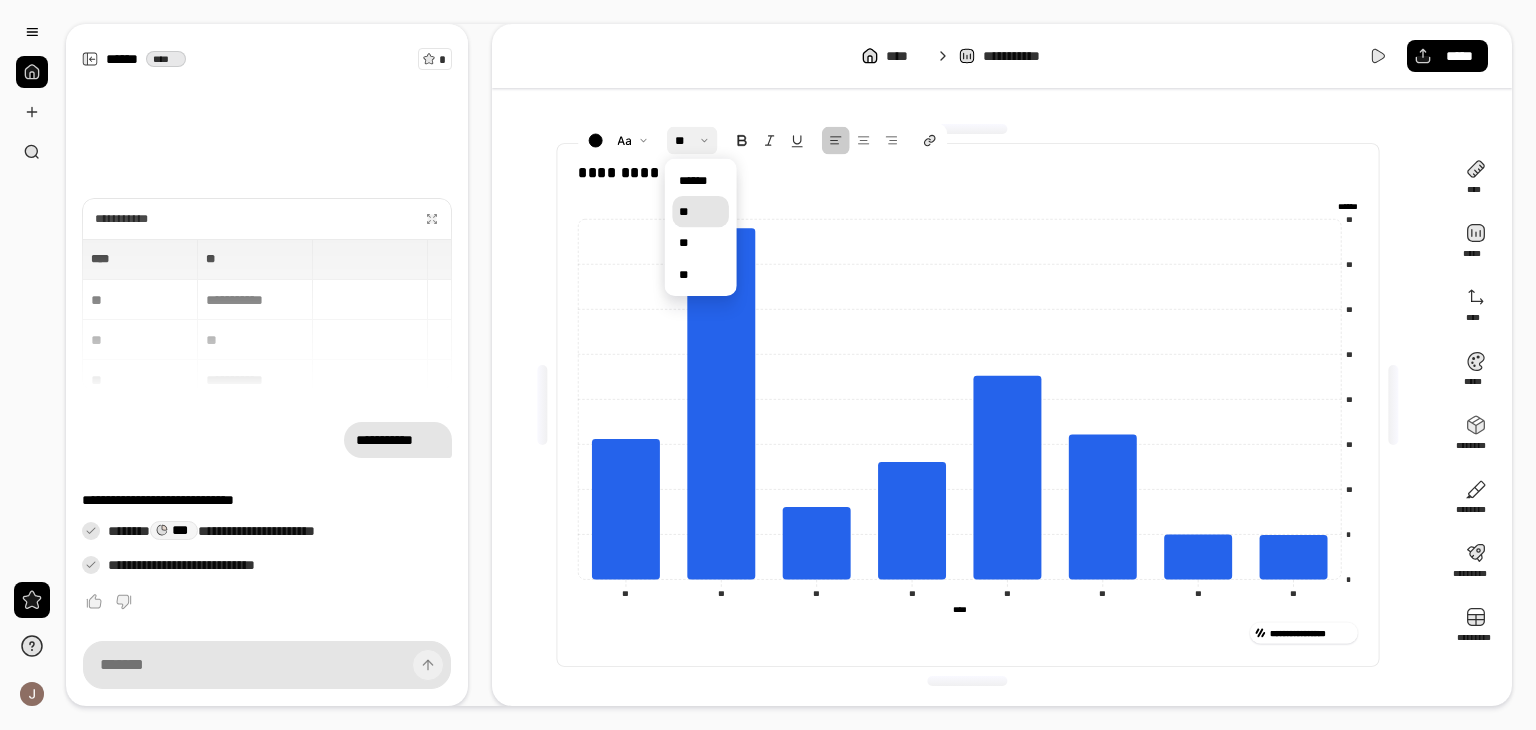 click on "**" at bounding box center (700, 211) 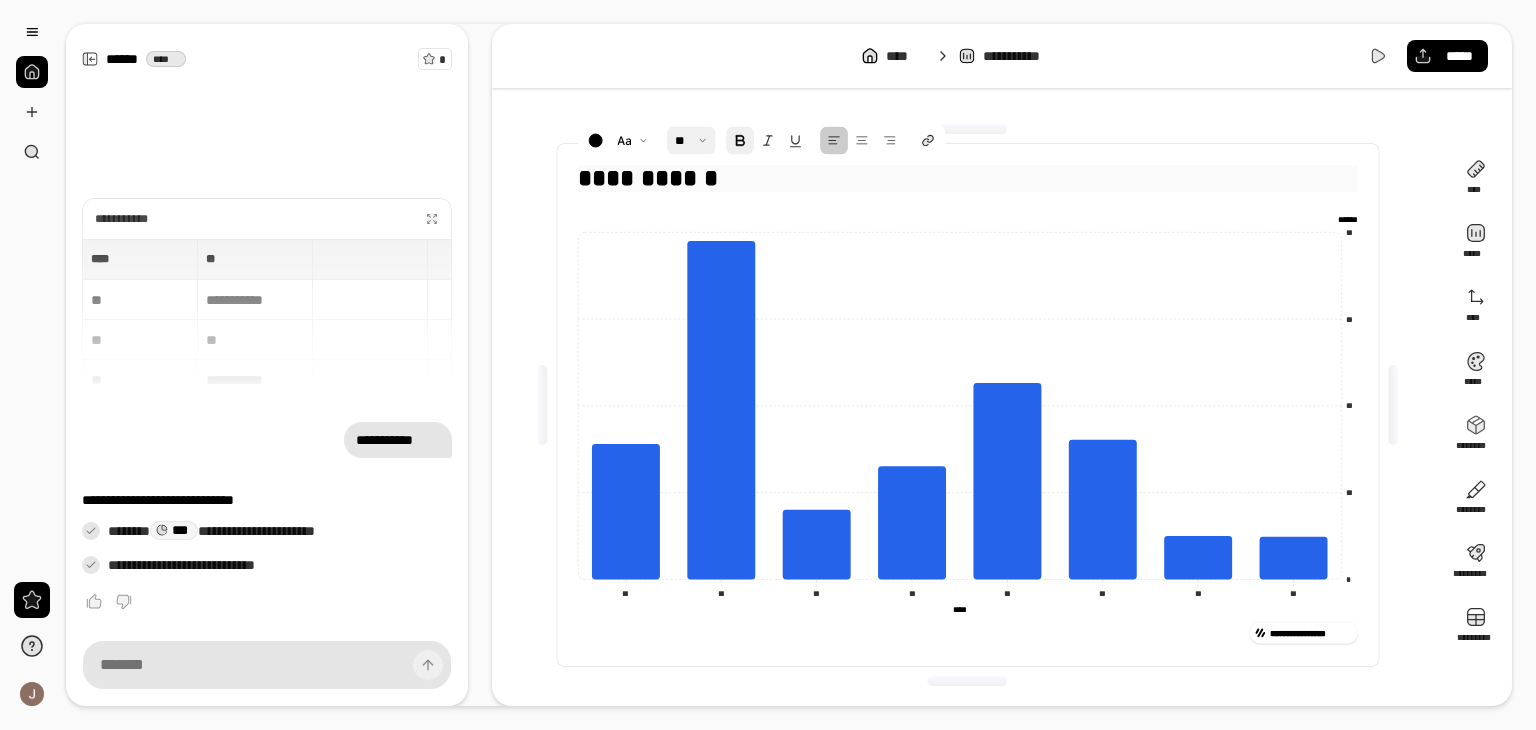 click at bounding box center [740, 141] 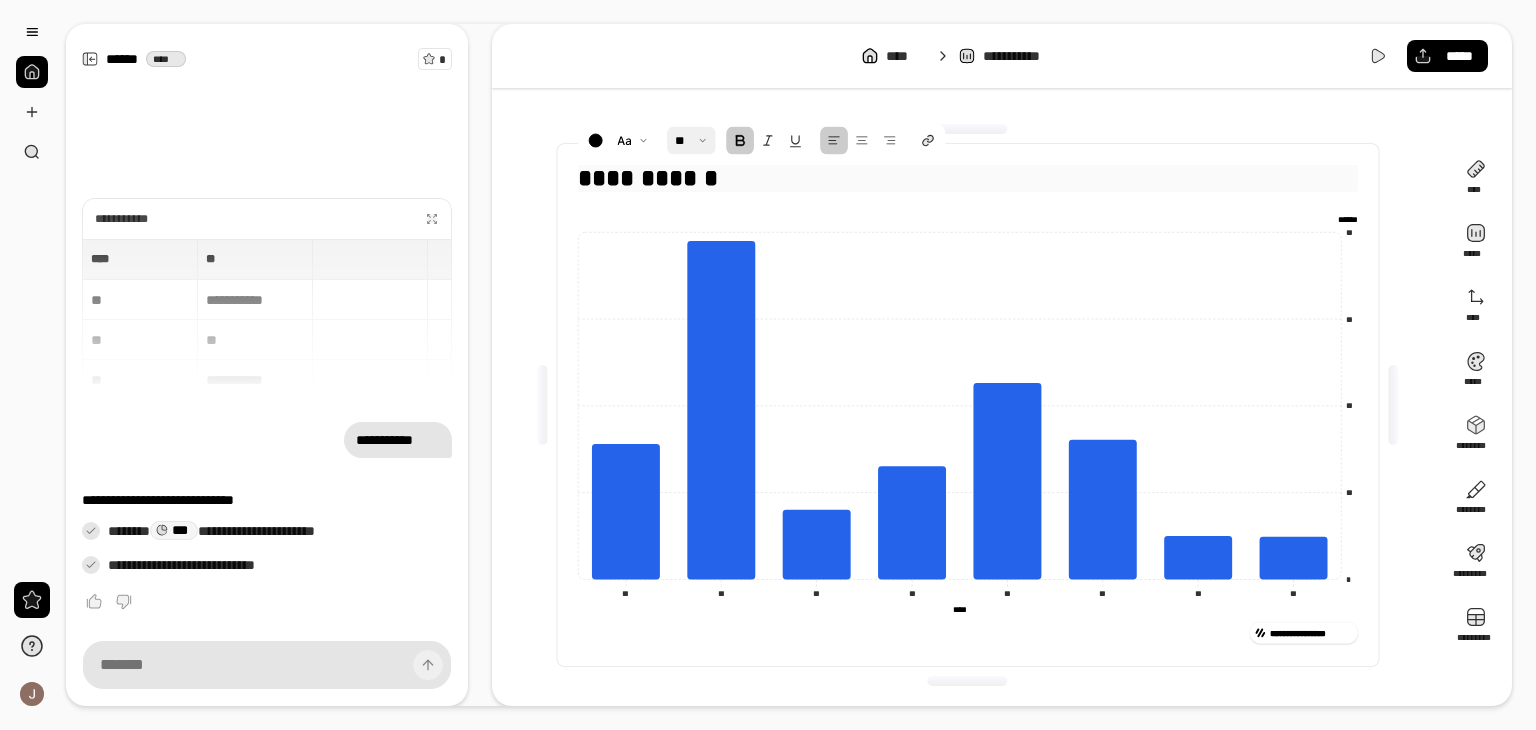 click at bounding box center [740, 141] 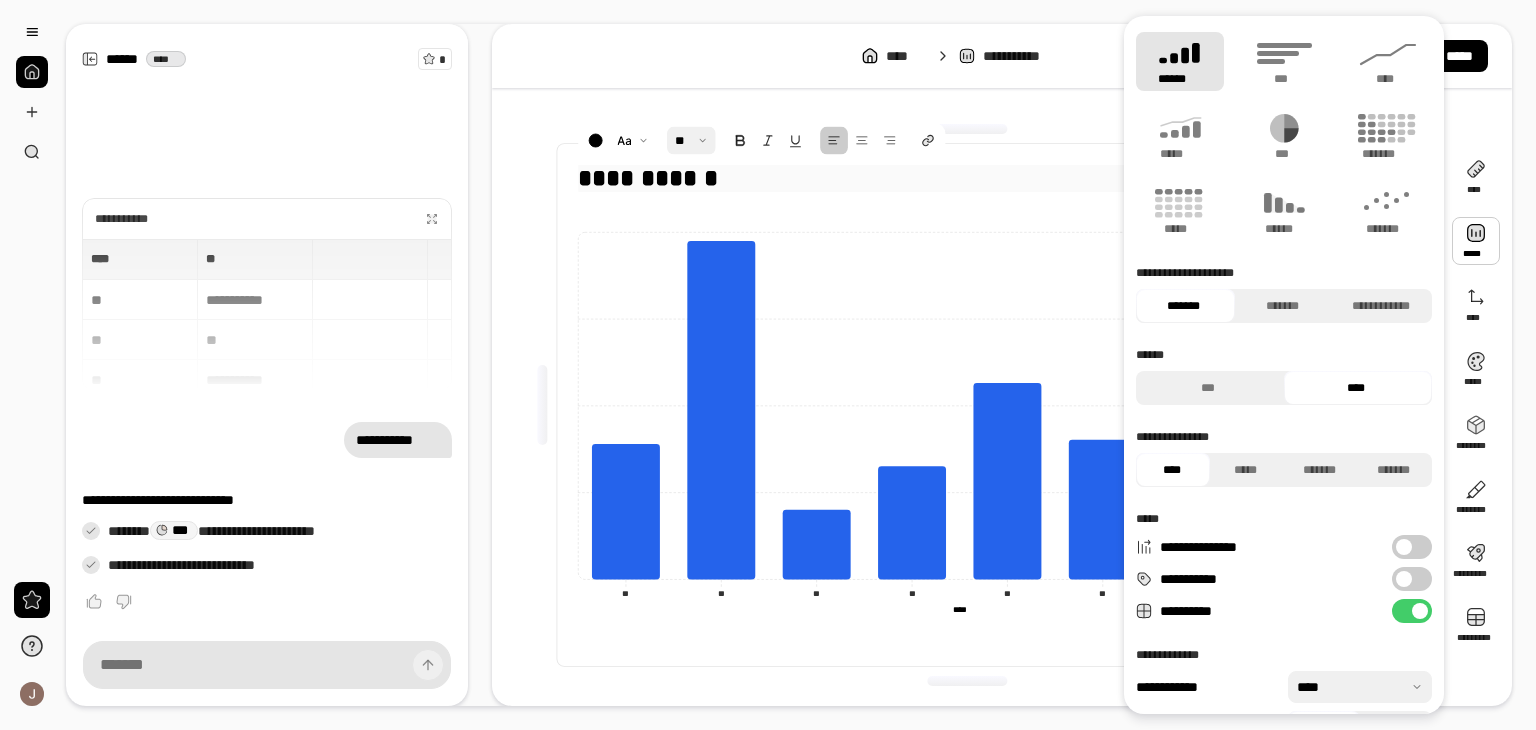 click at bounding box center [968, 129] 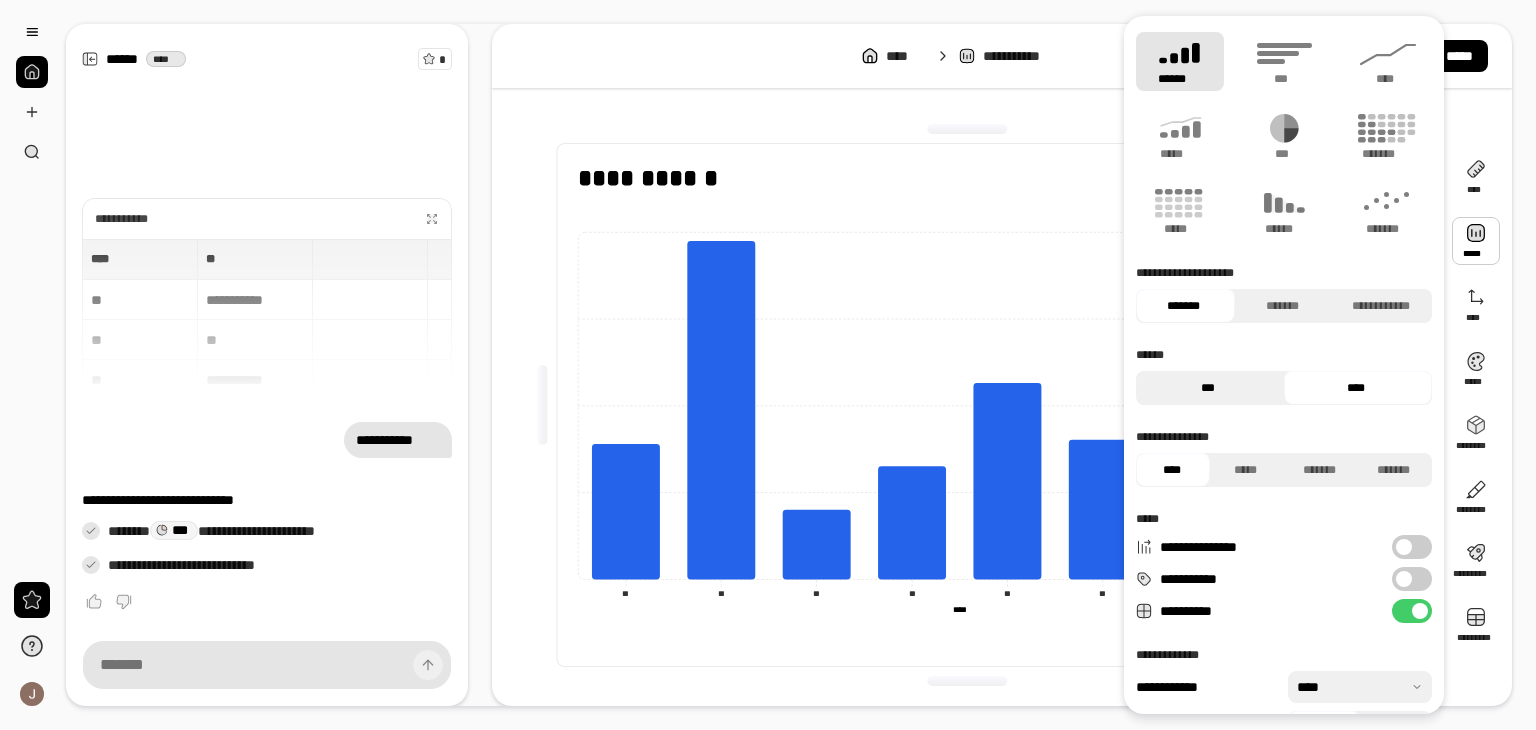 click on "***" at bounding box center [1208, 388] 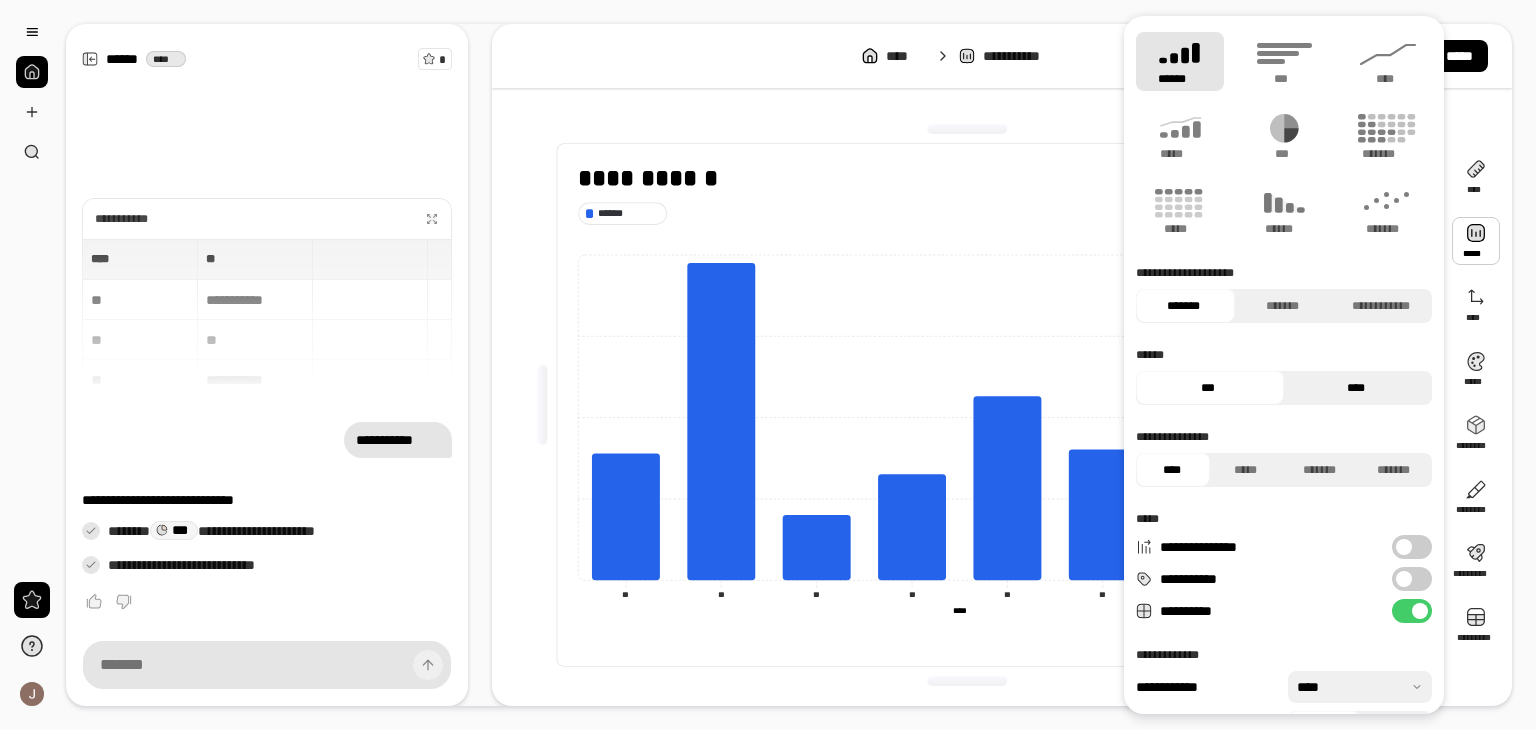 click on "****" at bounding box center (1356, 388) 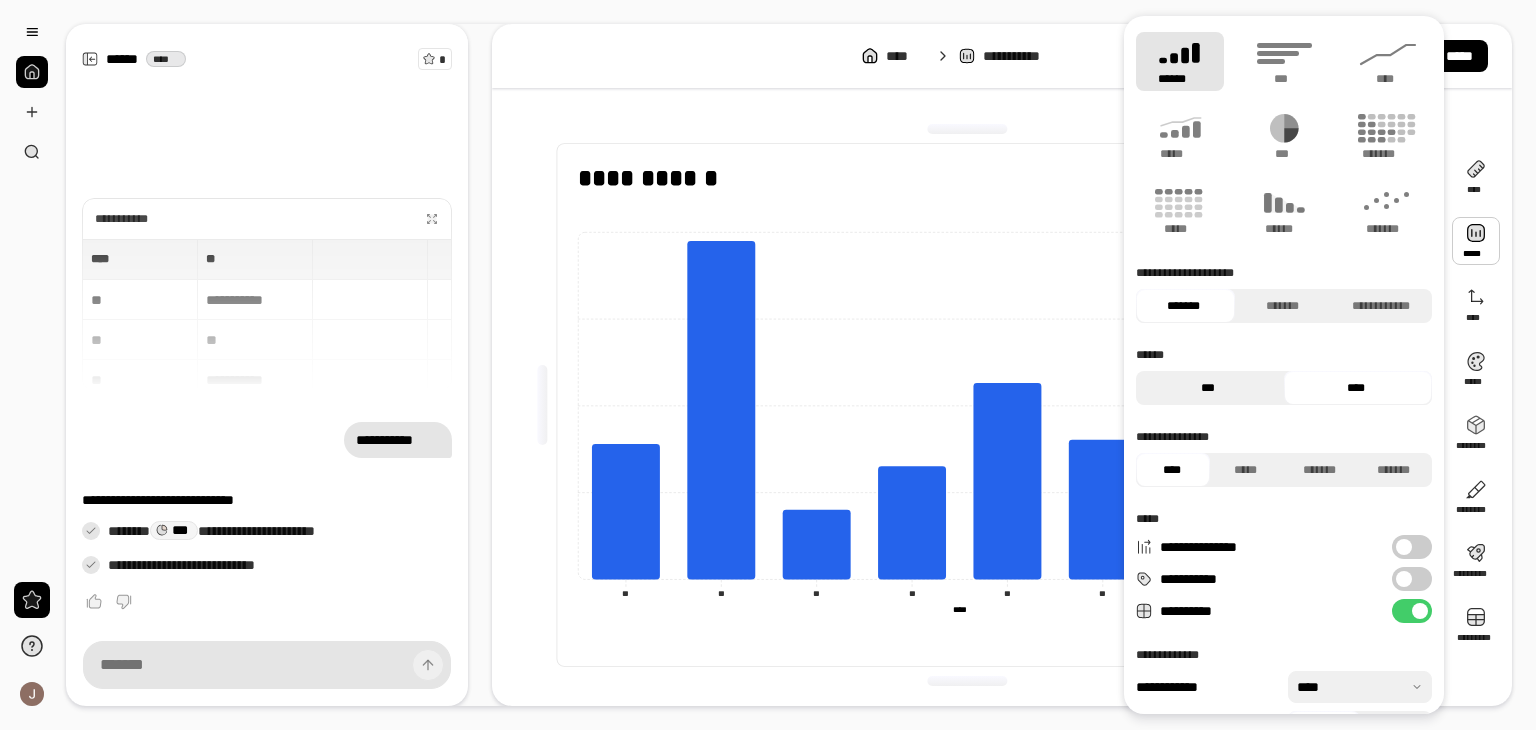 click on "***" at bounding box center (1208, 388) 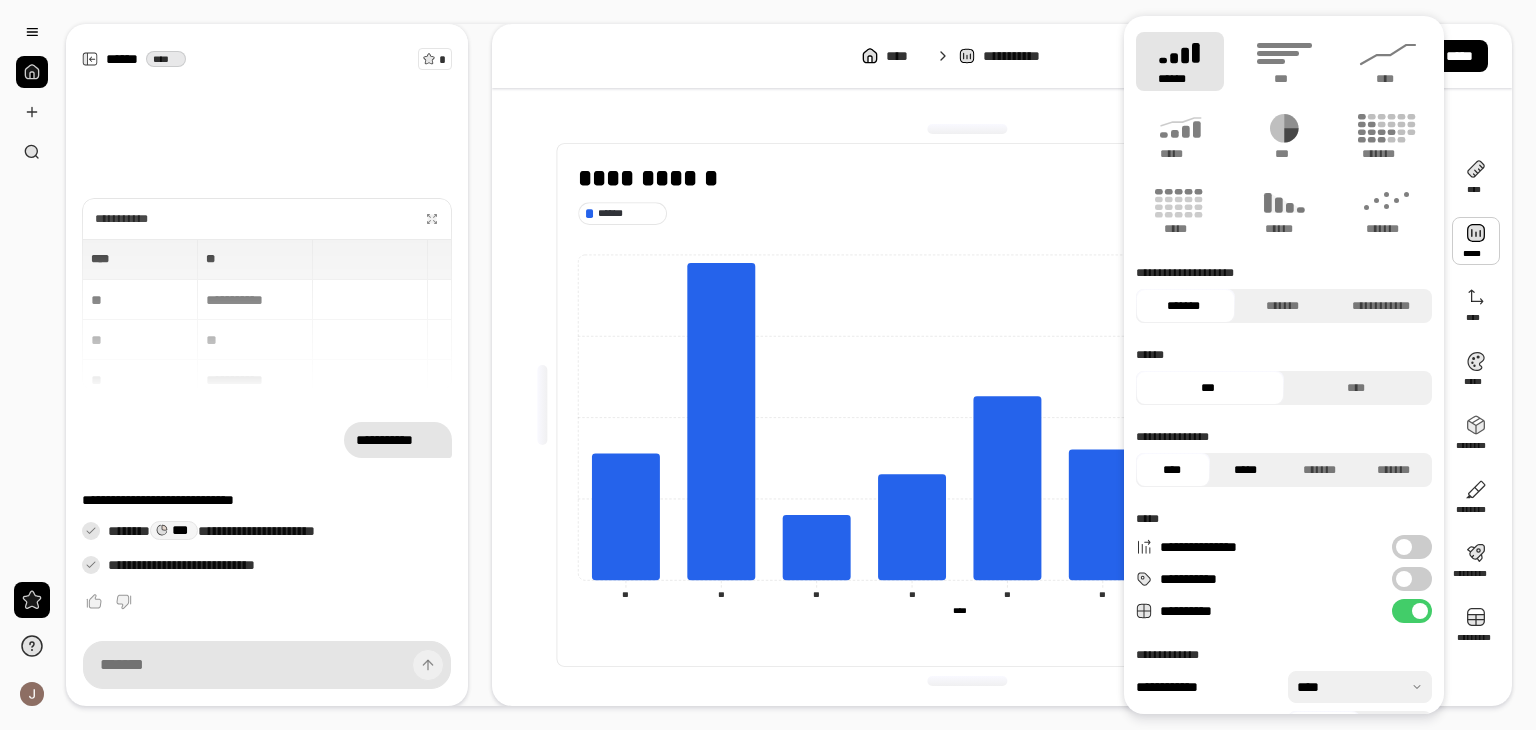 click on "*****" at bounding box center [1246, 470] 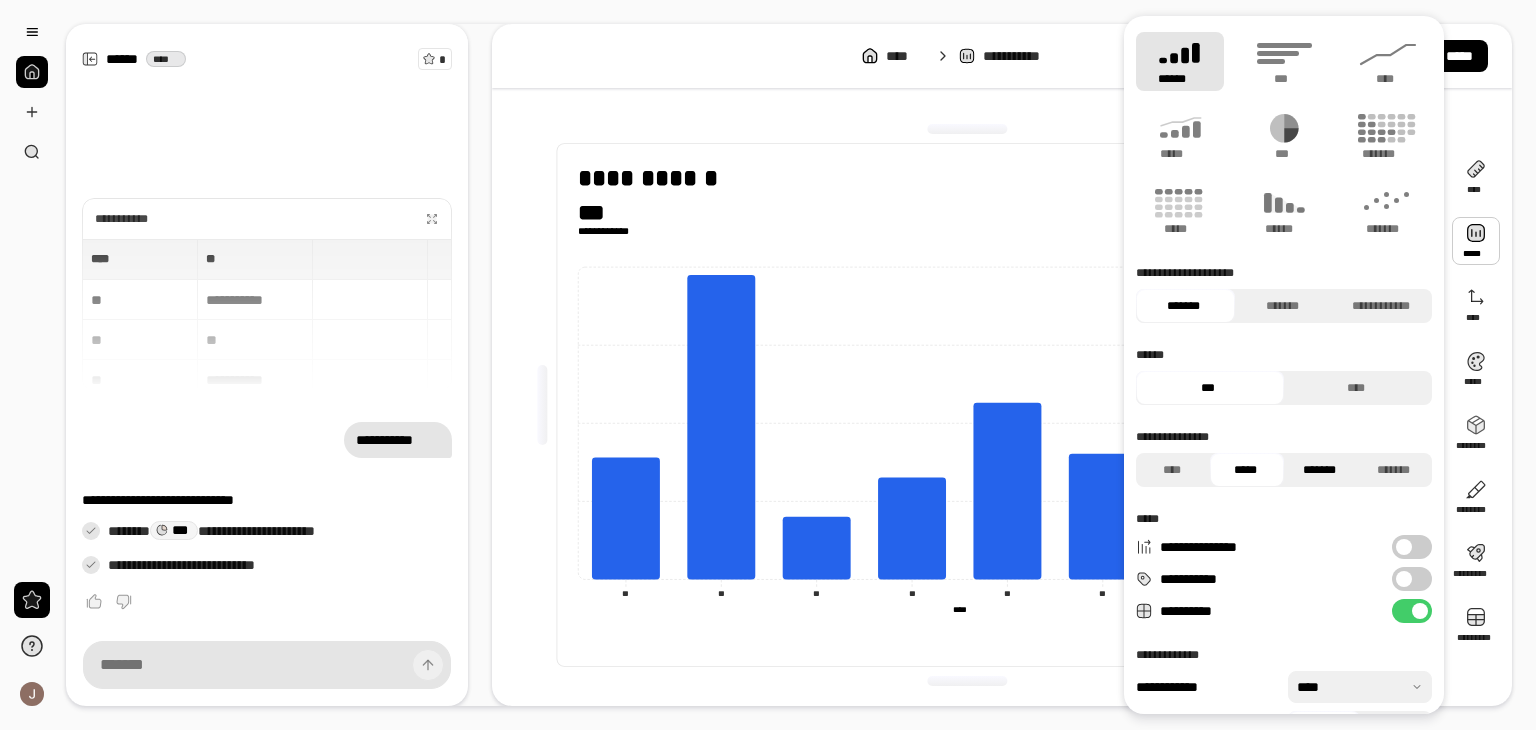 click on "*******" at bounding box center (1320, 470) 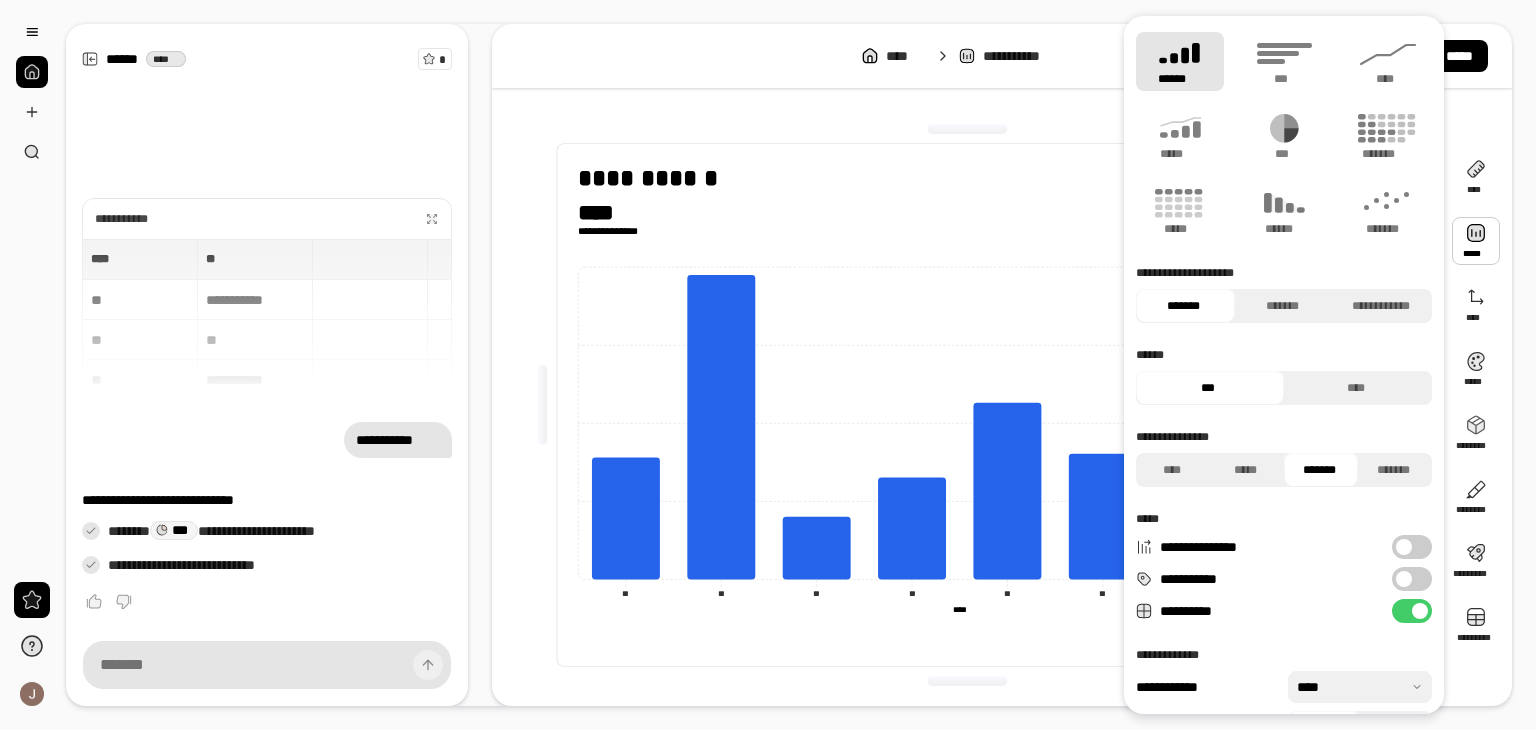 click at bounding box center (1404, 579) 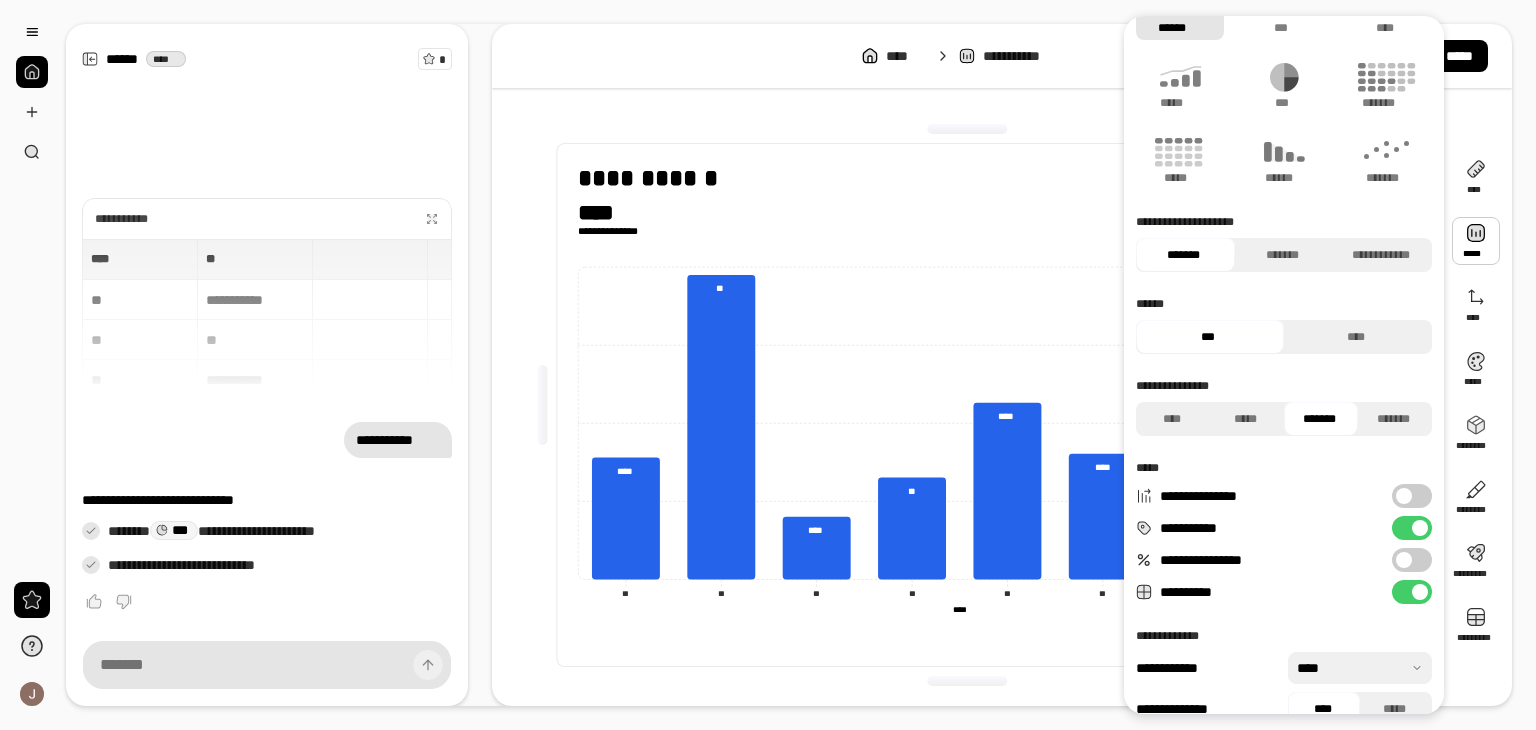 scroll, scrollTop: 78, scrollLeft: 0, axis: vertical 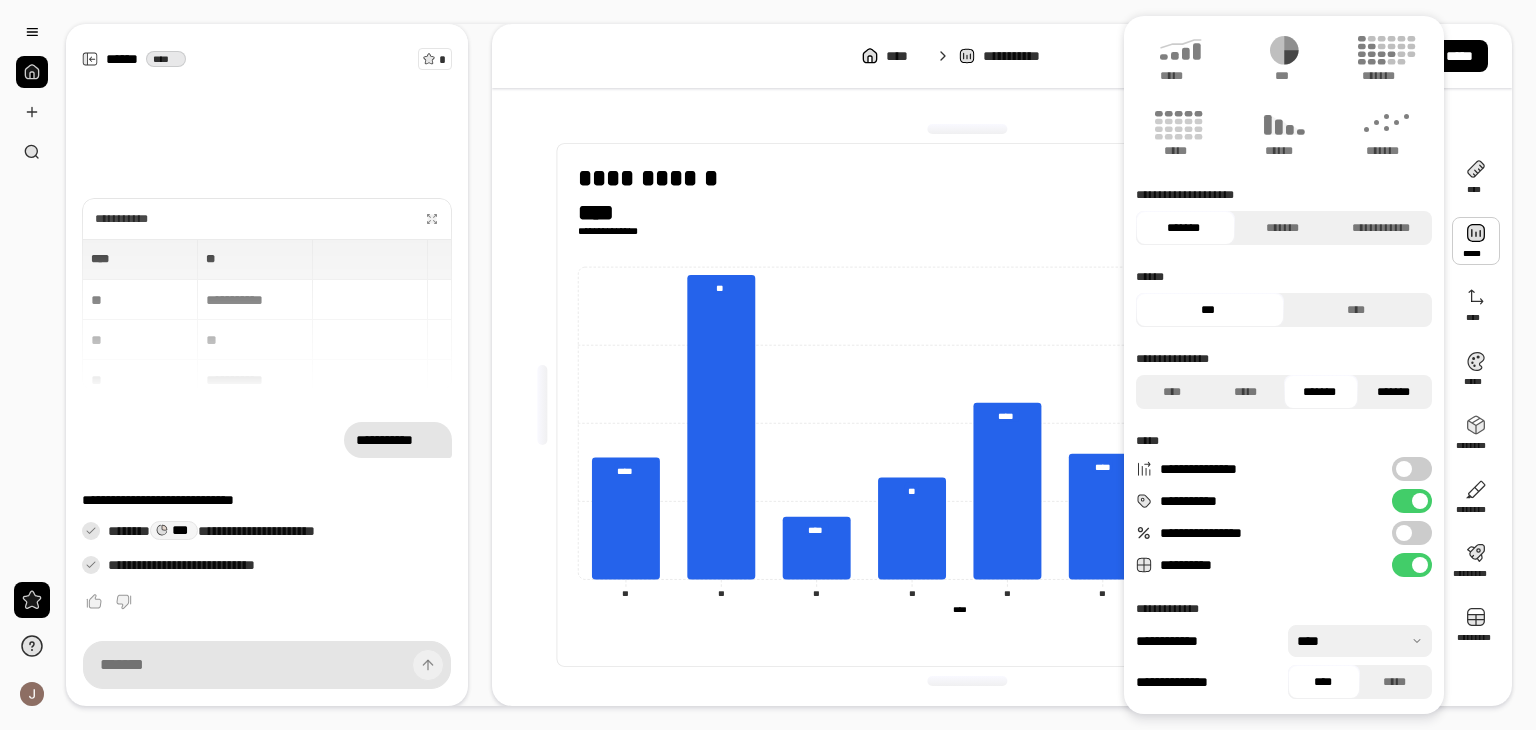 click on "*******" at bounding box center [1394, 392] 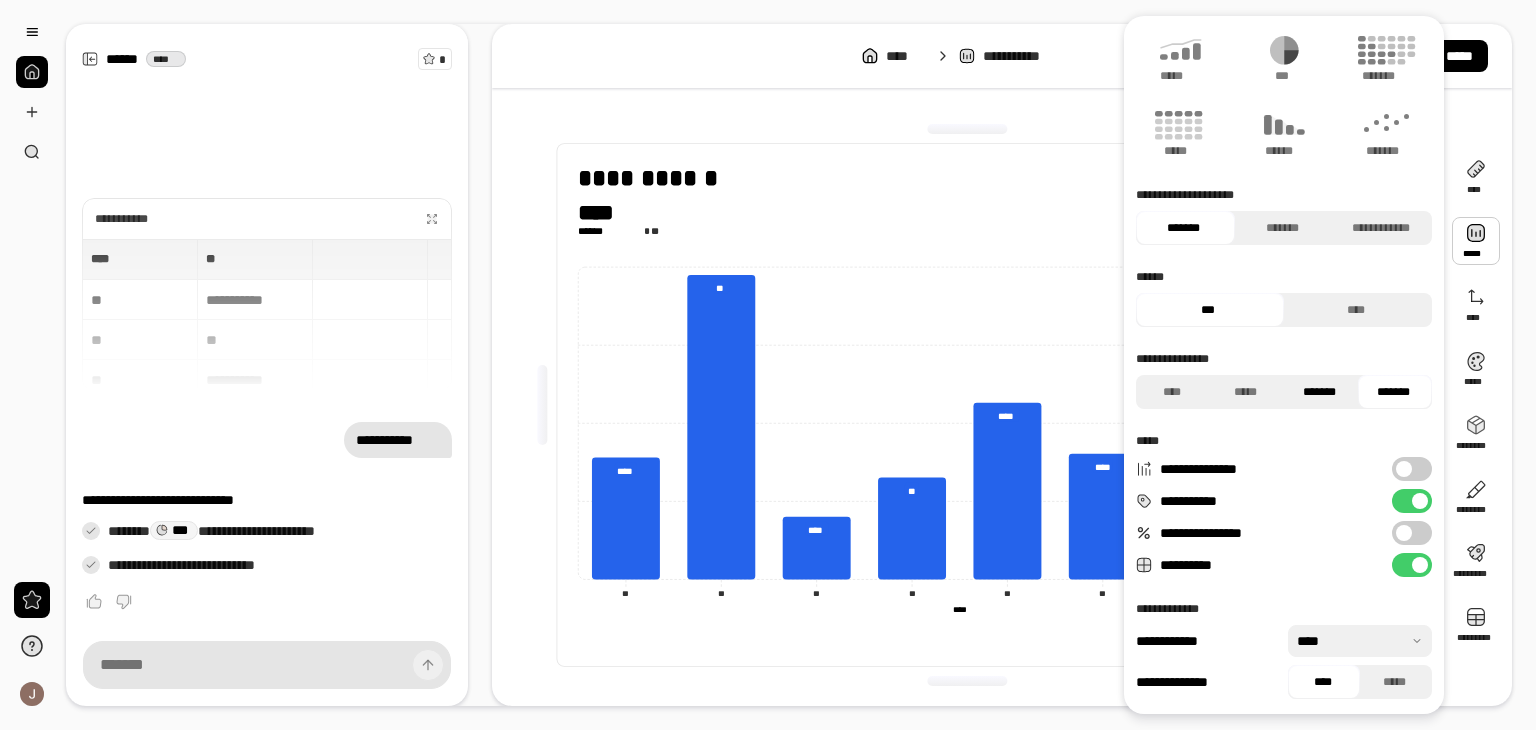 click on "*******" at bounding box center (1320, 392) 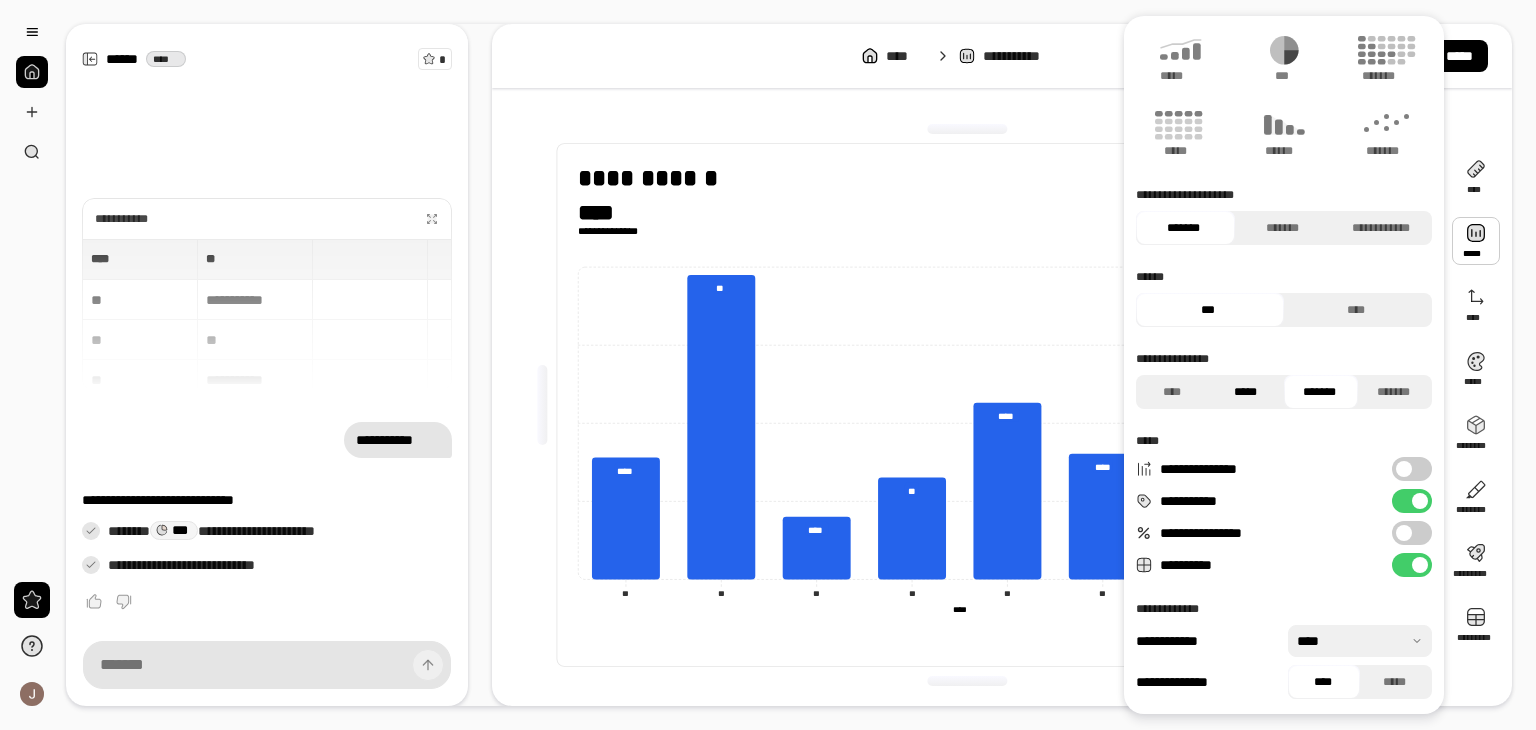 click on "*****" at bounding box center (1246, 392) 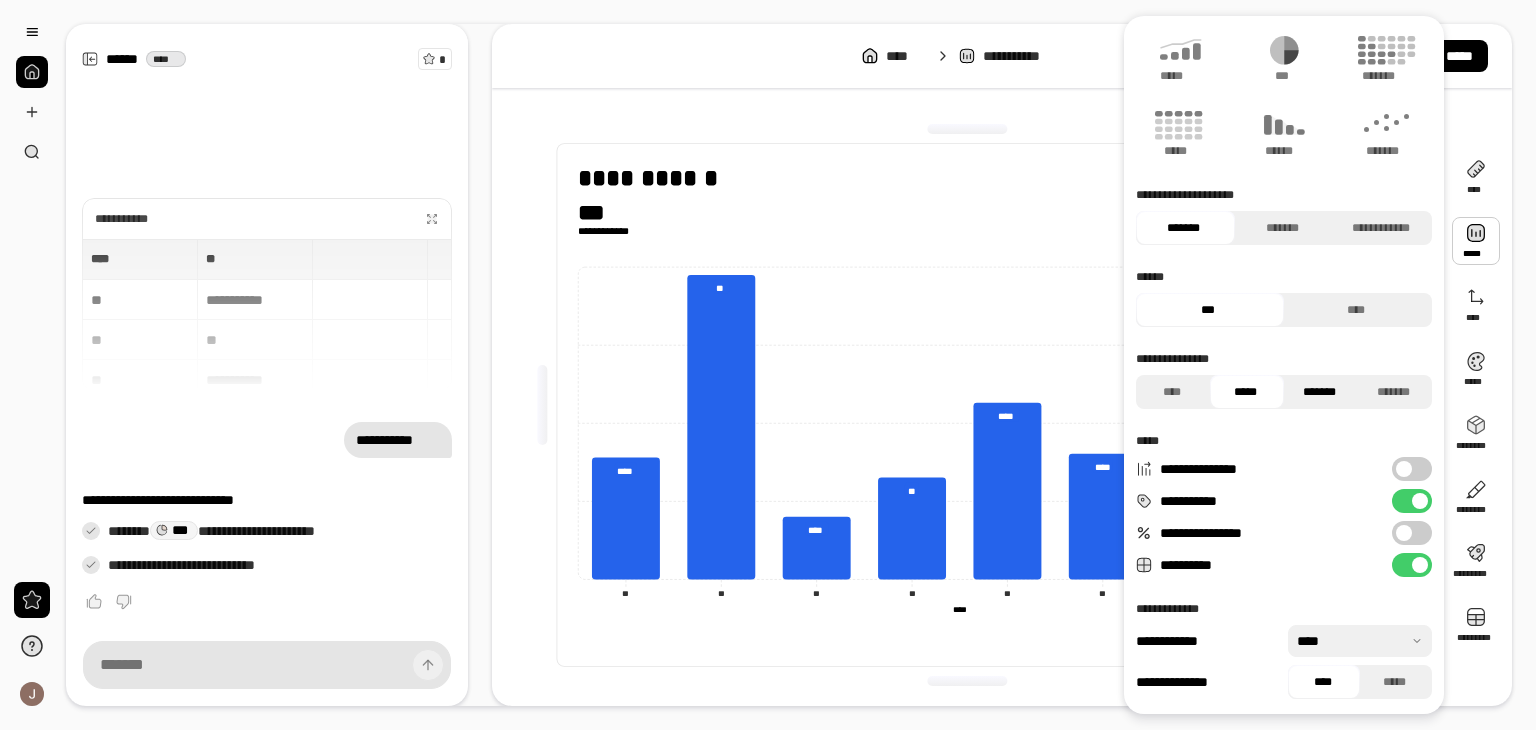 click on "*******" at bounding box center (1320, 392) 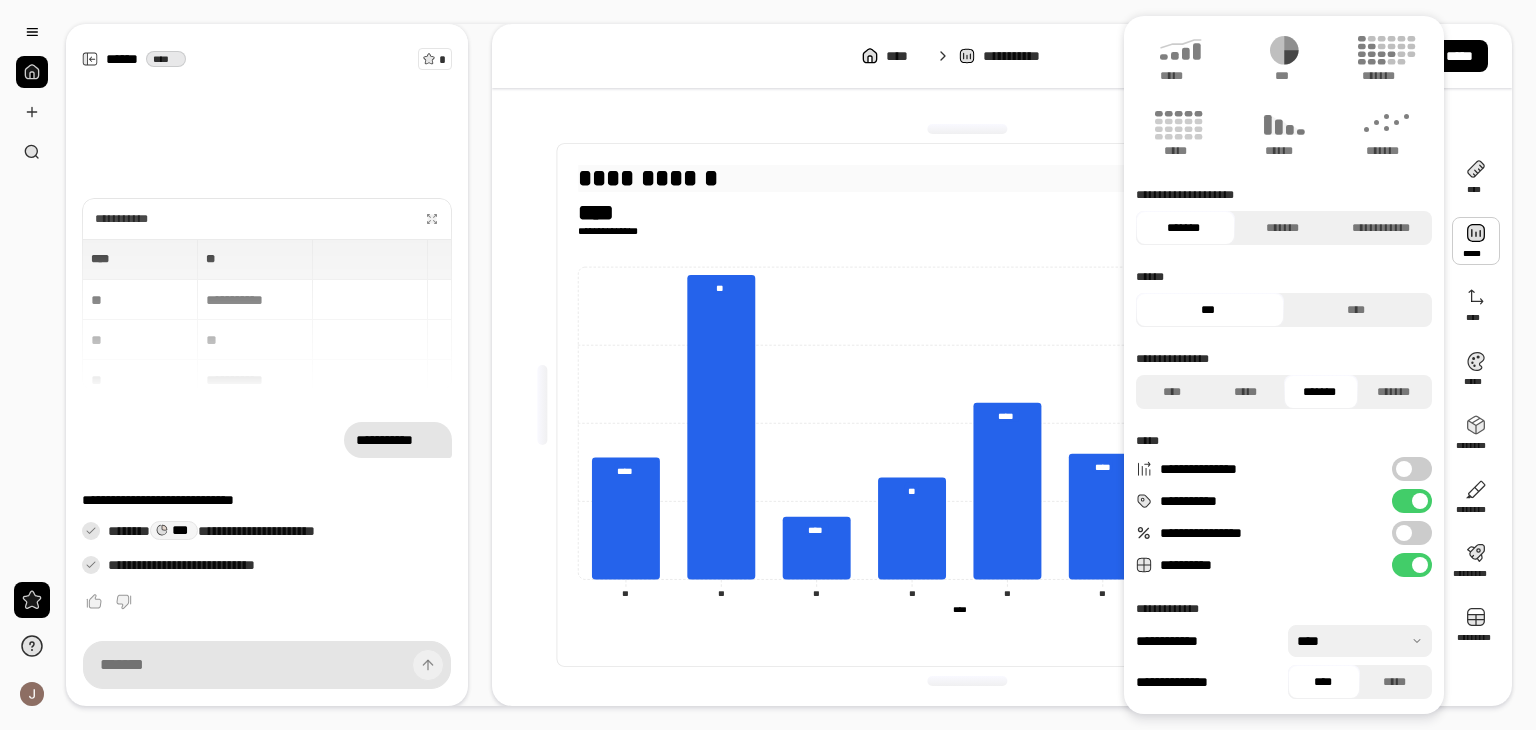 click on "**********" at bounding box center (968, 178) 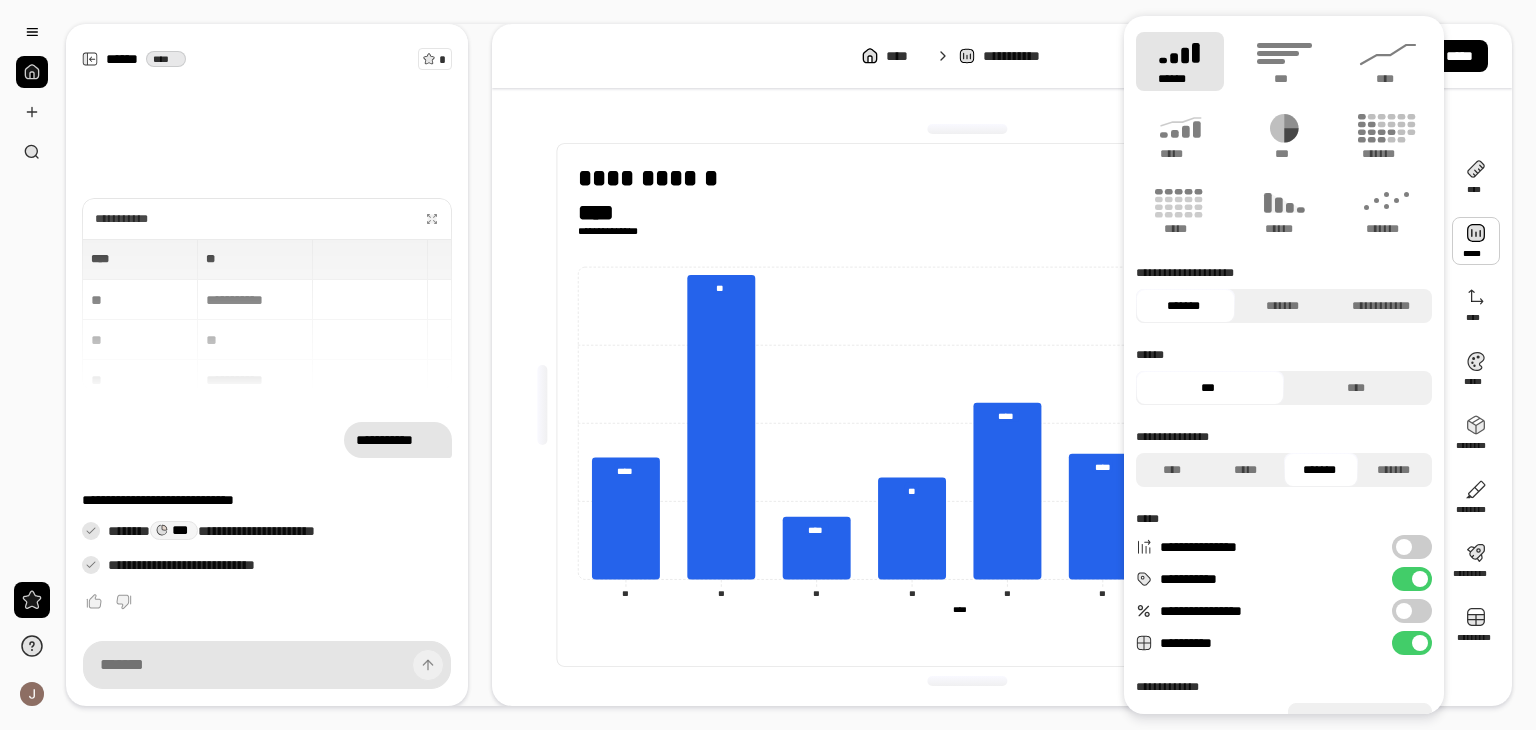 click at bounding box center [1476, 241] 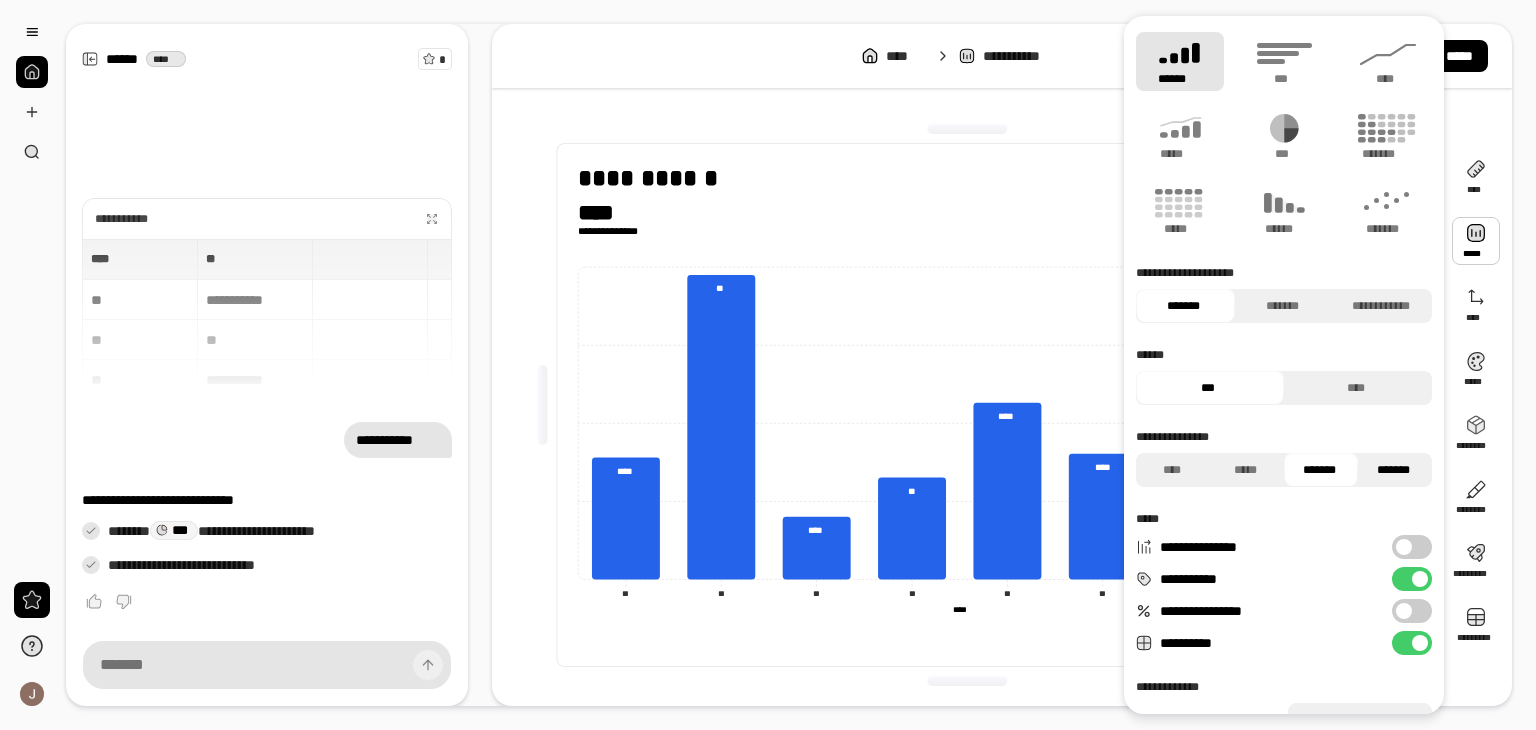 click on "*******" at bounding box center (1394, 470) 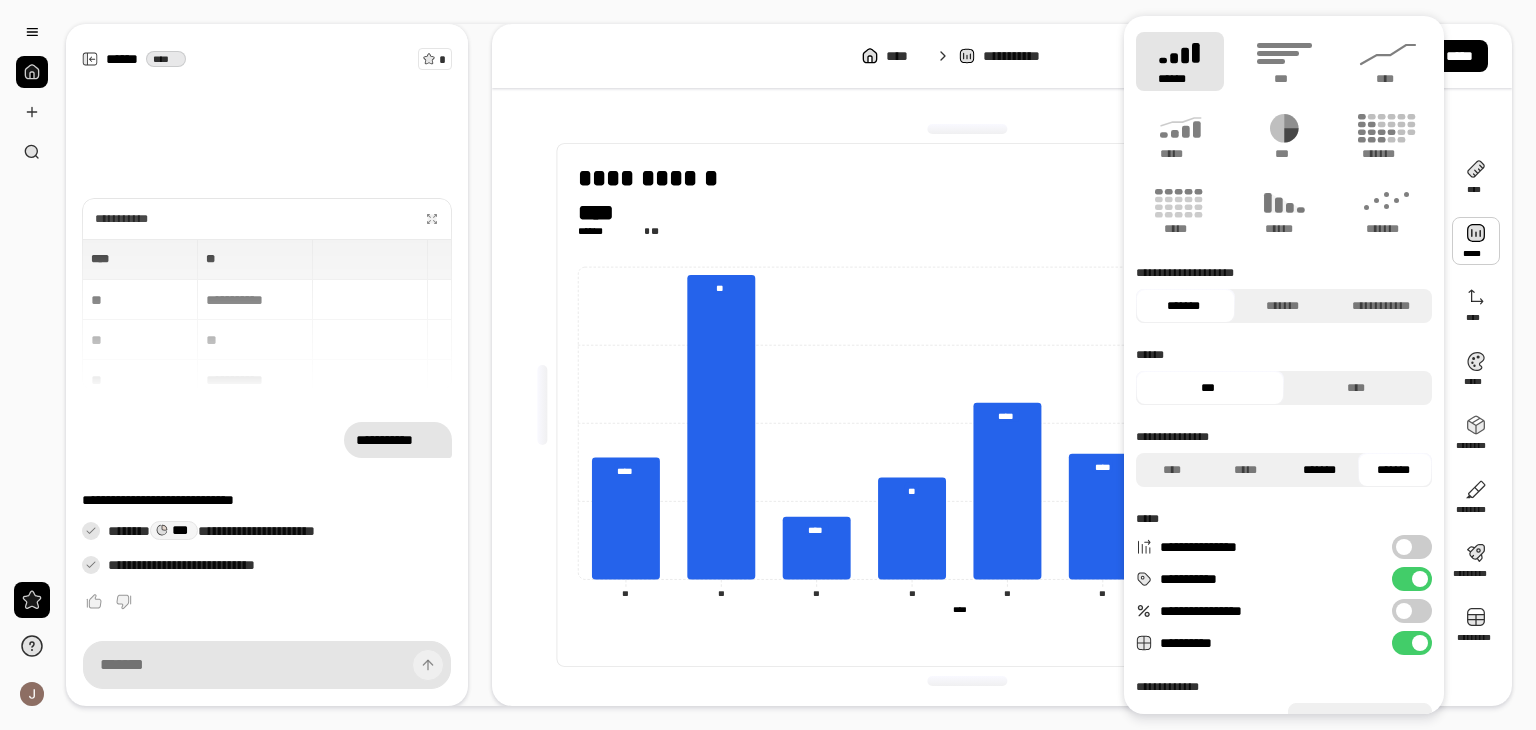 click on "*******" at bounding box center (1320, 470) 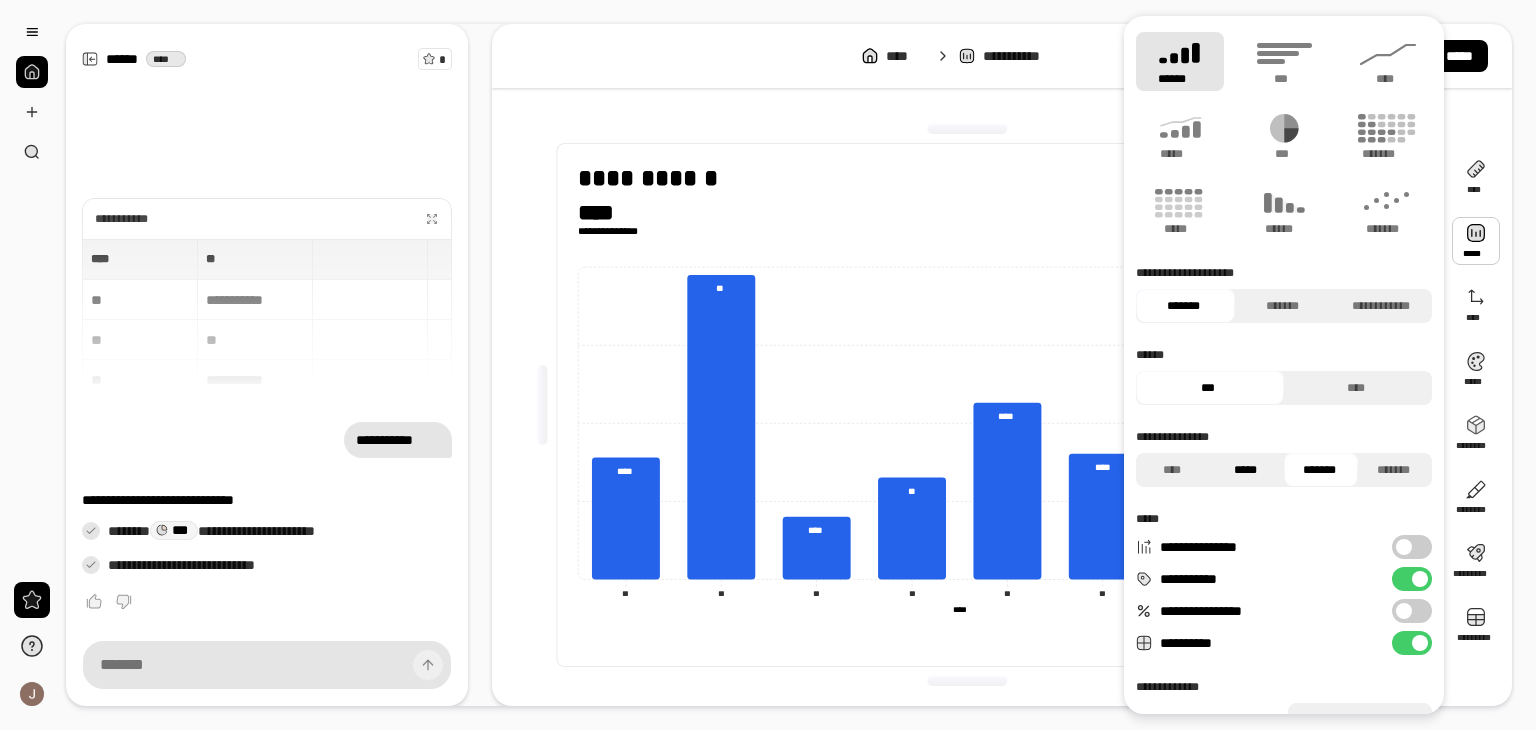 click on "*****" at bounding box center (1246, 470) 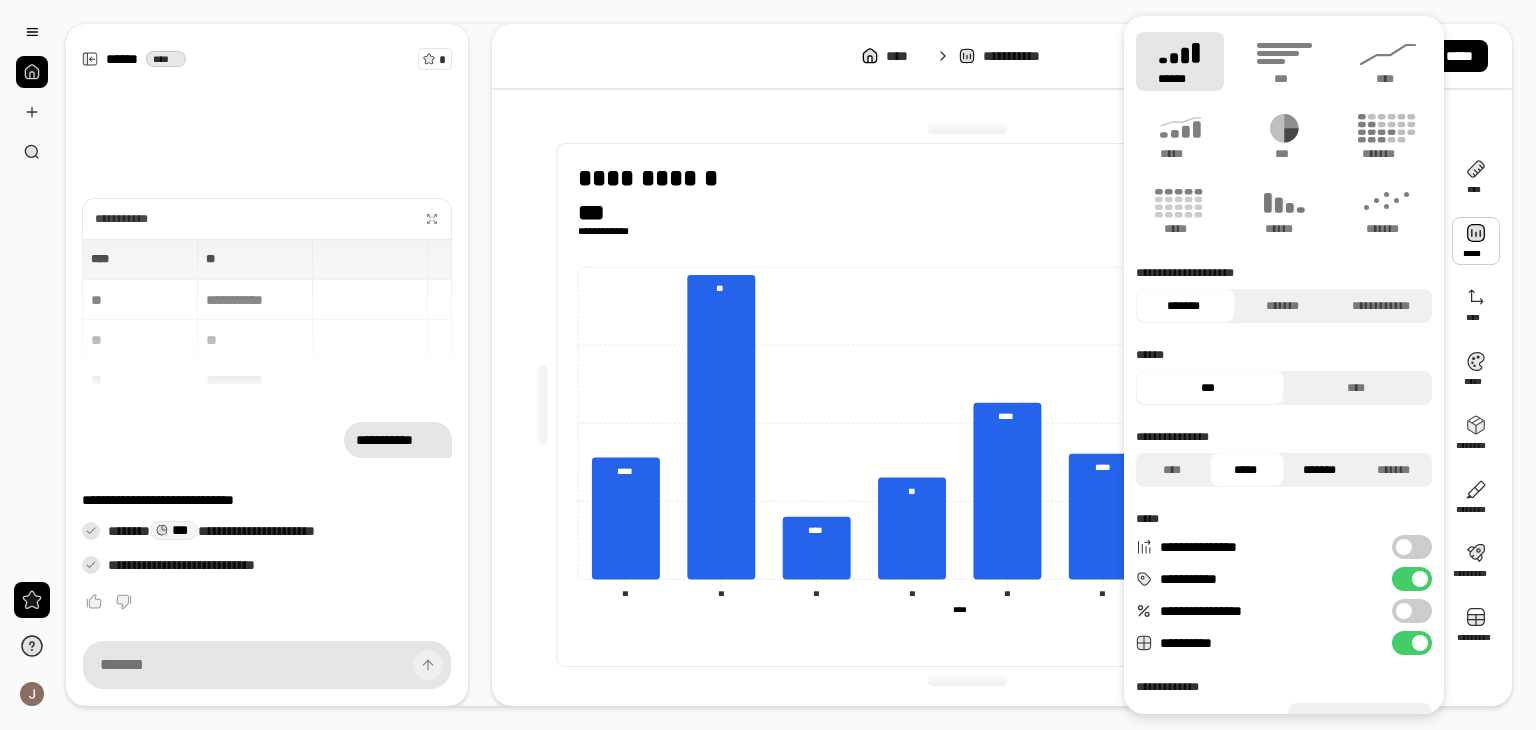 click on "*******" at bounding box center [1320, 470] 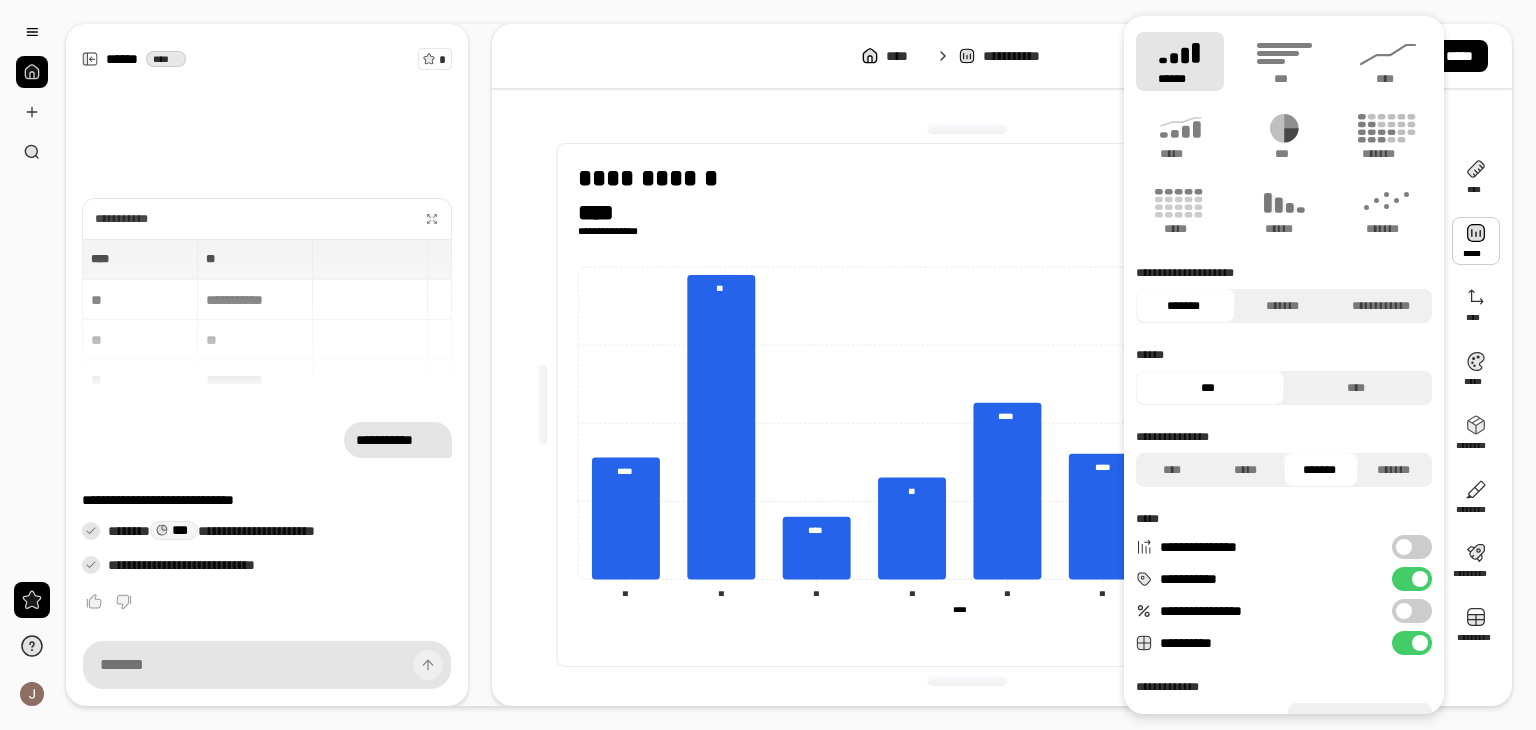 click on "****" at bounding box center [602, 212] 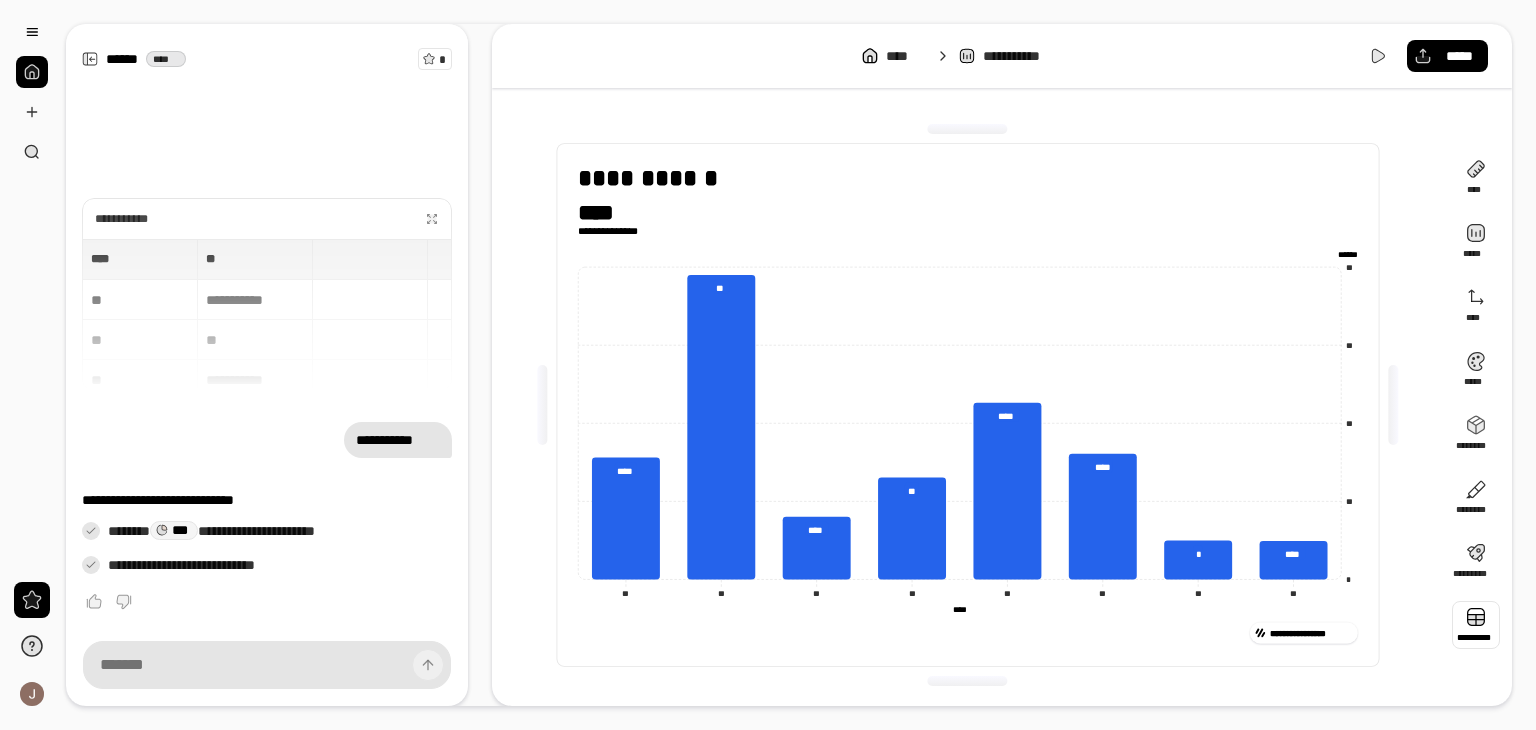 click at bounding box center (1476, 625) 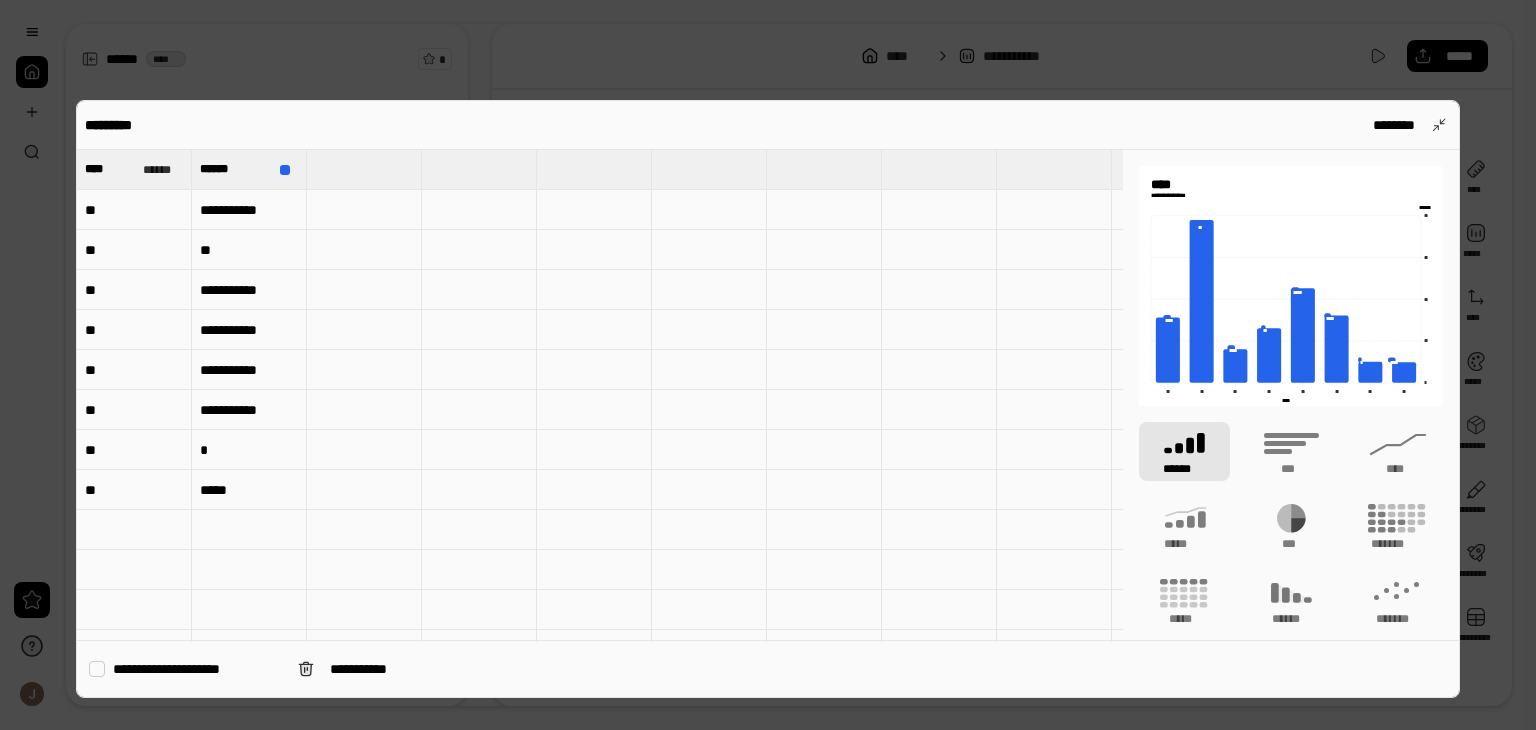 click on "**********" at bounding box center (768, 399) 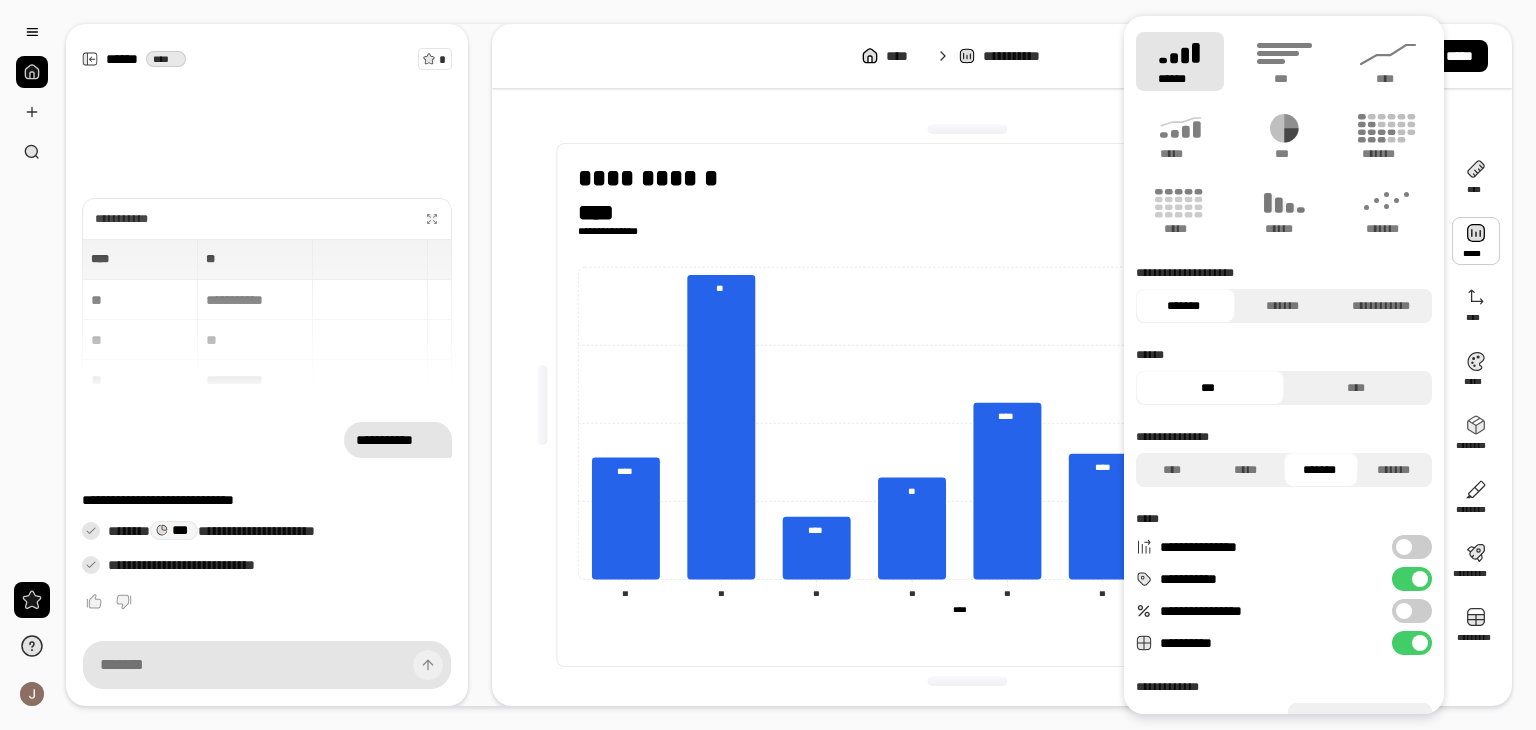 click at bounding box center (1476, 241) 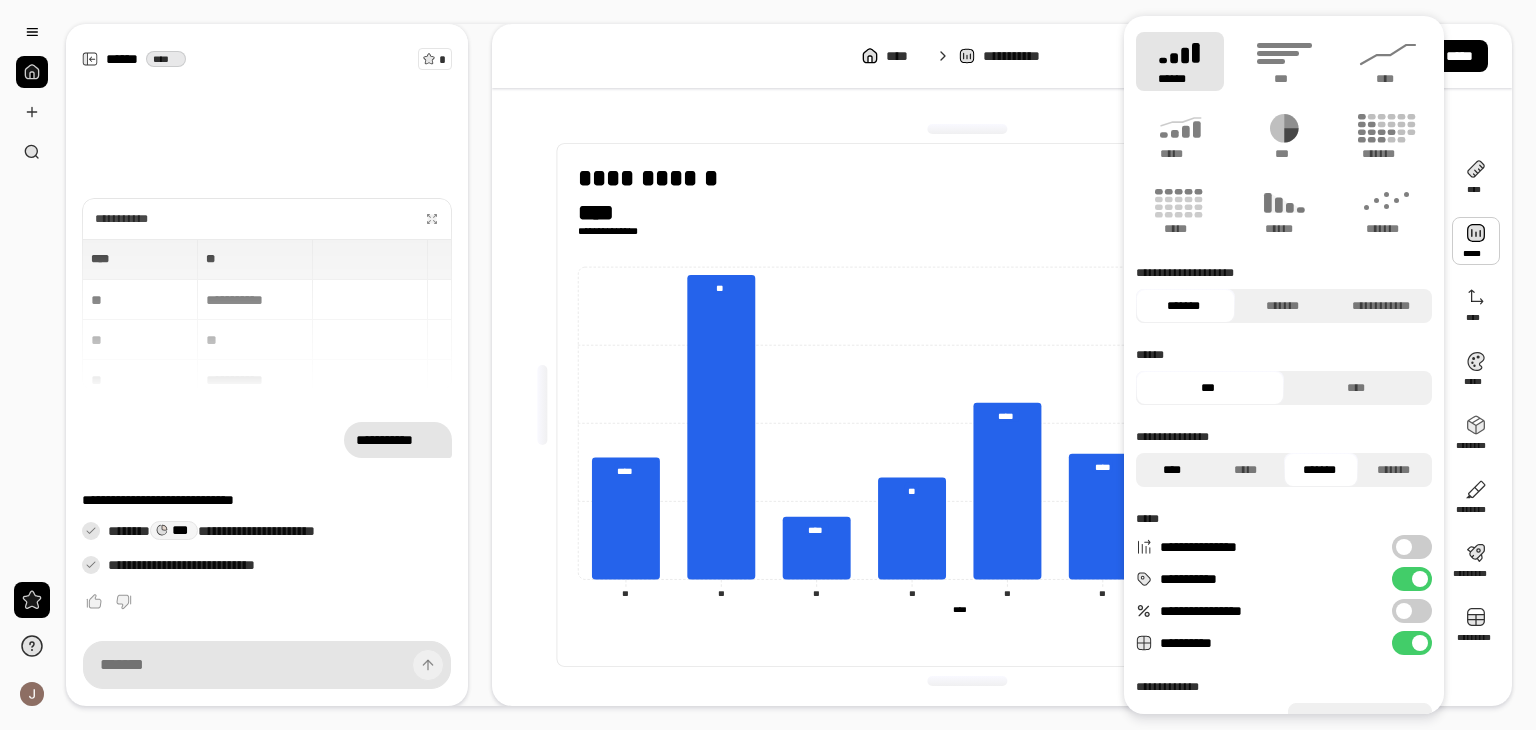 click on "****" at bounding box center (1172, 470) 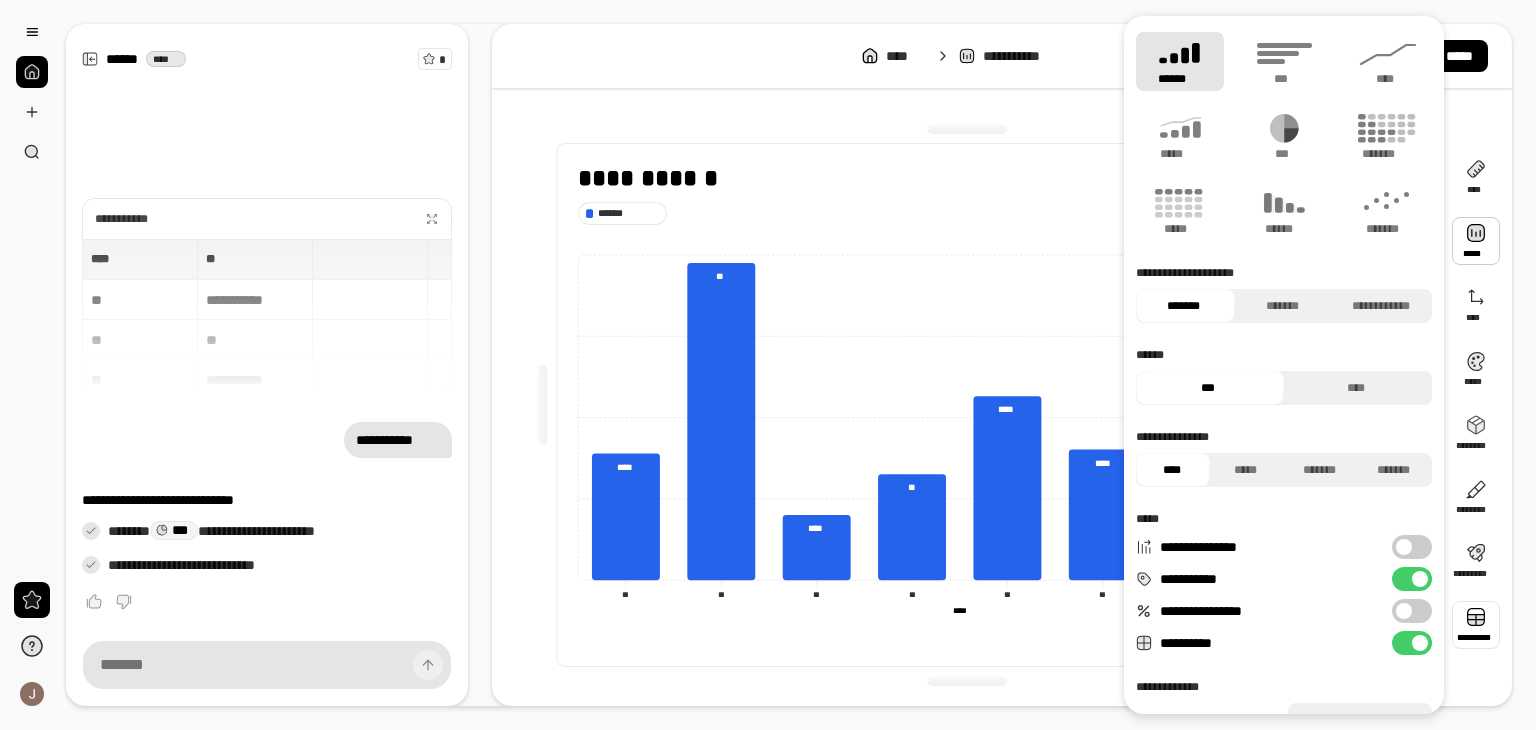 click at bounding box center [1476, 625] 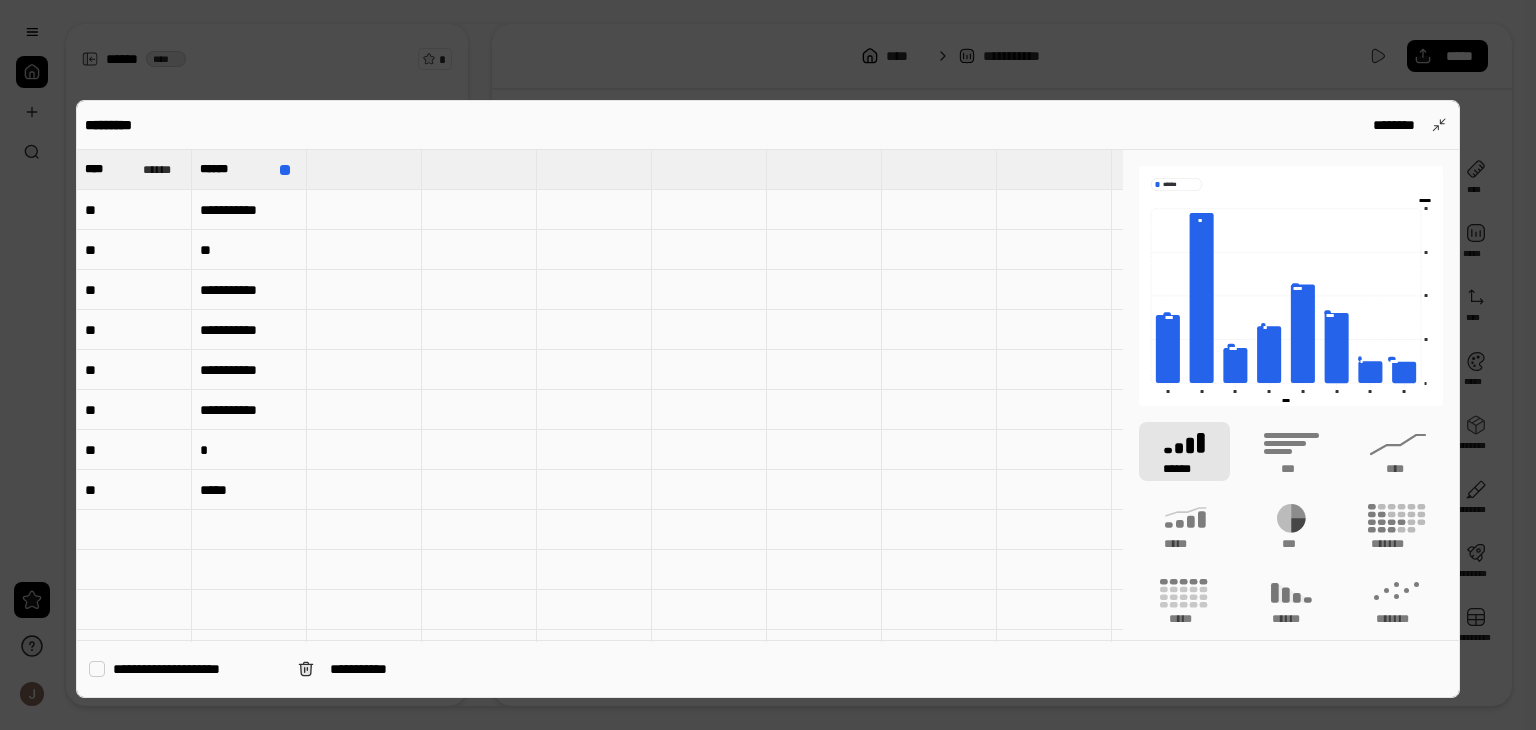 click at bounding box center (134, 530) 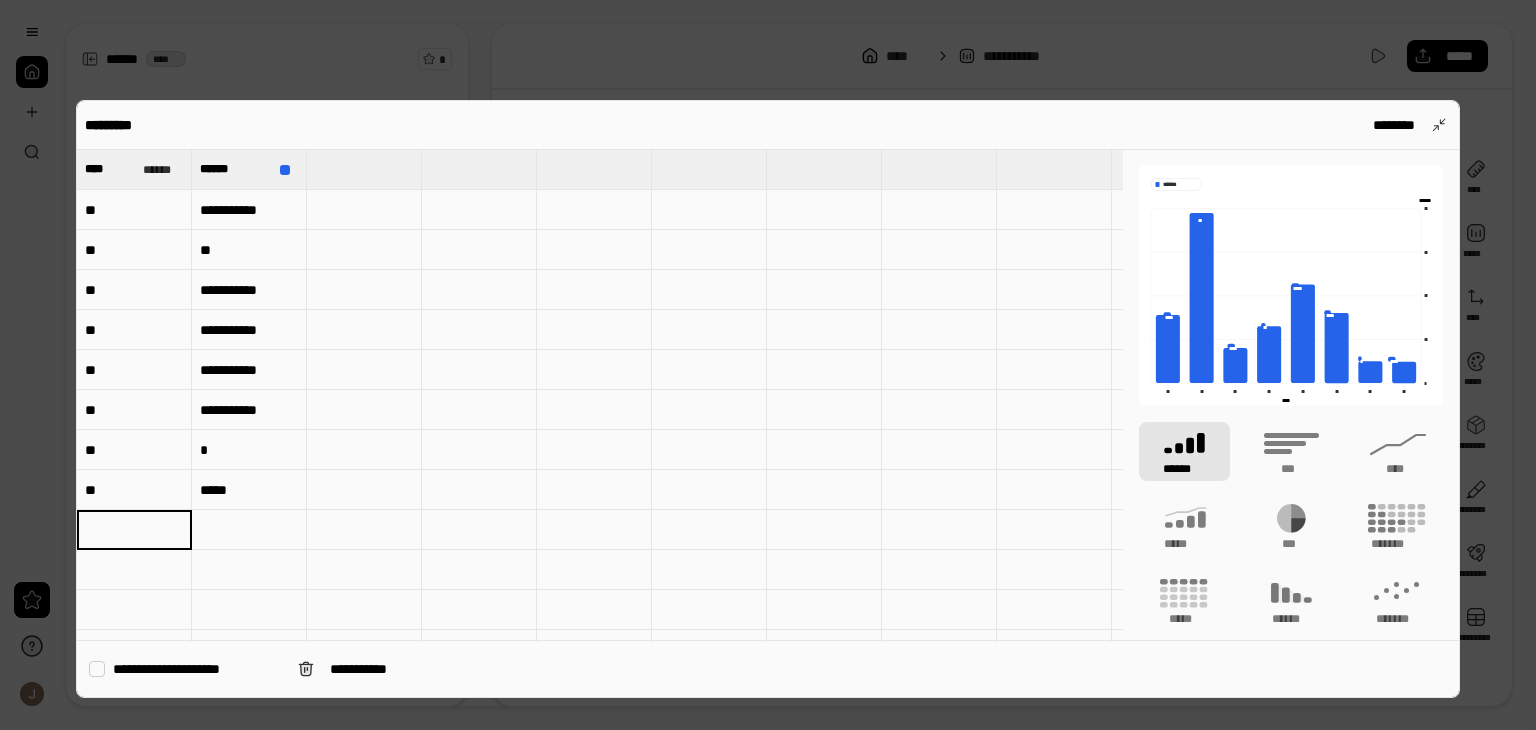 click at bounding box center [134, 530] 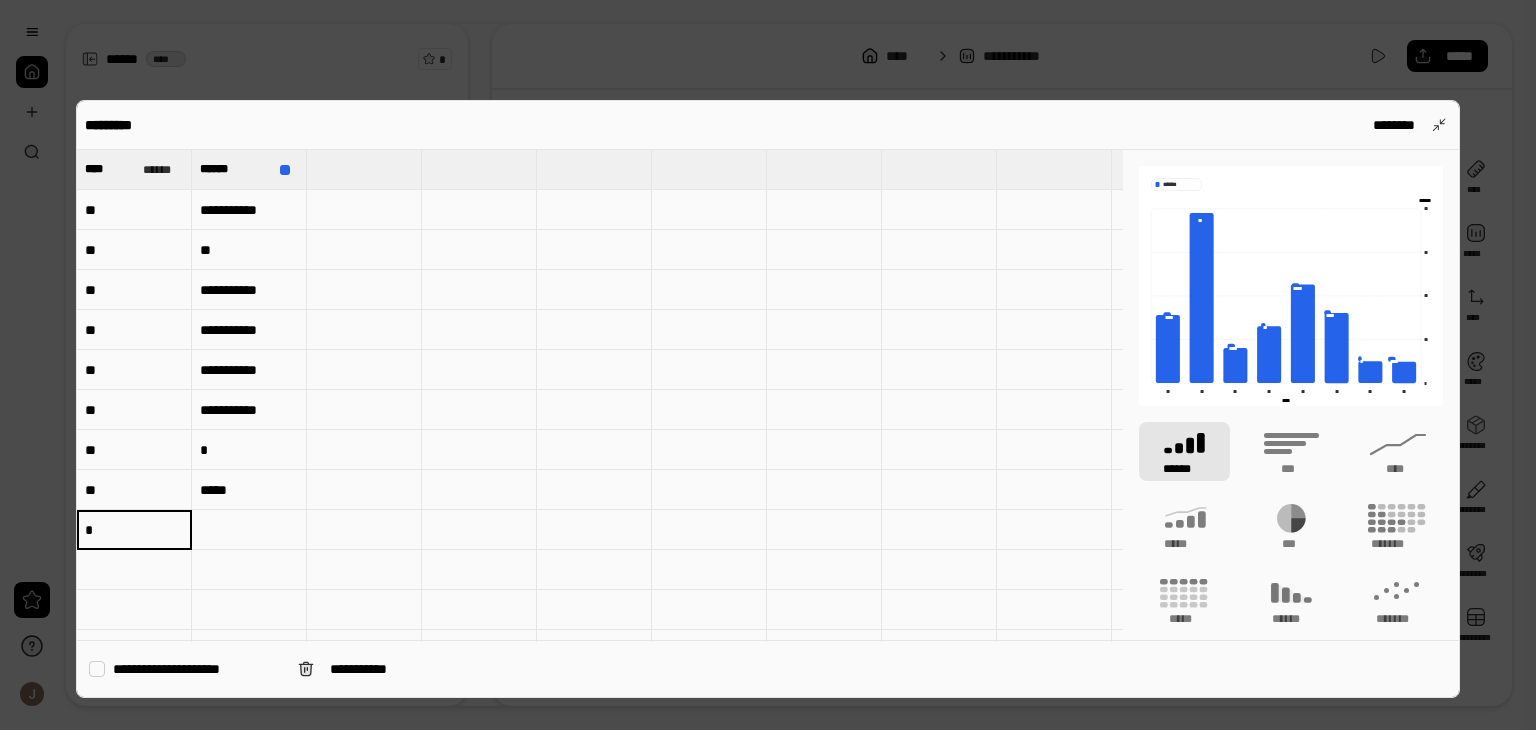 type on "*" 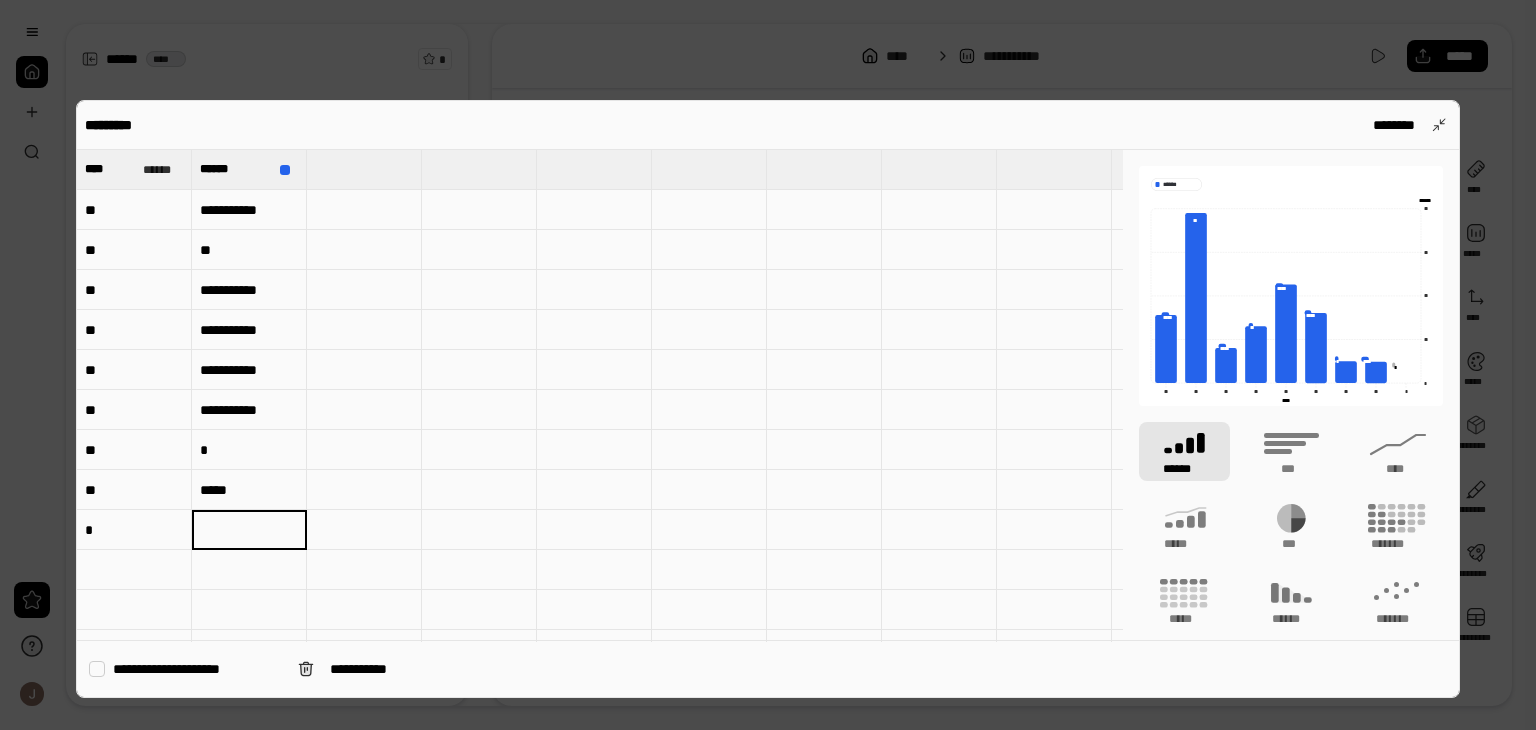 click at bounding box center [249, 530] 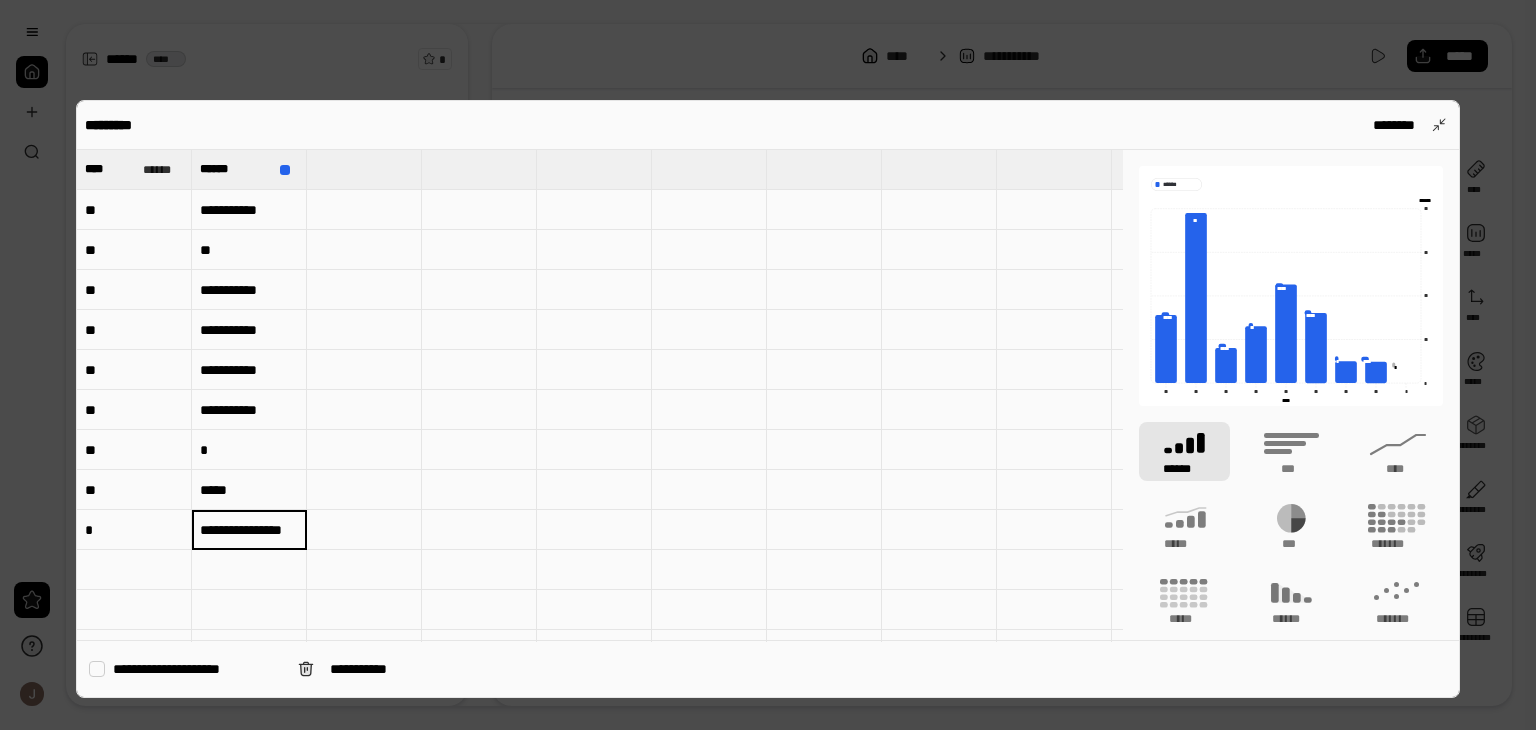 scroll, scrollTop: 0, scrollLeft: 34, axis: horizontal 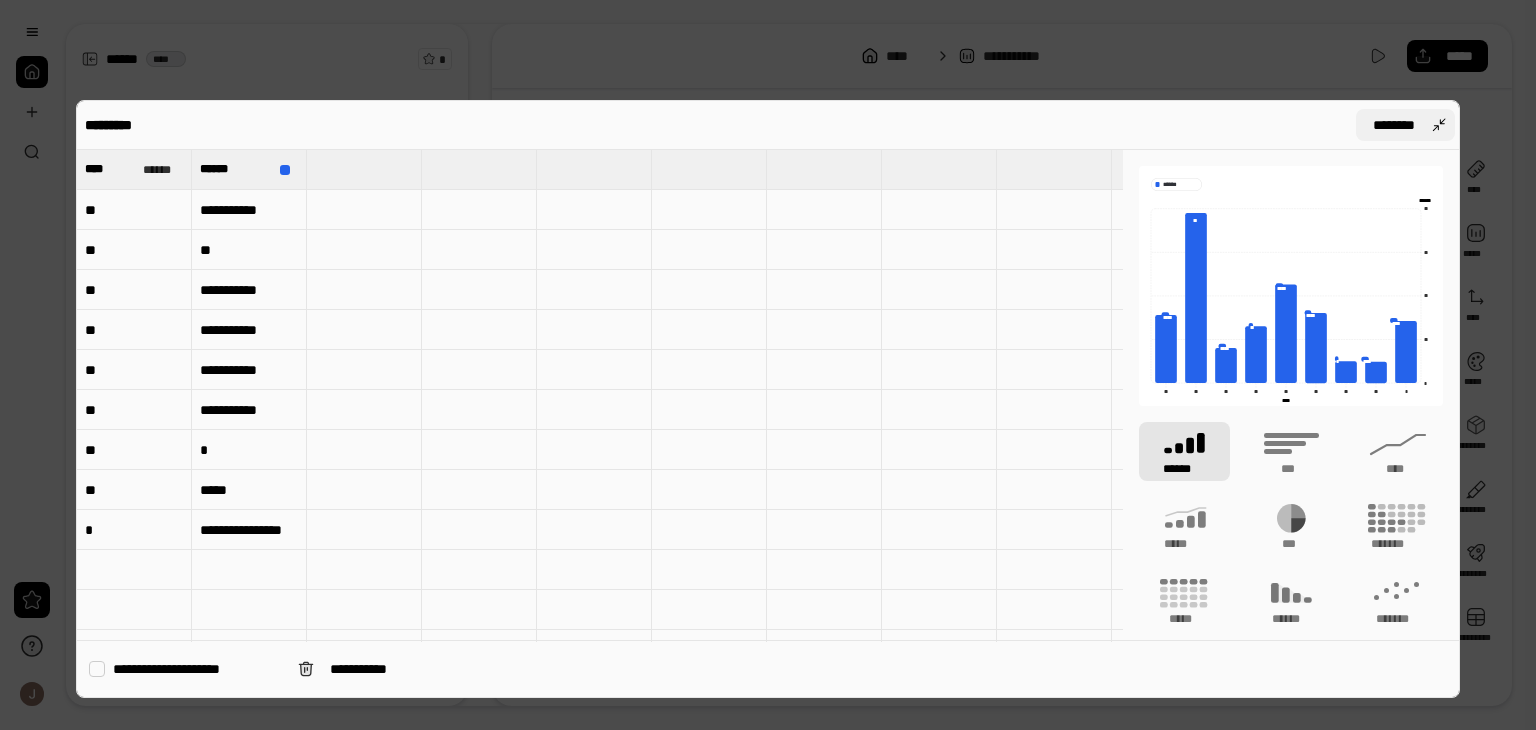 click on "********" at bounding box center (1393, 125) 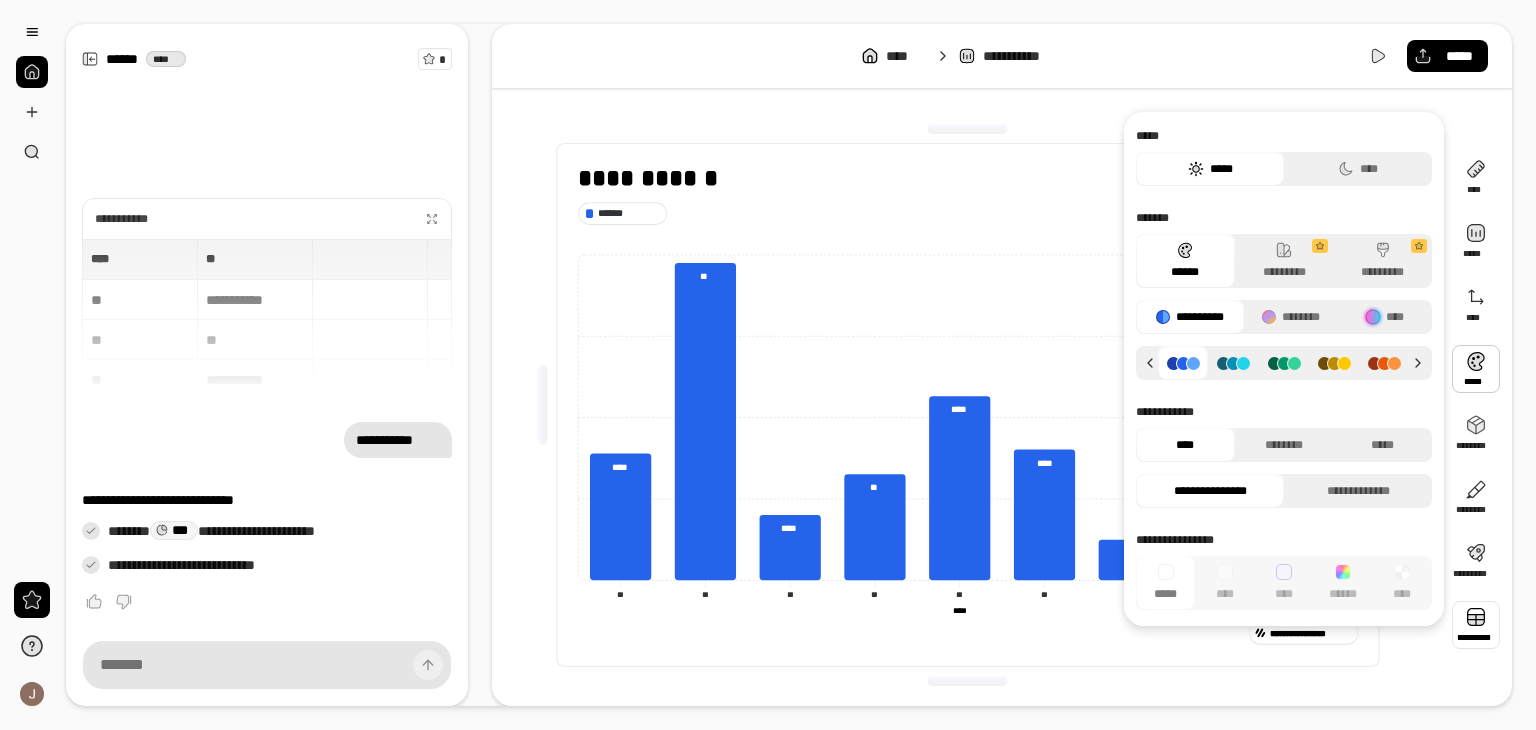 click at bounding box center (968, 129) 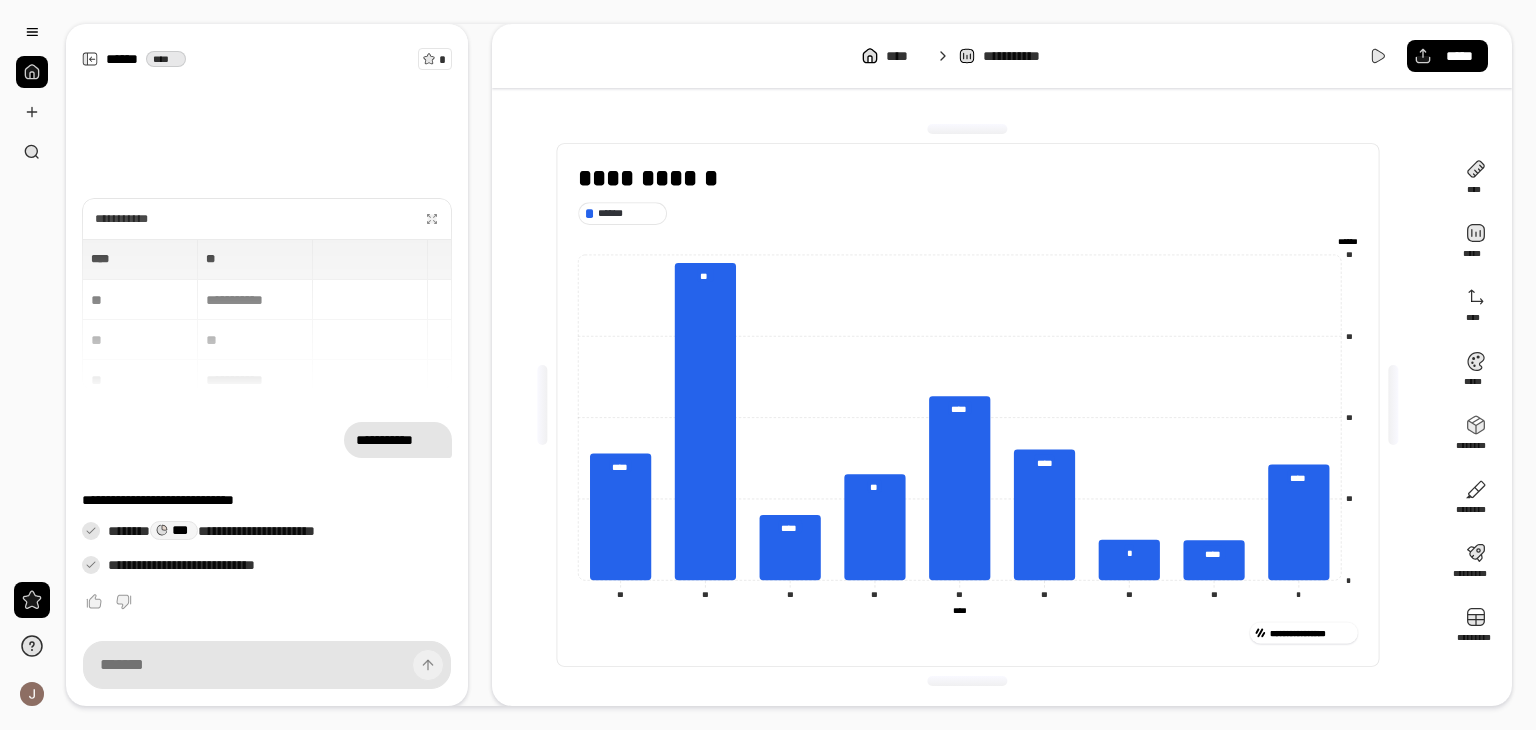 click on "**********" at bounding box center [1002, 365] 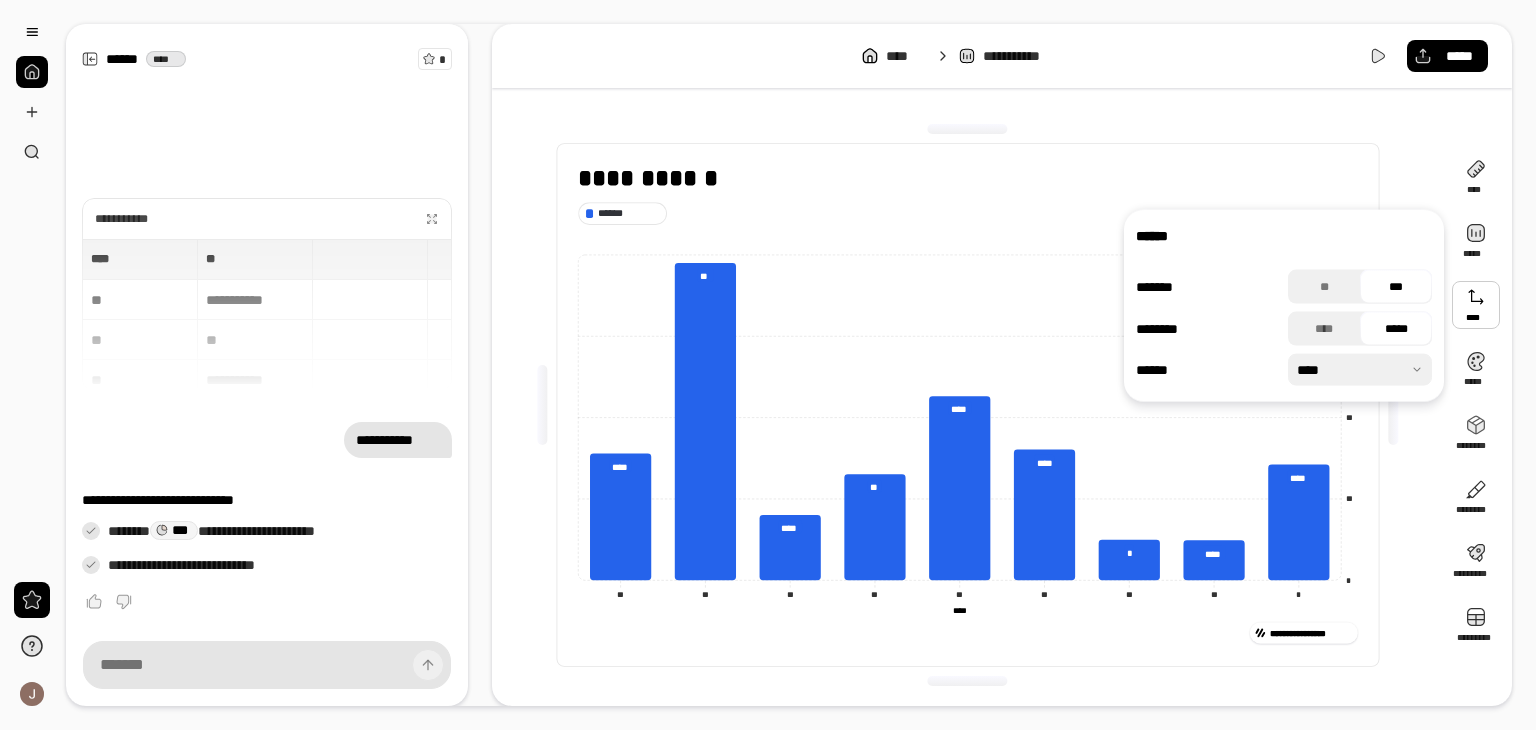 click at bounding box center (32, 72) 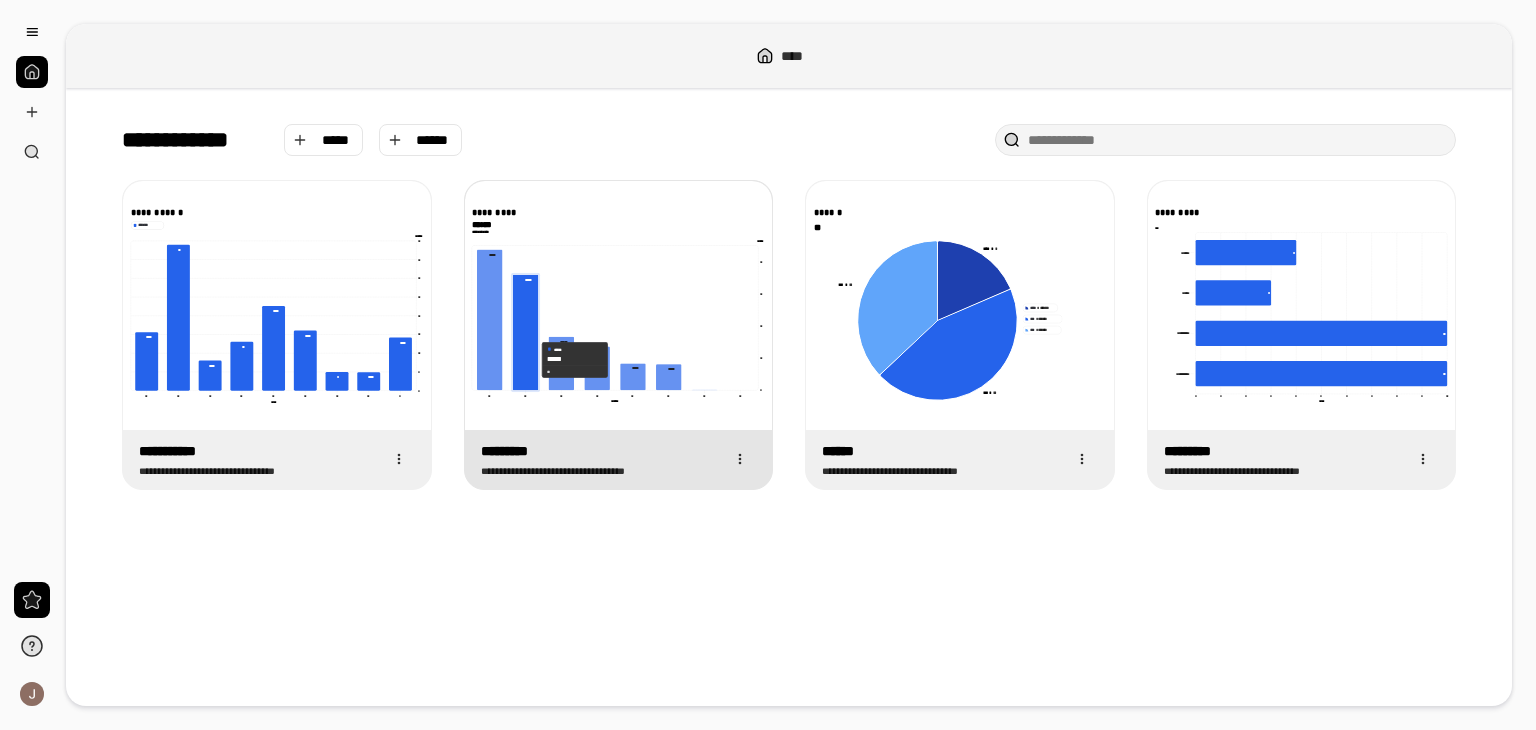 click 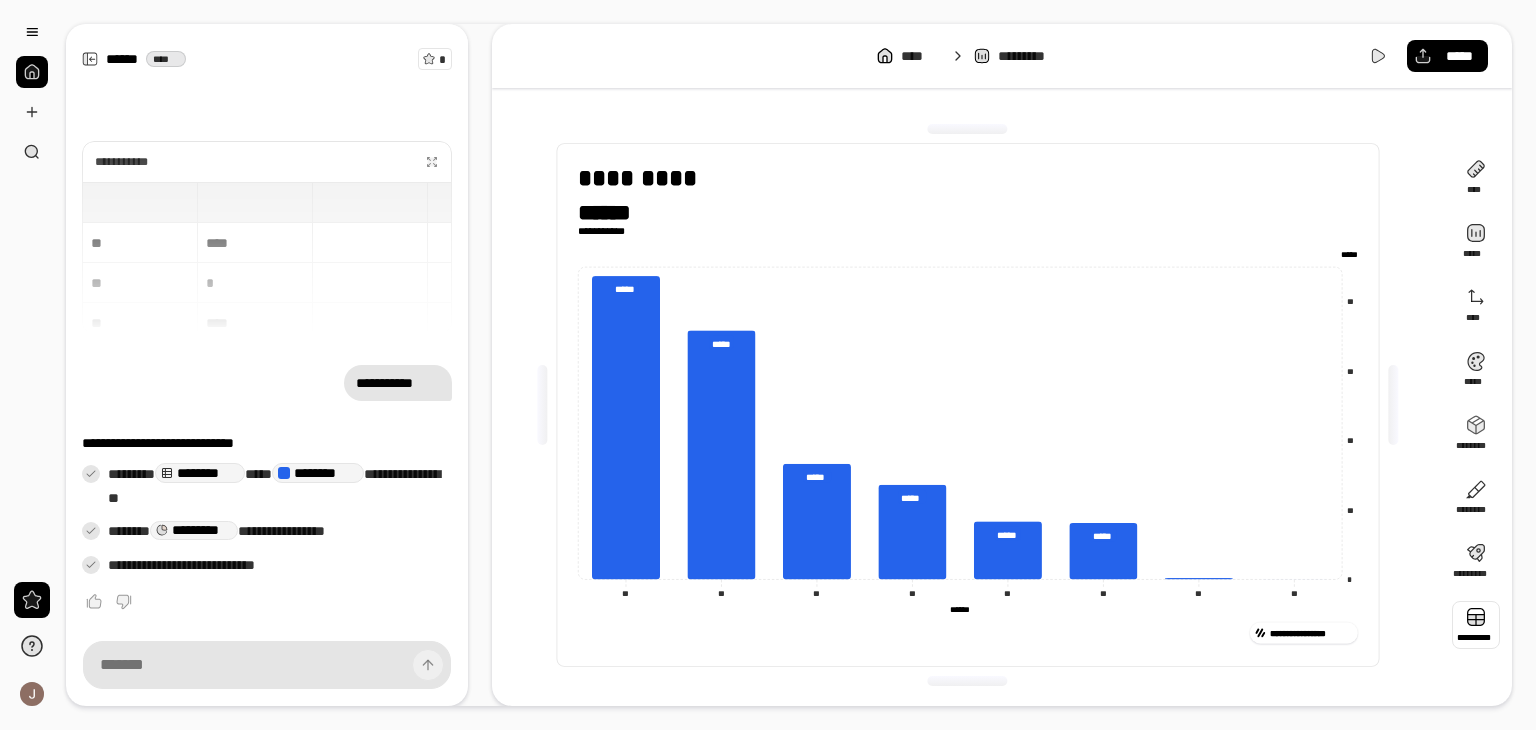 click at bounding box center [1476, 625] 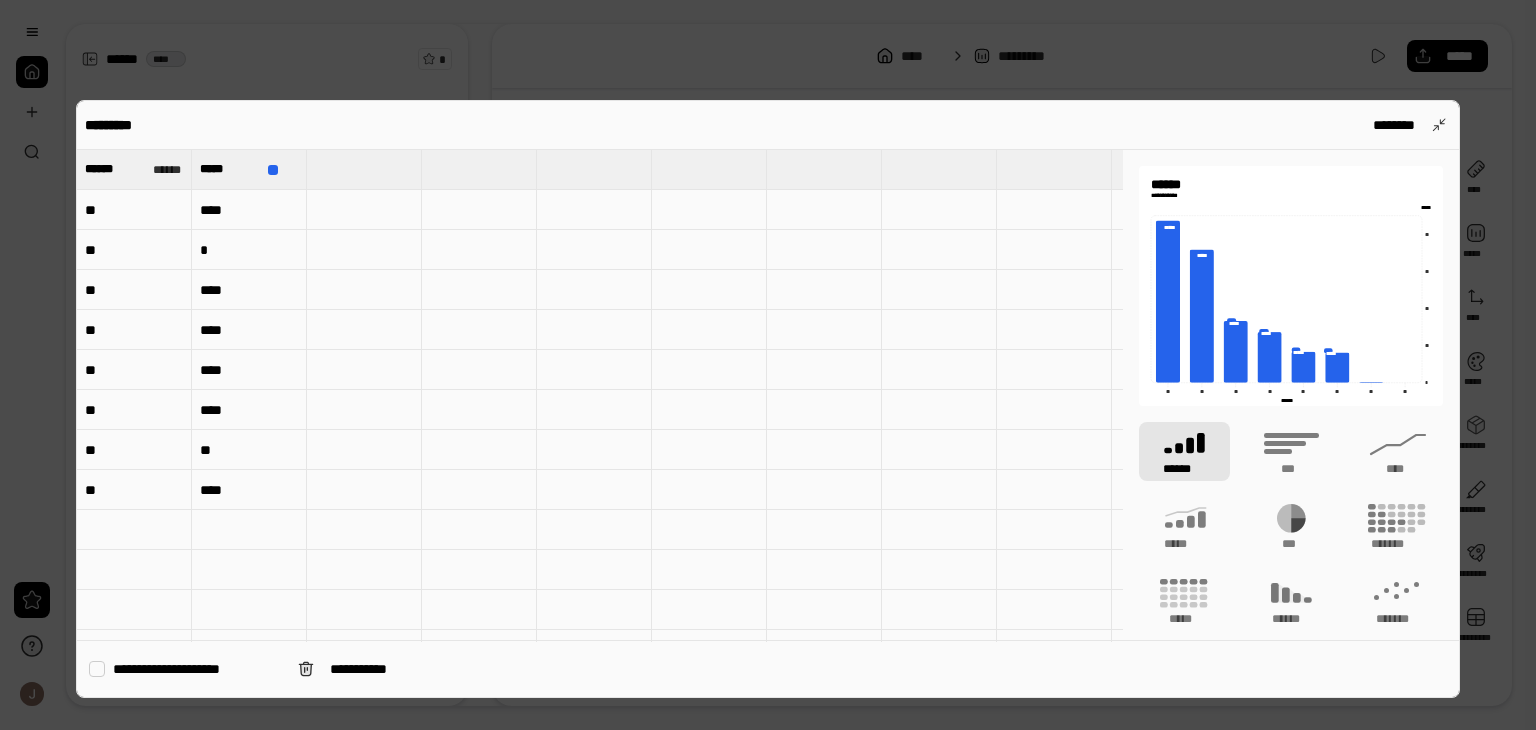 click on "**" at bounding box center (134, 210) 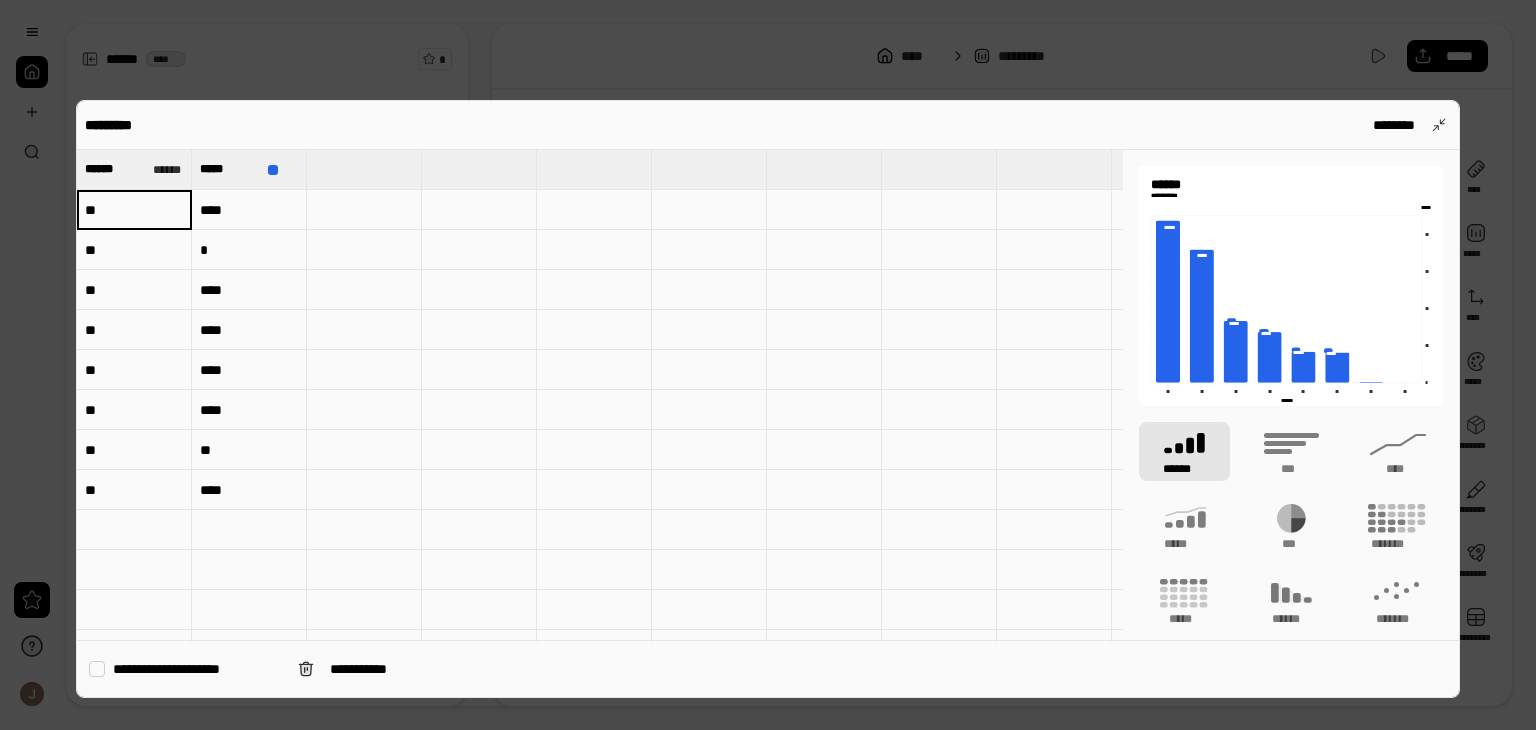 click on "**" at bounding box center [134, 210] 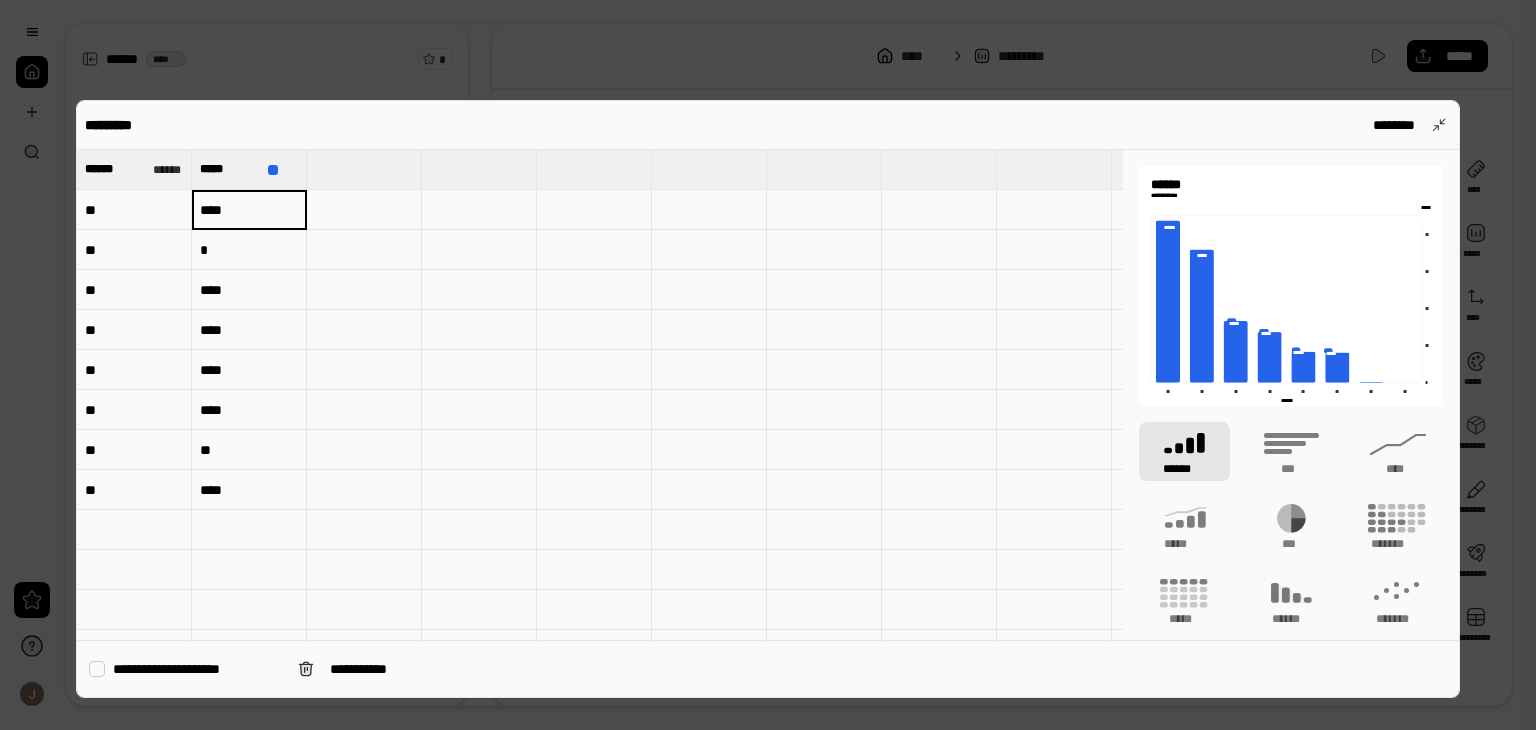 type on "****" 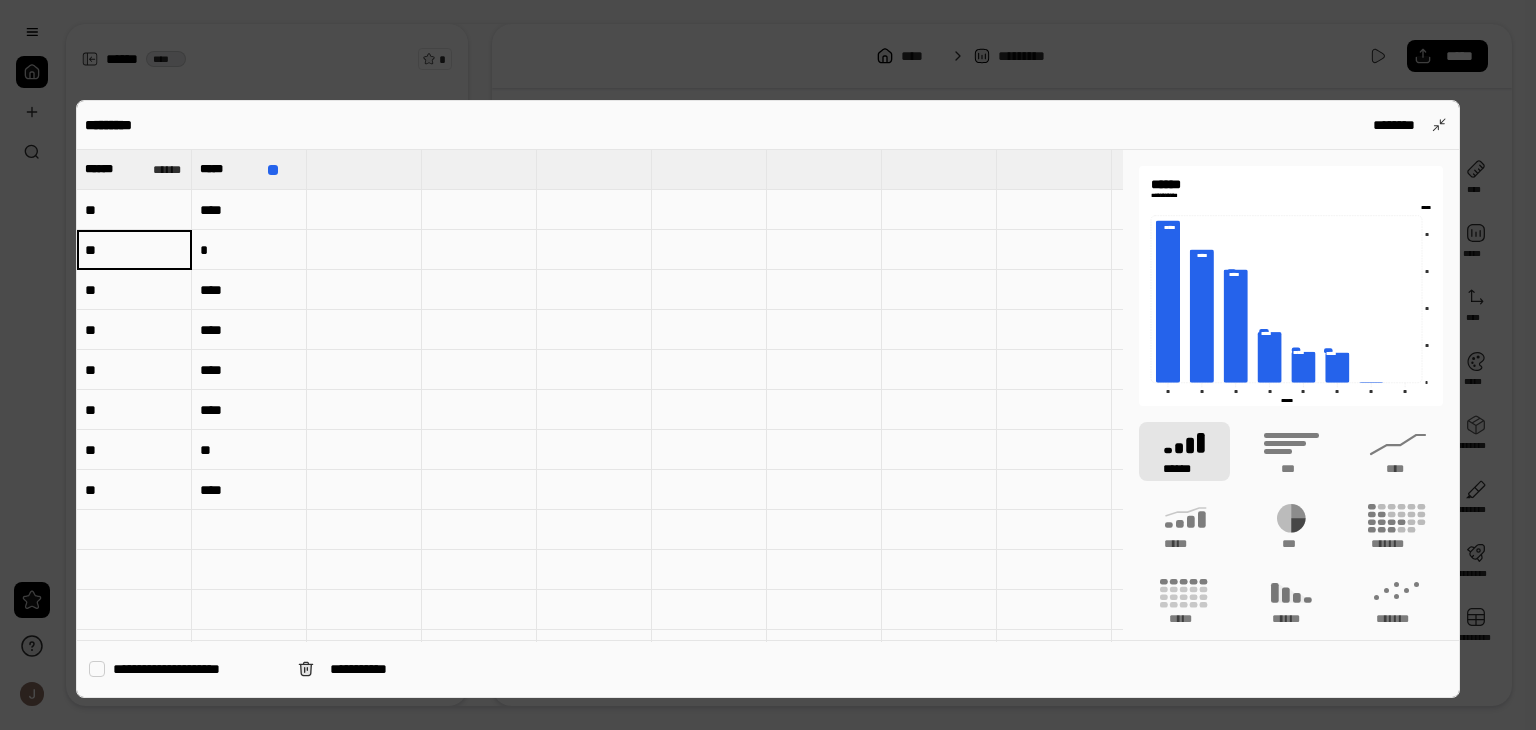 click on "**" at bounding box center [134, 250] 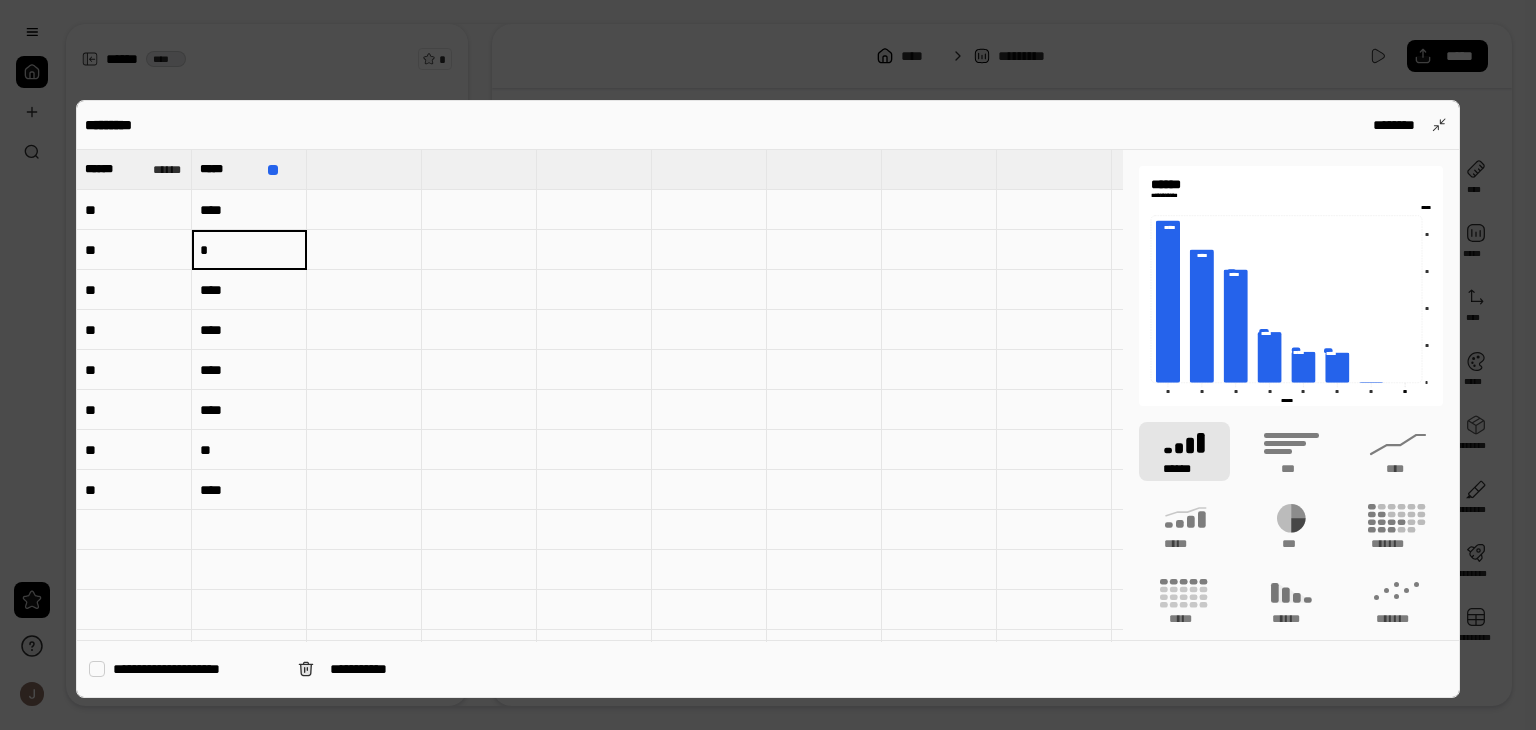 click on "*" at bounding box center (249, 250) 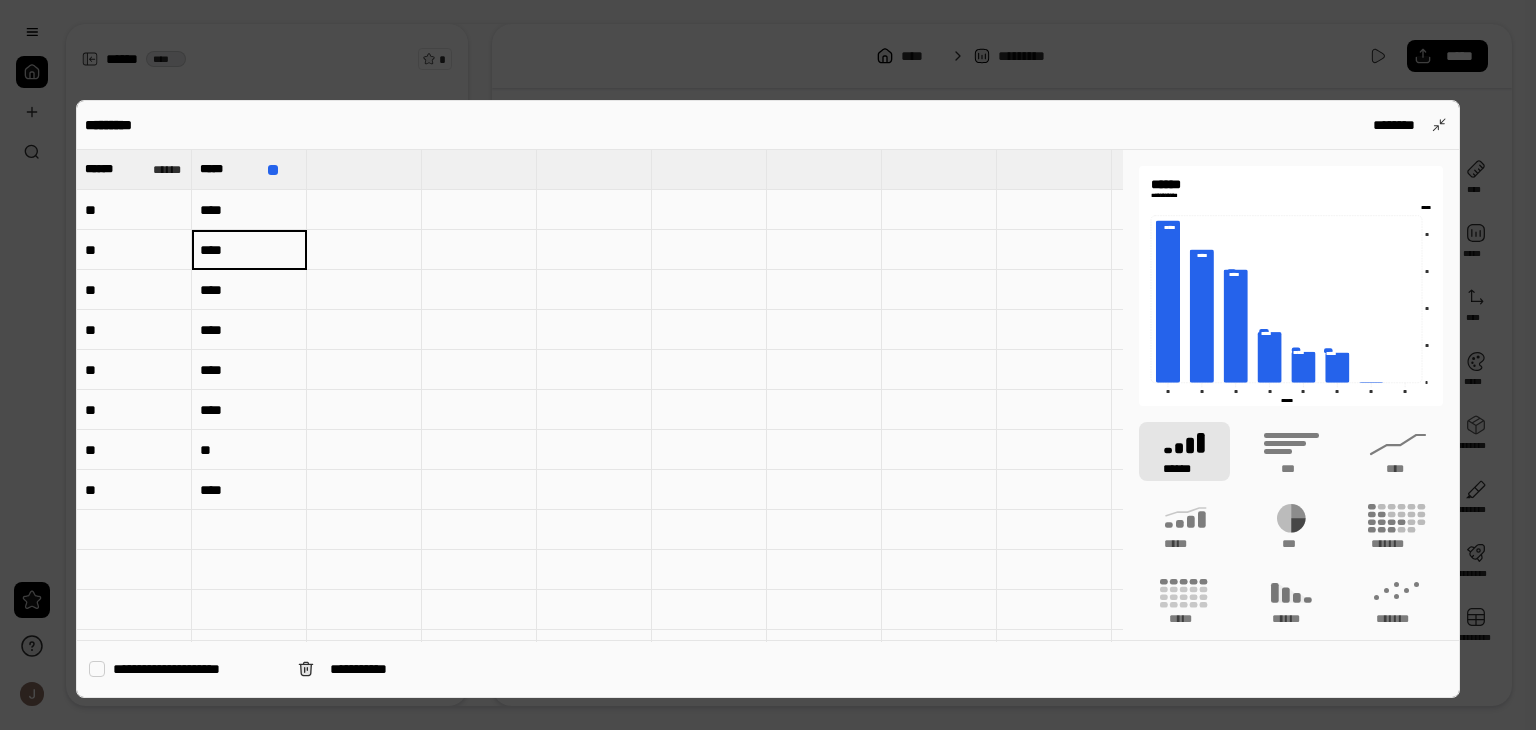type on "****" 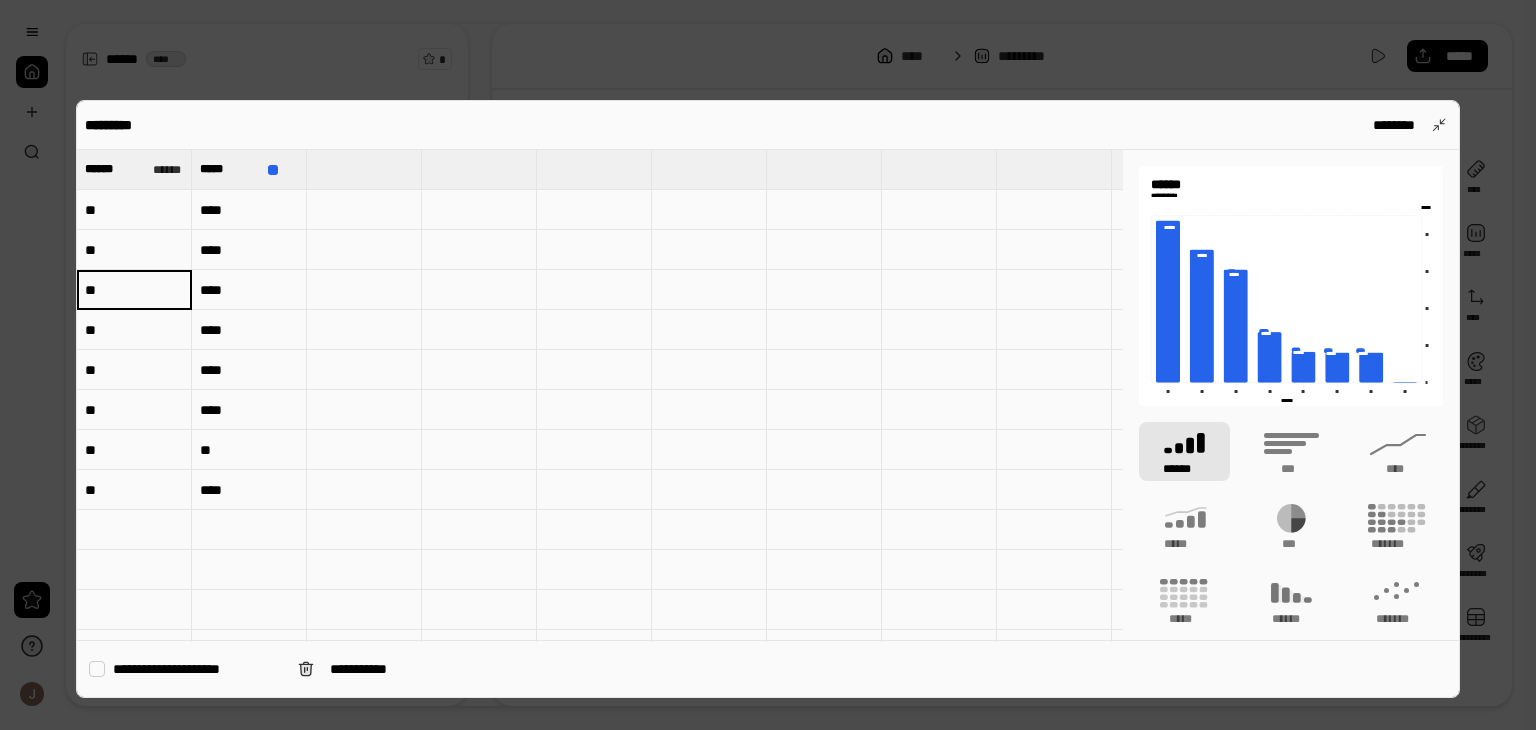 type on "*" 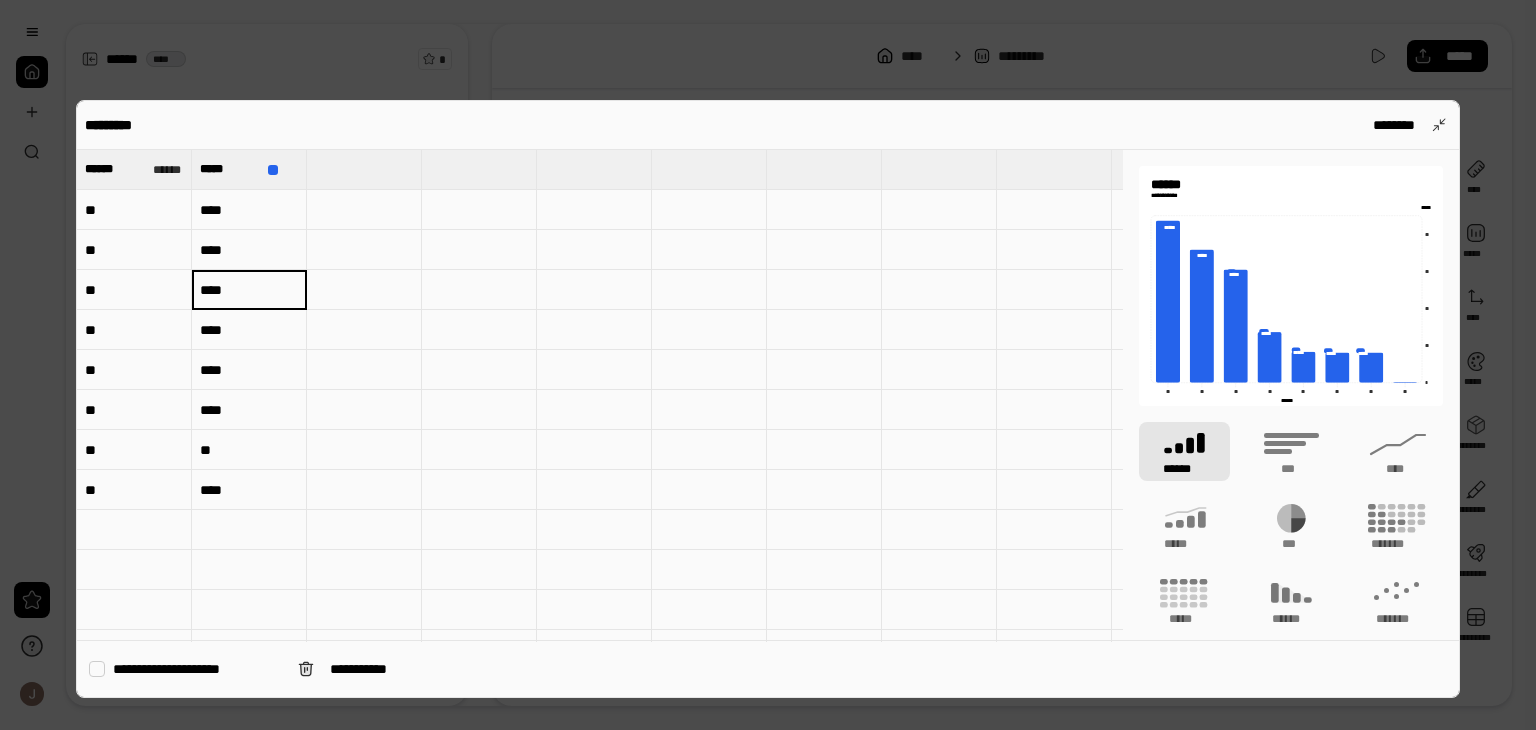 type on "****" 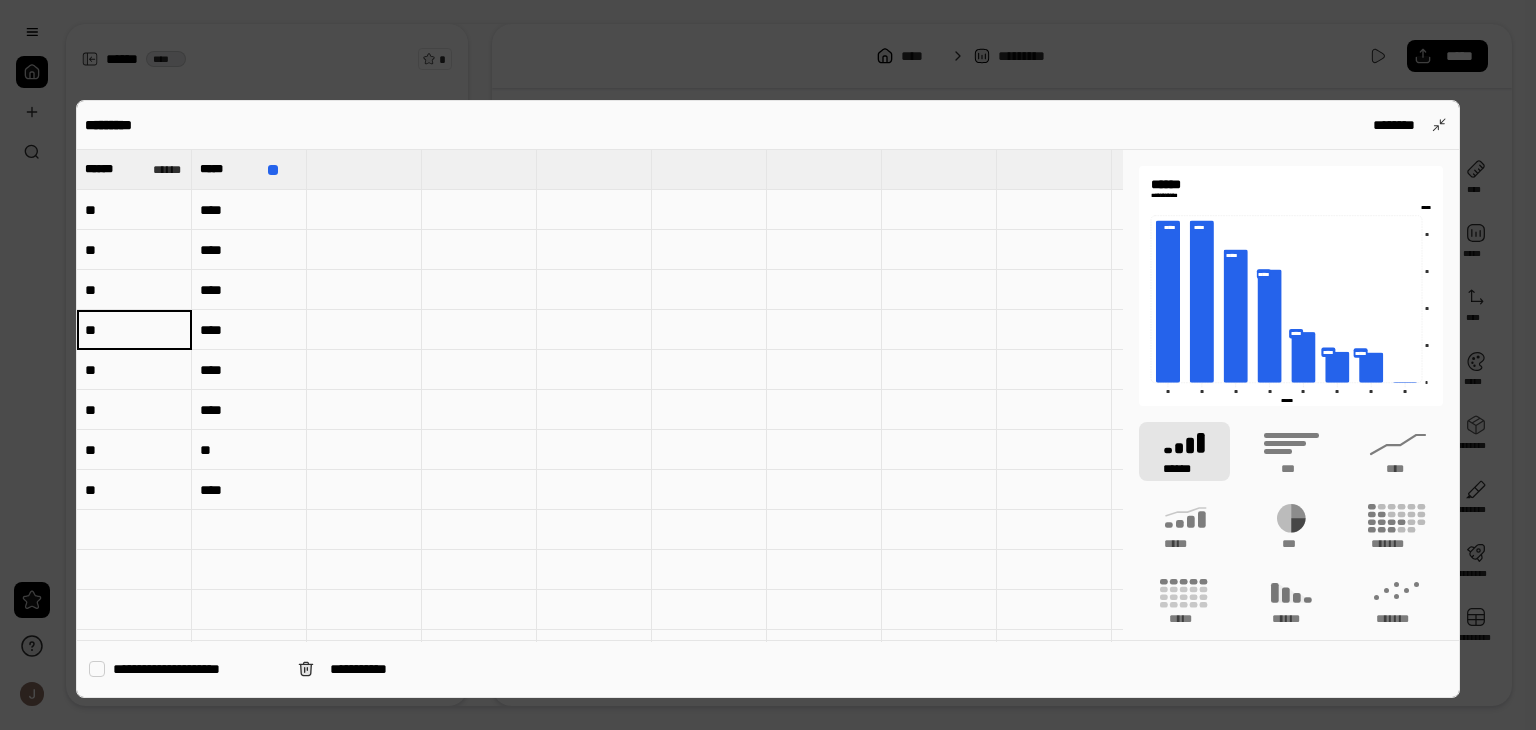 click on "**" at bounding box center (134, 330) 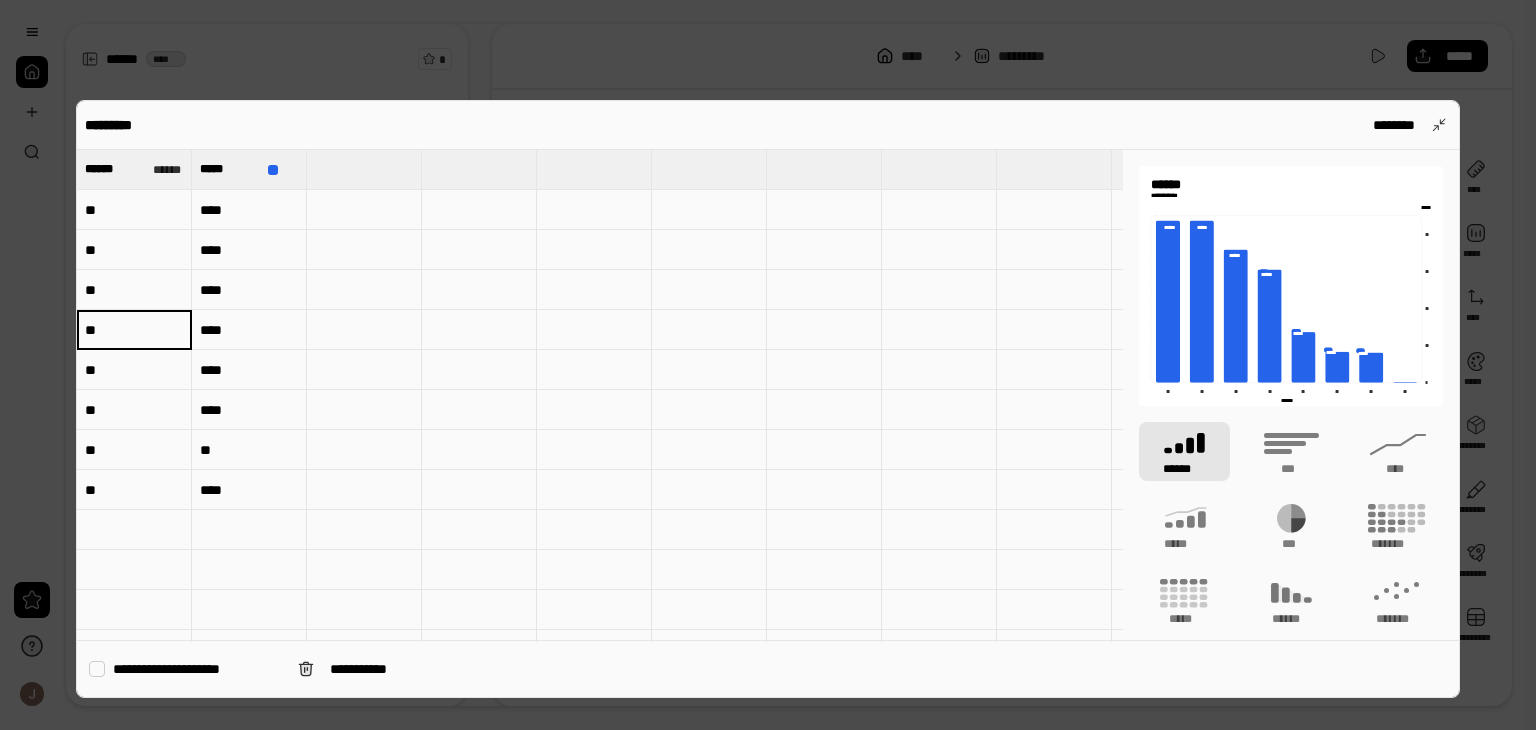 type on "**" 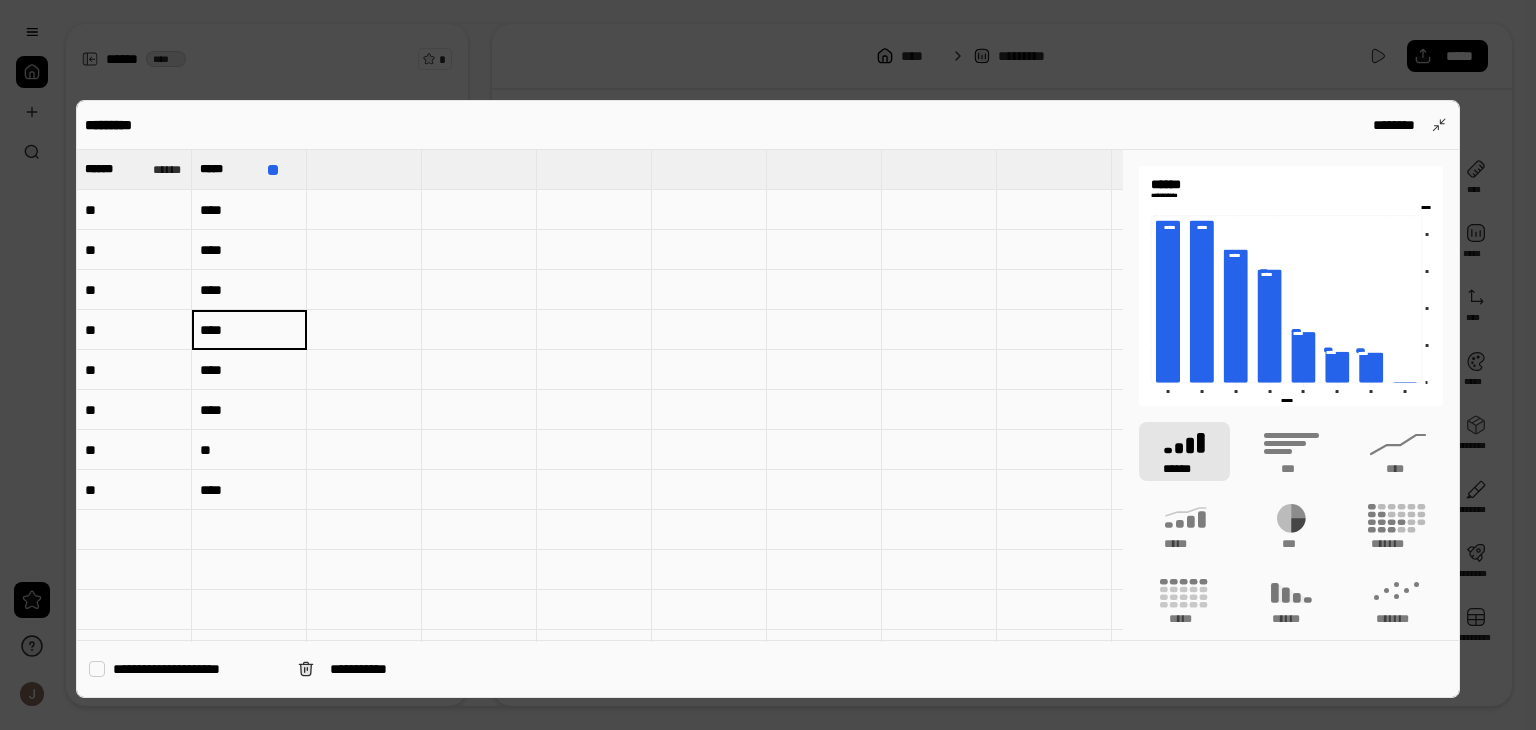 type on "****" 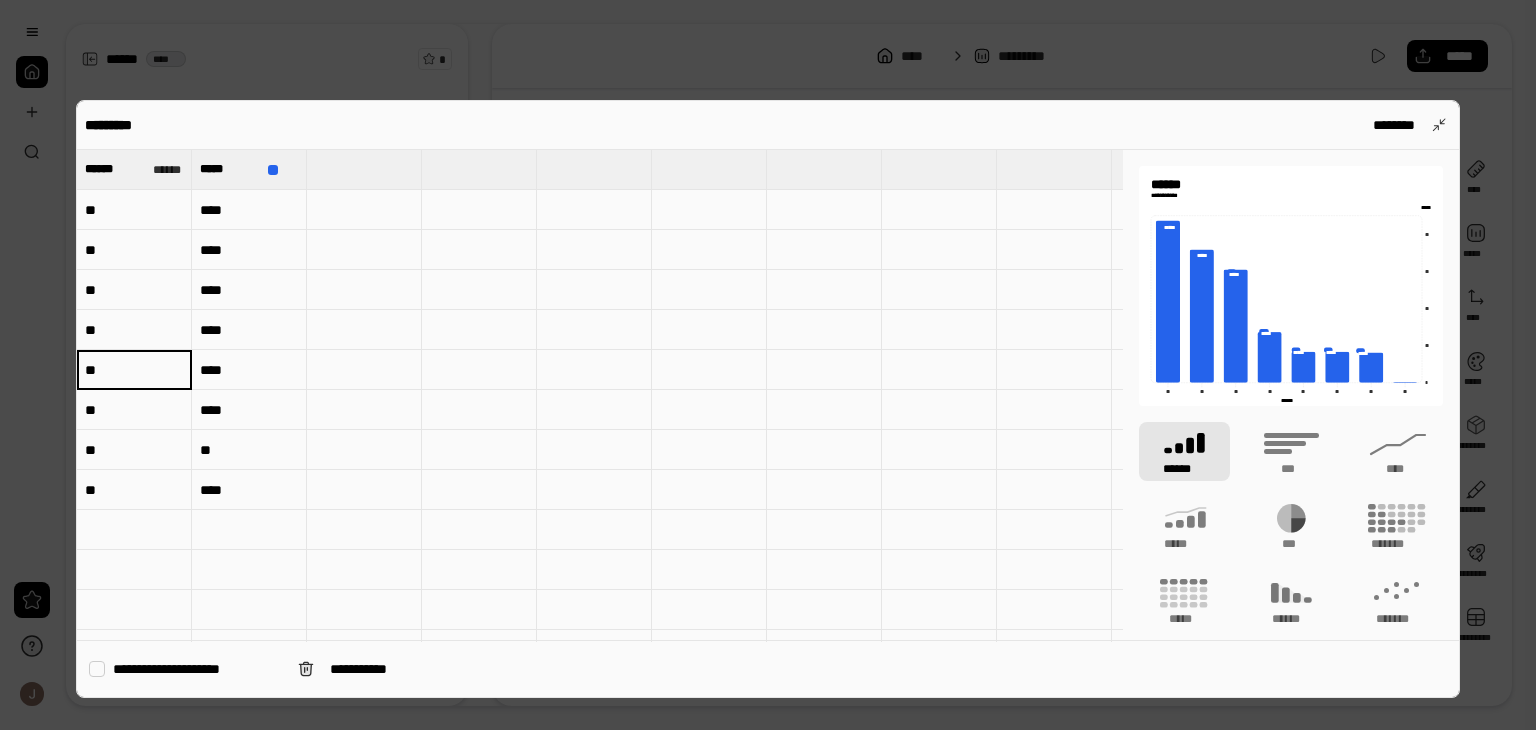 type on "**" 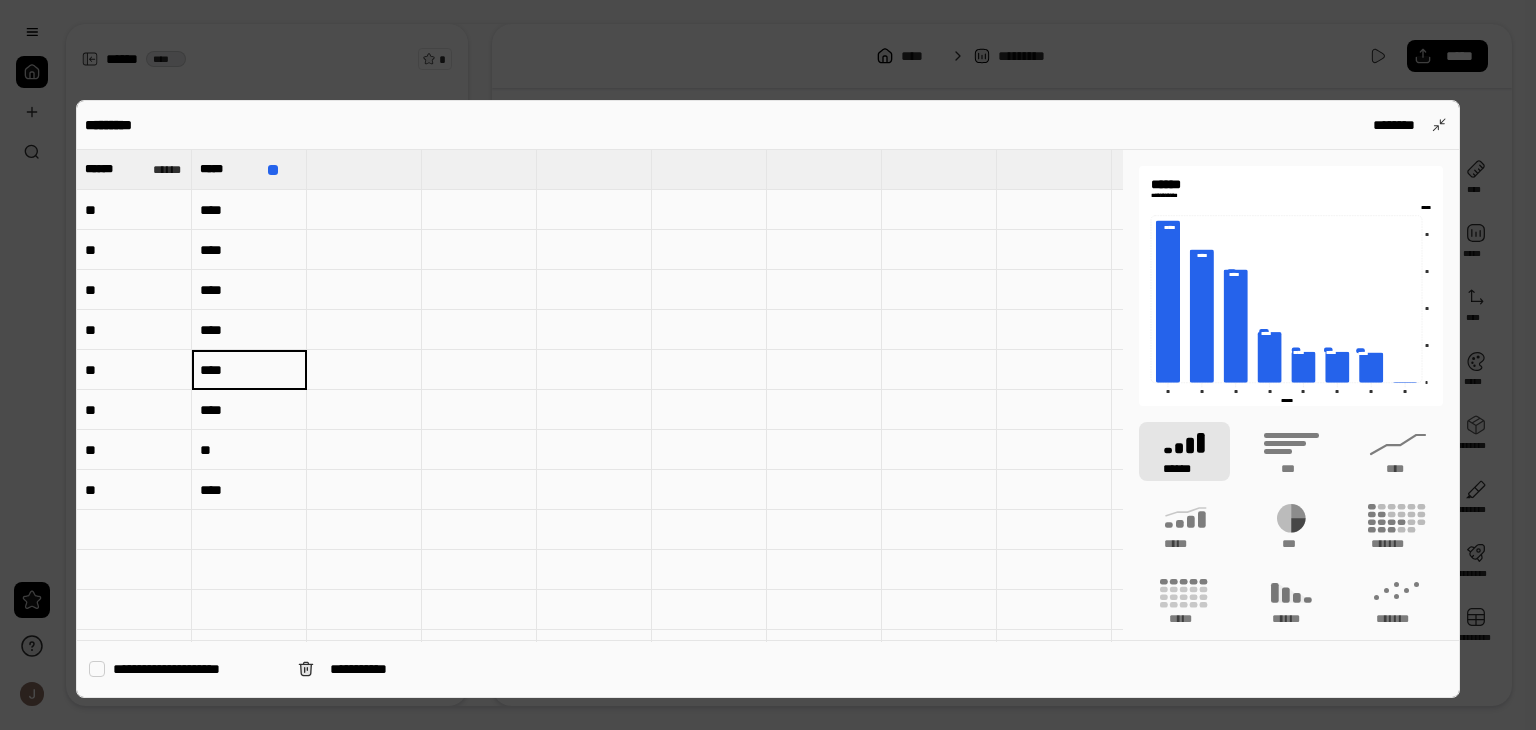 click on "****" at bounding box center (249, 370) 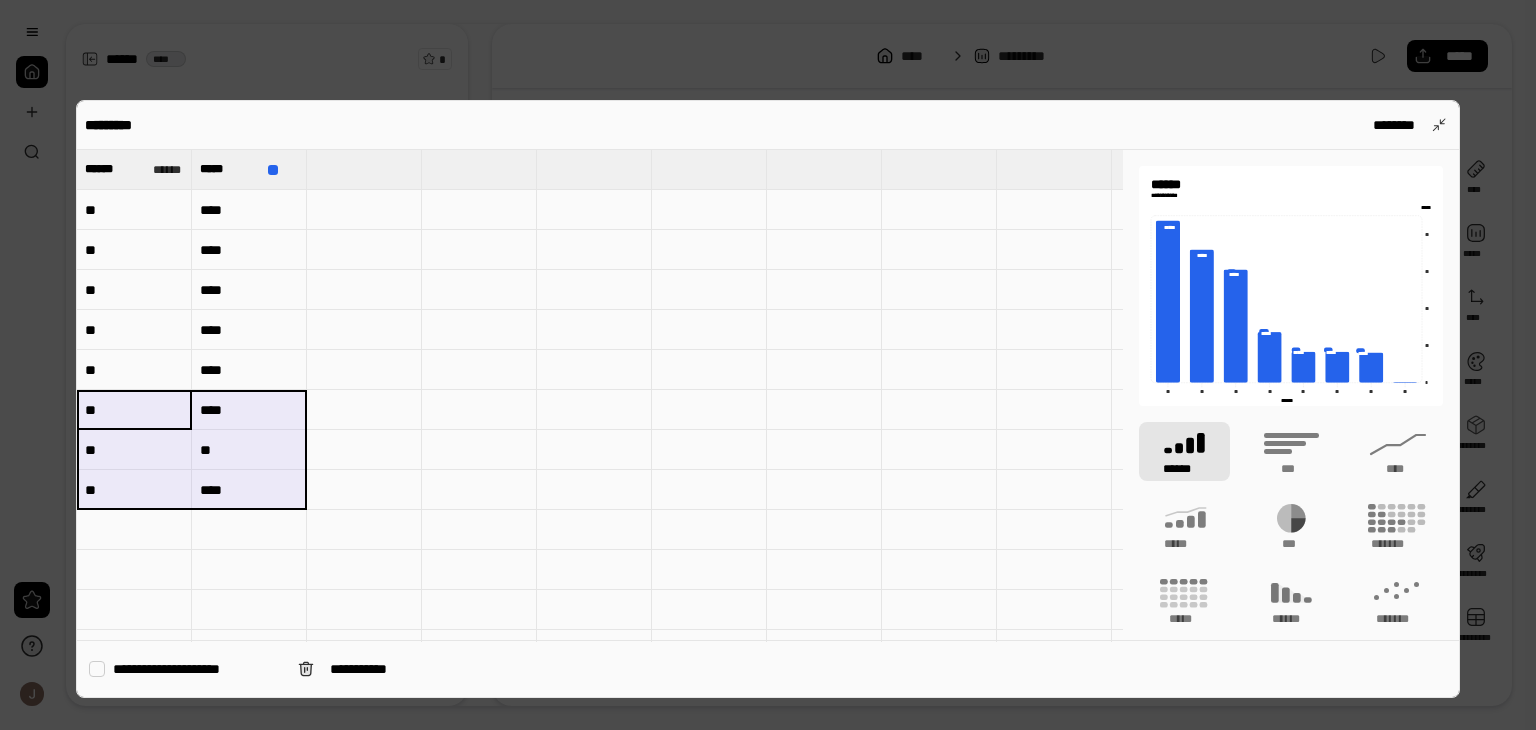 drag, startPoint x: 141, startPoint y: 420, endPoint x: 245, endPoint y: 493, distance: 127.06297 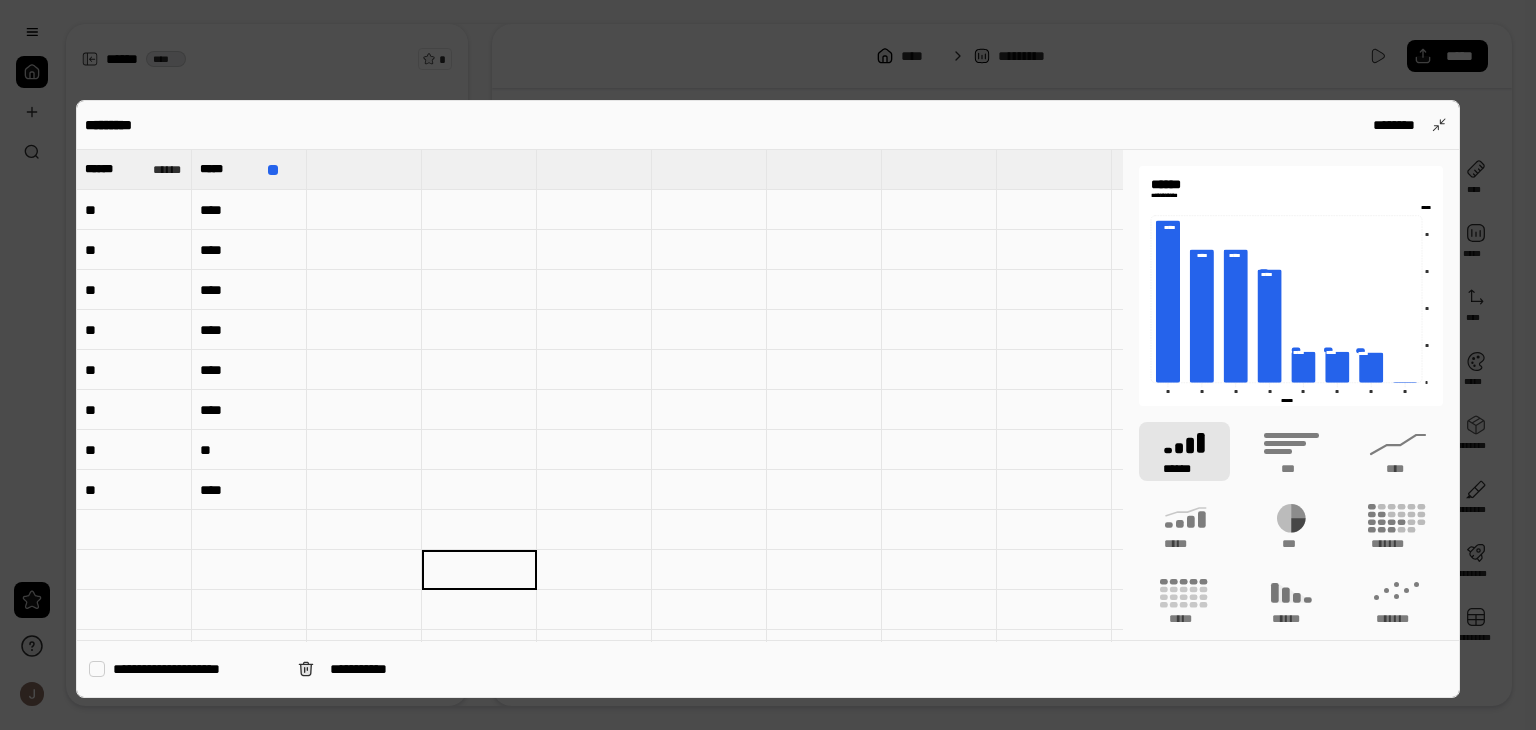 click on "****" at bounding box center [249, 410] 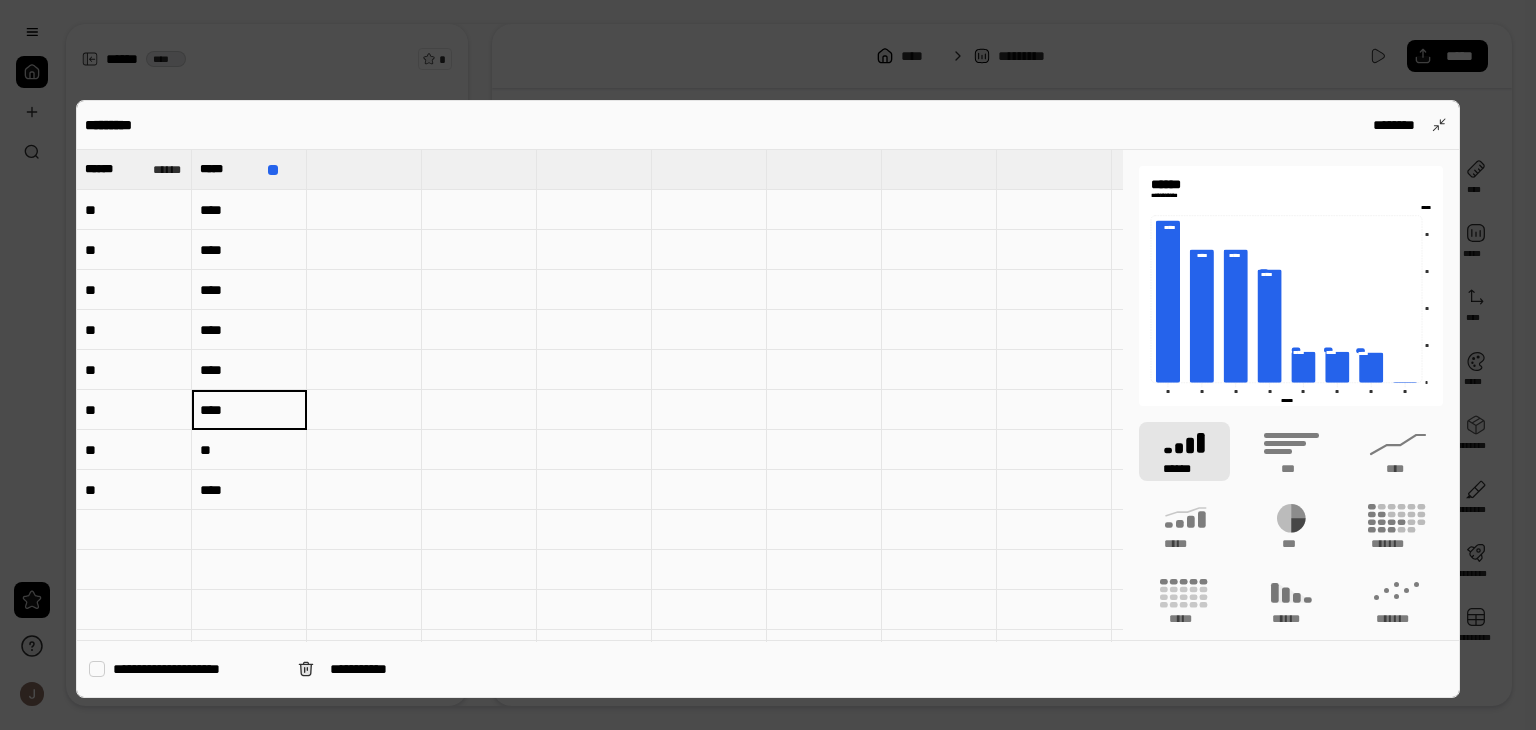 click on "****" at bounding box center (249, 410) 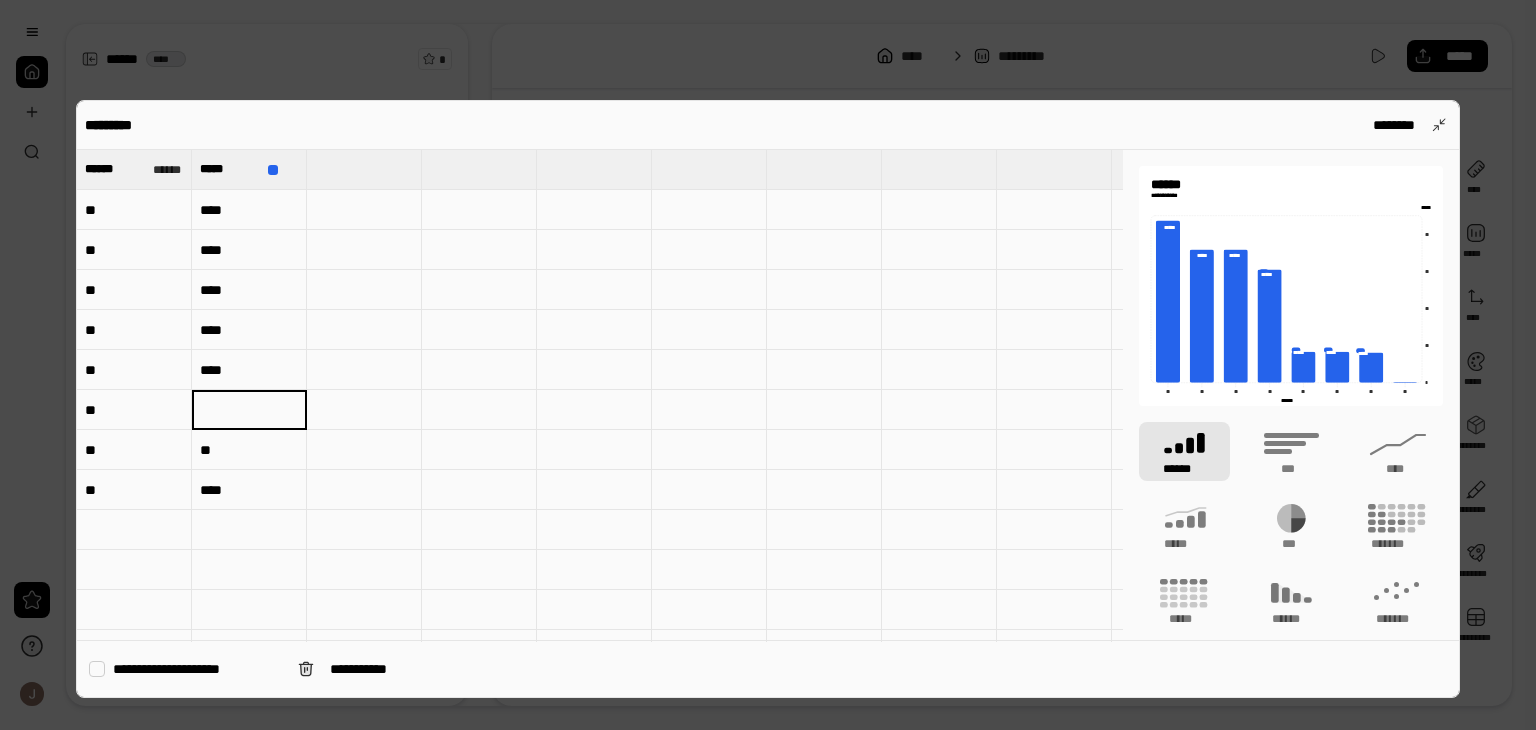 type 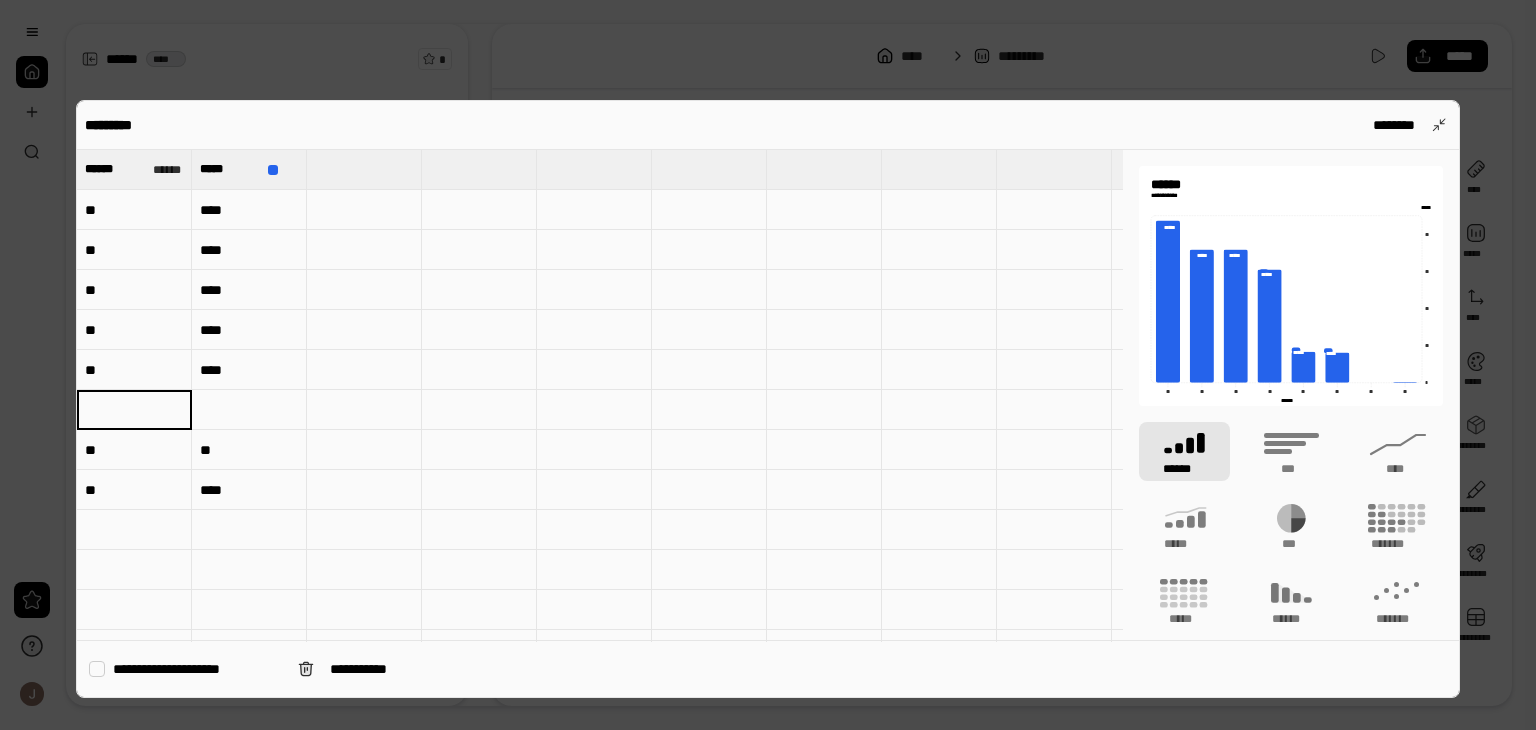 type 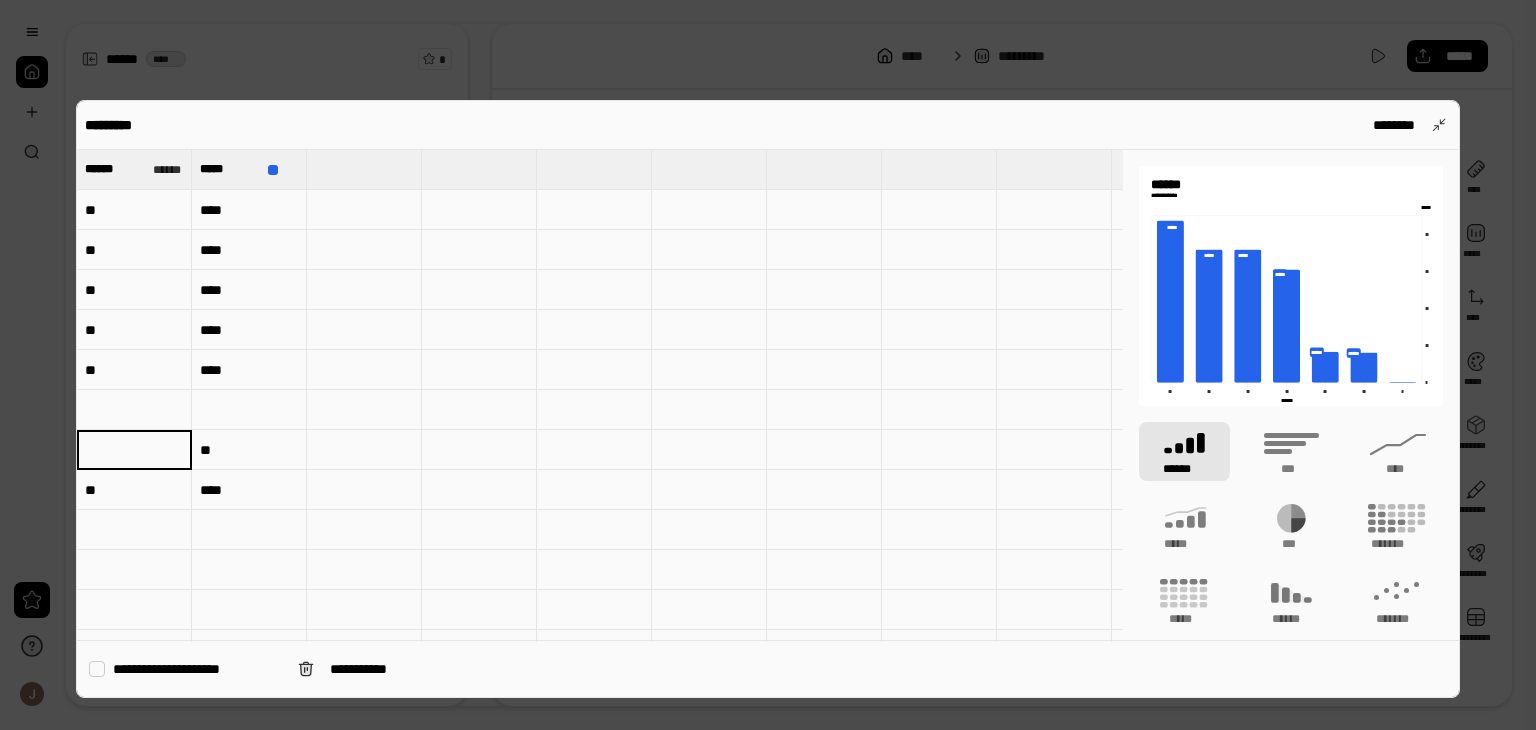 type 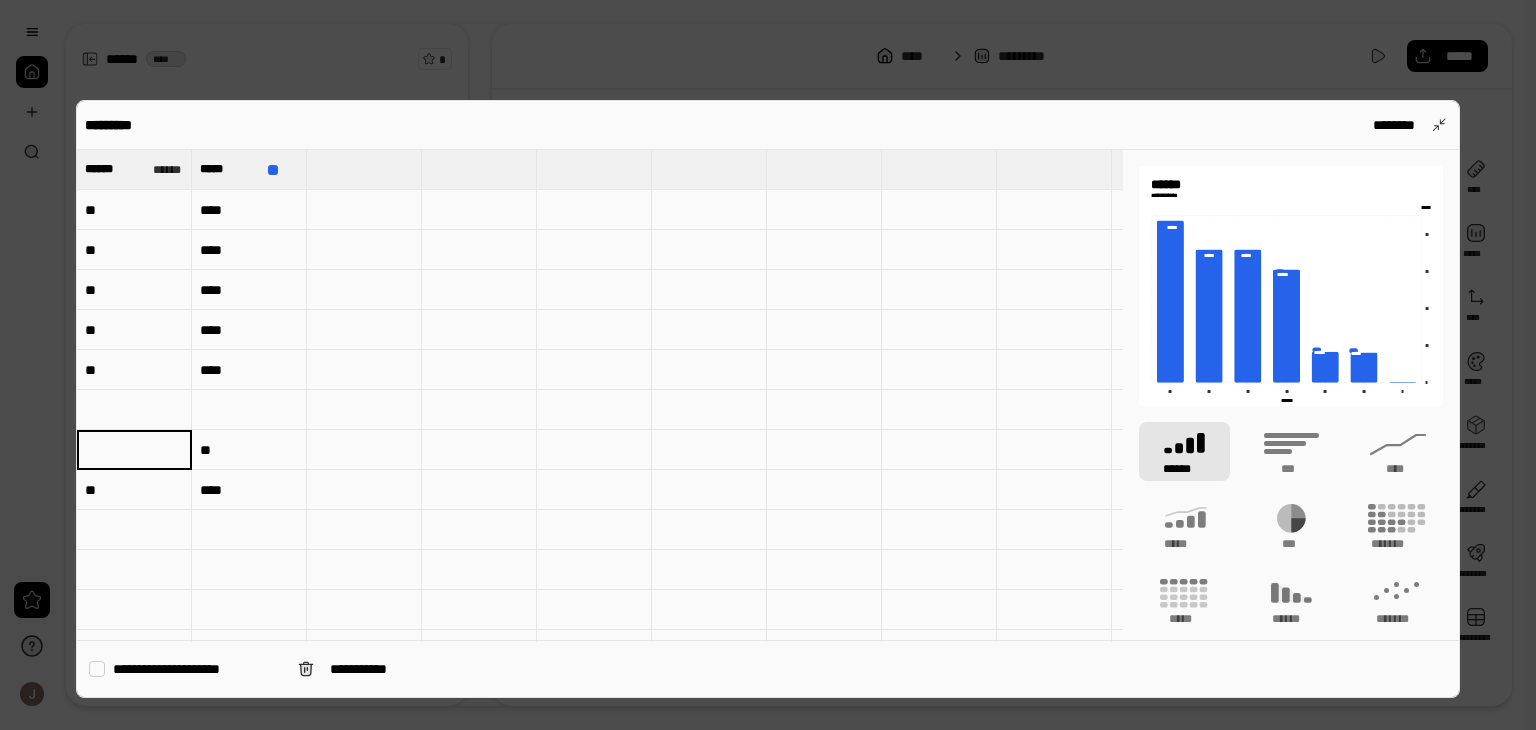 click on "**" at bounding box center (249, 450) 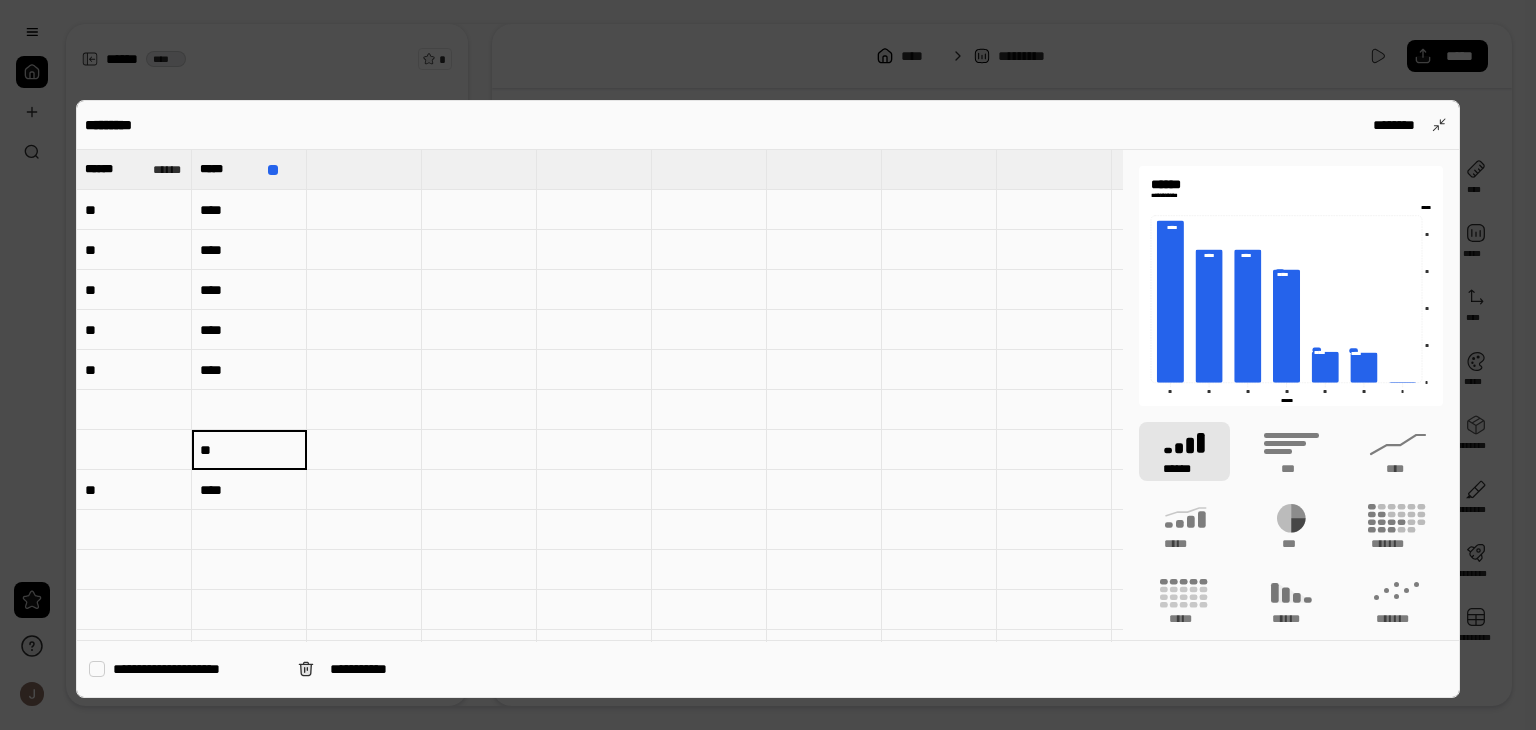 type 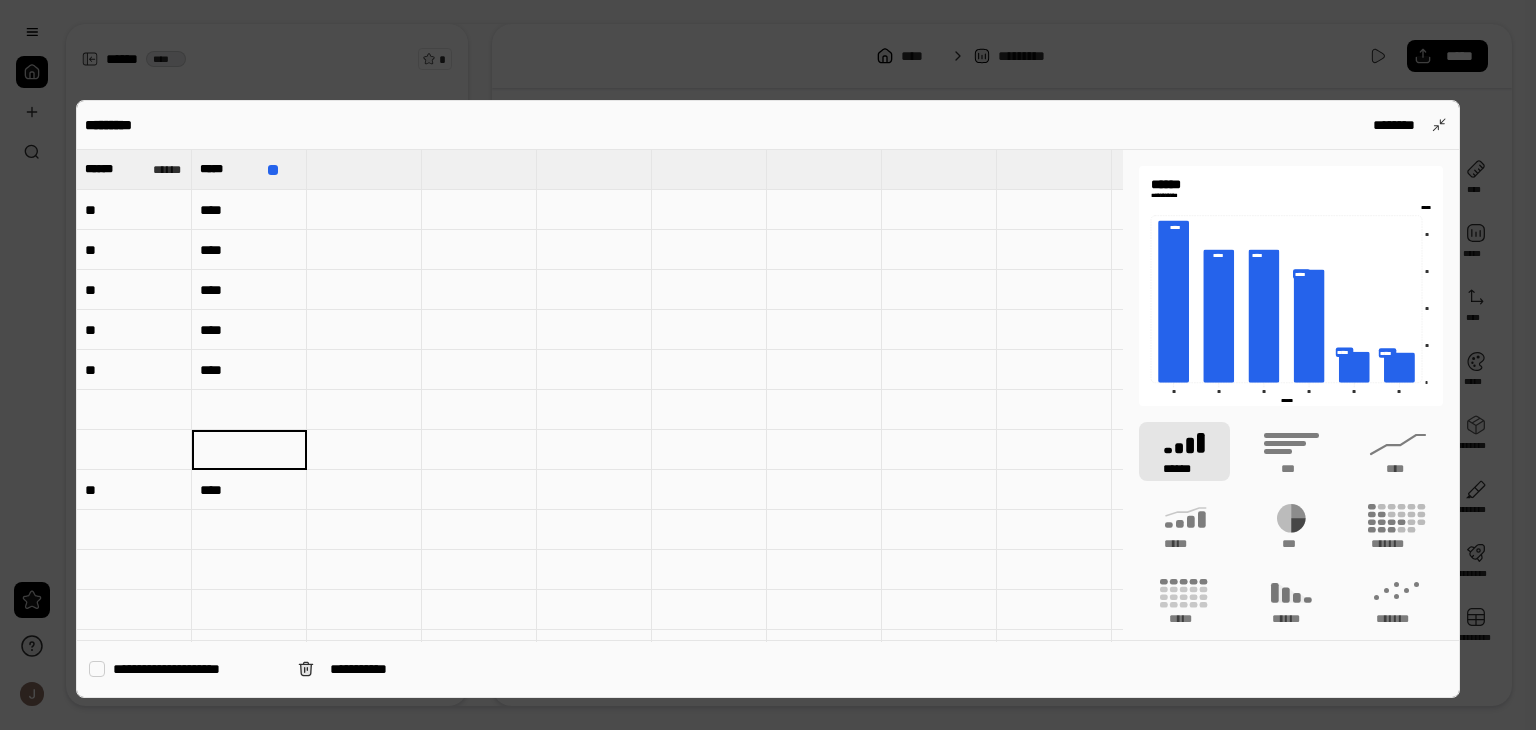 click on "****" at bounding box center (249, 490) 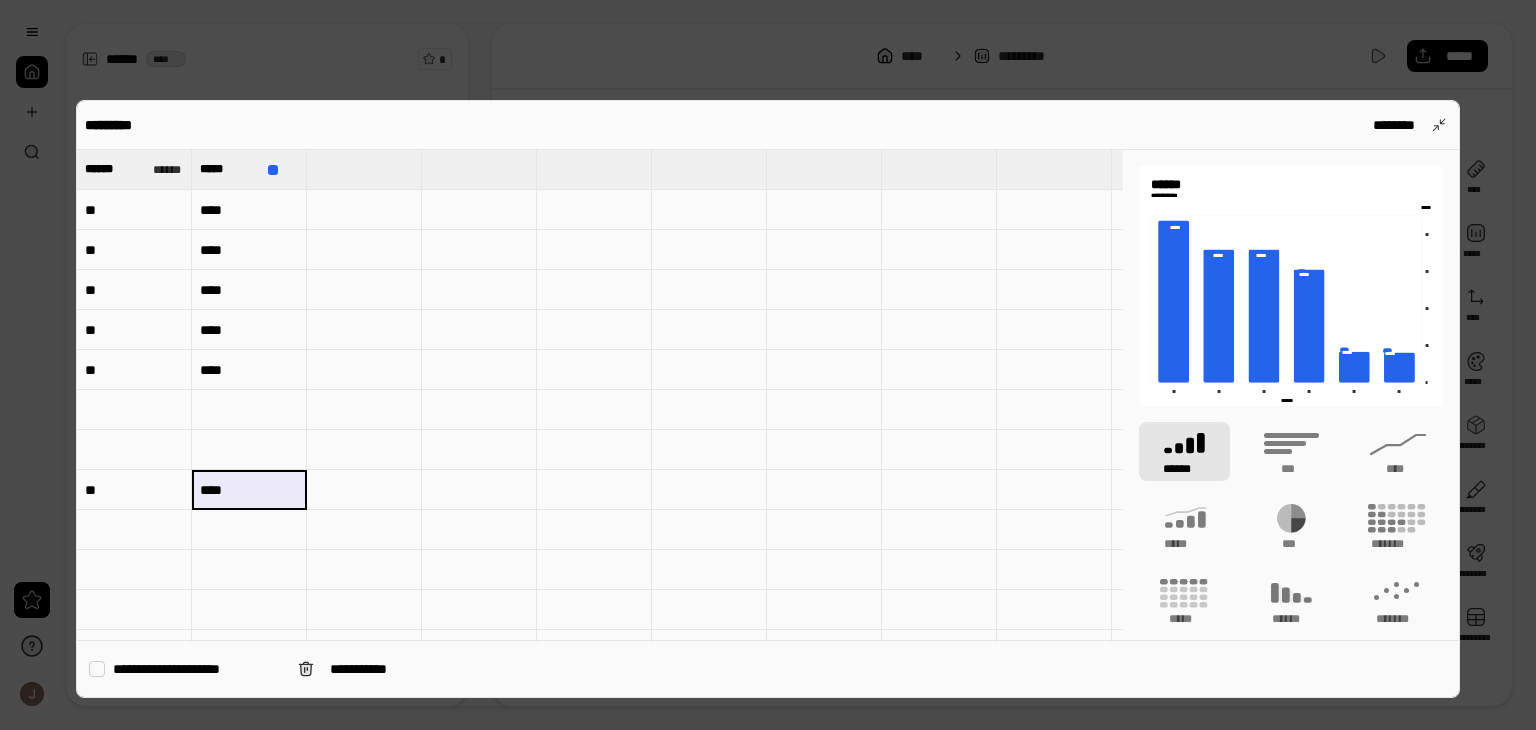click on "**" at bounding box center (134, 490) 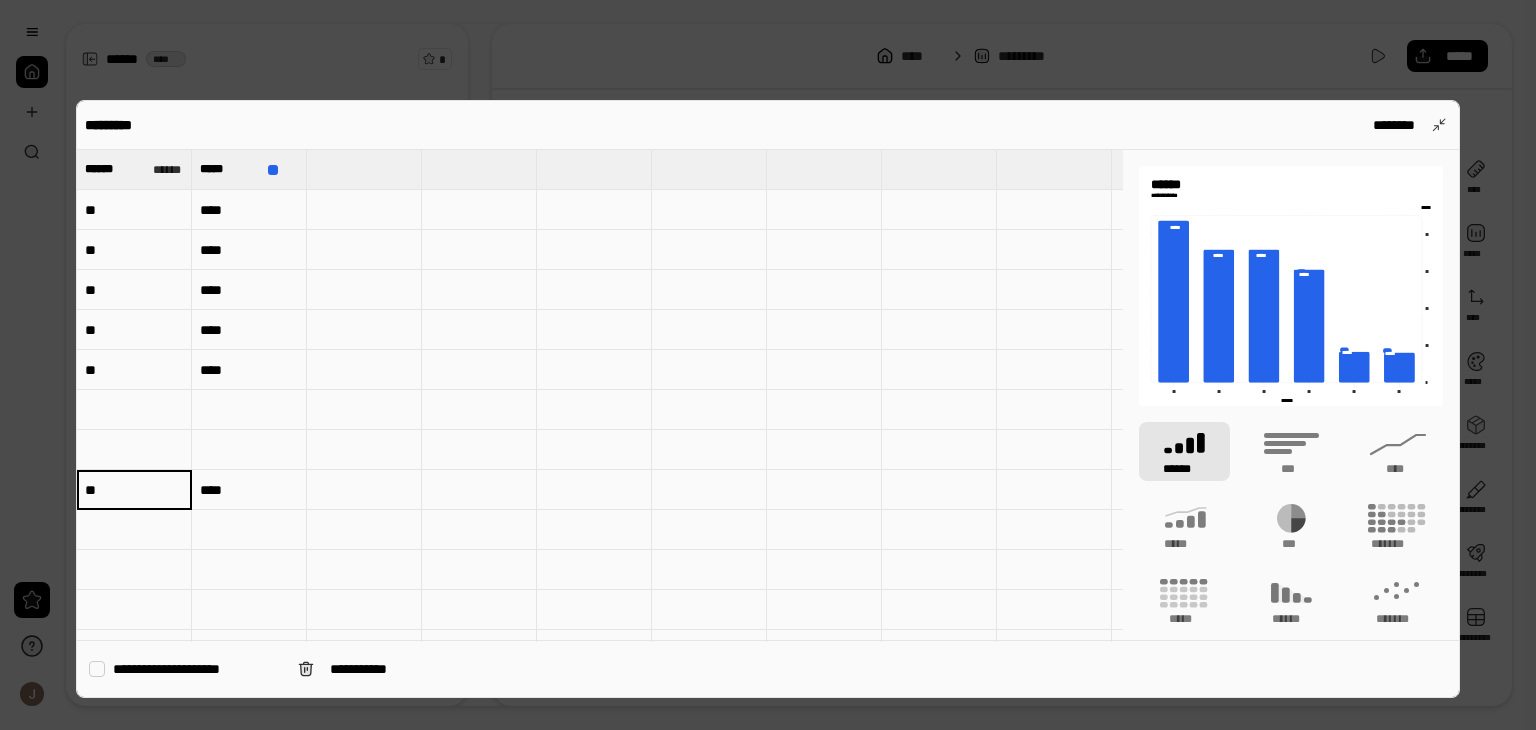 type 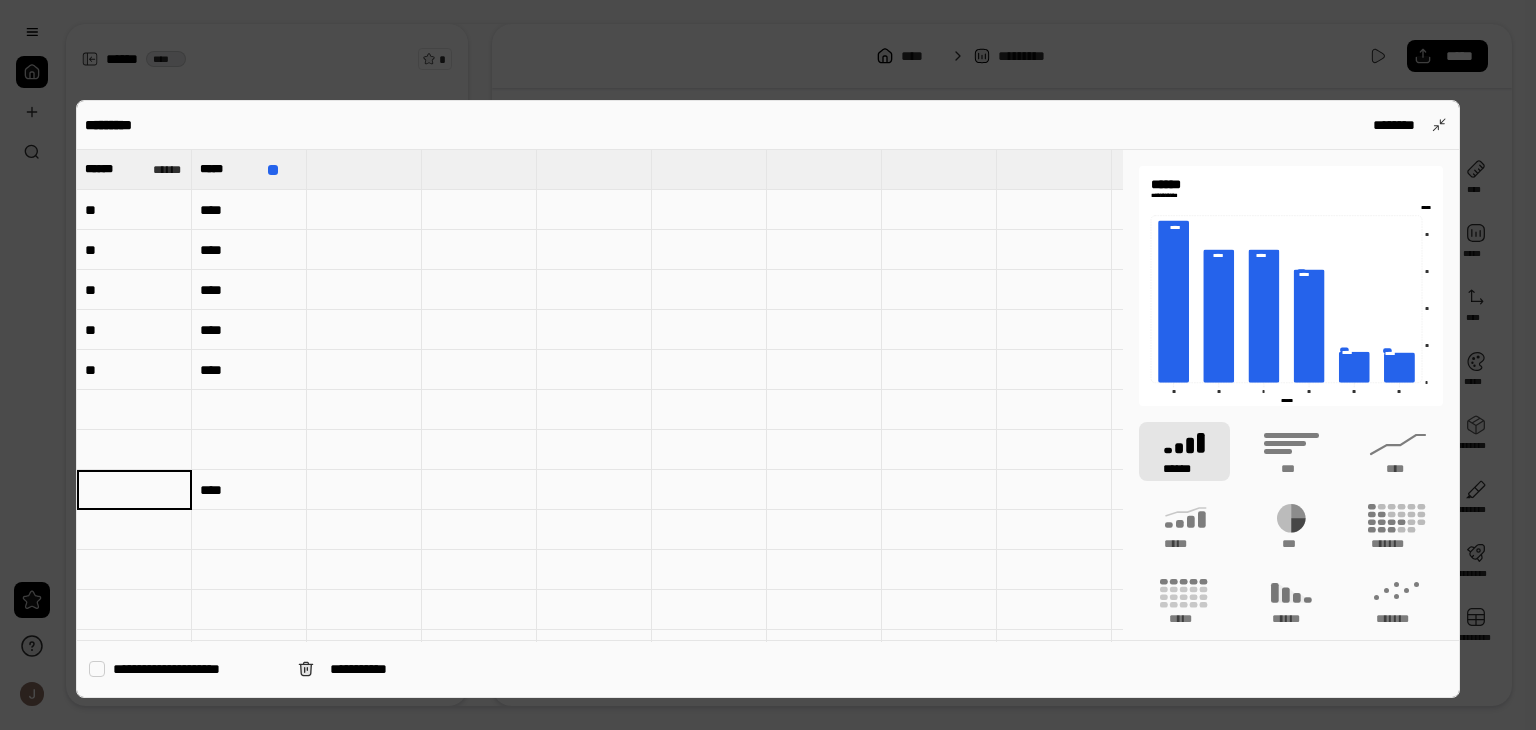 click on "****" at bounding box center [249, 490] 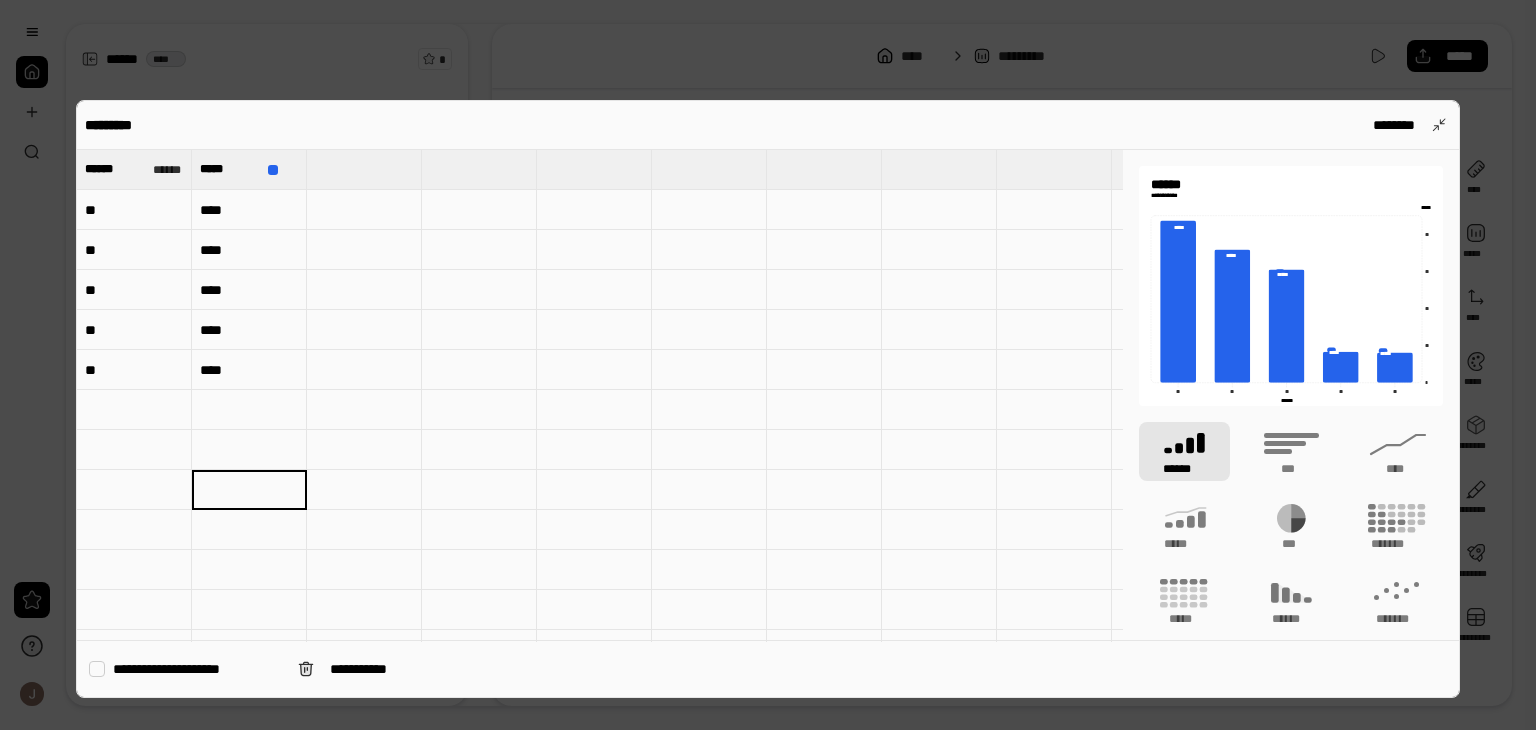 type 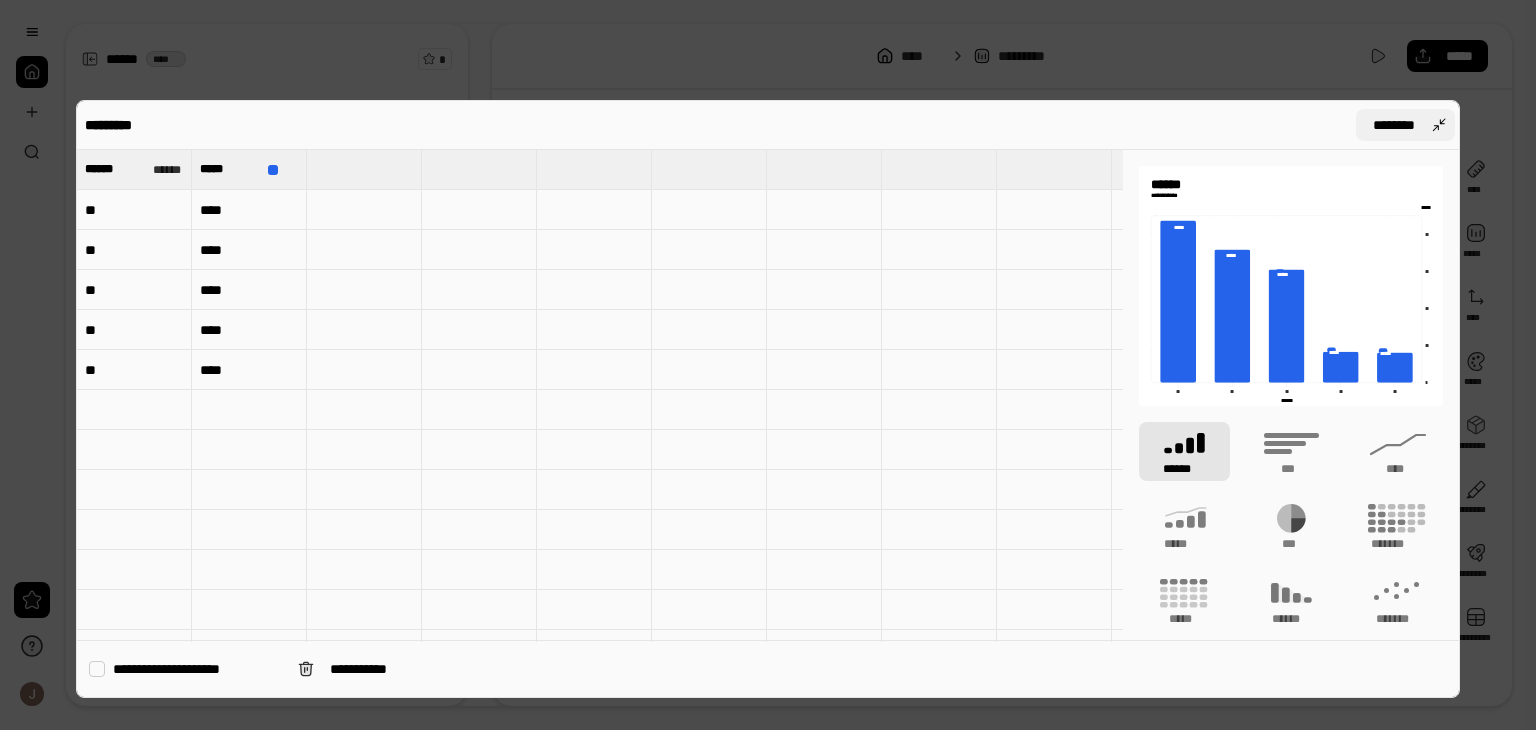 click on "********" at bounding box center (1405, 125) 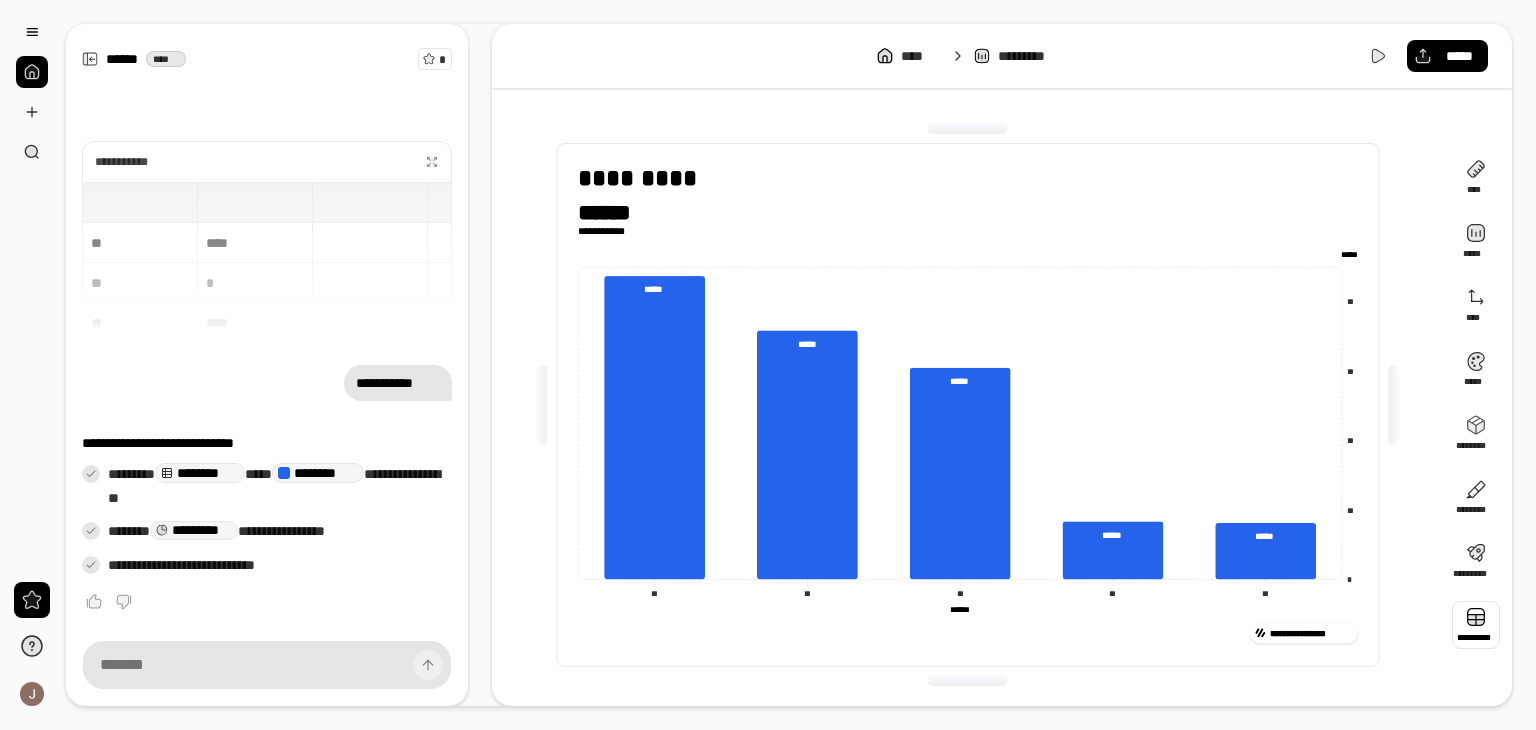 click at bounding box center (1476, 625) 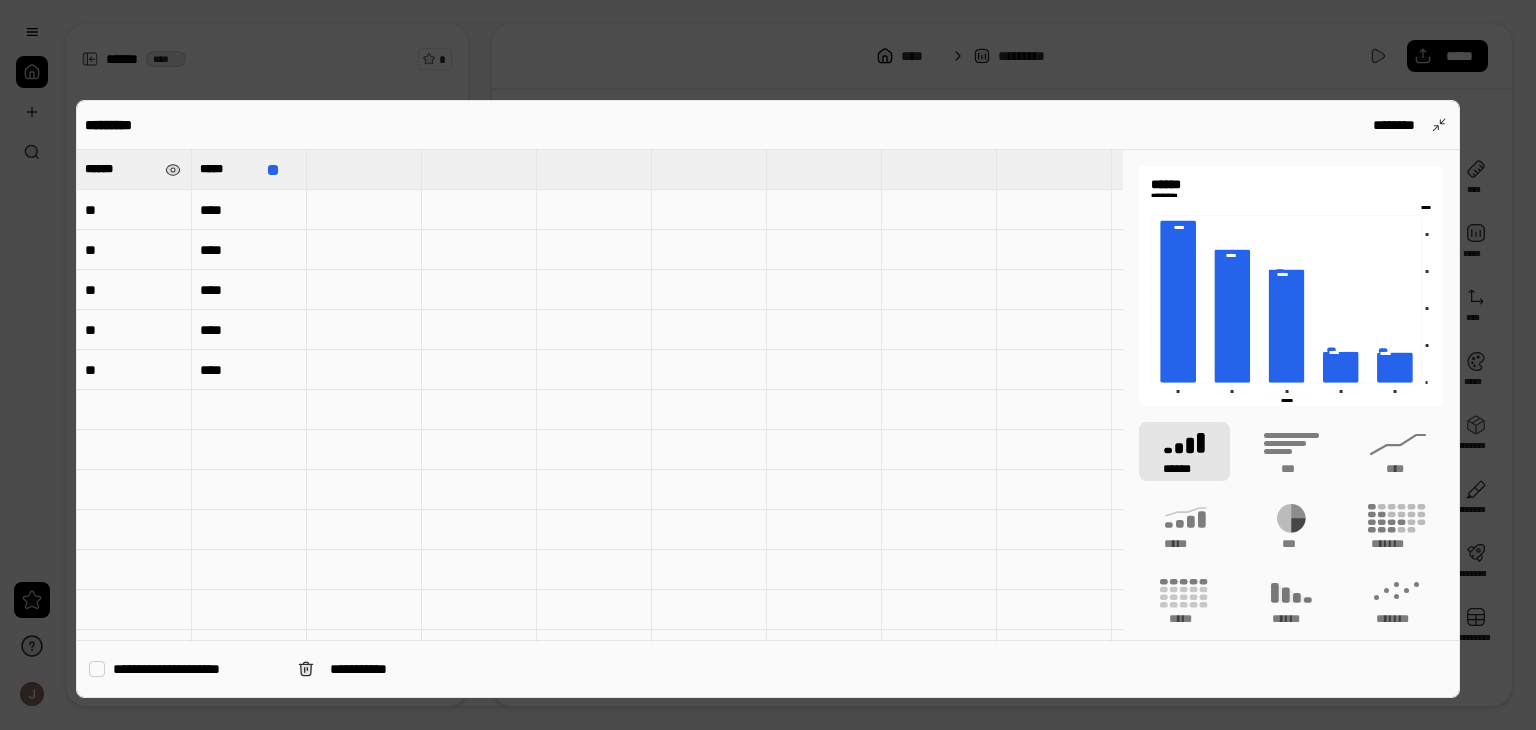 click on "******" at bounding box center (121, 169) 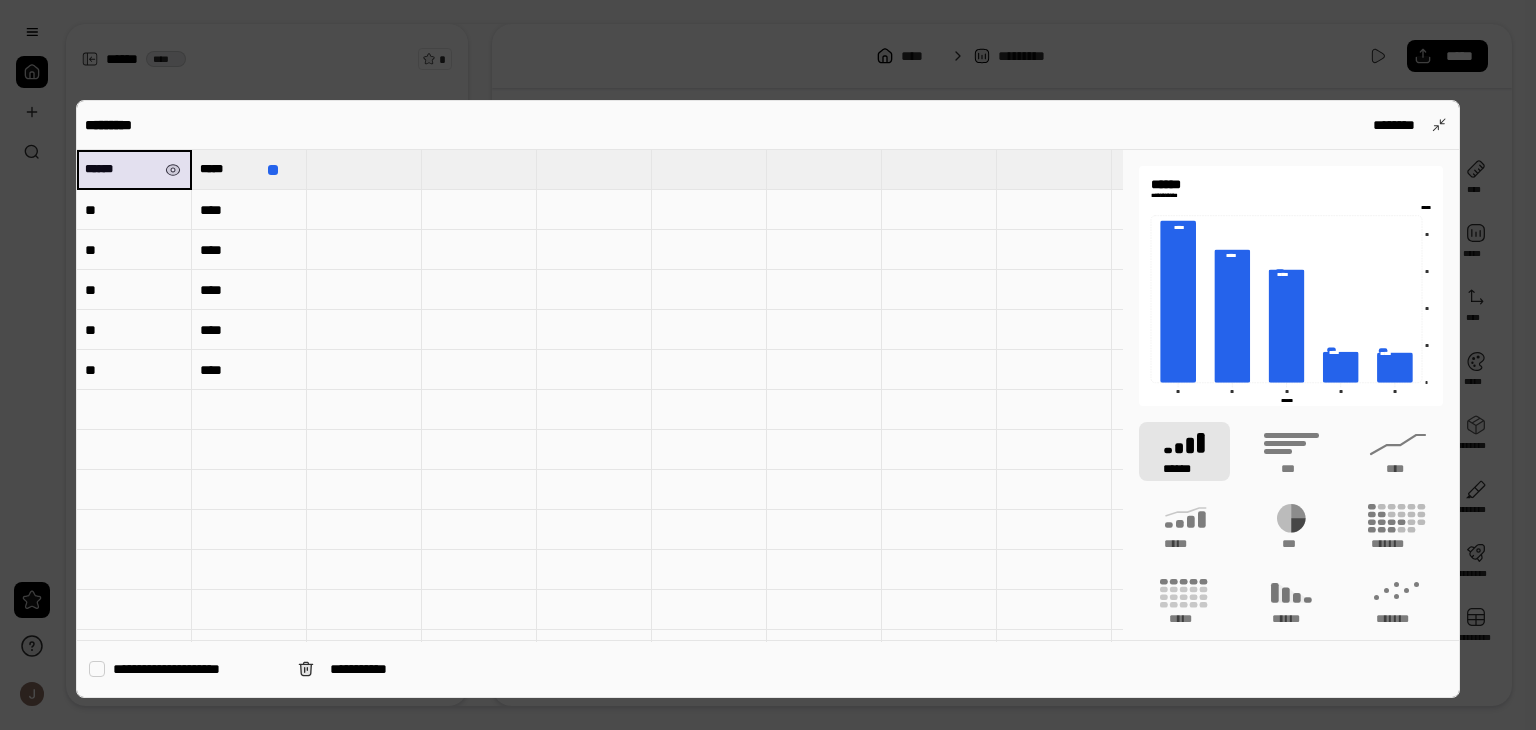 drag, startPoint x: 134, startPoint y: 171, endPoint x: 195, endPoint y: 172, distance: 61.008198 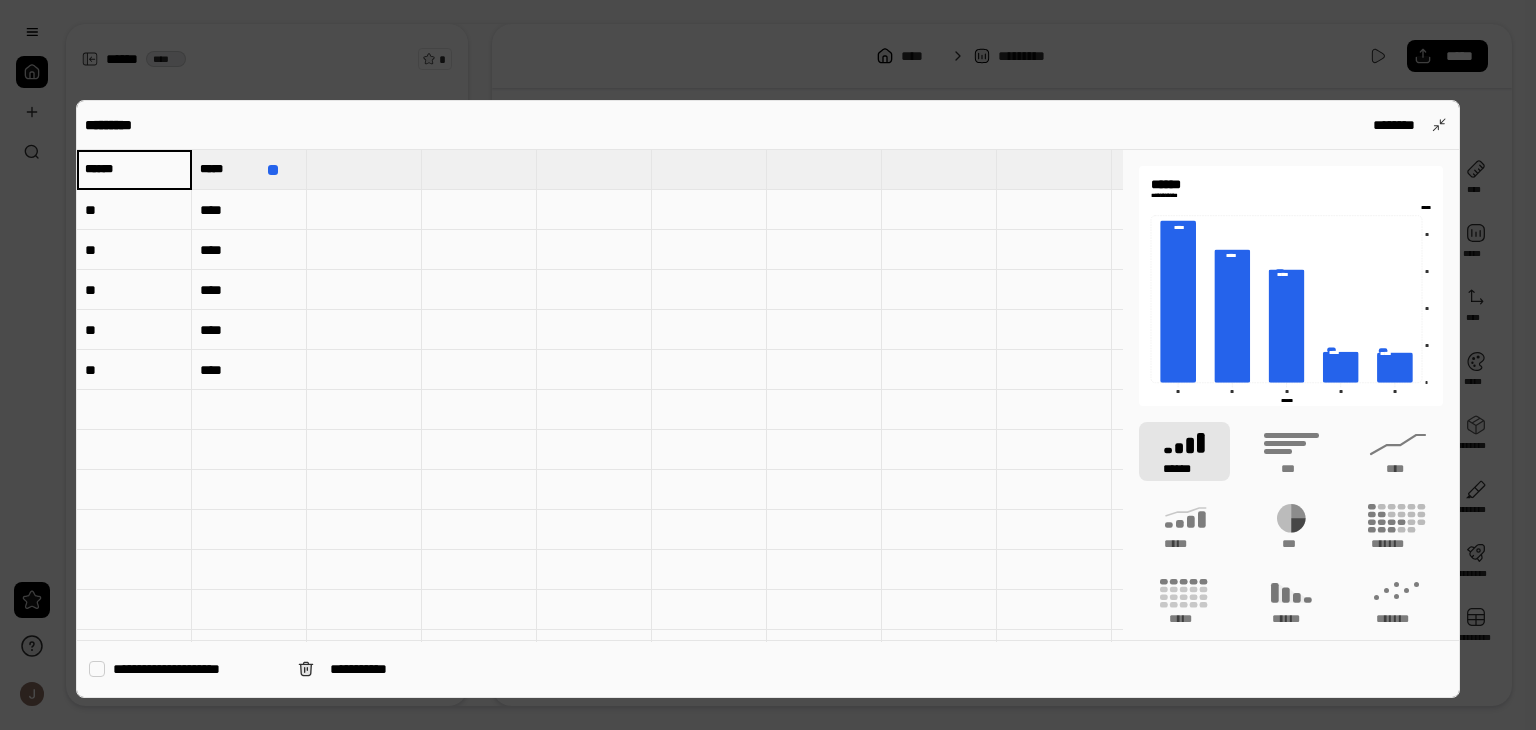click on "******" at bounding box center (134, 169) 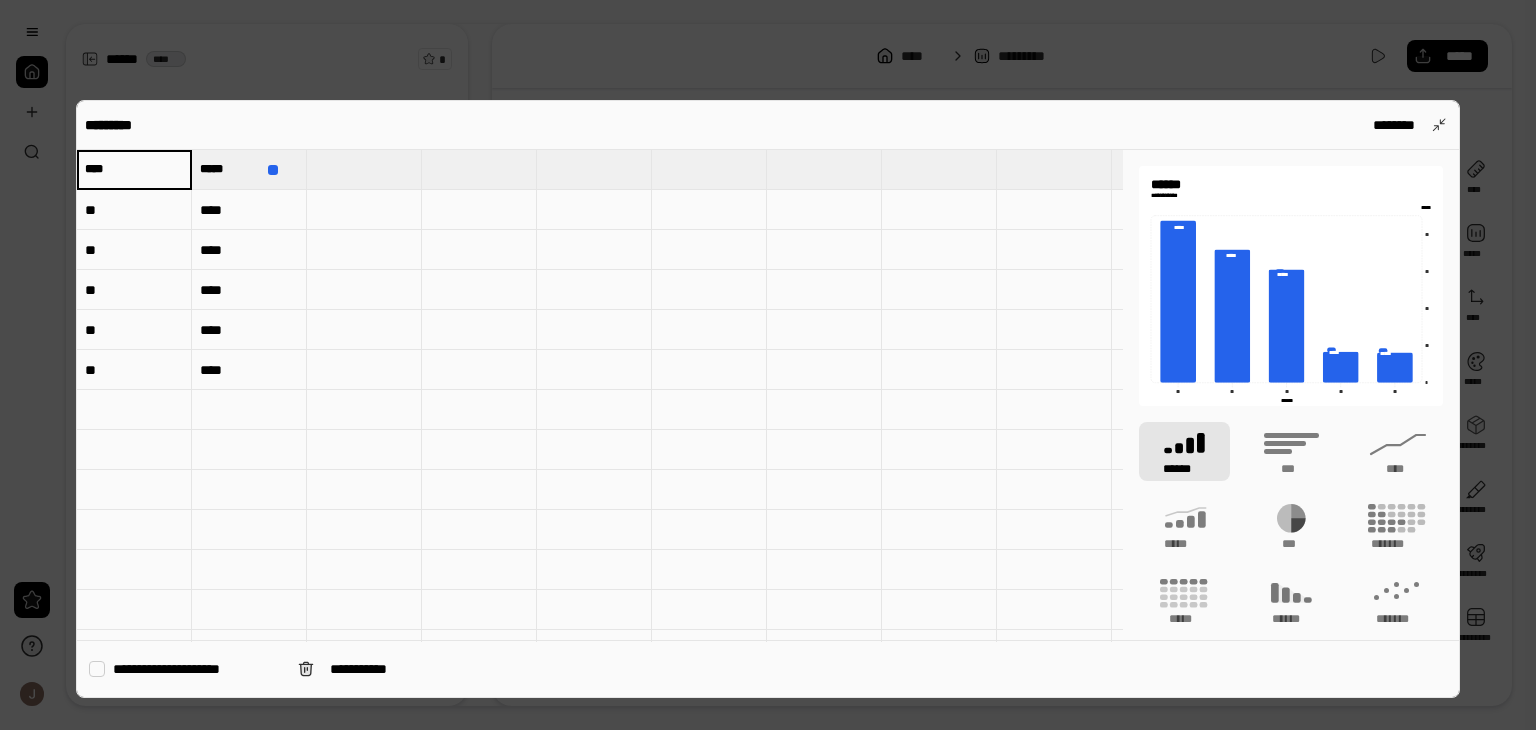 type on "****" 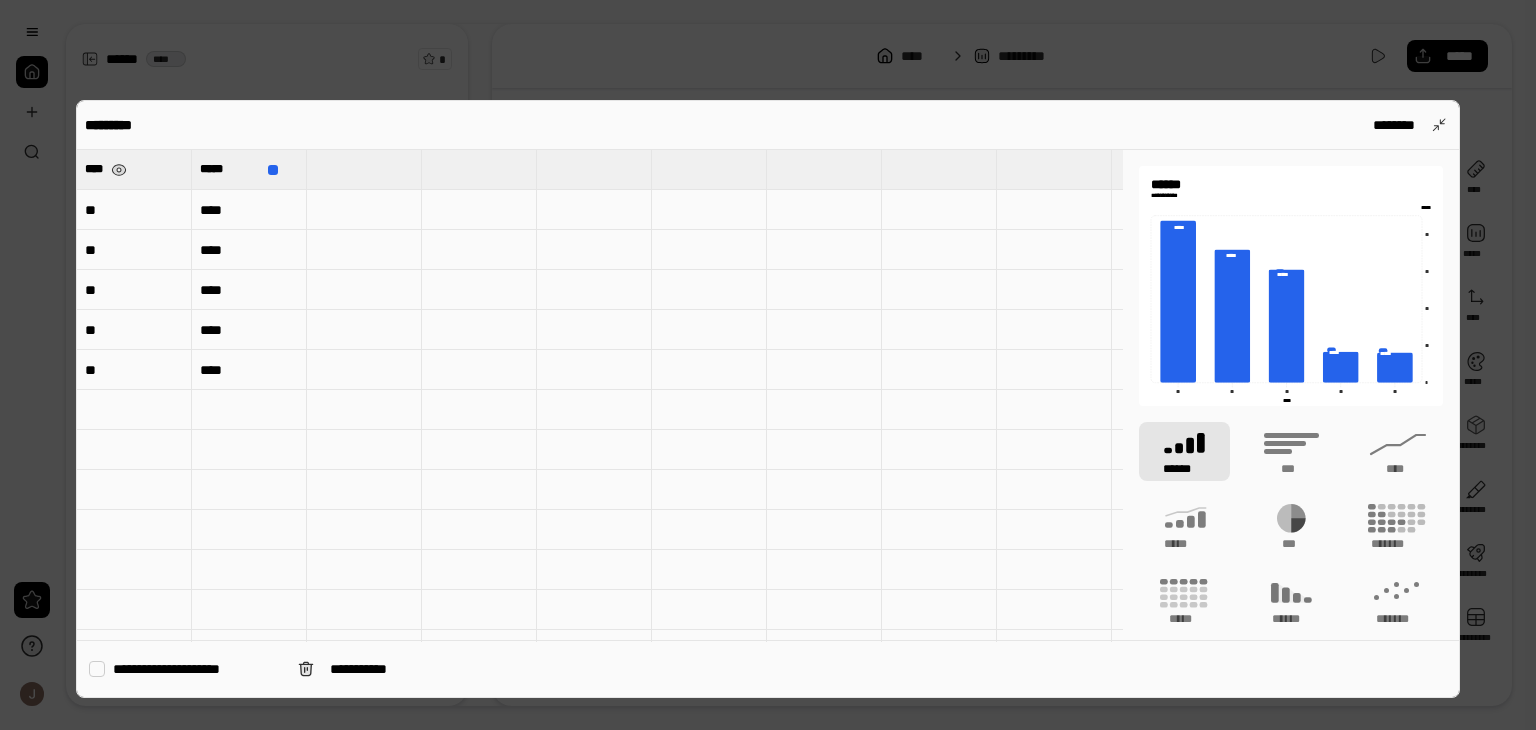 type on "****" 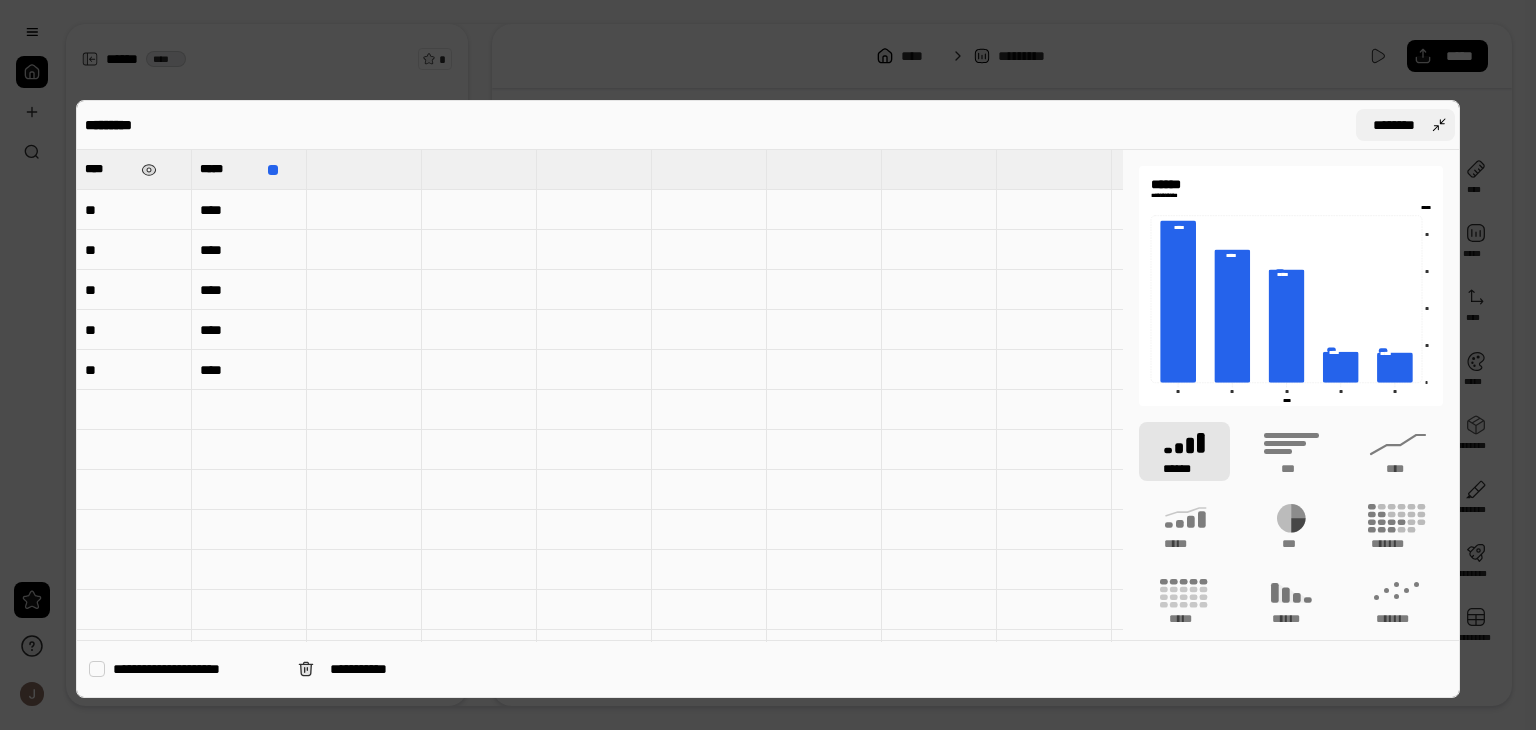 click on "********" at bounding box center [1393, 125] 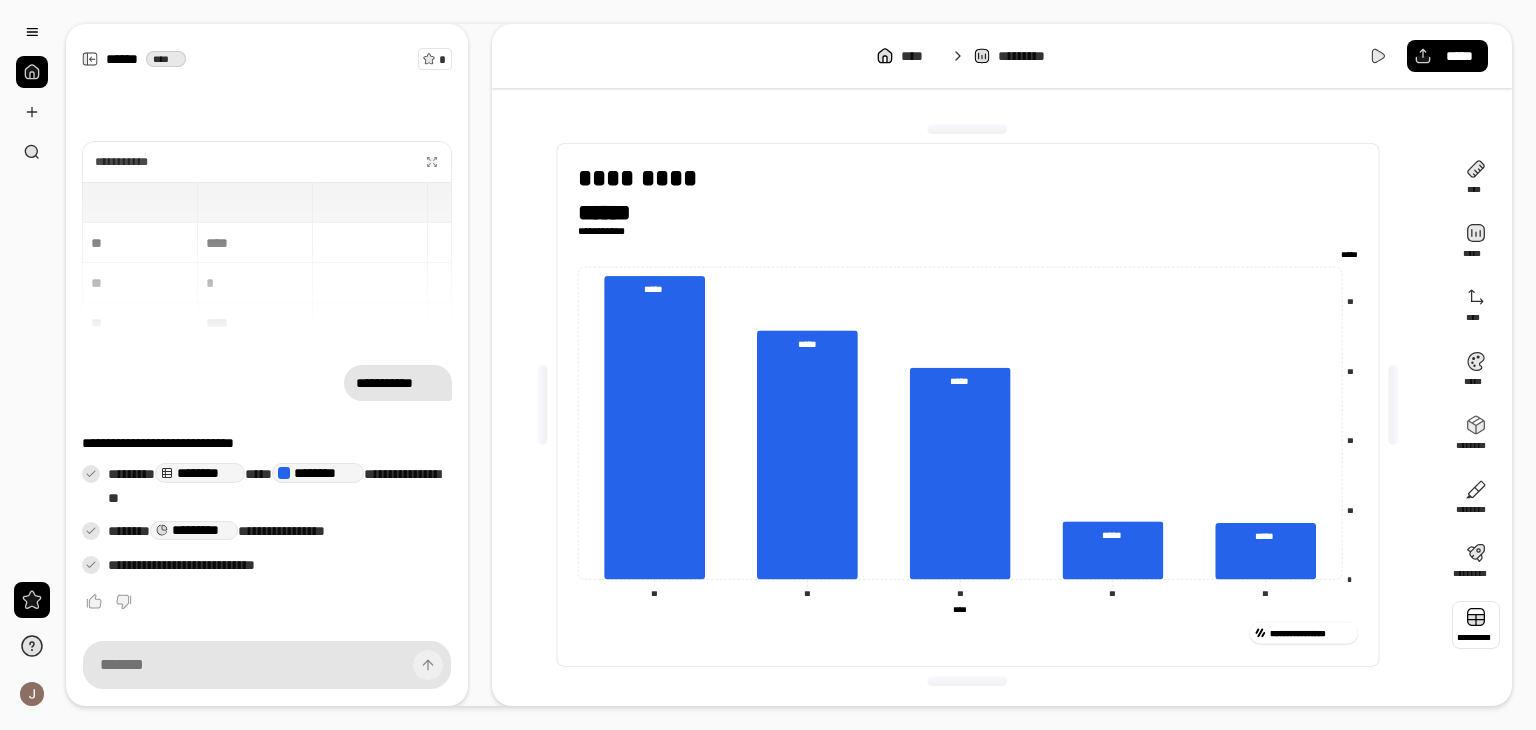 type 